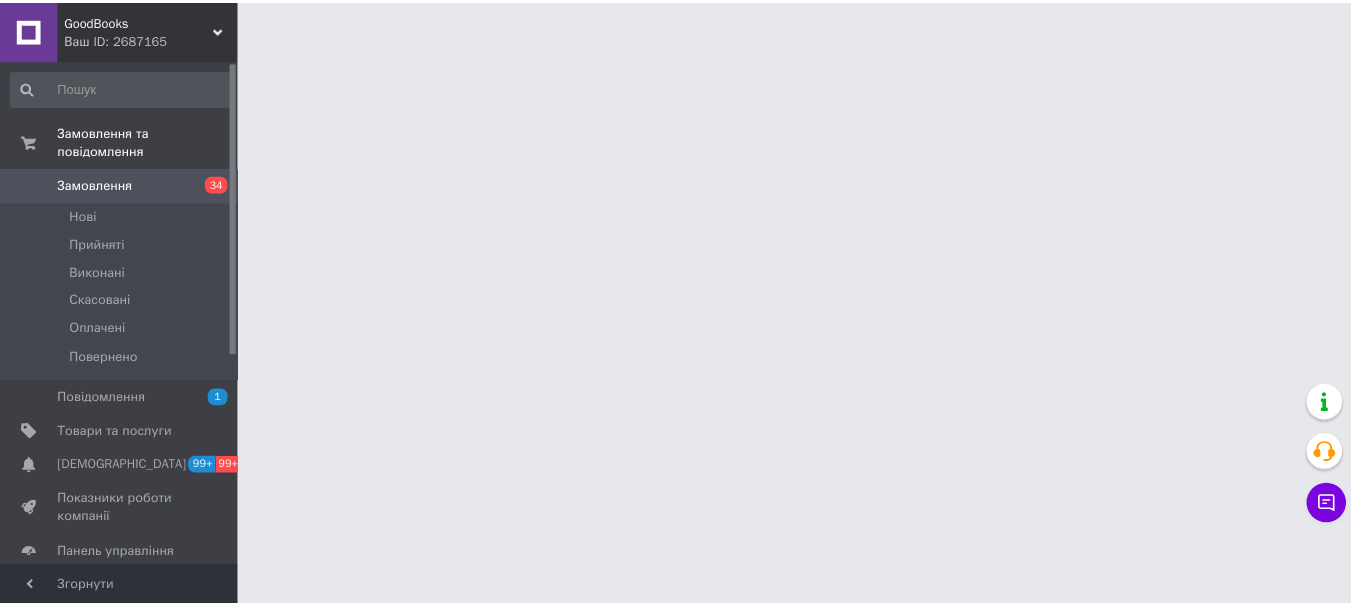 scroll, scrollTop: 0, scrollLeft: 0, axis: both 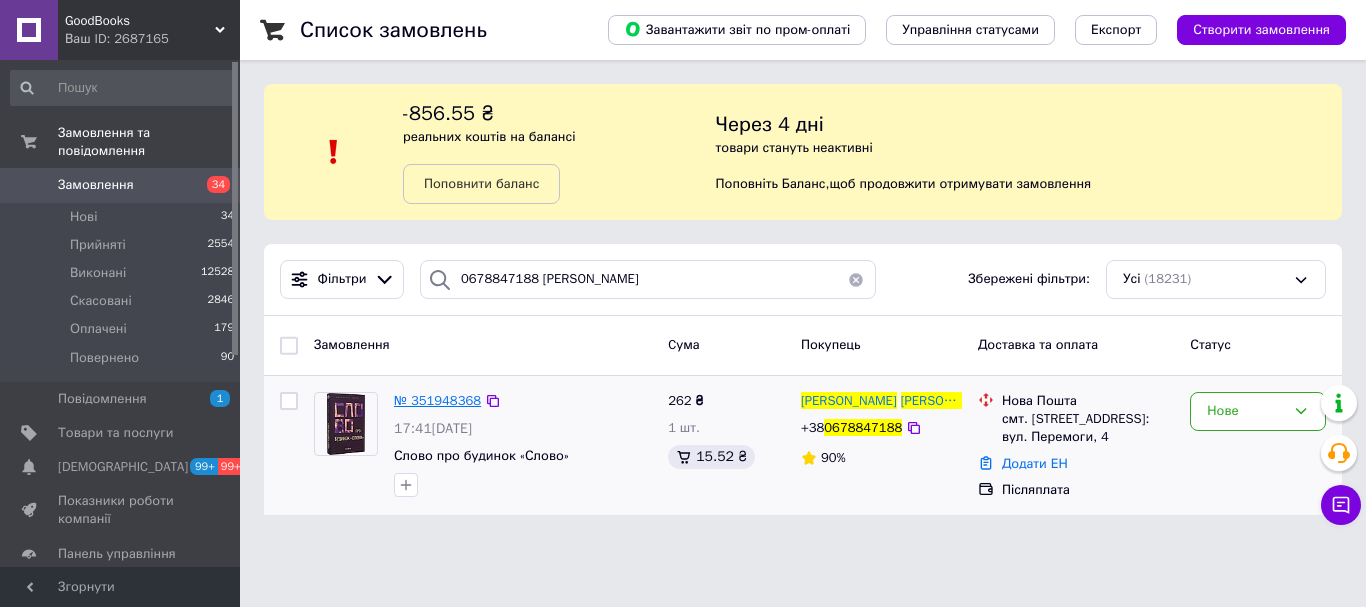 click on "№ 351948368" at bounding box center (437, 400) 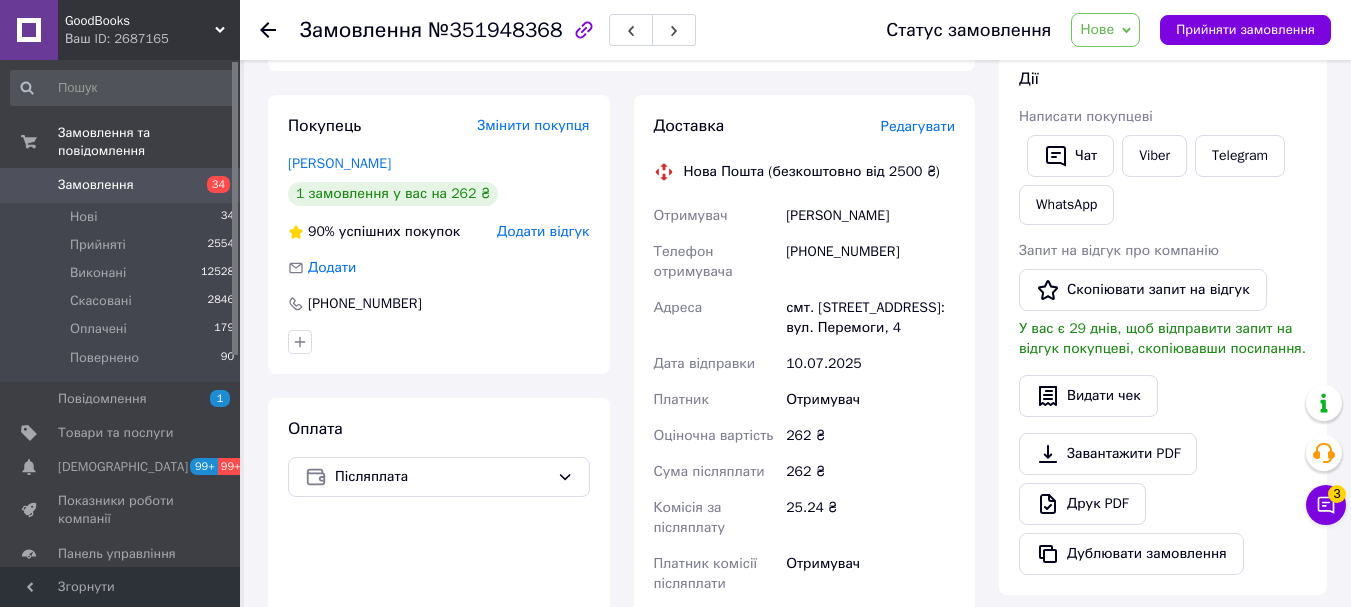 scroll, scrollTop: 562, scrollLeft: 0, axis: vertical 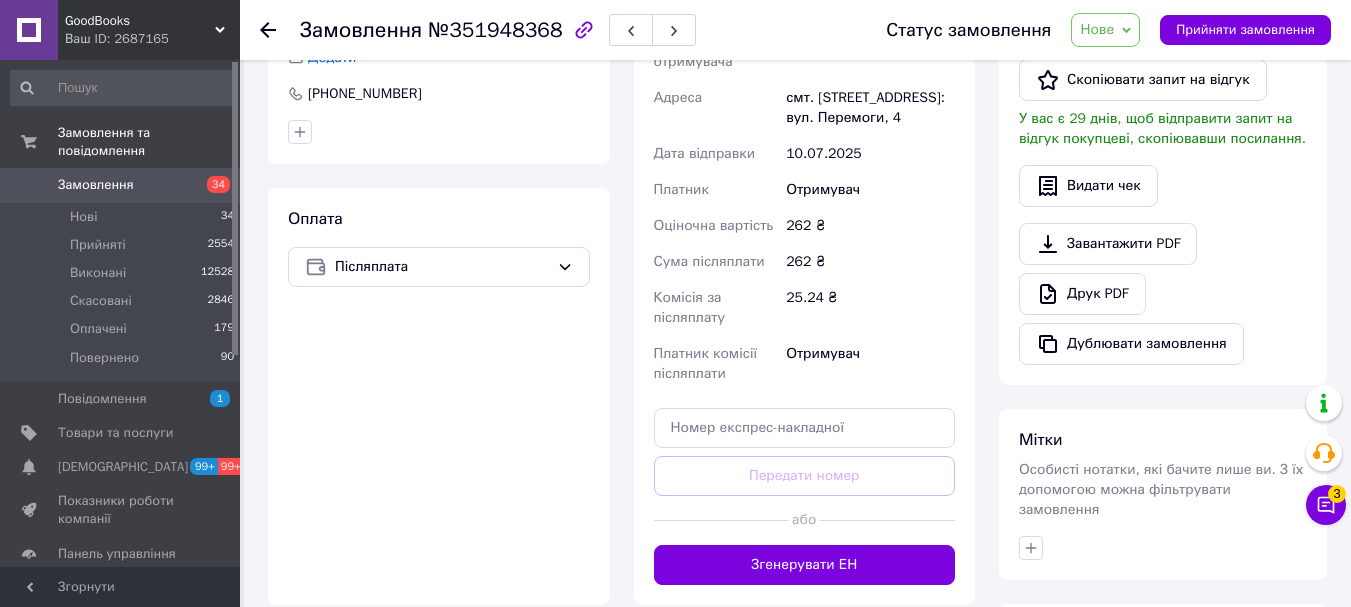 click on "Нове" at bounding box center [1097, 29] 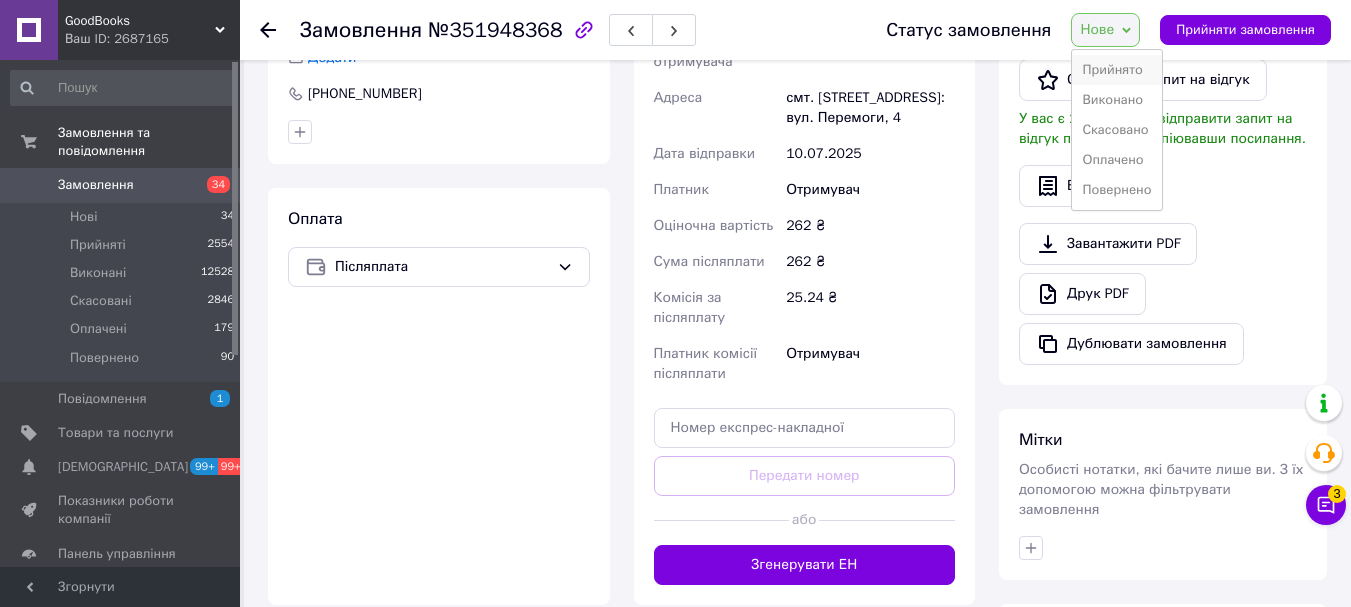 click on "Прийнято" at bounding box center (1116, 70) 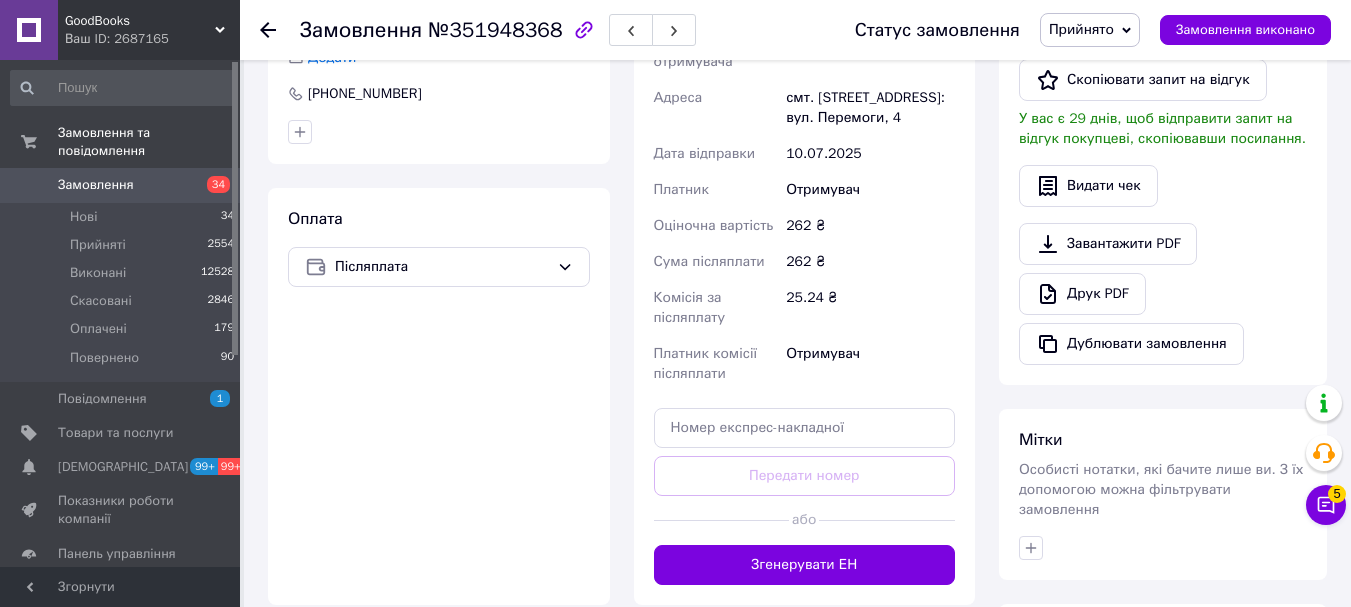 scroll, scrollTop: 0, scrollLeft: 0, axis: both 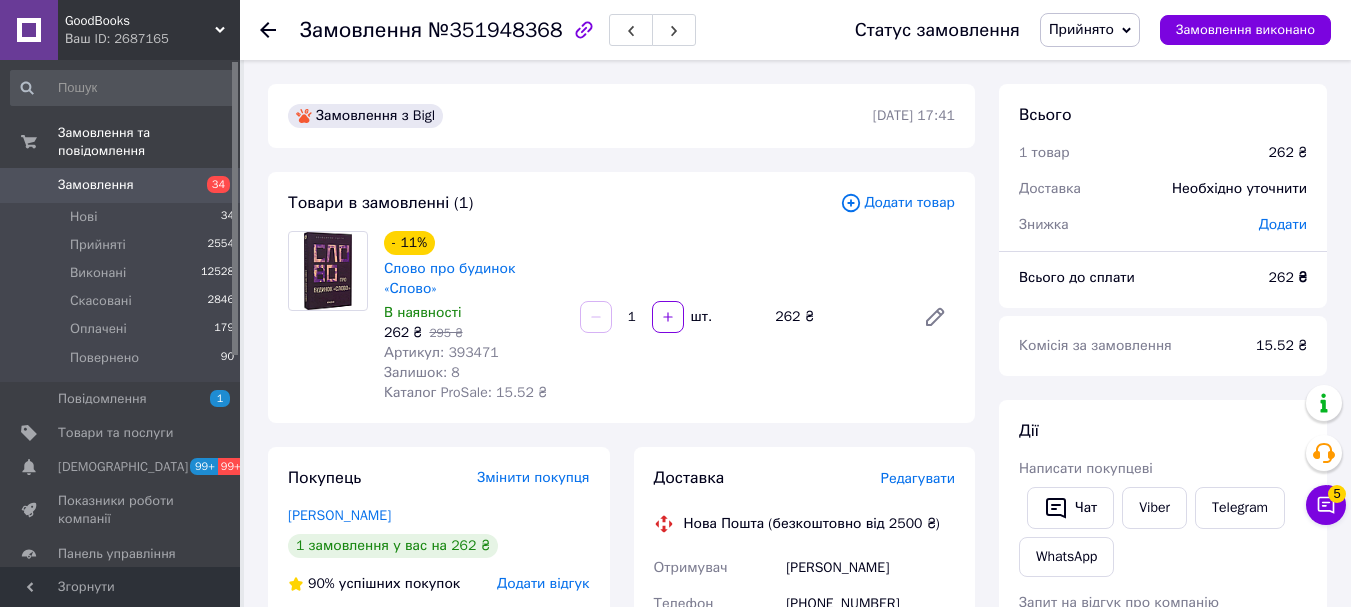 click 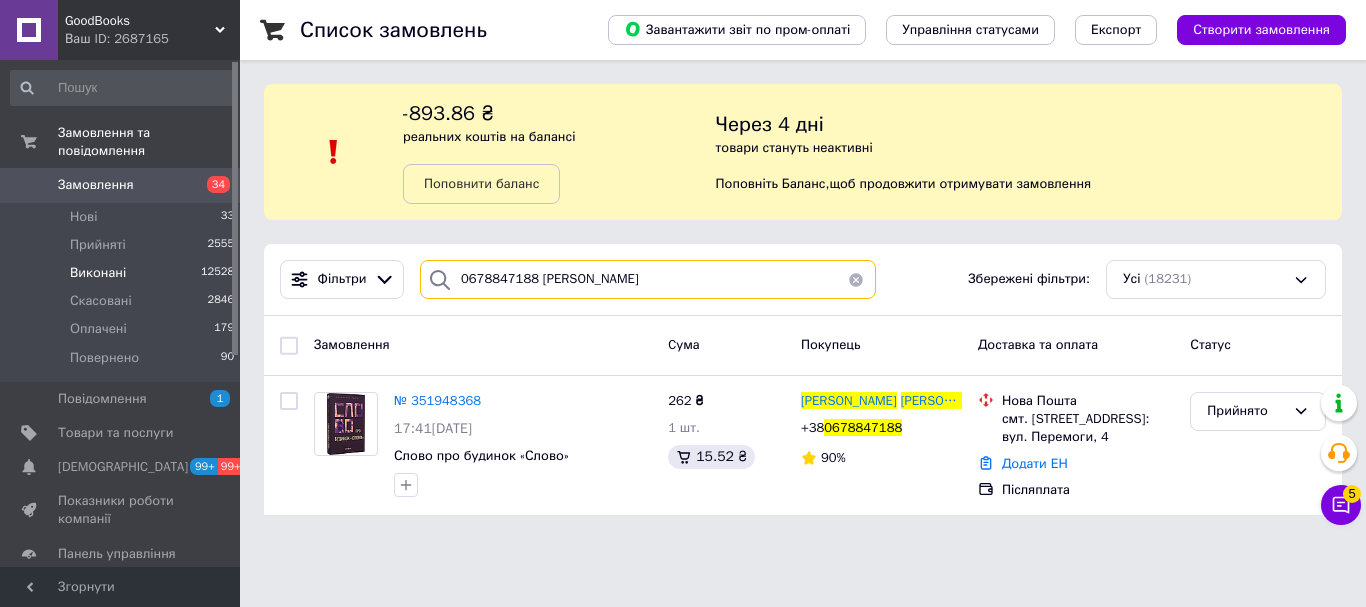 drag, startPoint x: 717, startPoint y: 282, endPoint x: 209, endPoint y: 244, distance: 509.41928 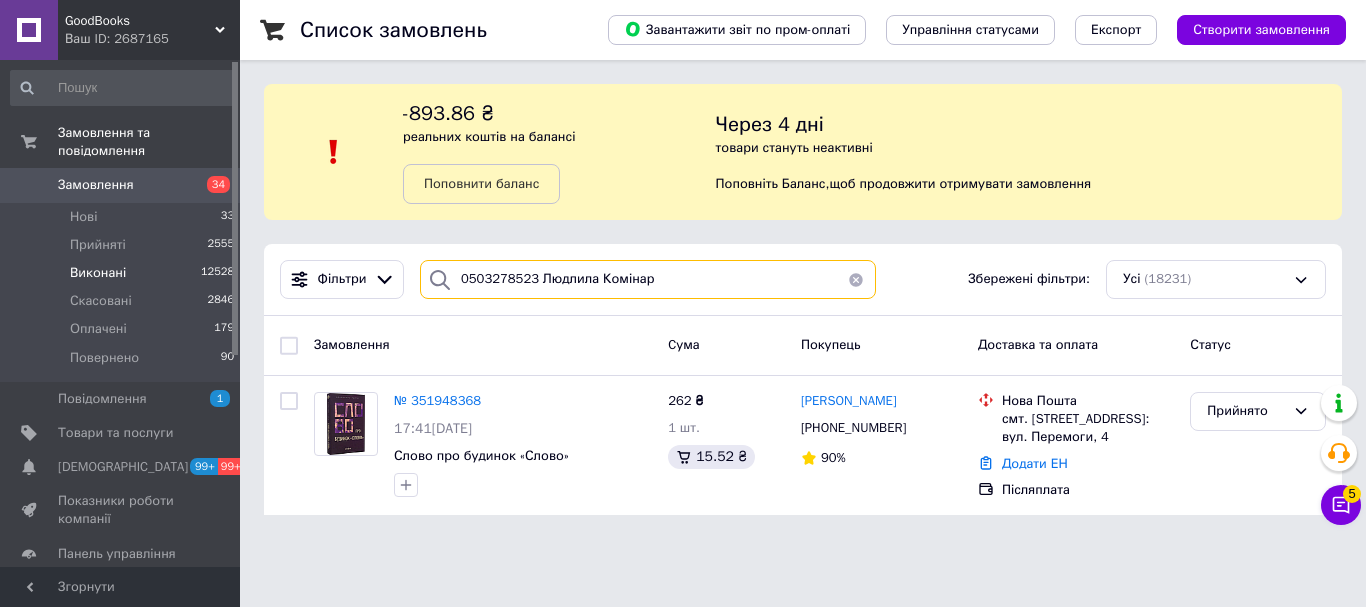 type on "0503278523 Людлила Комінар" 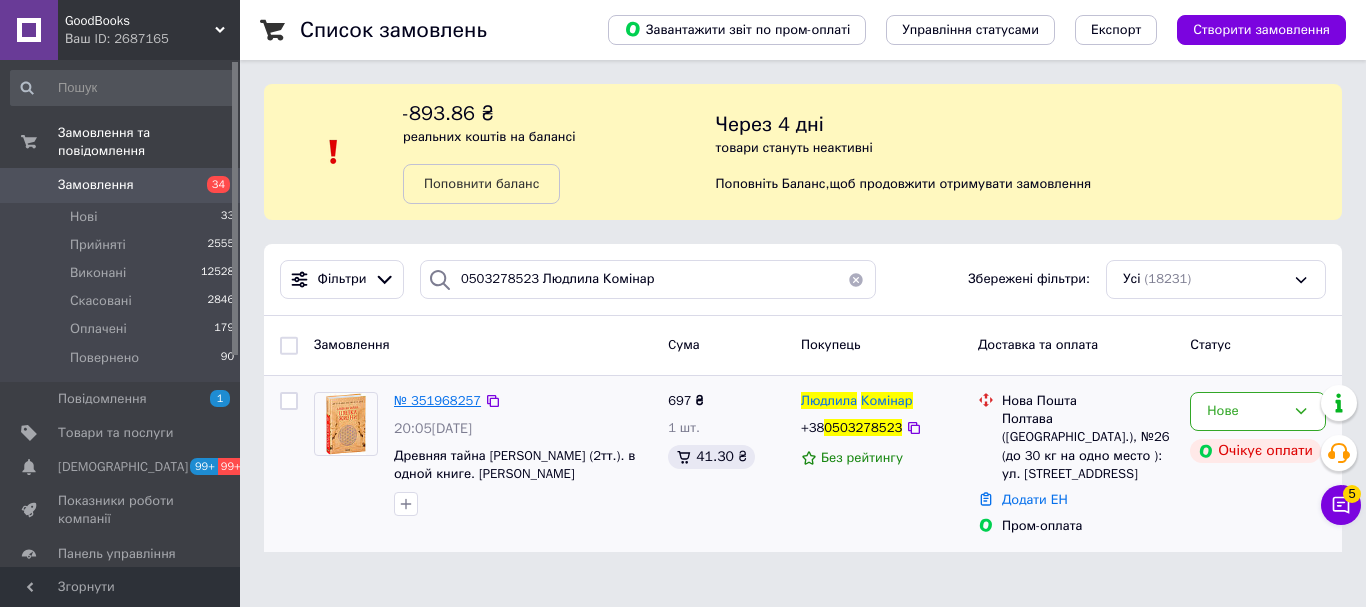 click on "№ 351968257" at bounding box center (437, 400) 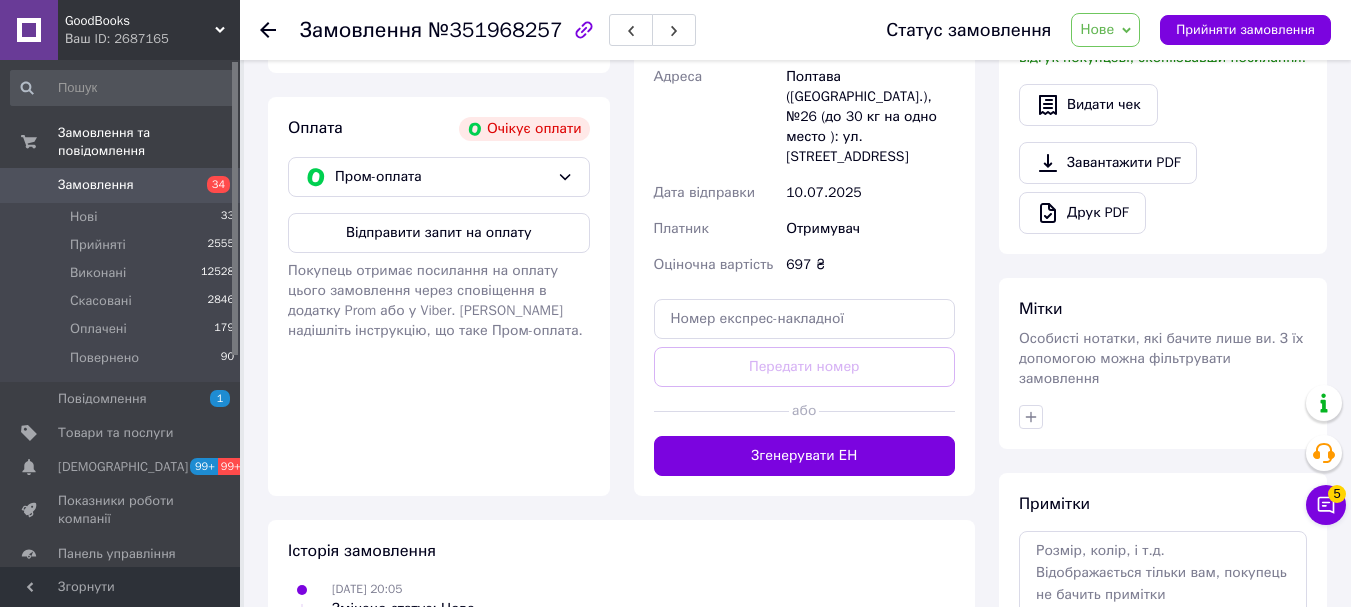 scroll, scrollTop: 728, scrollLeft: 0, axis: vertical 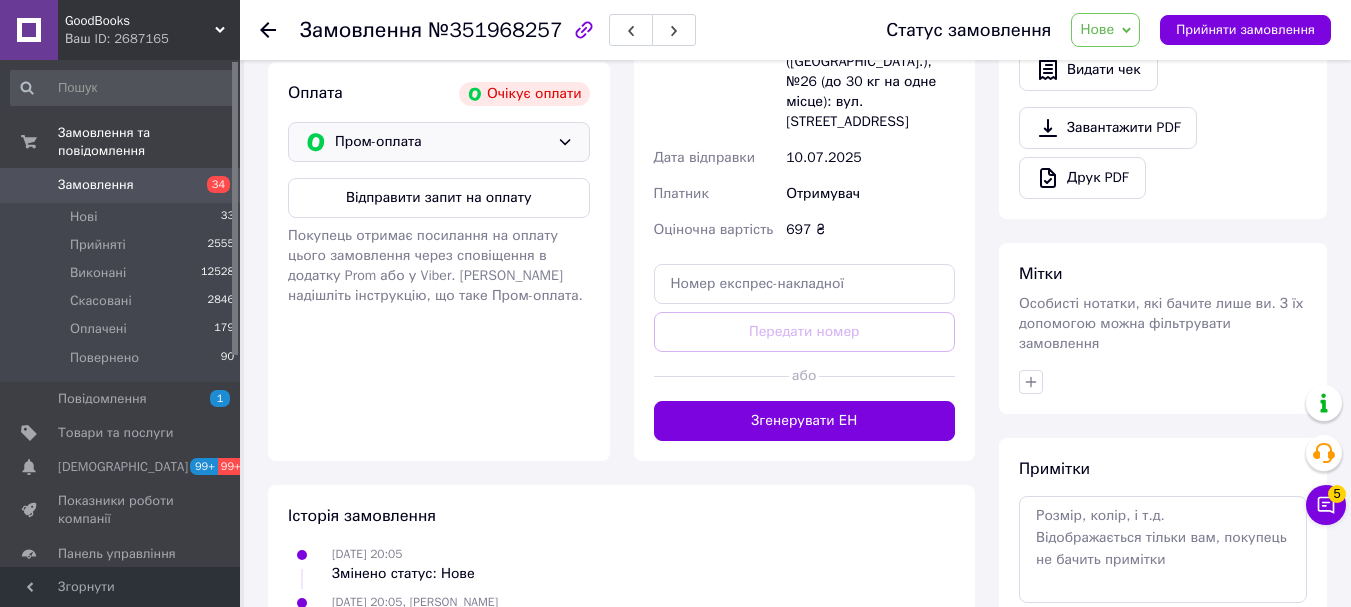 click on "Пром-оплата" at bounding box center (442, 142) 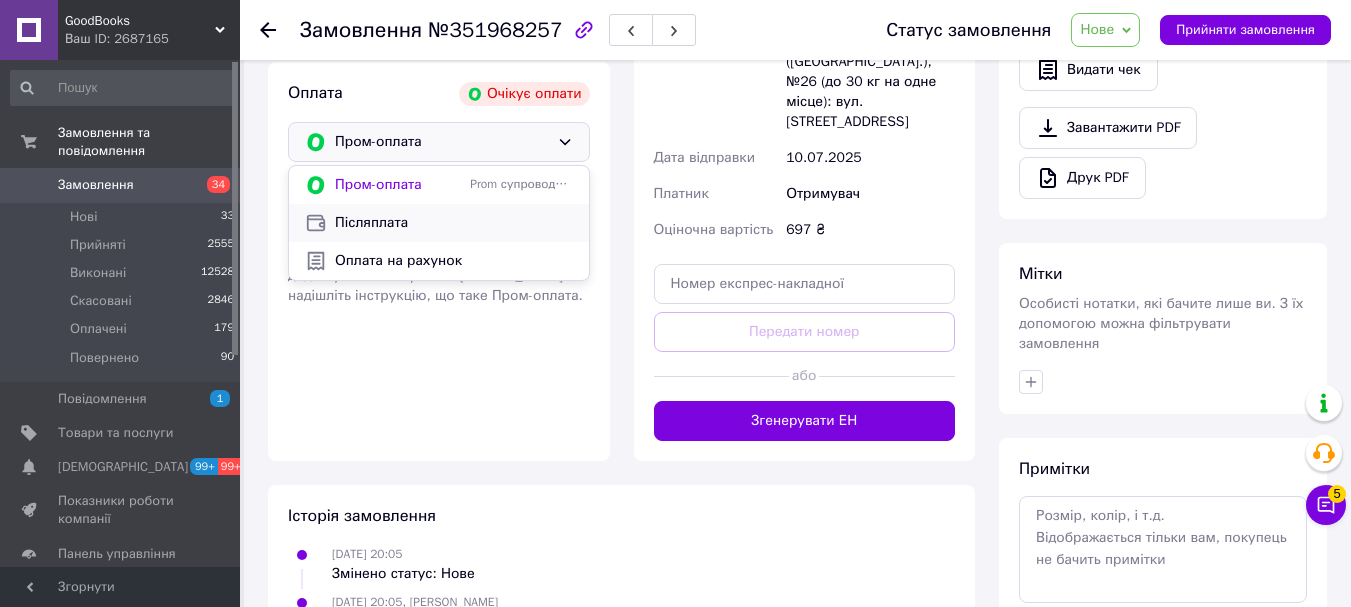 click on "Післяплата" at bounding box center (454, 223) 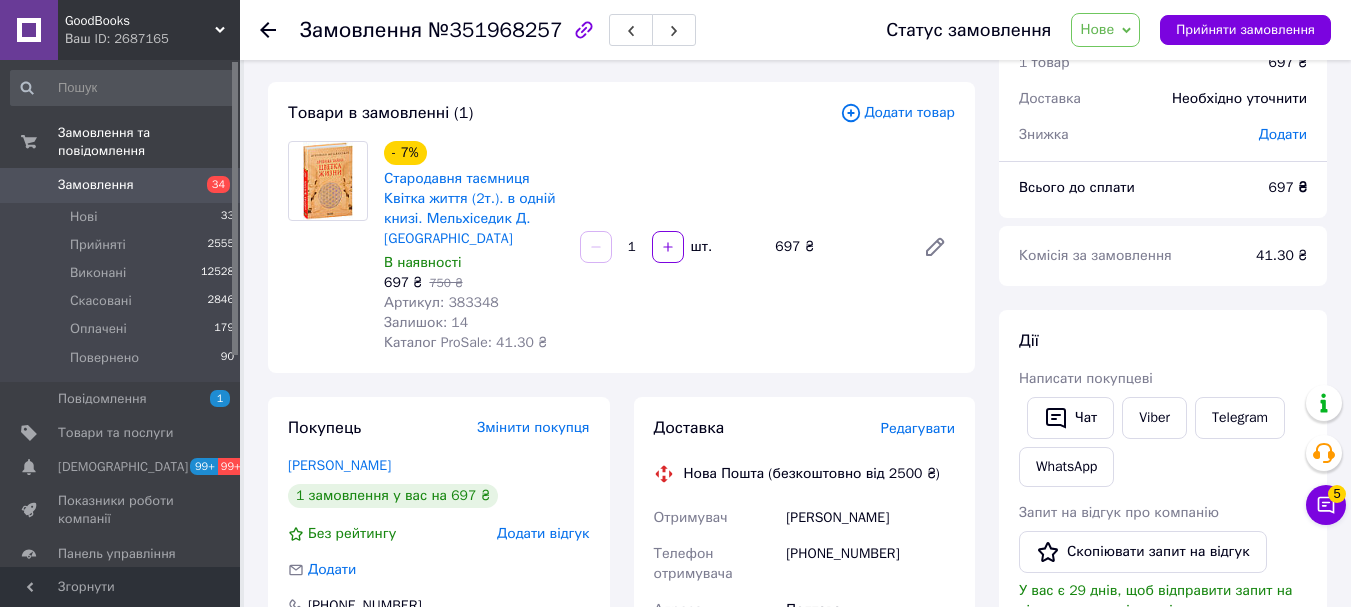 scroll, scrollTop: 0, scrollLeft: 0, axis: both 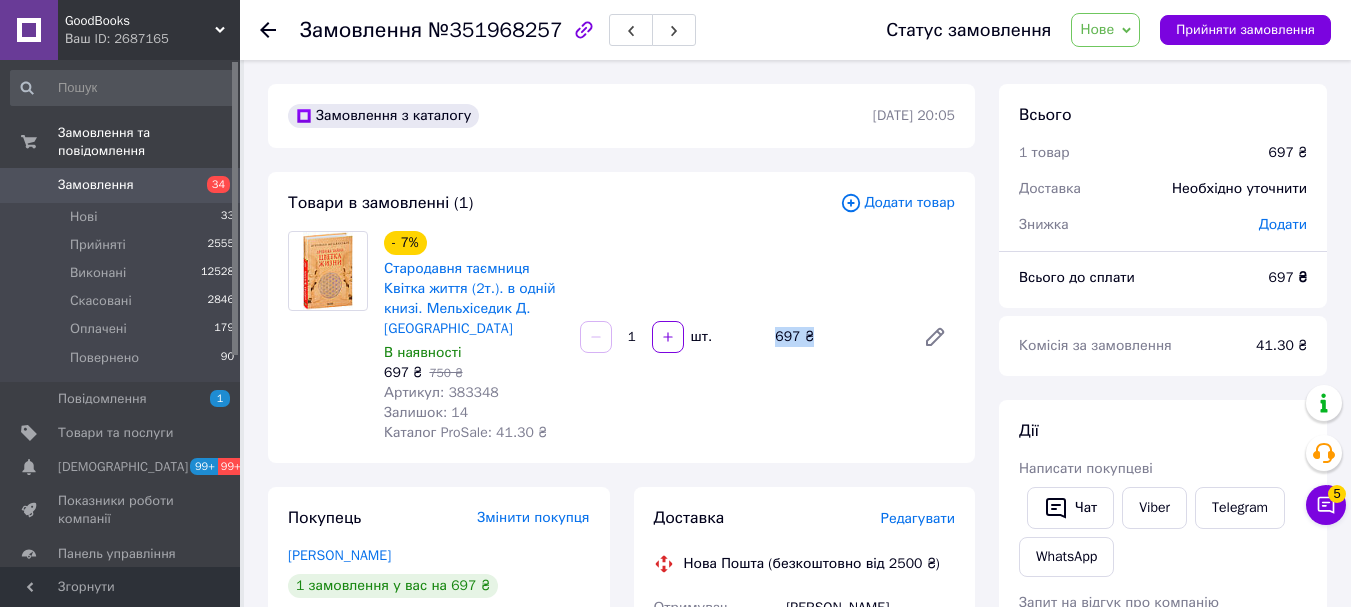 drag, startPoint x: 808, startPoint y: 275, endPoint x: 688, endPoint y: 328, distance: 131.18307 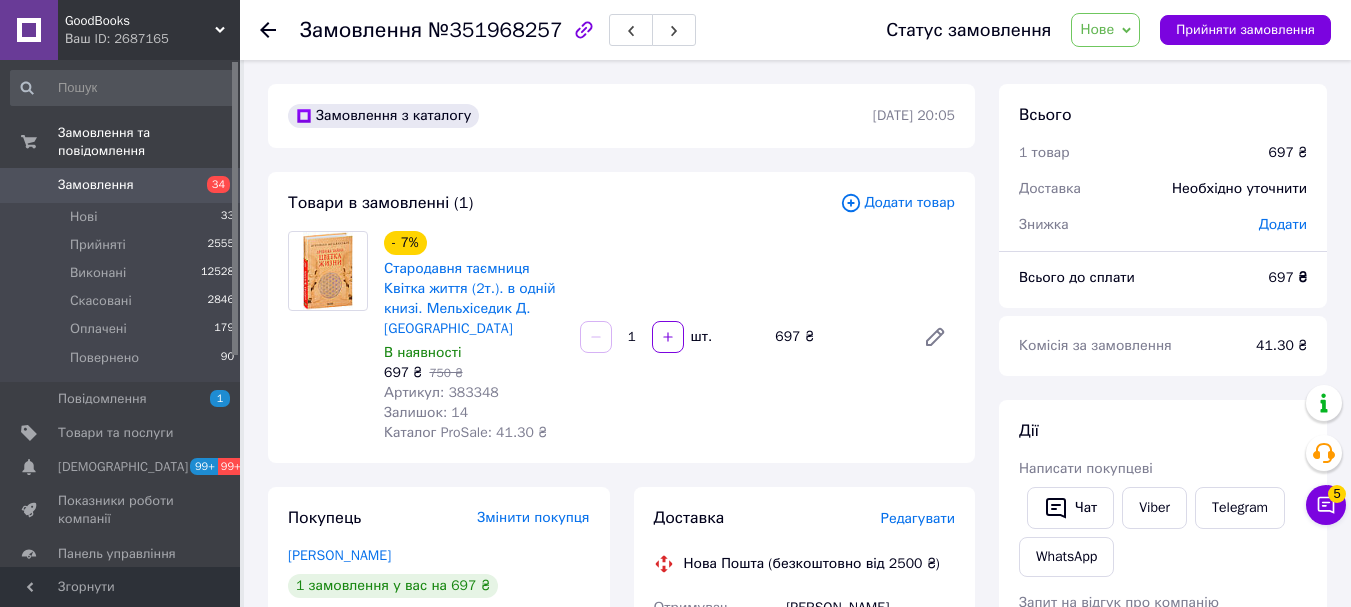 click on "- 7% Стародавня таємниця Квітка життя (2т.). в одній книзі. Мельхіседик Д. Софія В наявності 697 ₴   750 ₴ Артикул: 383348 Залишок: 14 Каталог ProSale: 41.30 ₴  1   шт. 697 ₴" at bounding box center [669, 337] 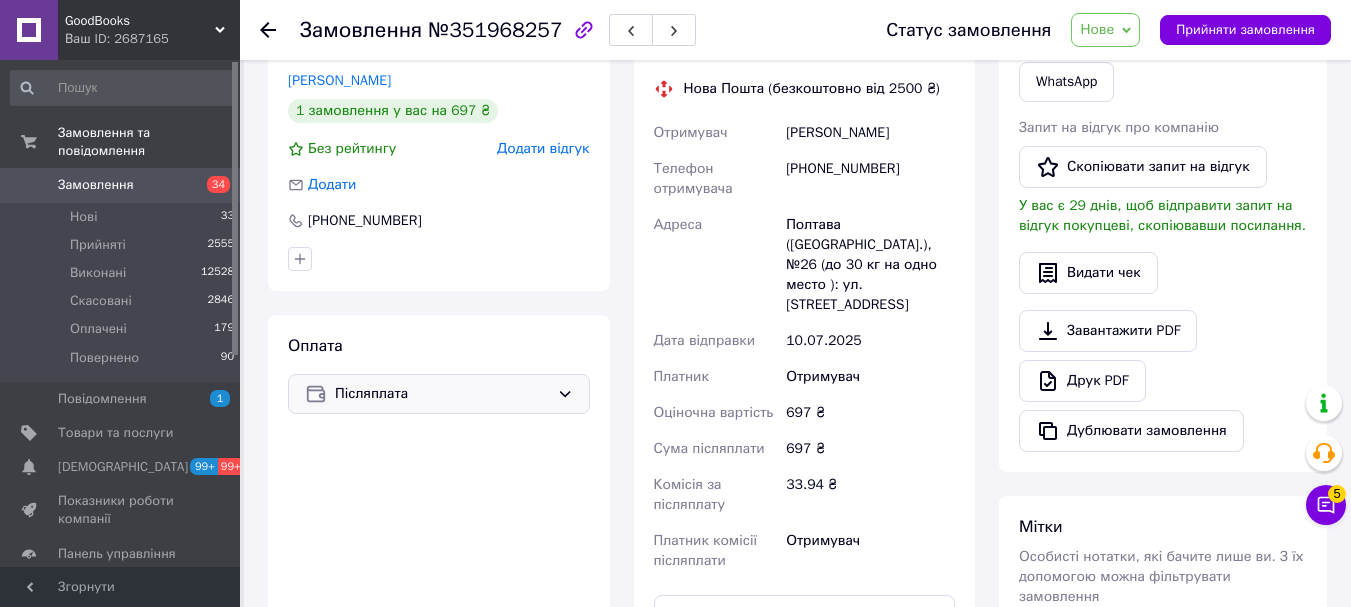 scroll, scrollTop: 474, scrollLeft: 0, axis: vertical 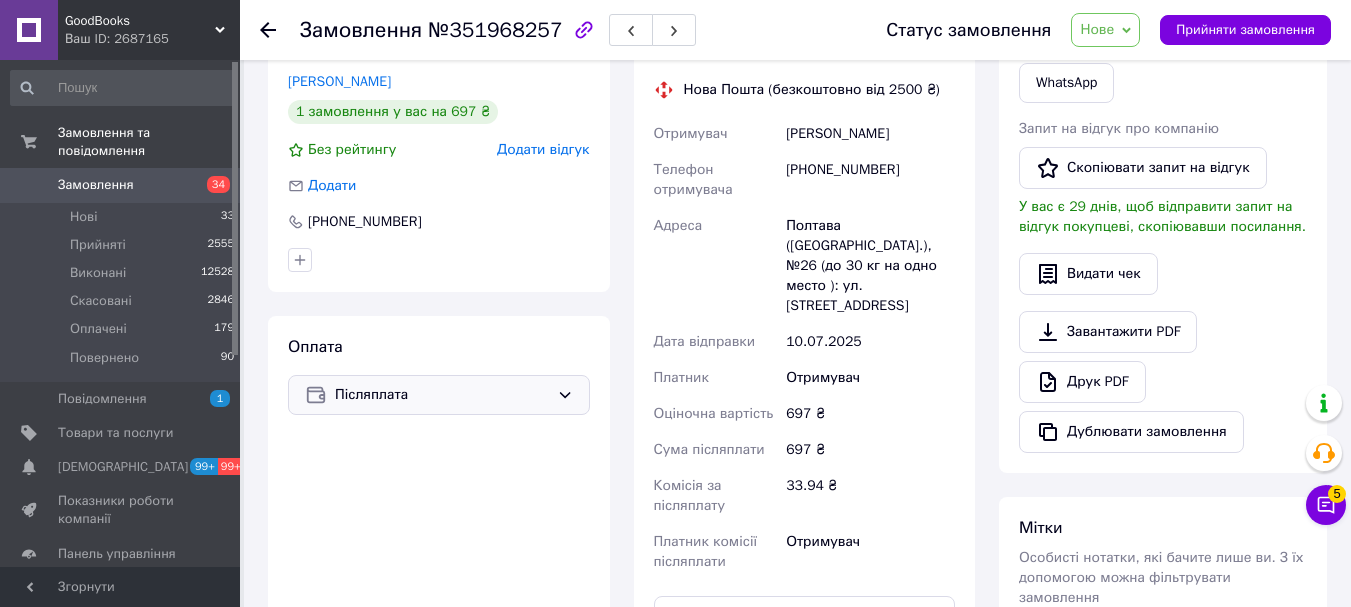 click on "Нове" at bounding box center [1097, 29] 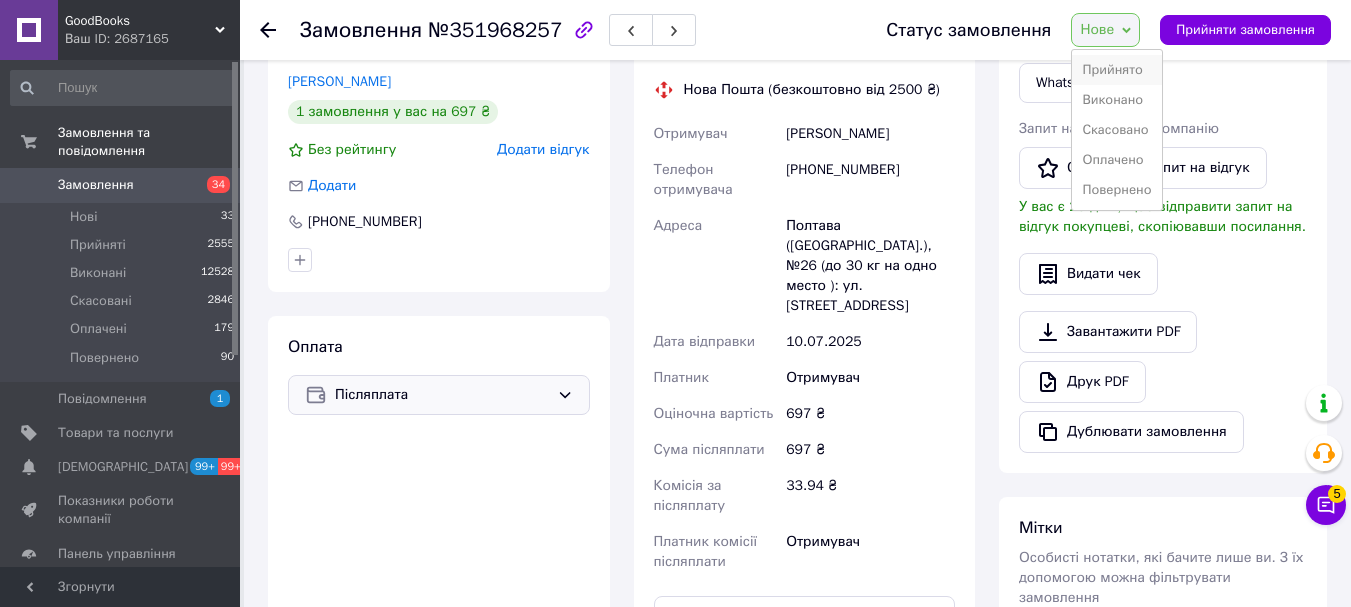click on "Прийнято" at bounding box center [1116, 70] 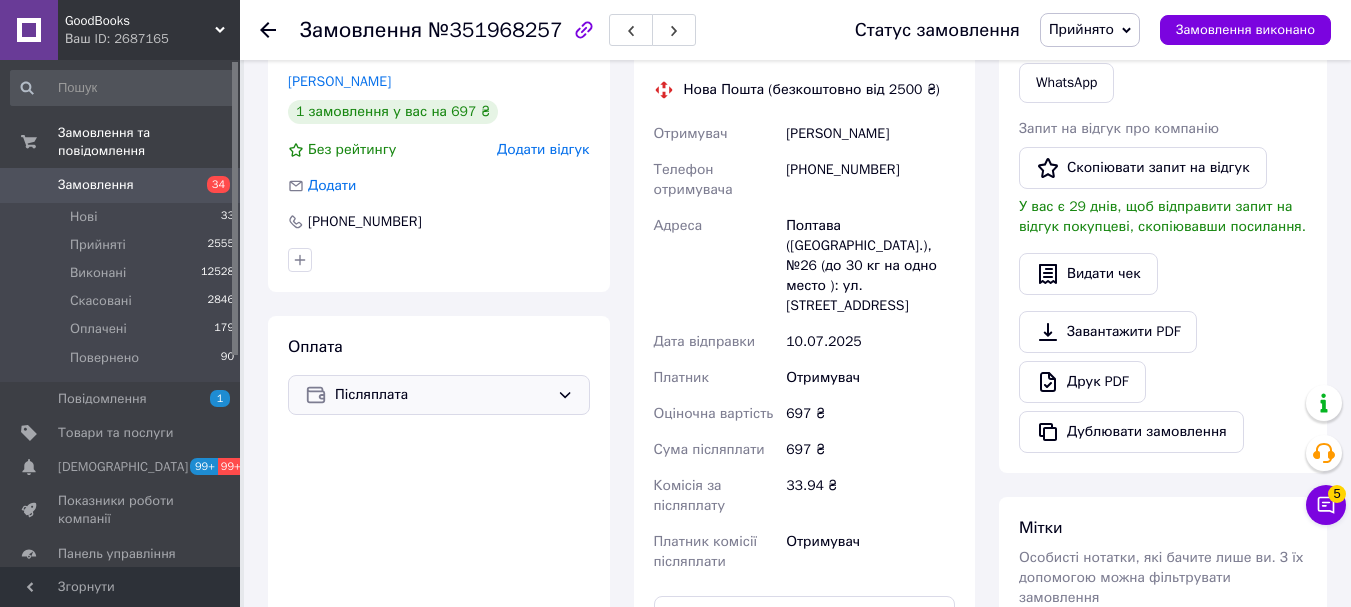 scroll, scrollTop: 0, scrollLeft: 0, axis: both 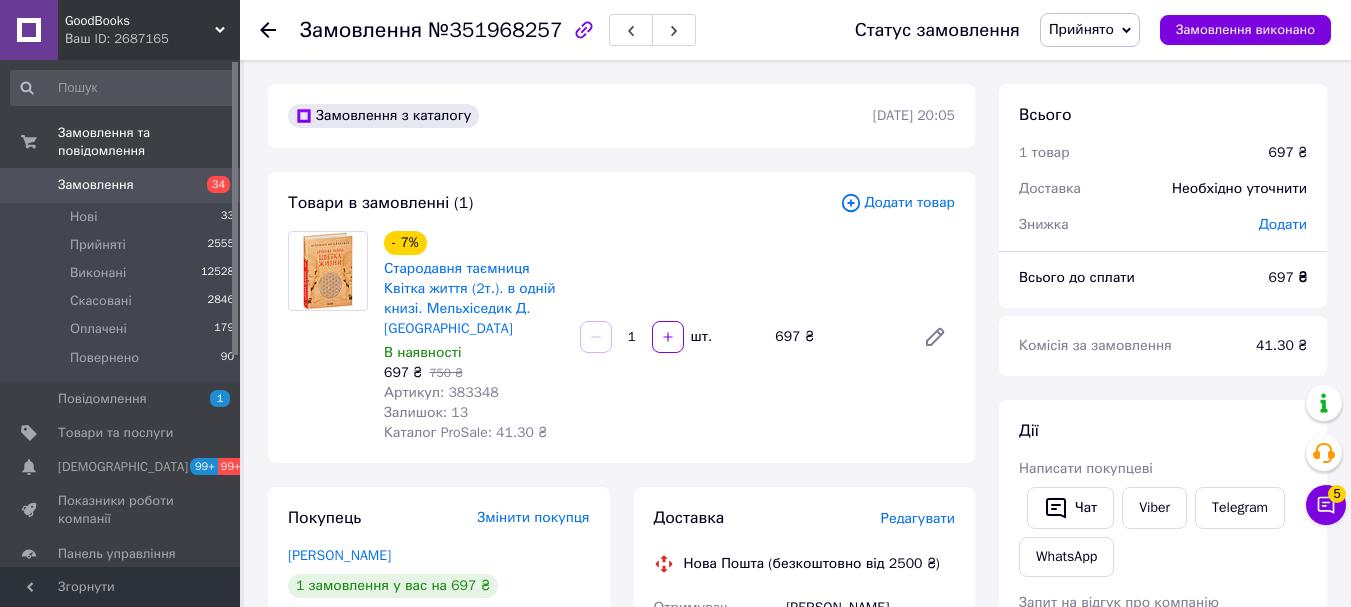 click 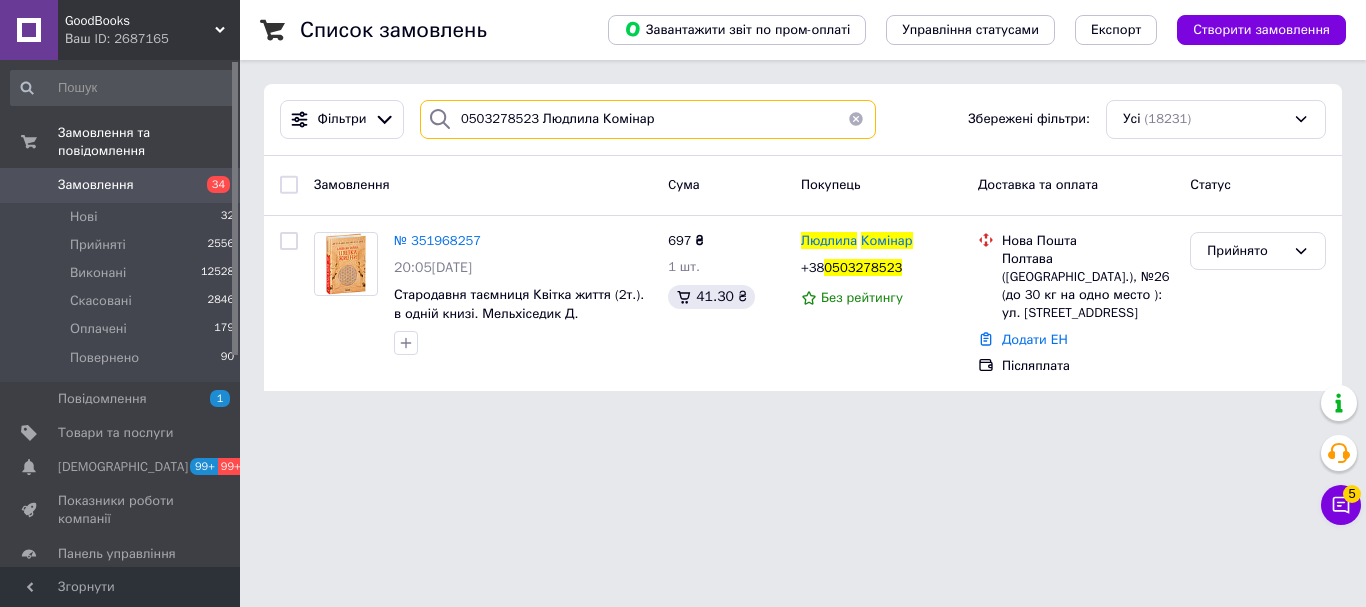 click on "Список замовлень   Завантажити звіт по пром-оплаті Управління статусами Експорт Створити замовлення Фільтри 0503278523 Людлила Комінар Збережені фільтри: Усі (18231) Замовлення Cума Покупець Доставка та оплата Статус № 351968257 20:05, 09.07.2025 Стародавня таємниця Квітка життя (2т.). в одній книзі. Мельхіседик Д. Софія 697 ₴ 1 шт. 41.30 ₴ Людлила   Комінар   +38 0503278523 Без рейтингу Нова Пошта Полтава (Полтавская обл.), №26 (до 30 кг на одно место ): ул. Европейская, 66 Додати ЕН Післяплата Прийнято" at bounding box center [803, 207] 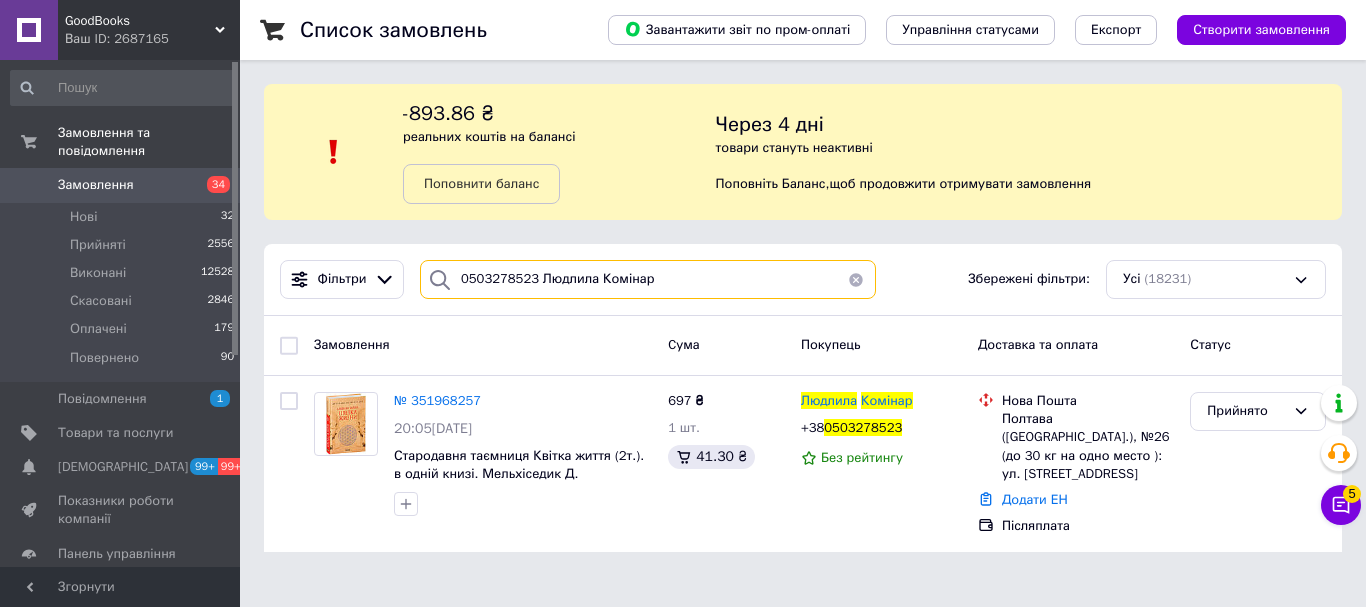 paste on "673140915 Зоряна Явна" 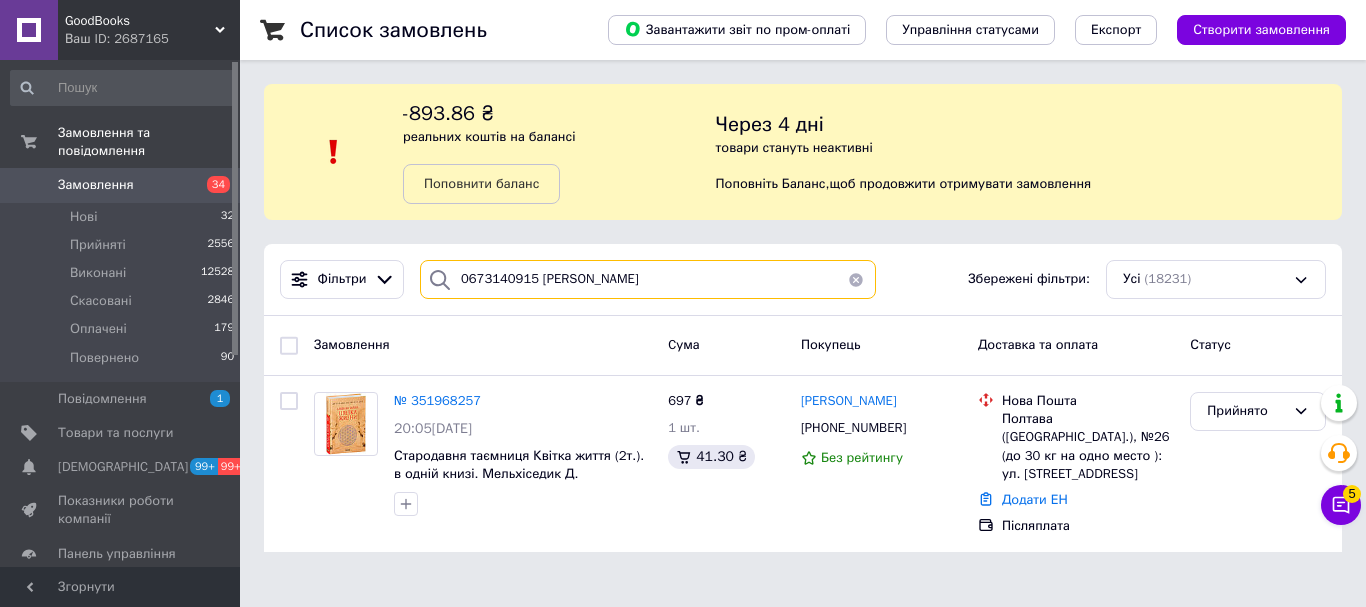 type on "0673140915 Зоряна Явна" 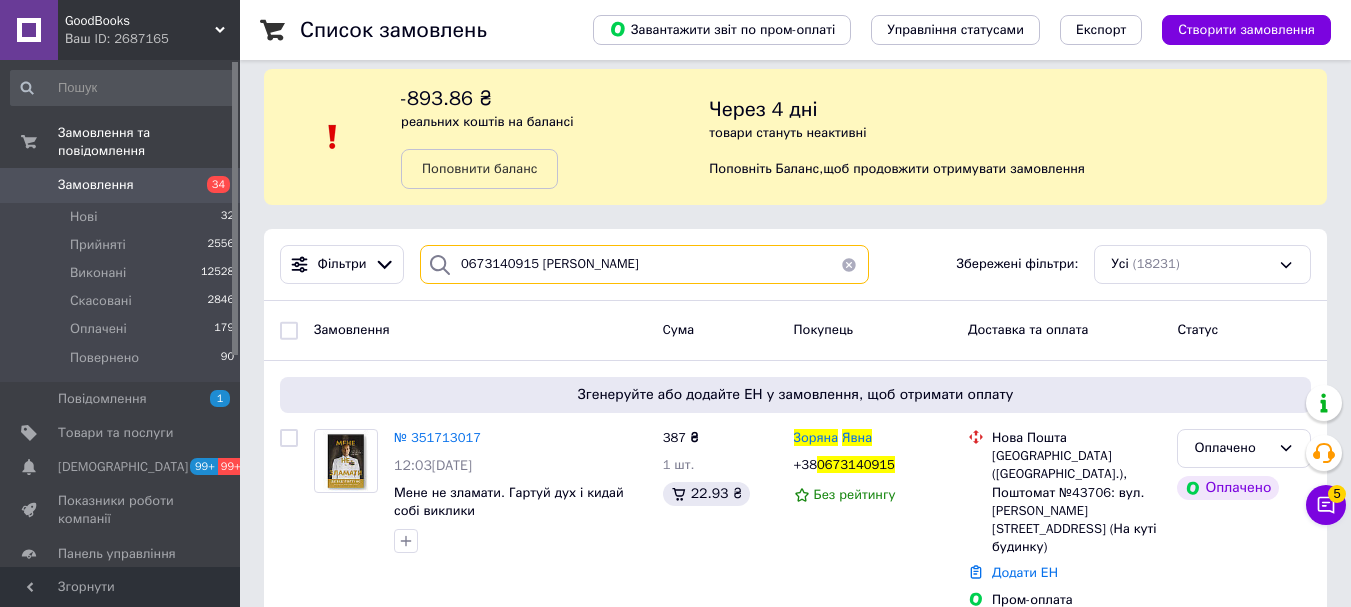 scroll, scrollTop: 21, scrollLeft: 0, axis: vertical 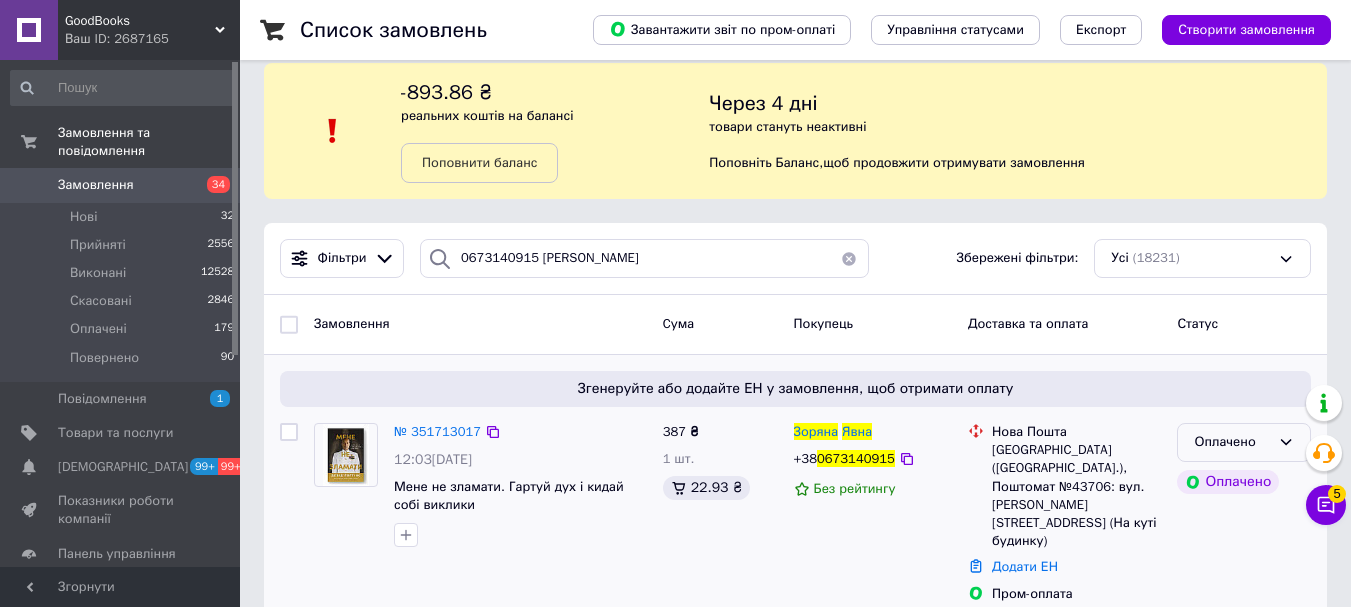 click on "Оплачено" at bounding box center [1232, 442] 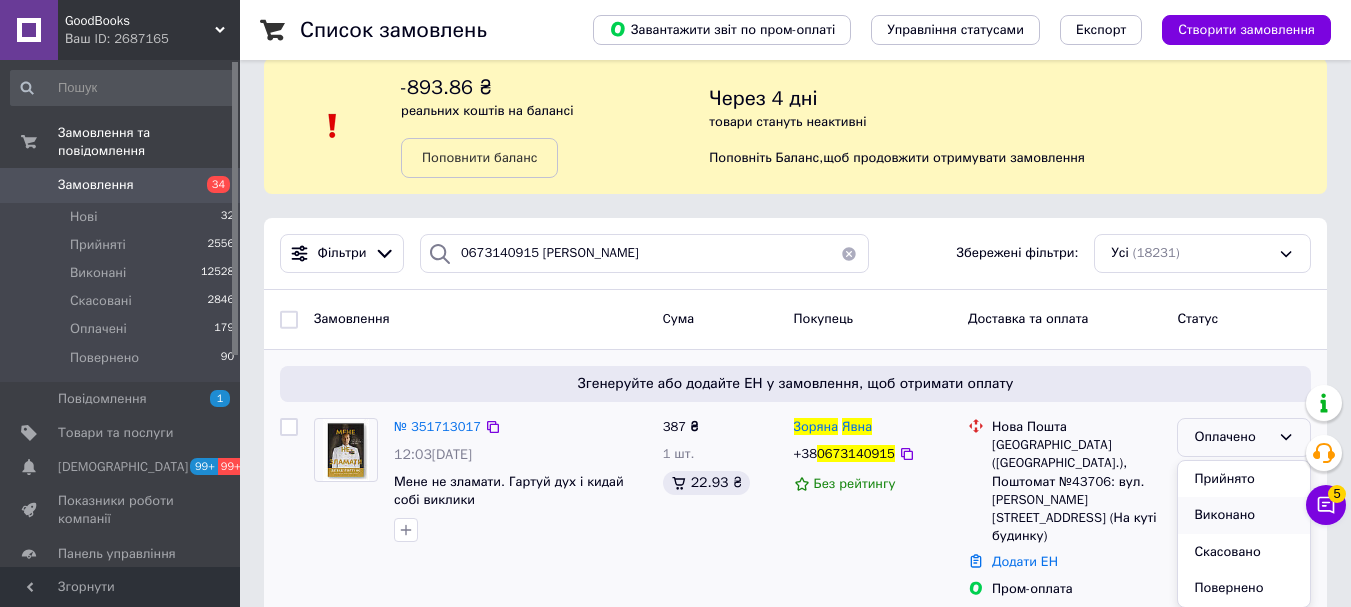 scroll, scrollTop: 27, scrollLeft: 0, axis: vertical 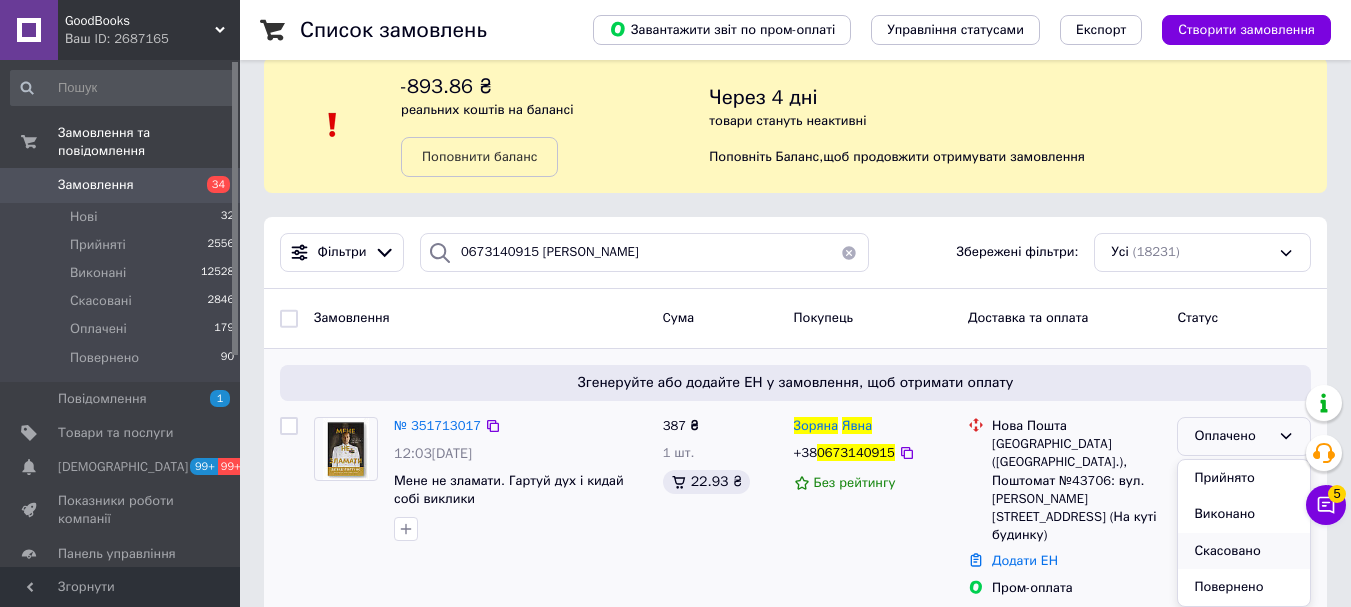 click on "Скасовано" at bounding box center [1244, 551] 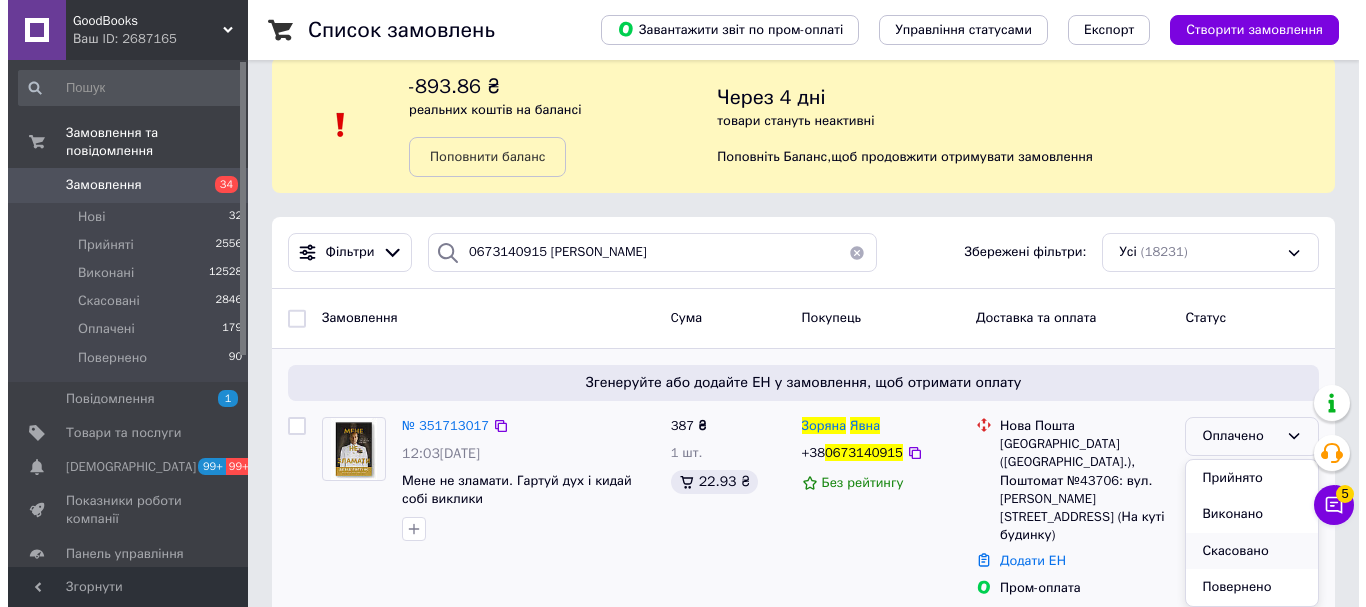 scroll, scrollTop: 21, scrollLeft: 0, axis: vertical 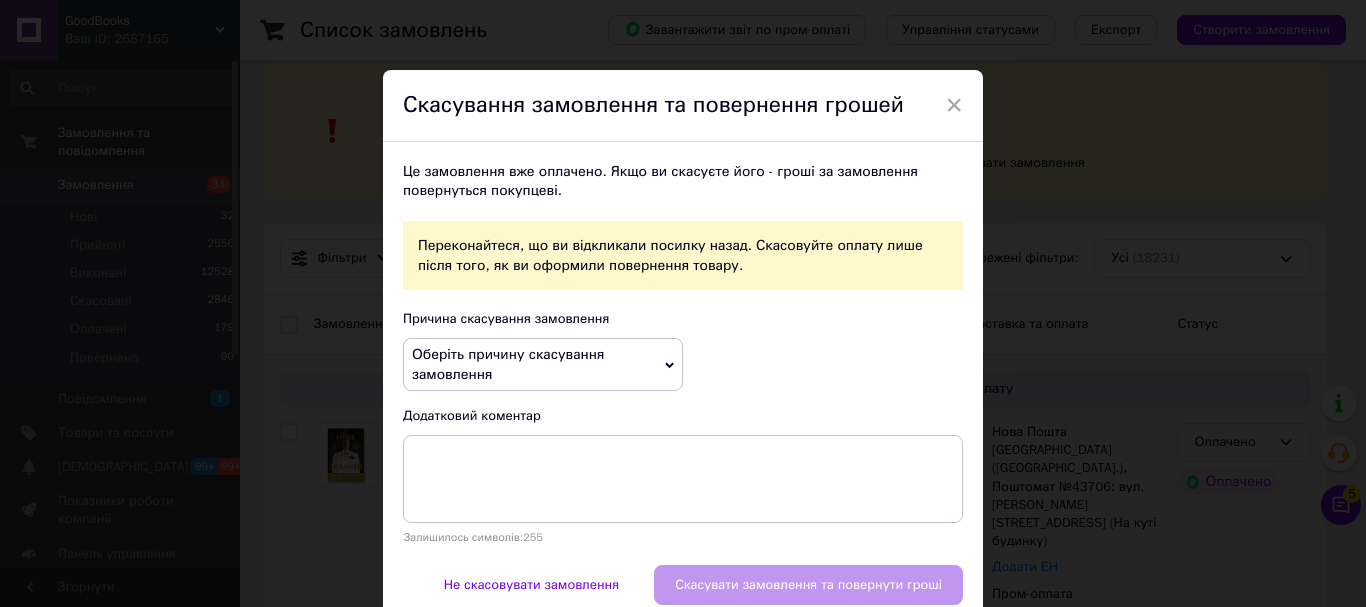 click on "Оберіть причину скасування замовлення" at bounding box center [543, 364] 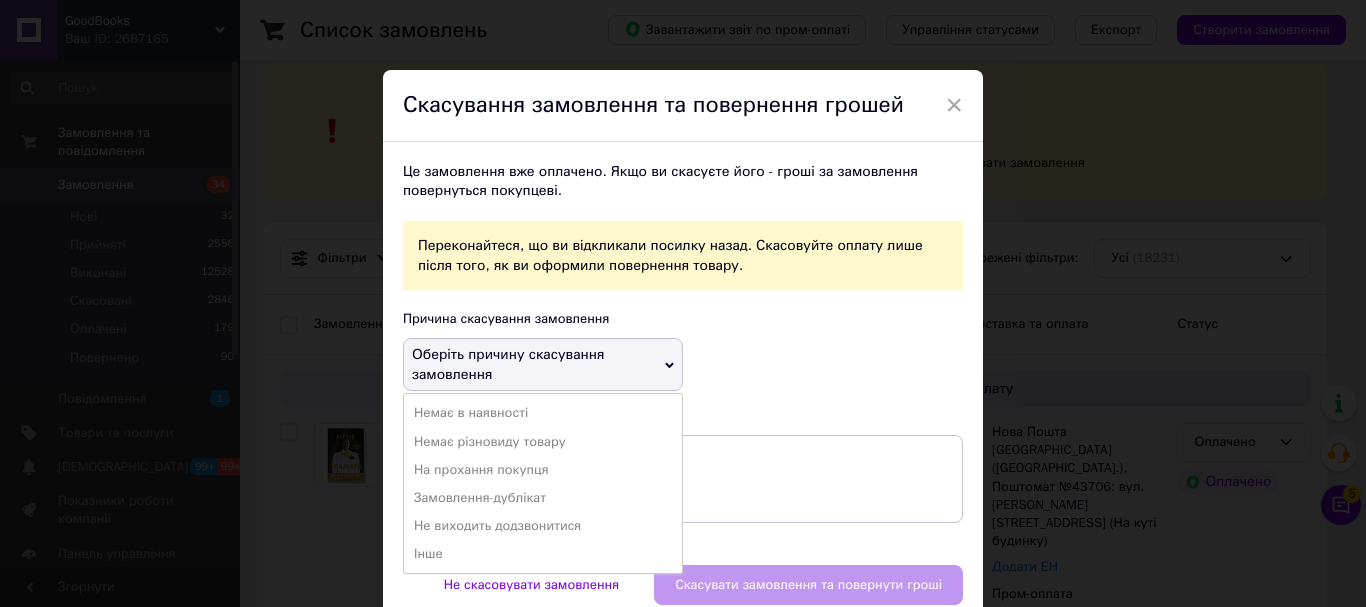 scroll, scrollTop: 85, scrollLeft: 0, axis: vertical 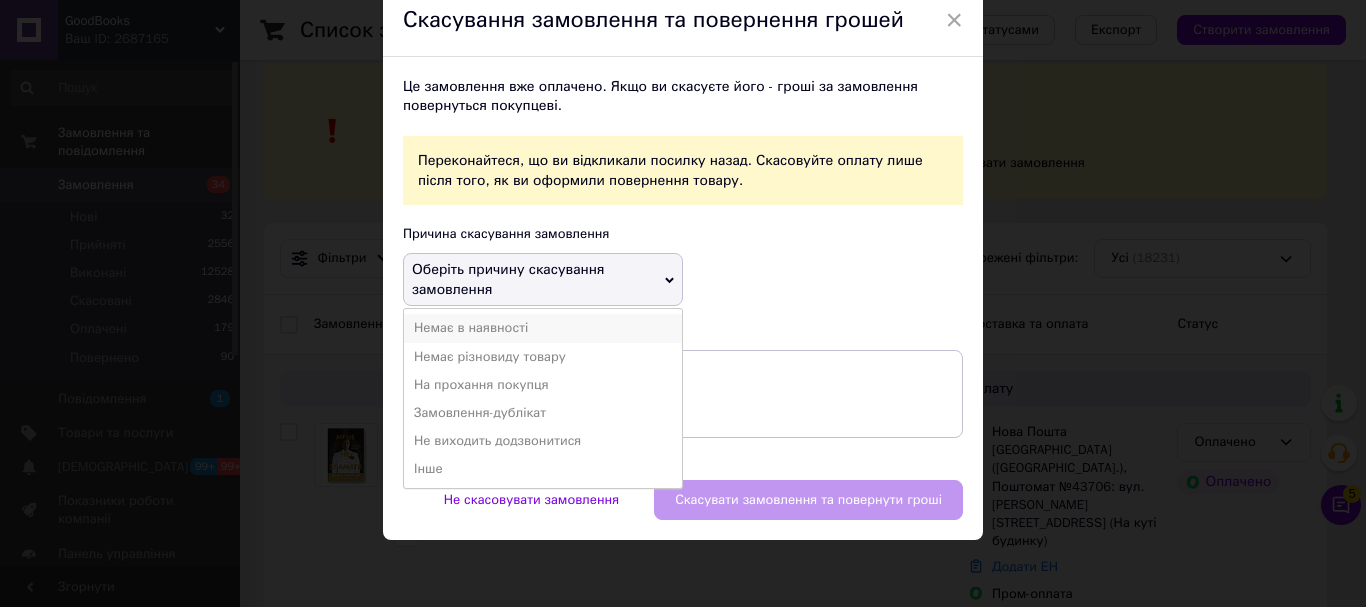 click on "Немає в наявності" at bounding box center (543, 328) 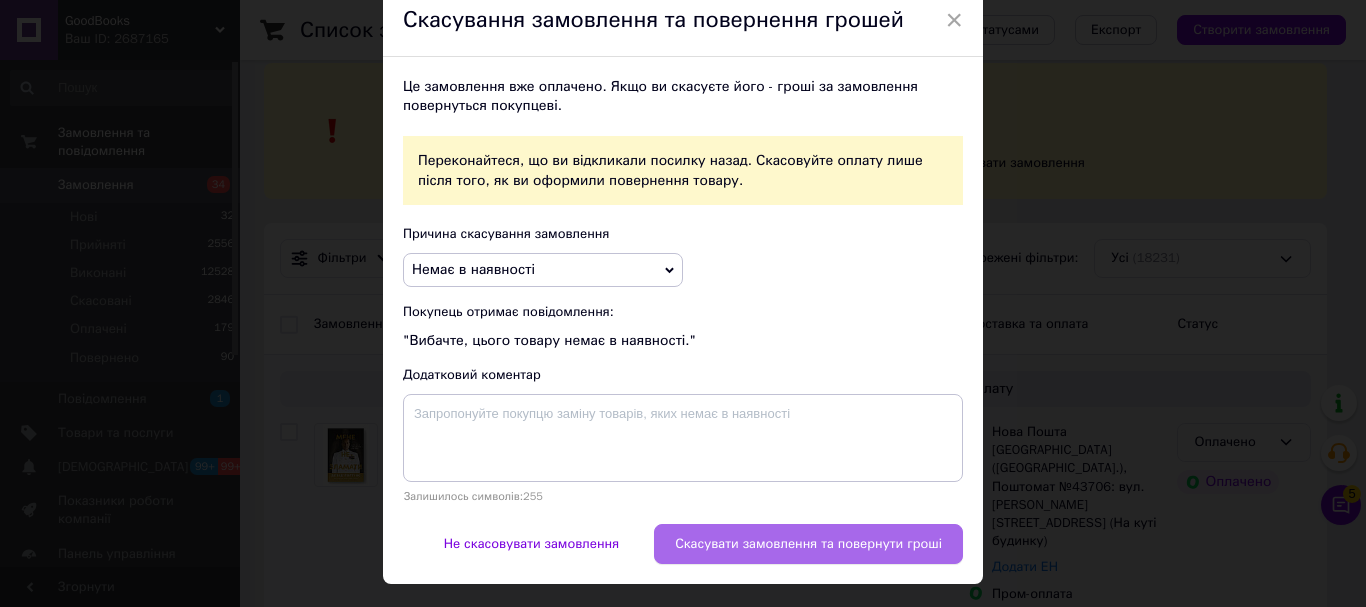 click on "Скасувати замовлення та повернути гроші" at bounding box center [808, 544] 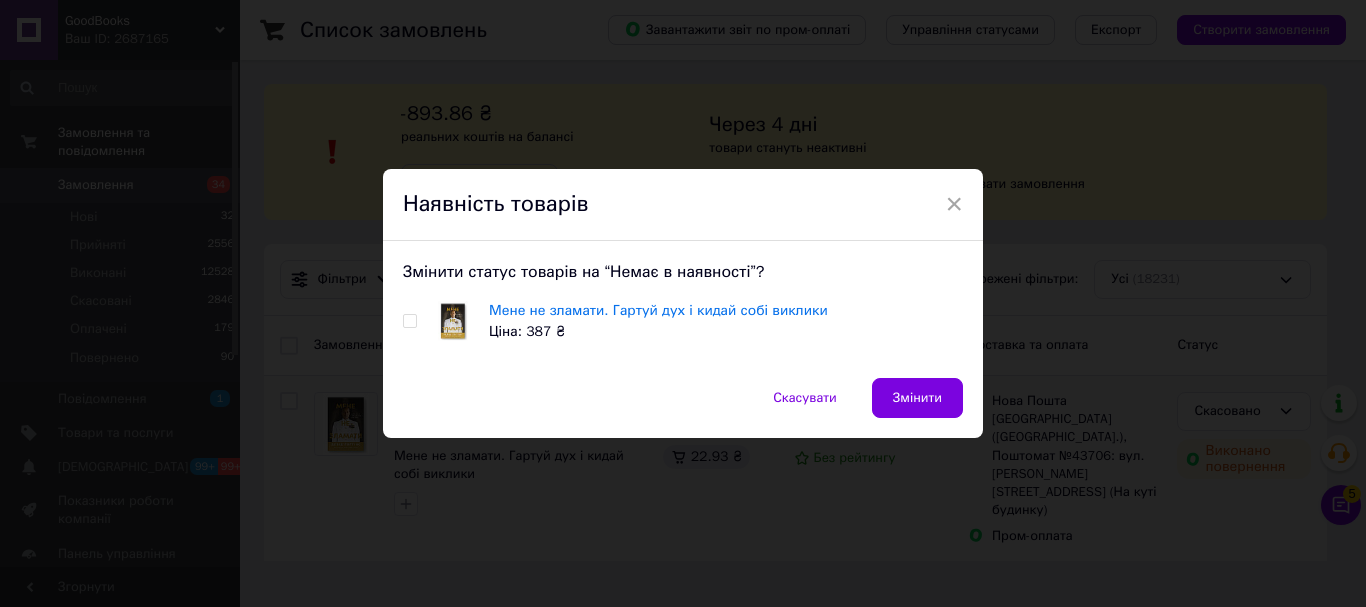 scroll, scrollTop: 0, scrollLeft: 0, axis: both 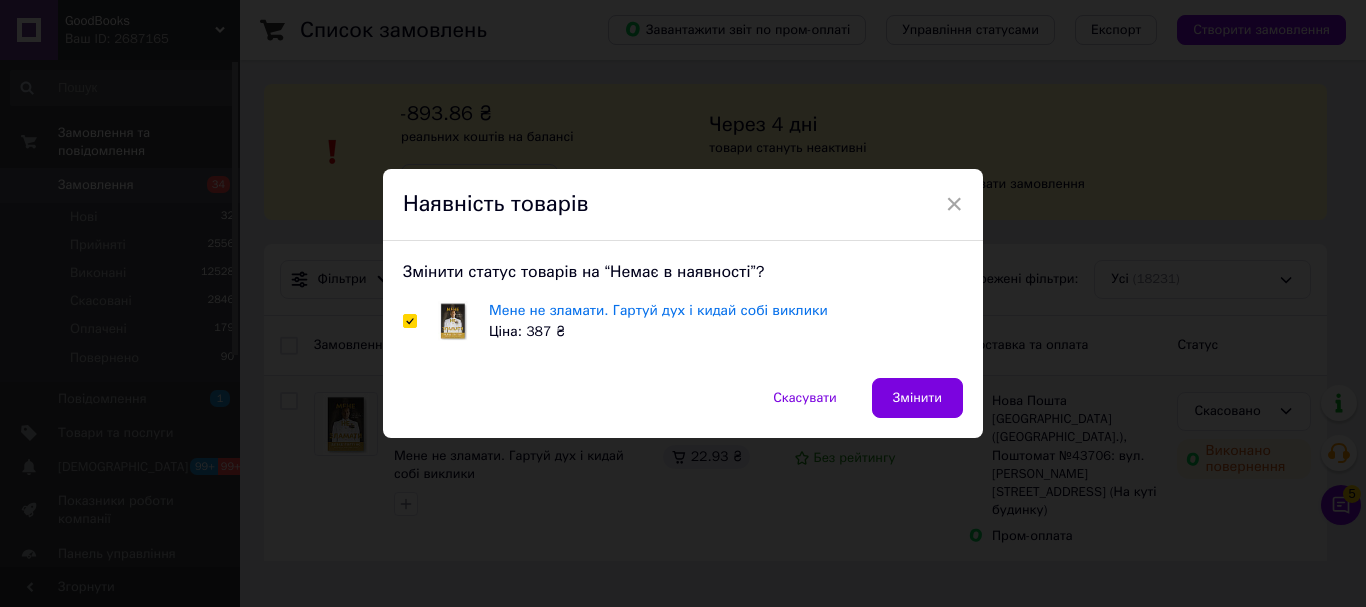checkbox on "true" 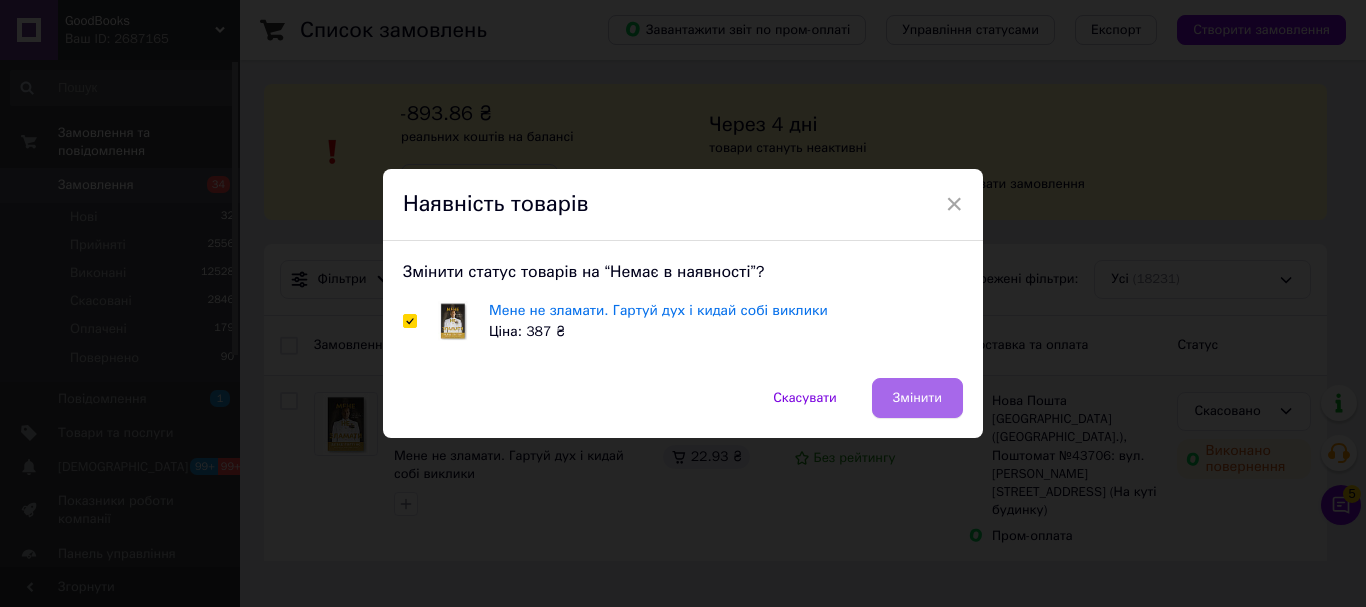 click on "Змінити" at bounding box center (917, 398) 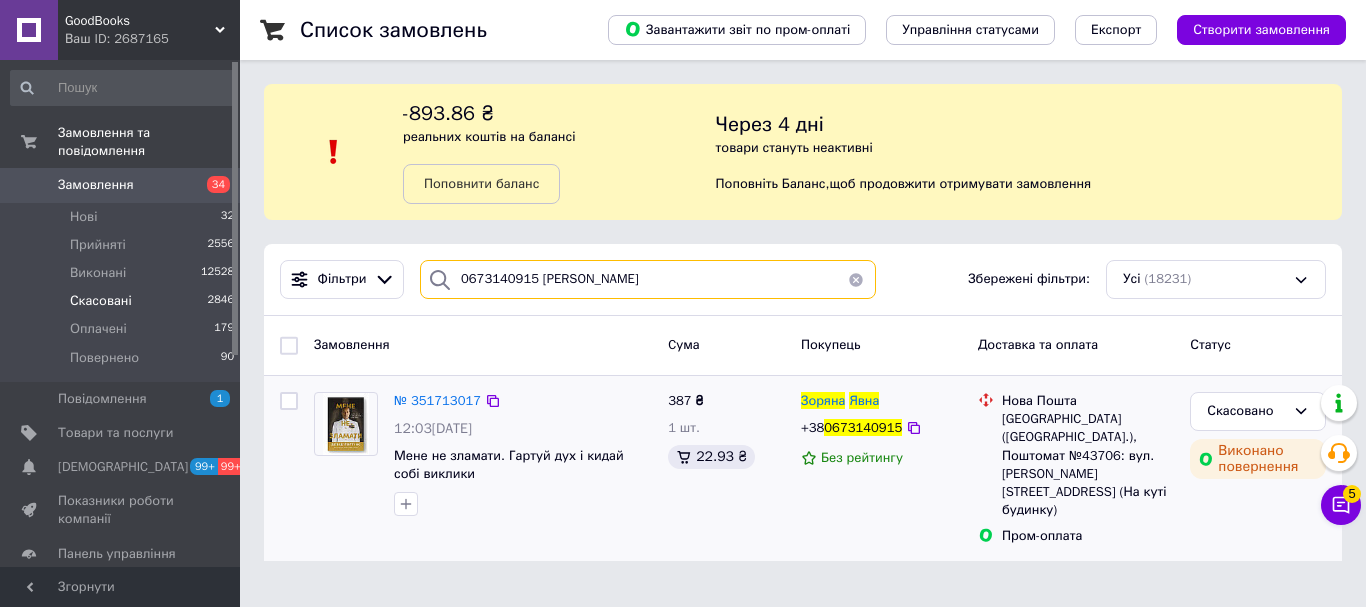 drag, startPoint x: 700, startPoint y: 270, endPoint x: 169, endPoint y: 270, distance: 531 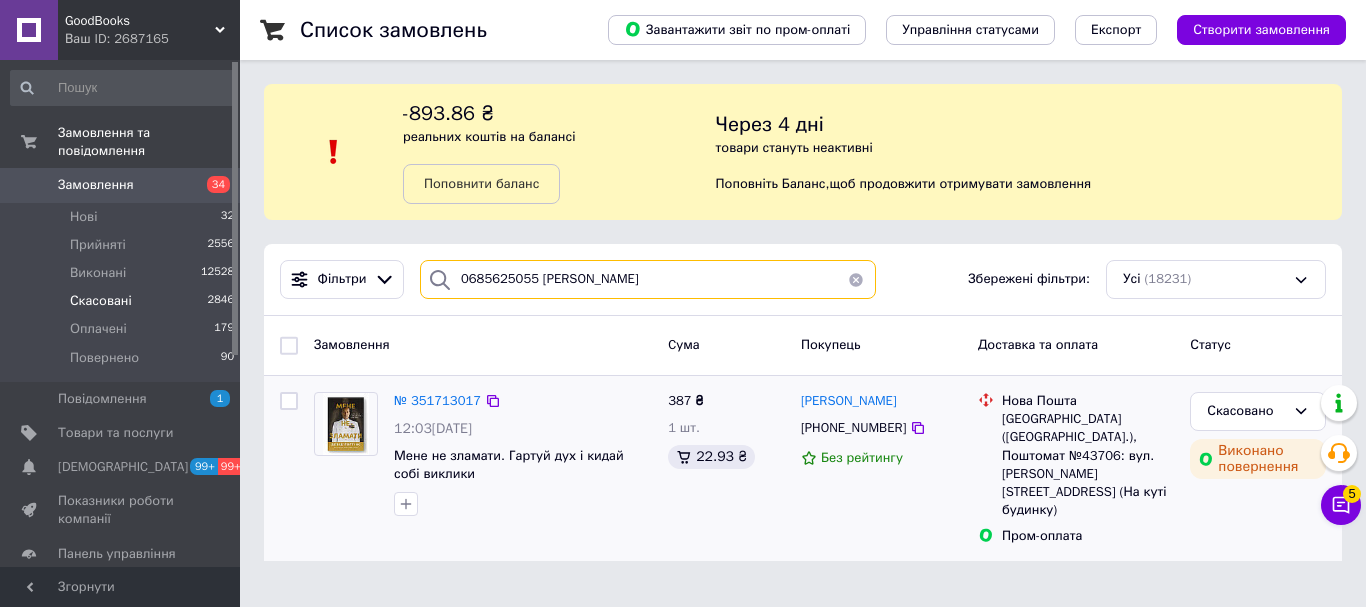 type on "0685625055 [PERSON_NAME]" 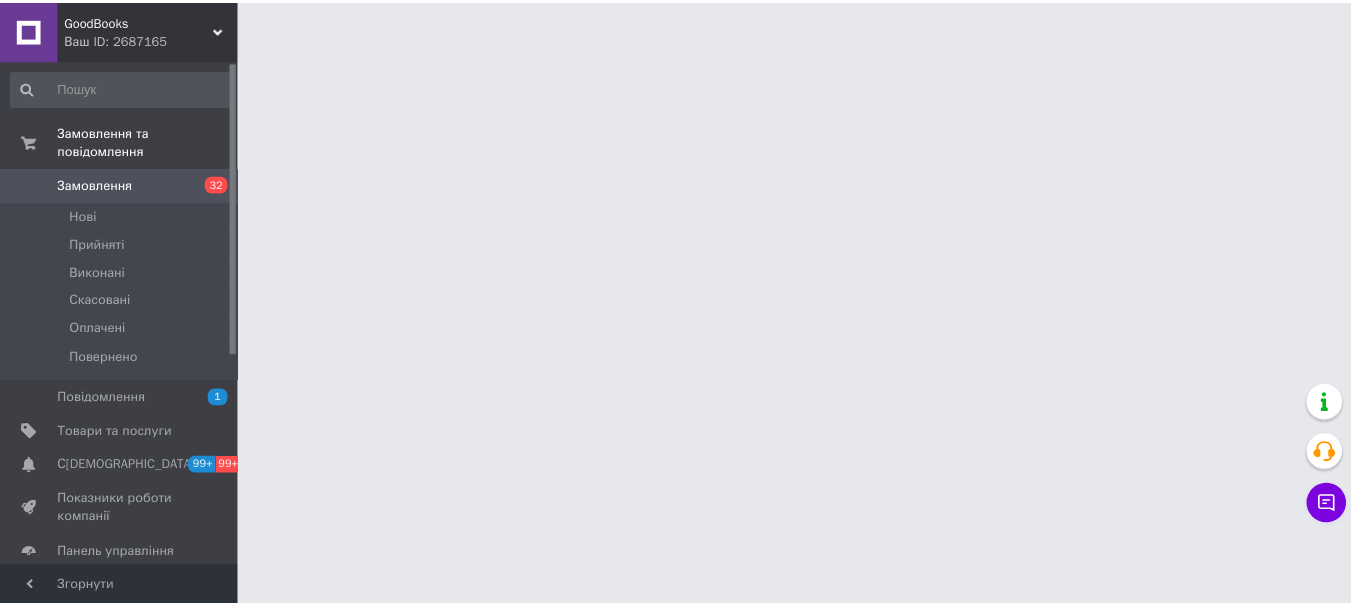 scroll, scrollTop: 0, scrollLeft: 0, axis: both 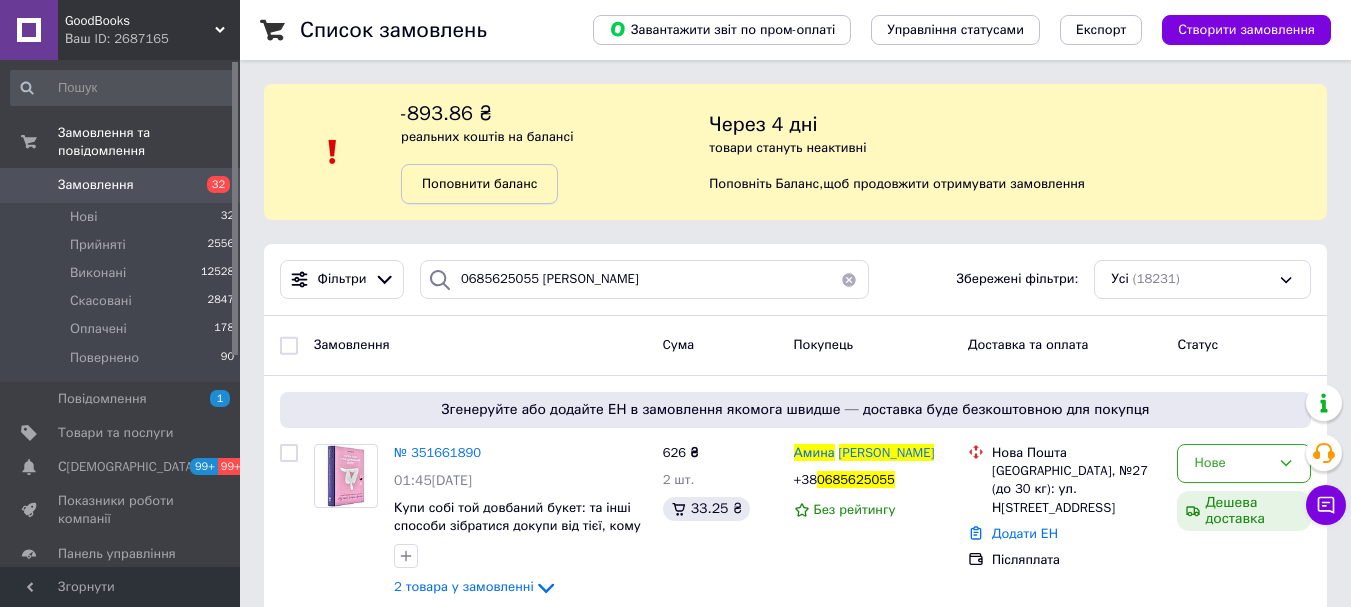 click on "Поповнити баланс" at bounding box center [479, 183] 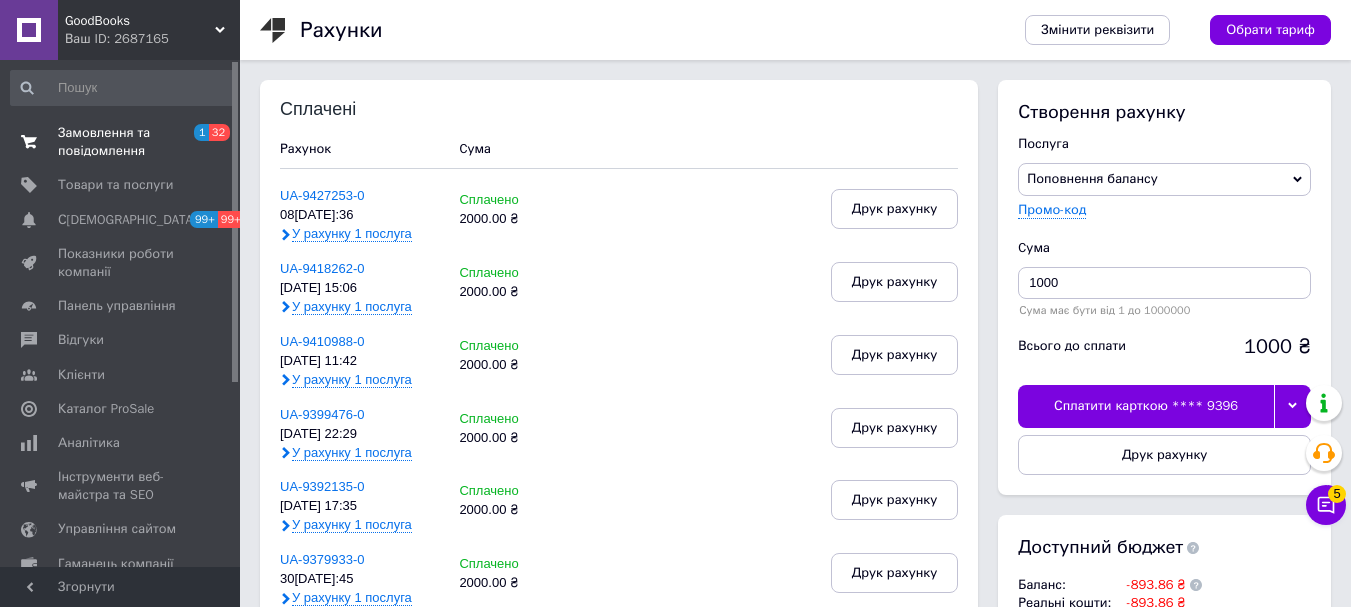 click on "Замовлення та повідомлення" at bounding box center [121, 142] 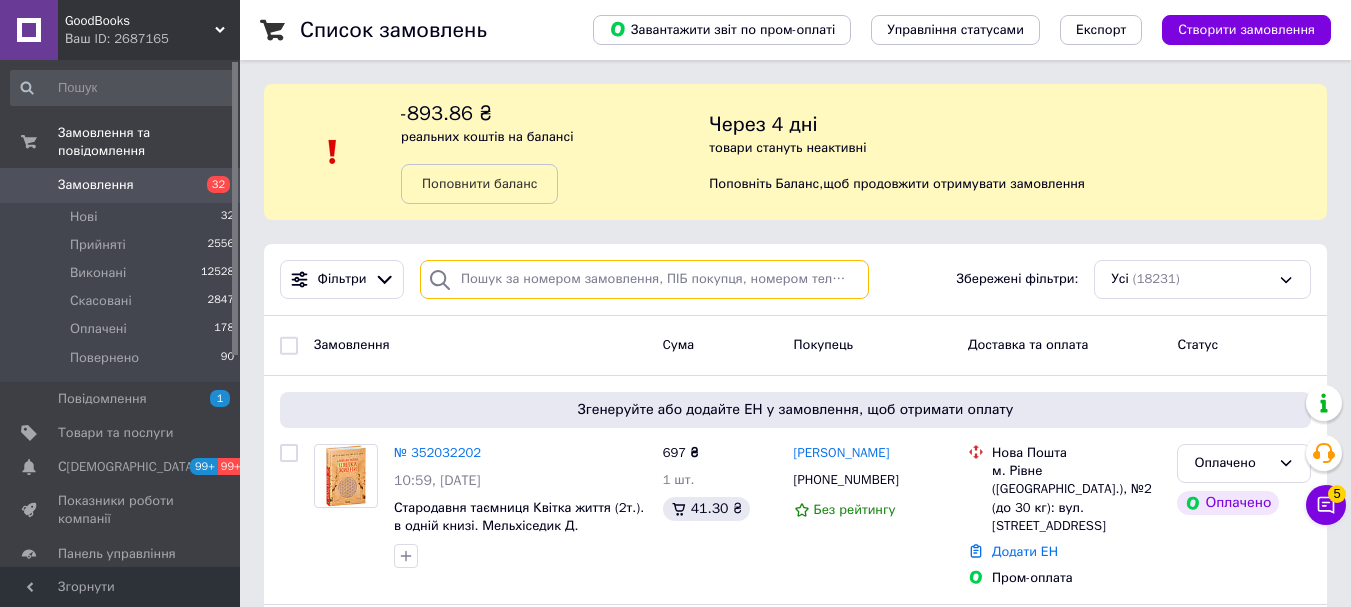 click at bounding box center [644, 279] 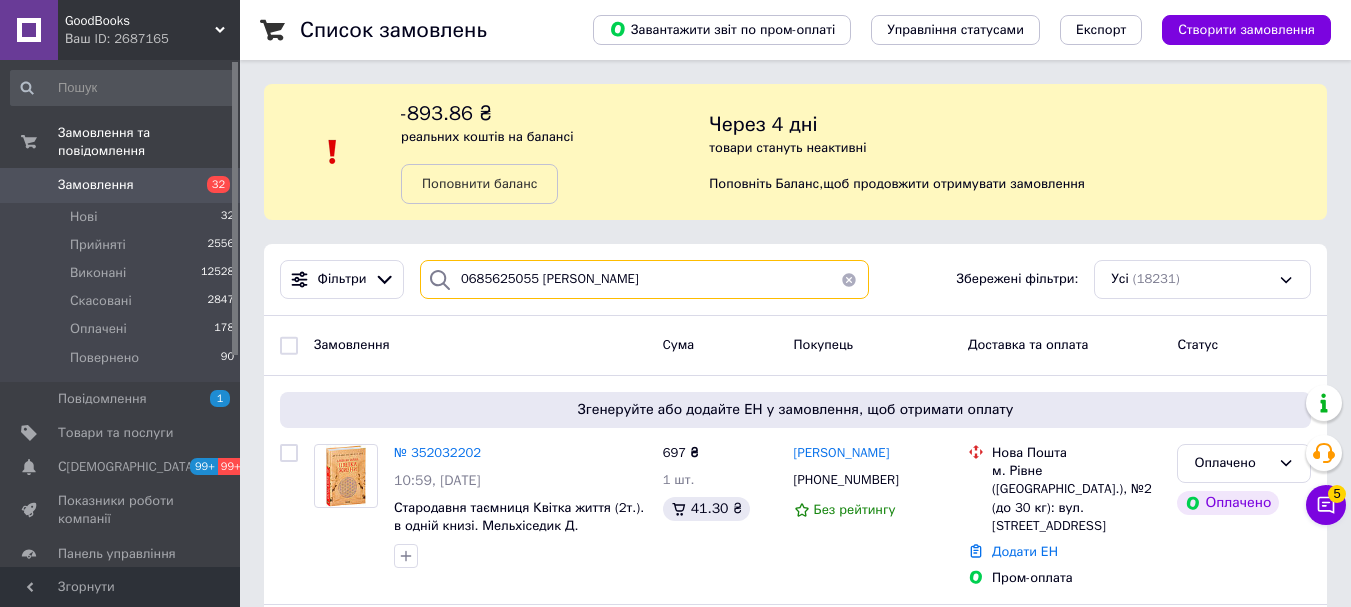 type on "0685625055 [PERSON_NAME]" 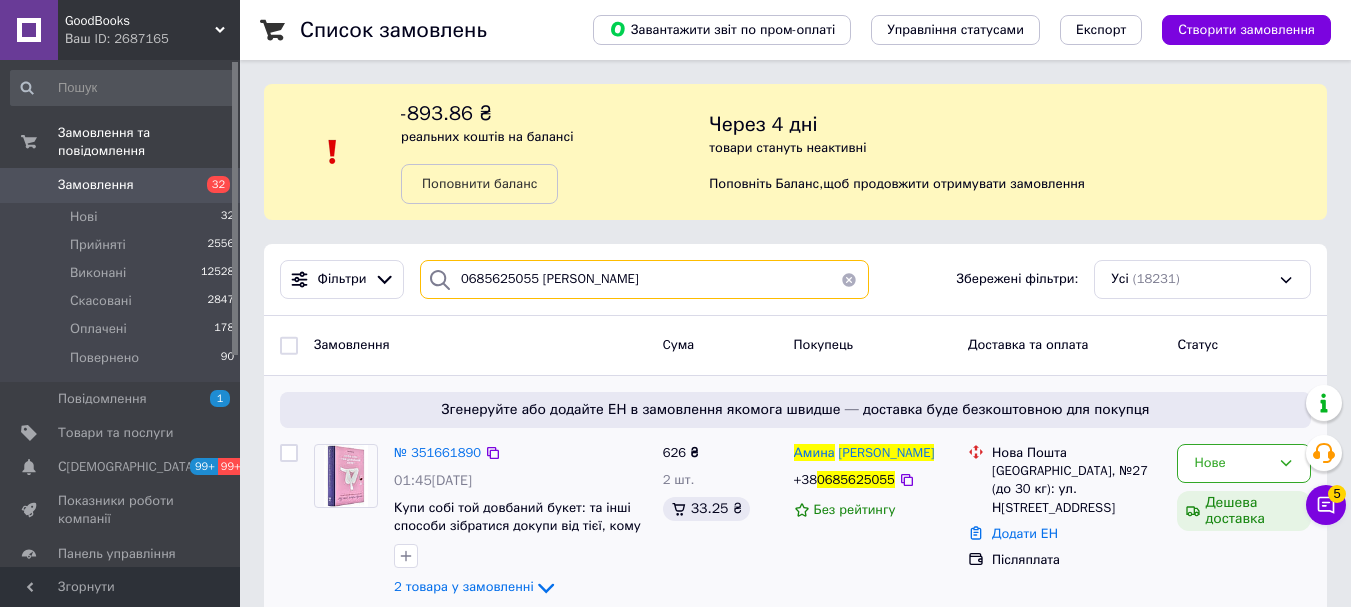 scroll, scrollTop: 33, scrollLeft: 0, axis: vertical 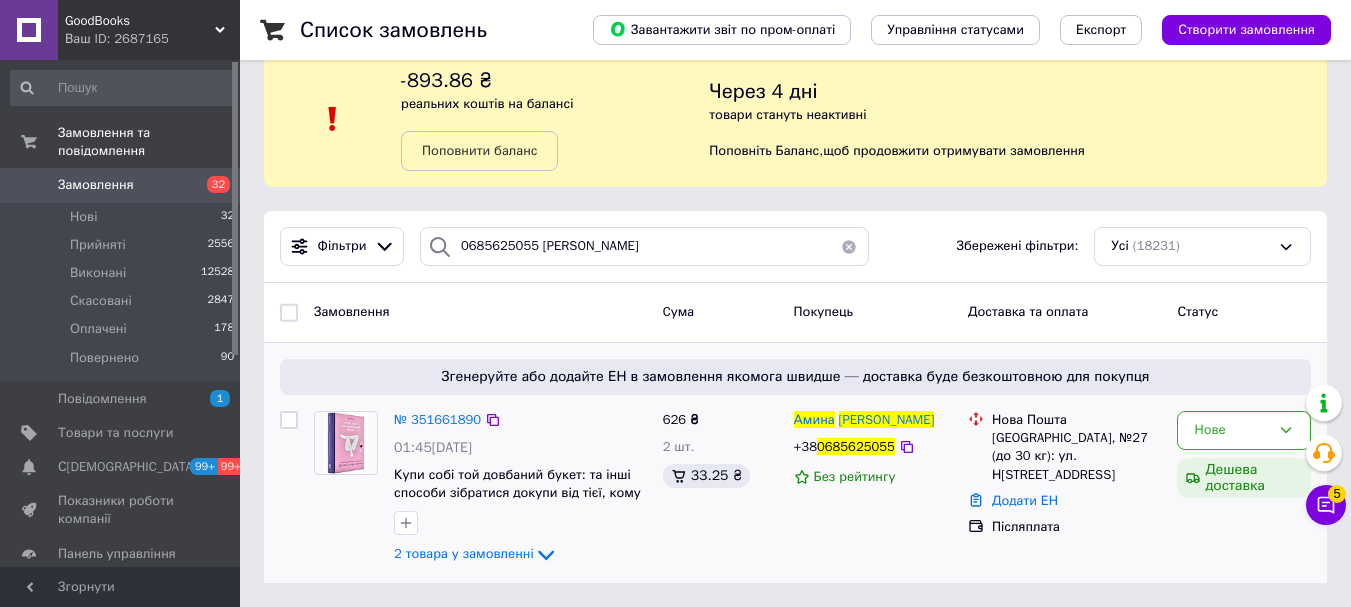 click on "№ 351661890 01:45[DATE] Купи собі той довбаний букет: та інші способи зібратися докупи від тієї, кому вдалось. [PERSON_NAME] 2 товара у замовленні" at bounding box center [520, 489] 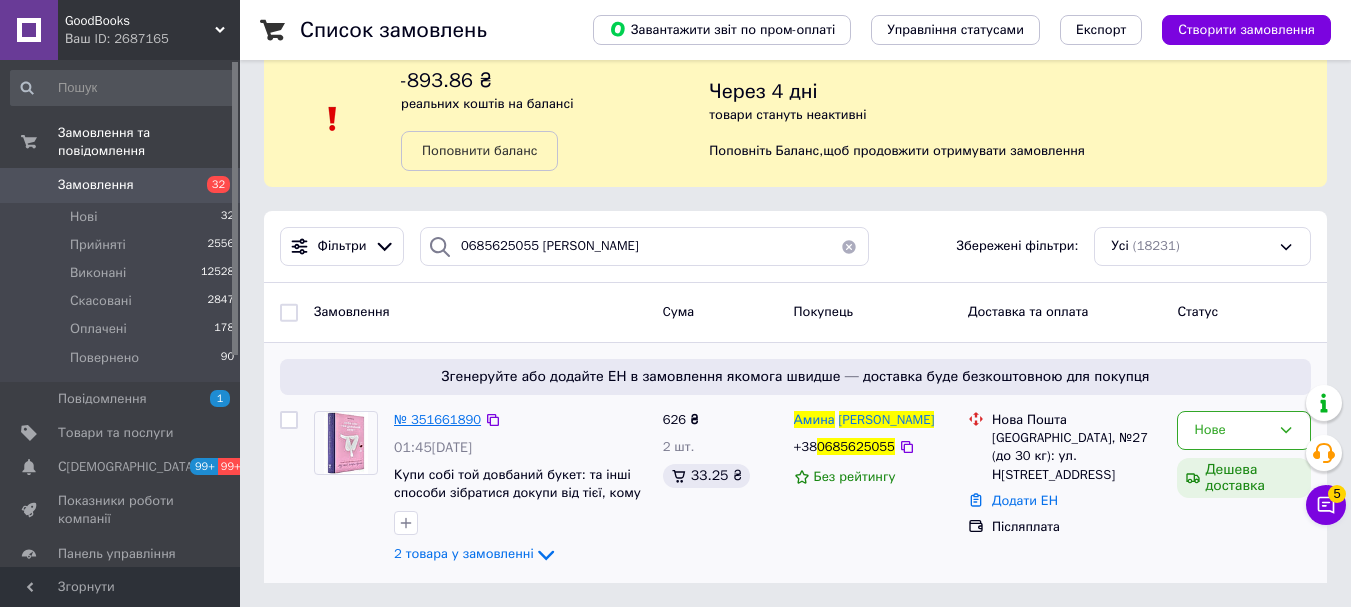 click on "№ 351661890" at bounding box center (437, 419) 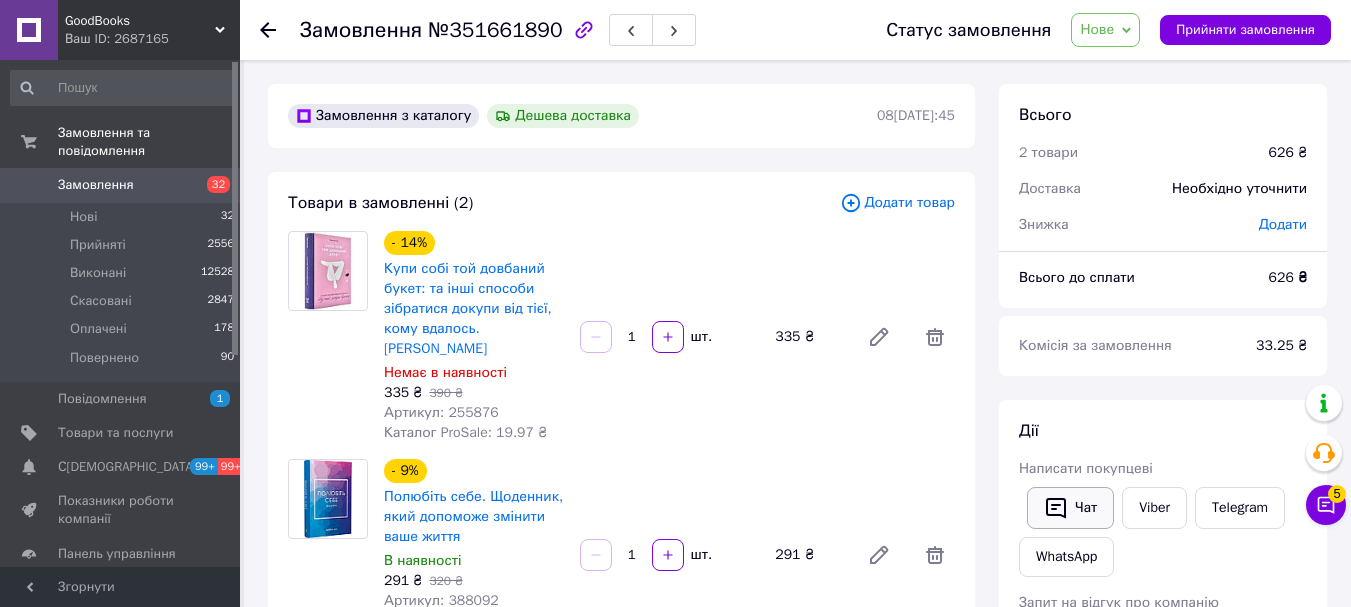 click on "Чат" at bounding box center (1070, 508) 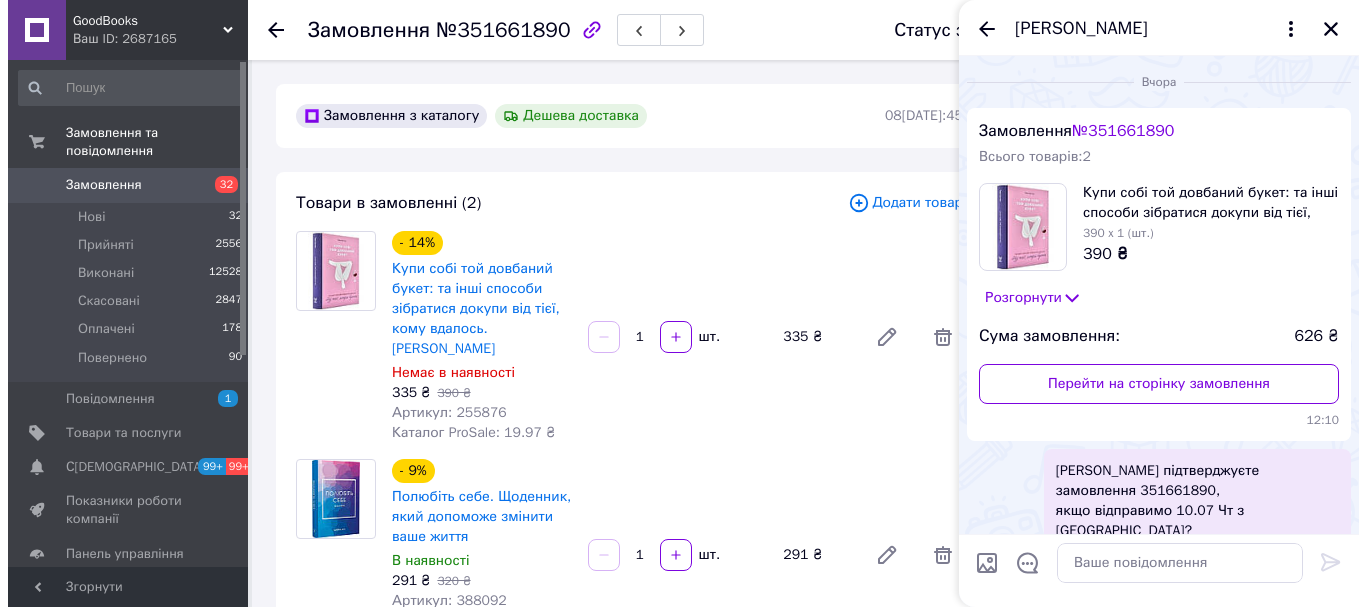 scroll, scrollTop: 68, scrollLeft: 0, axis: vertical 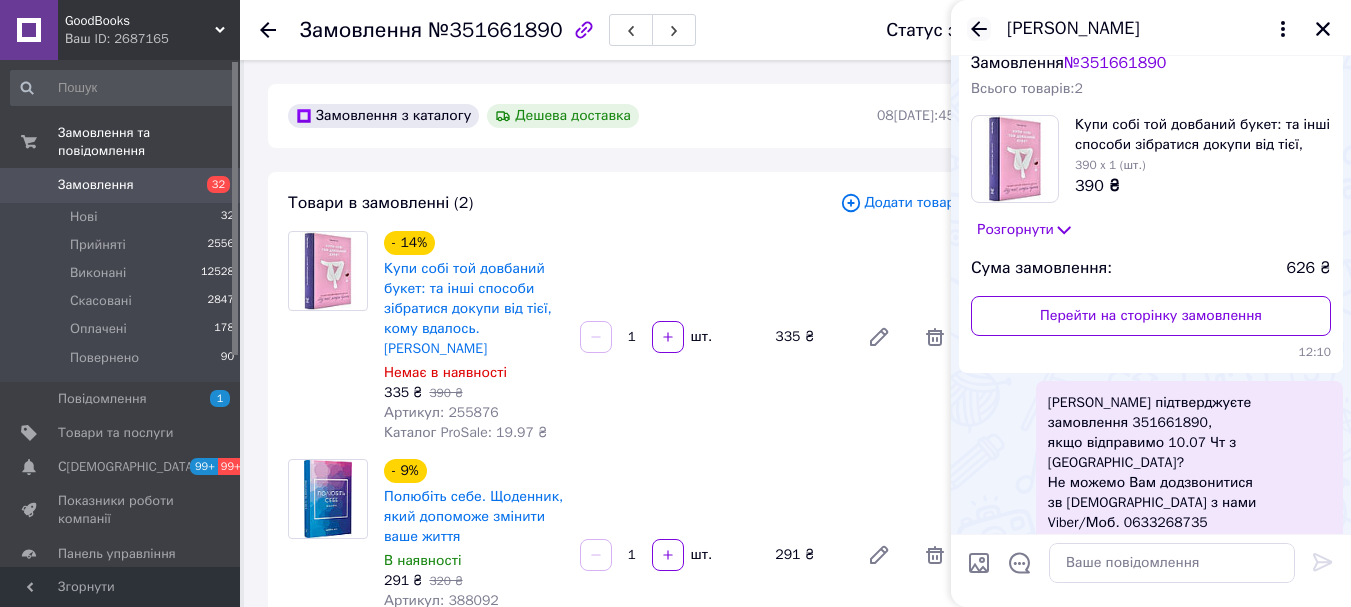 click 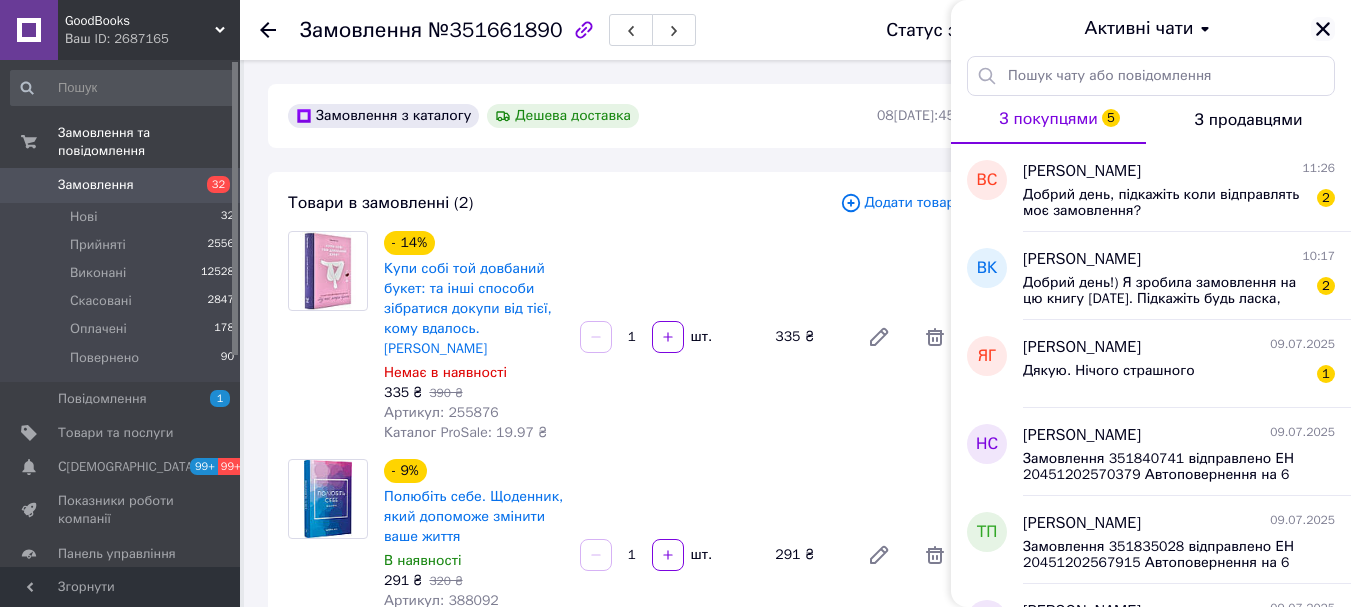 click 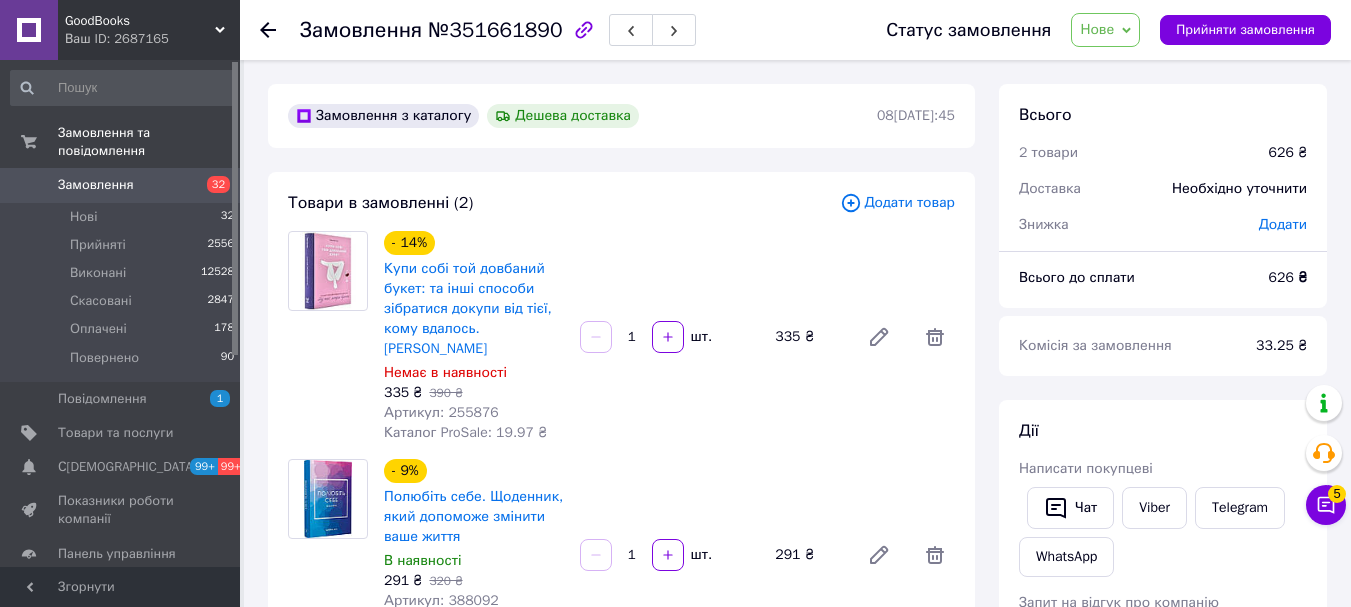 click on "Нове" at bounding box center [1097, 29] 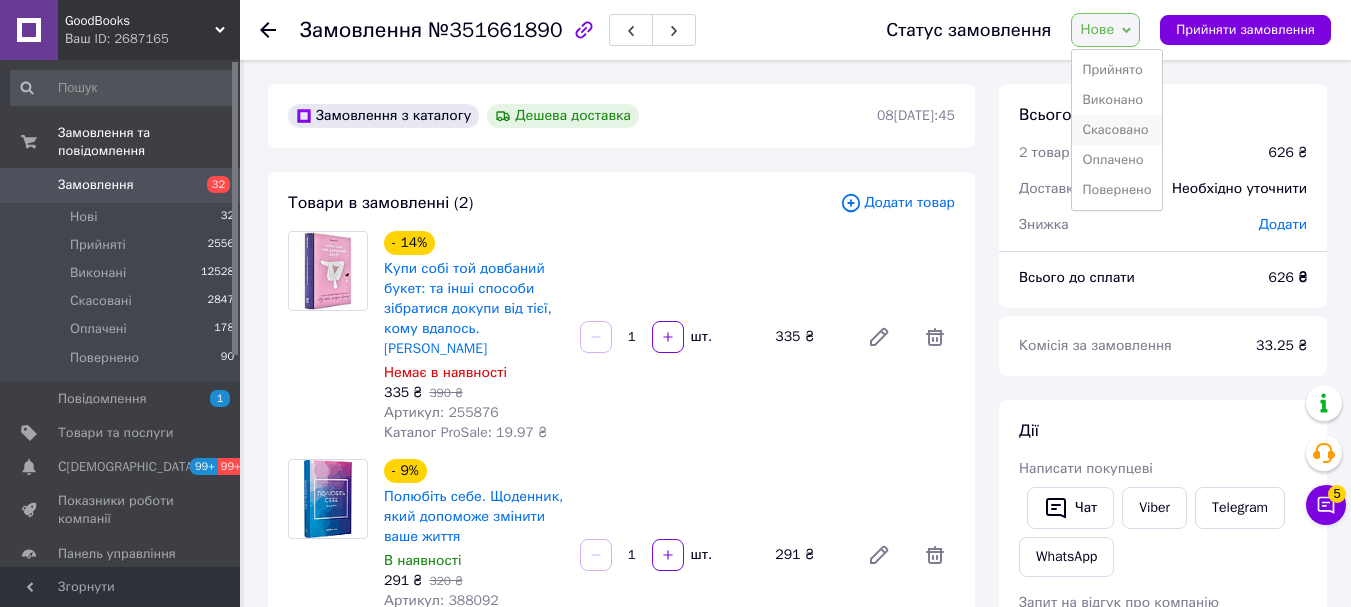 click on "Скасовано" at bounding box center (1116, 130) 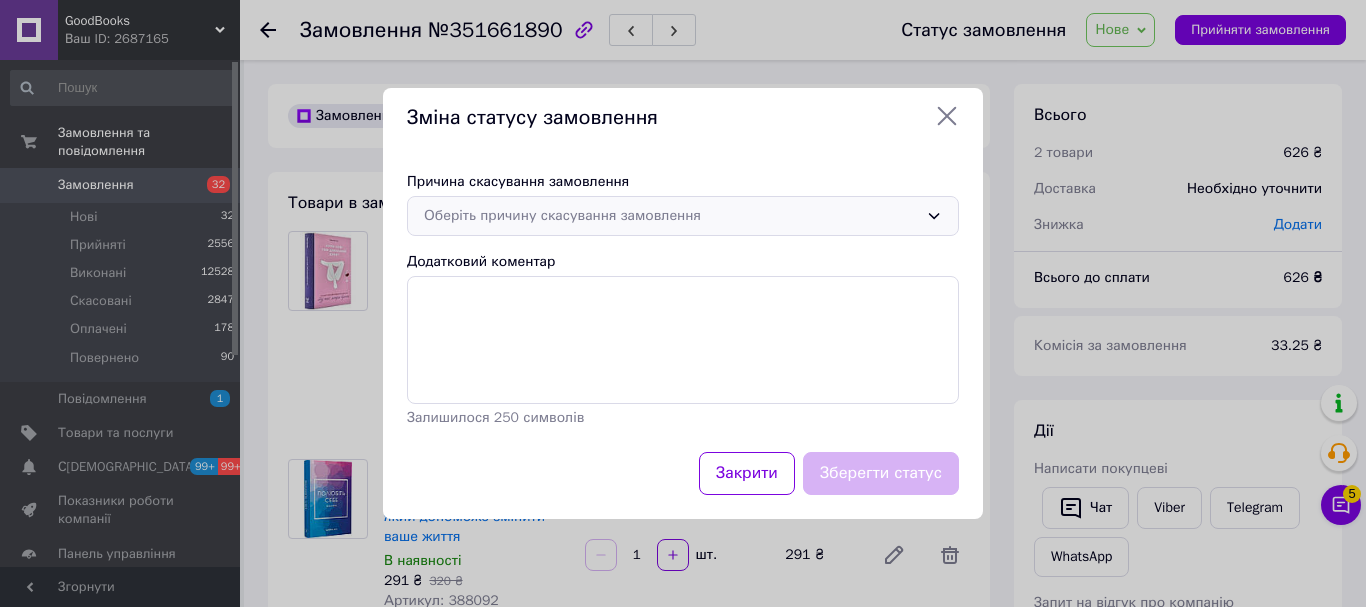 click on "Оберіть причину скасування замовлення" at bounding box center [683, 216] 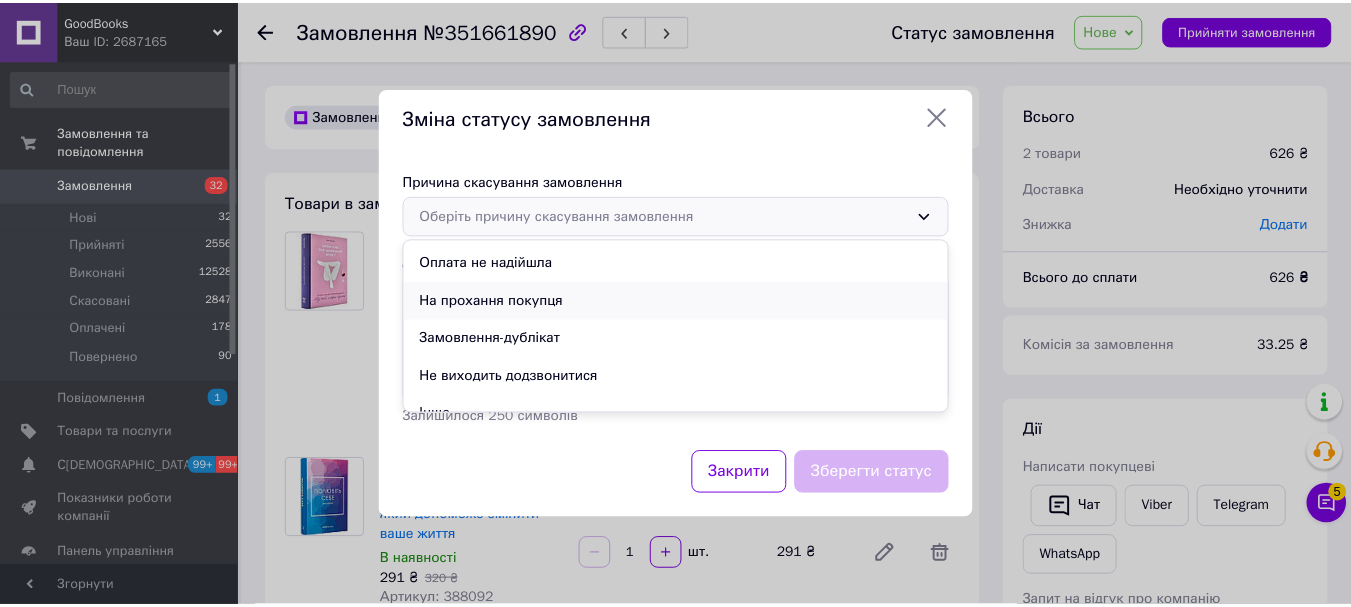 scroll, scrollTop: 86, scrollLeft: 0, axis: vertical 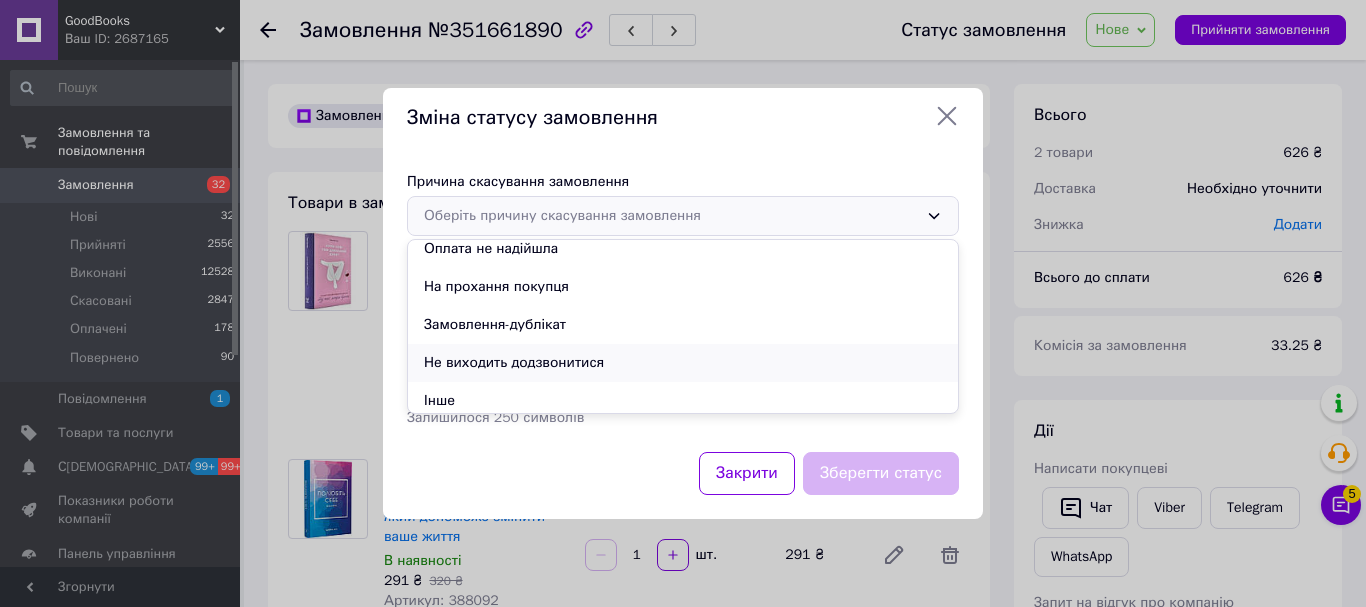 click on "Не виходить додзвонитися" at bounding box center (683, 363) 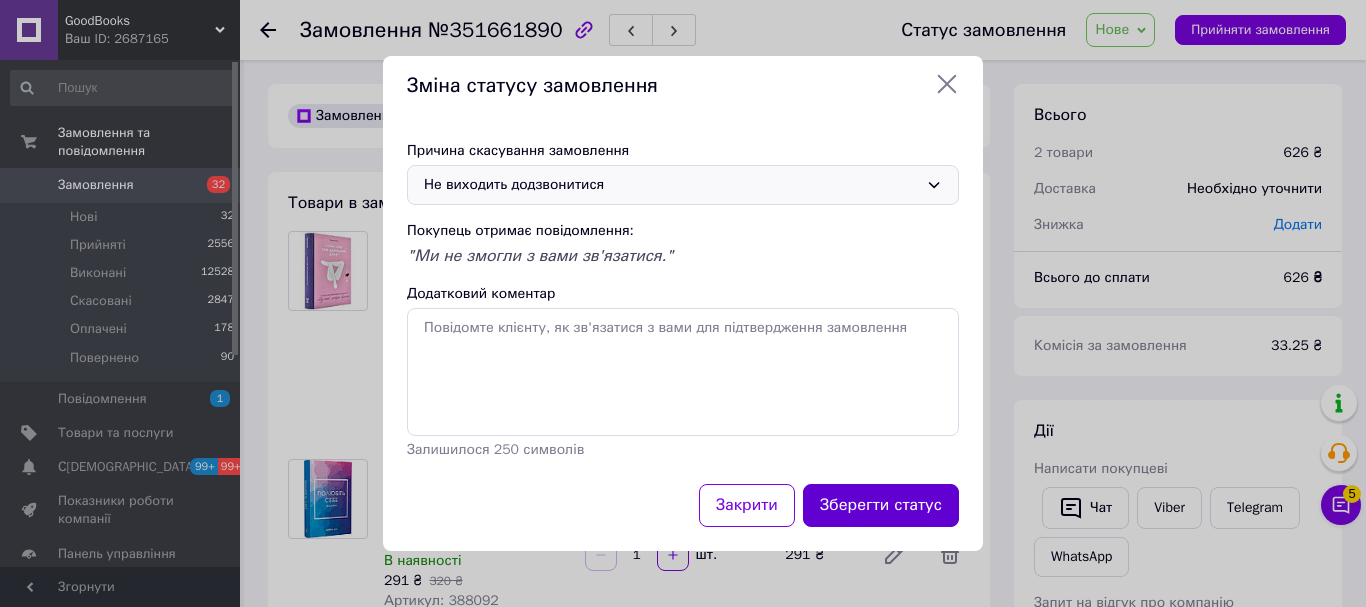 click on "Зберегти статус" at bounding box center [881, 505] 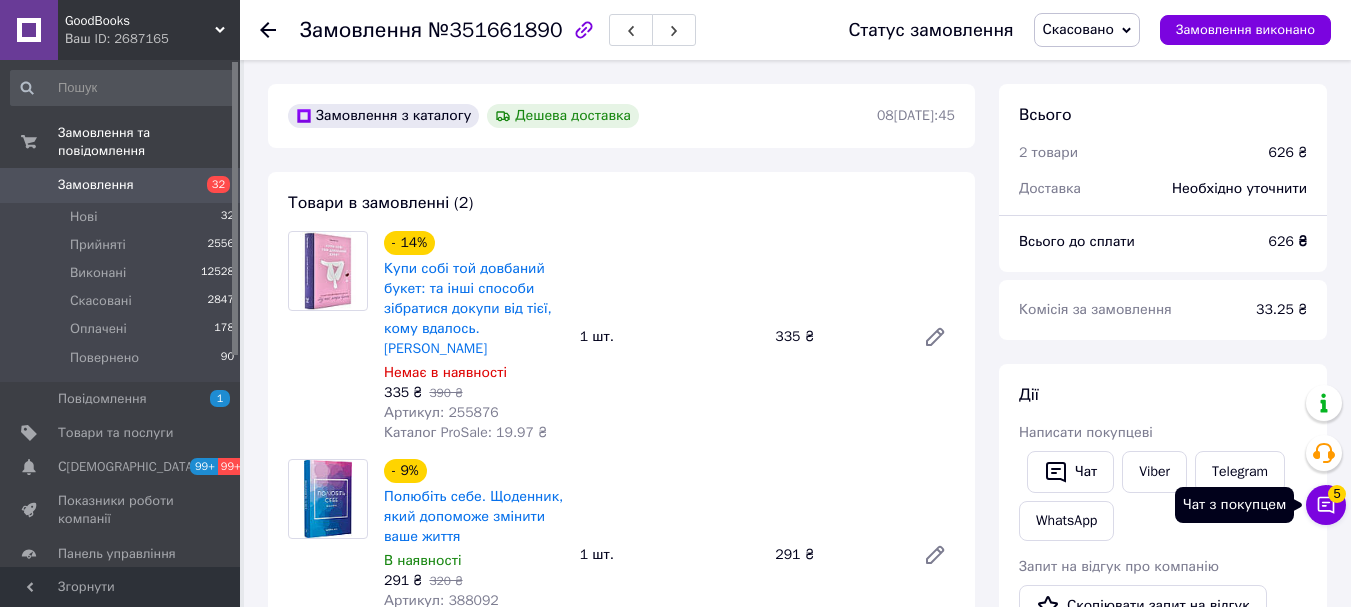 click 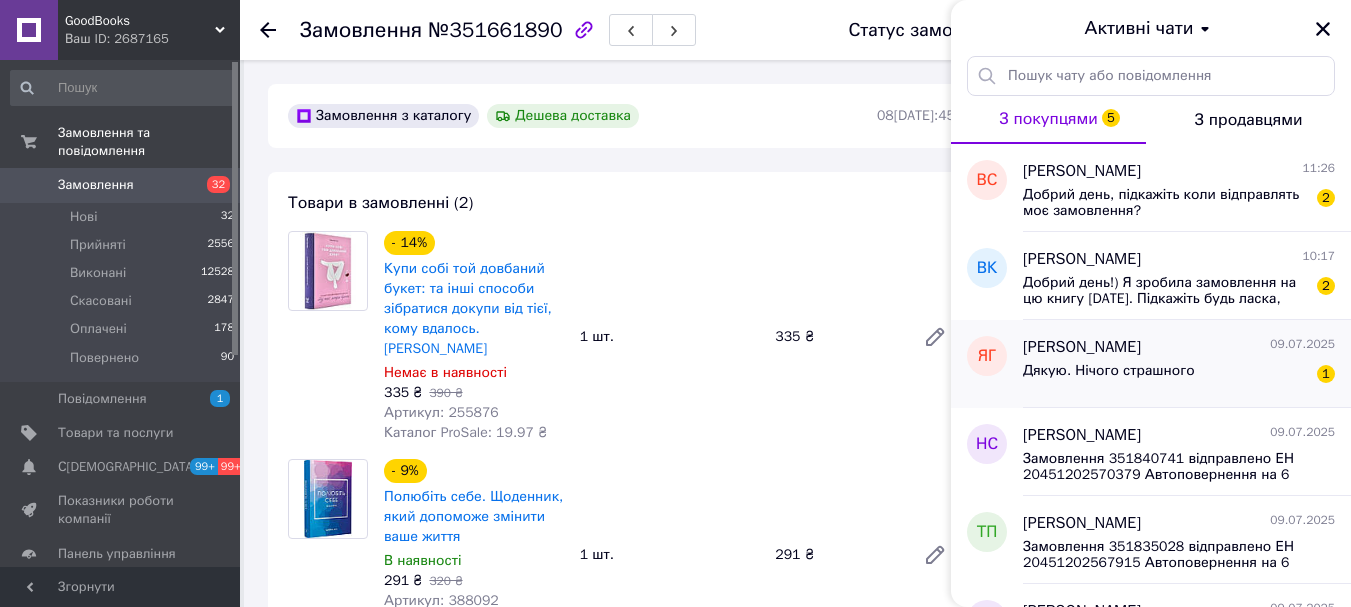 click on "Дякую. Нічого страшного 1" at bounding box center [1179, 375] 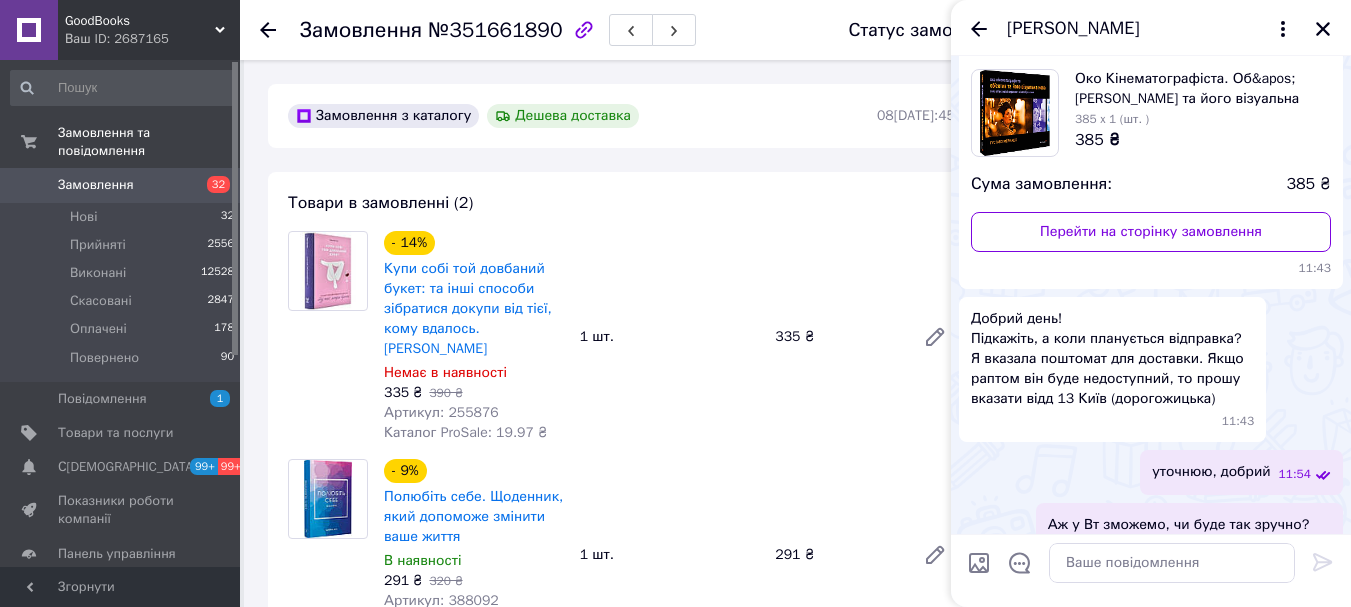 scroll, scrollTop: 62, scrollLeft: 0, axis: vertical 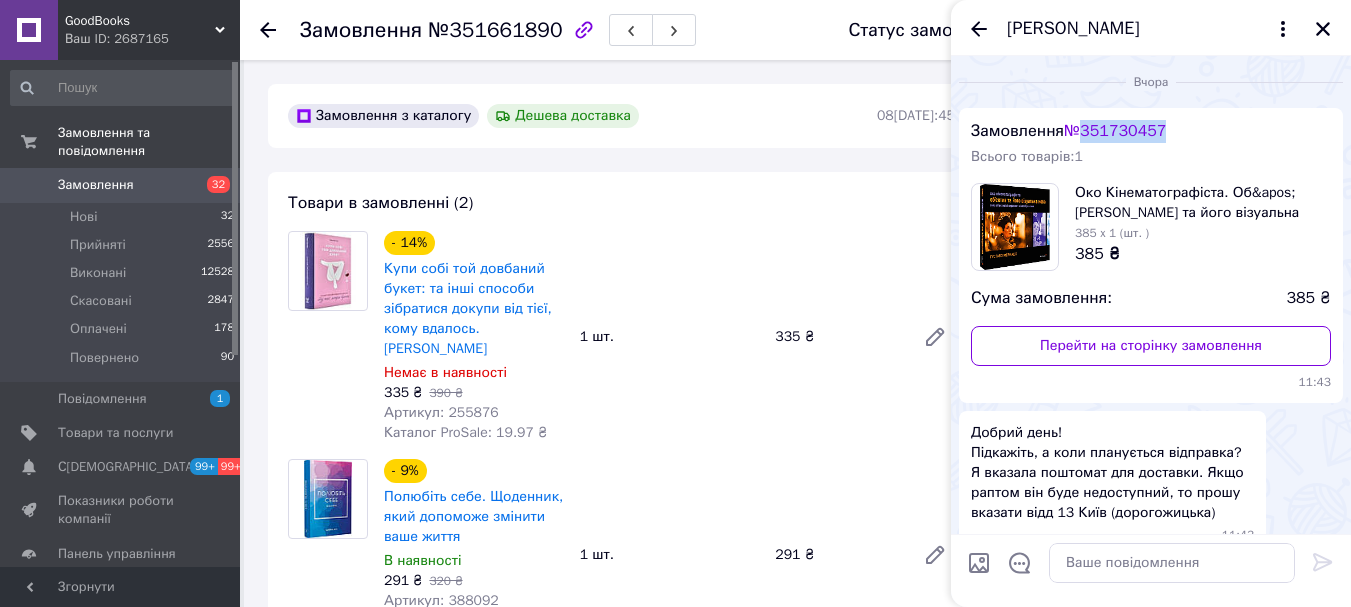 drag, startPoint x: 1186, startPoint y: 67, endPoint x: 1095, endPoint y: 136, distance: 114.20158 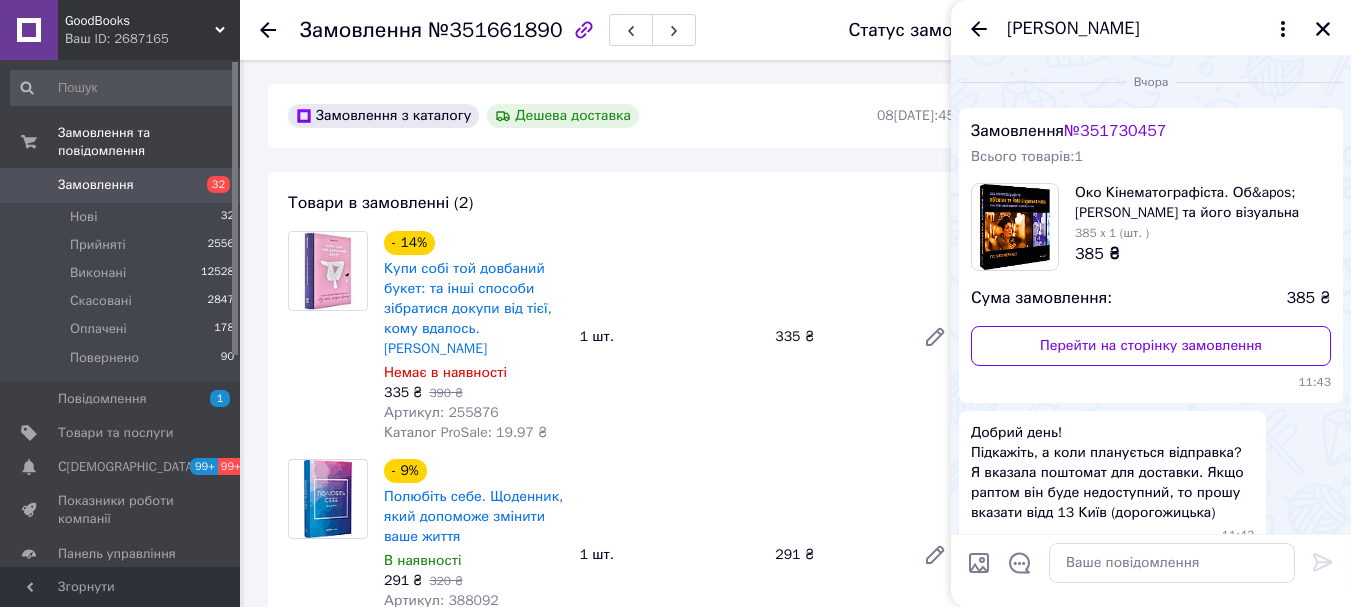 click 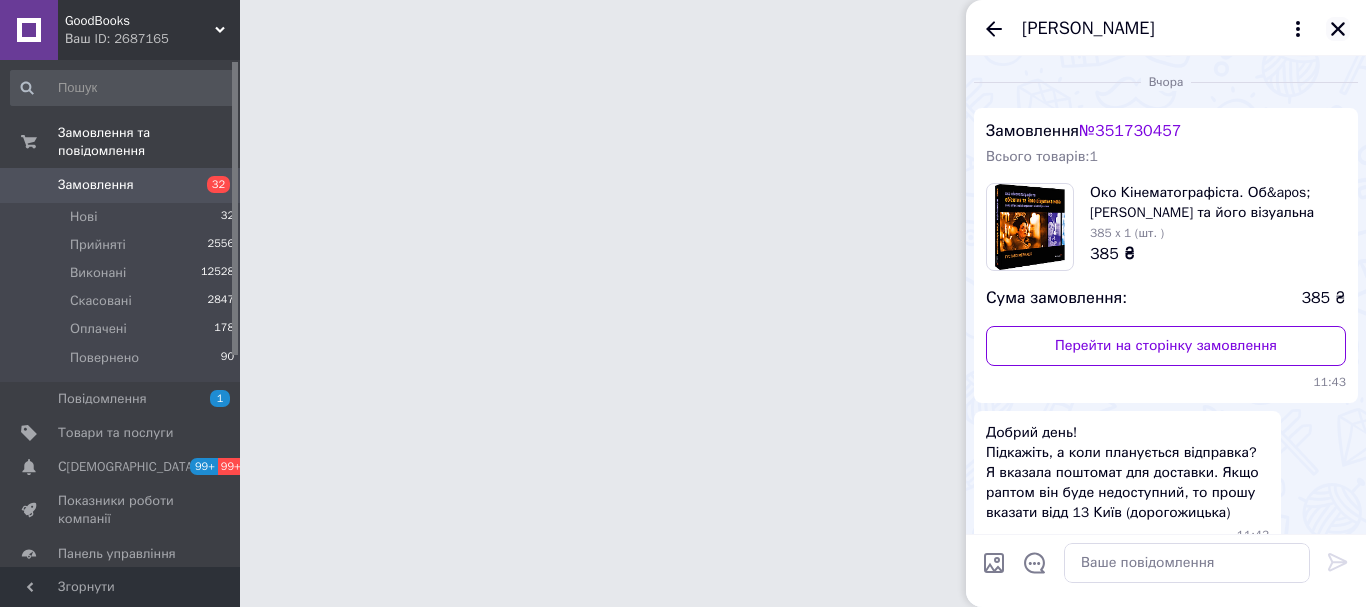 click 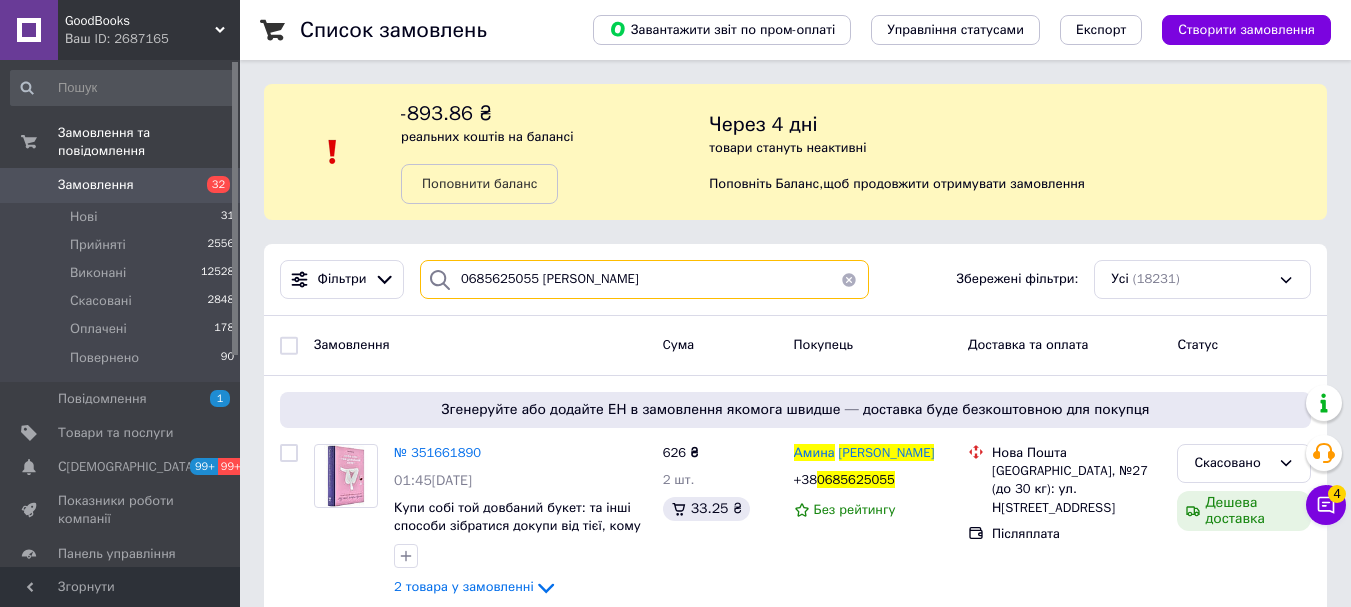 click on "0685625055 [PERSON_NAME]" at bounding box center [644, 279] 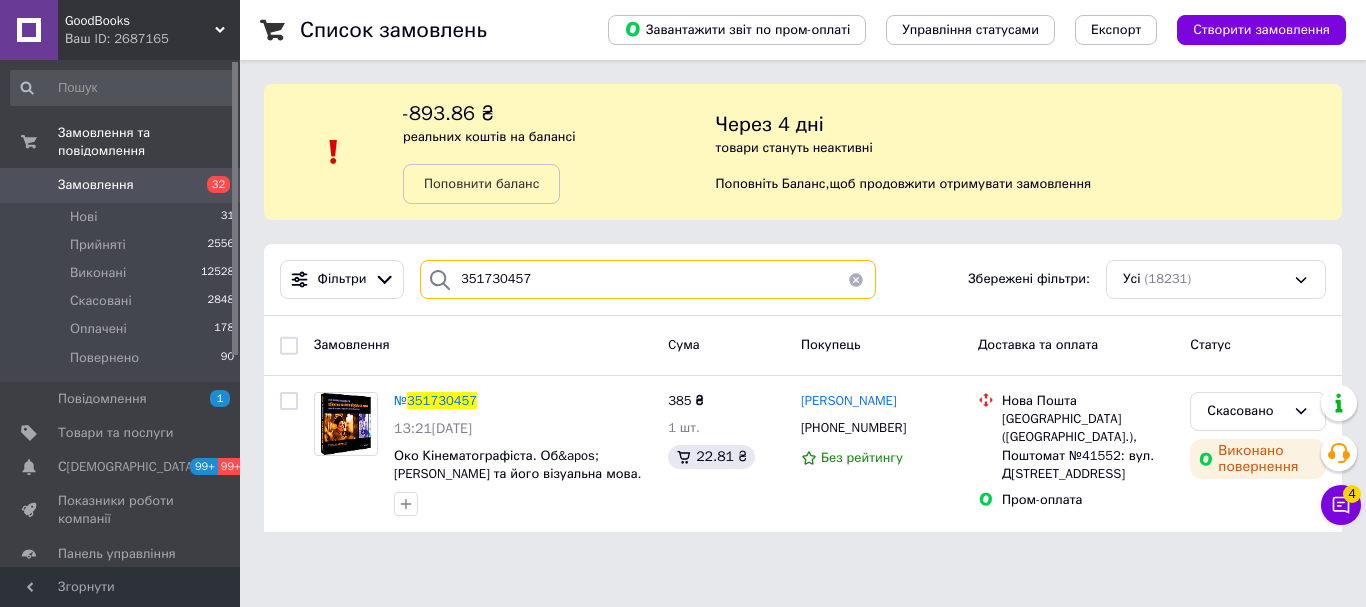 paste on "0932007819 [PERSON_NAME]" 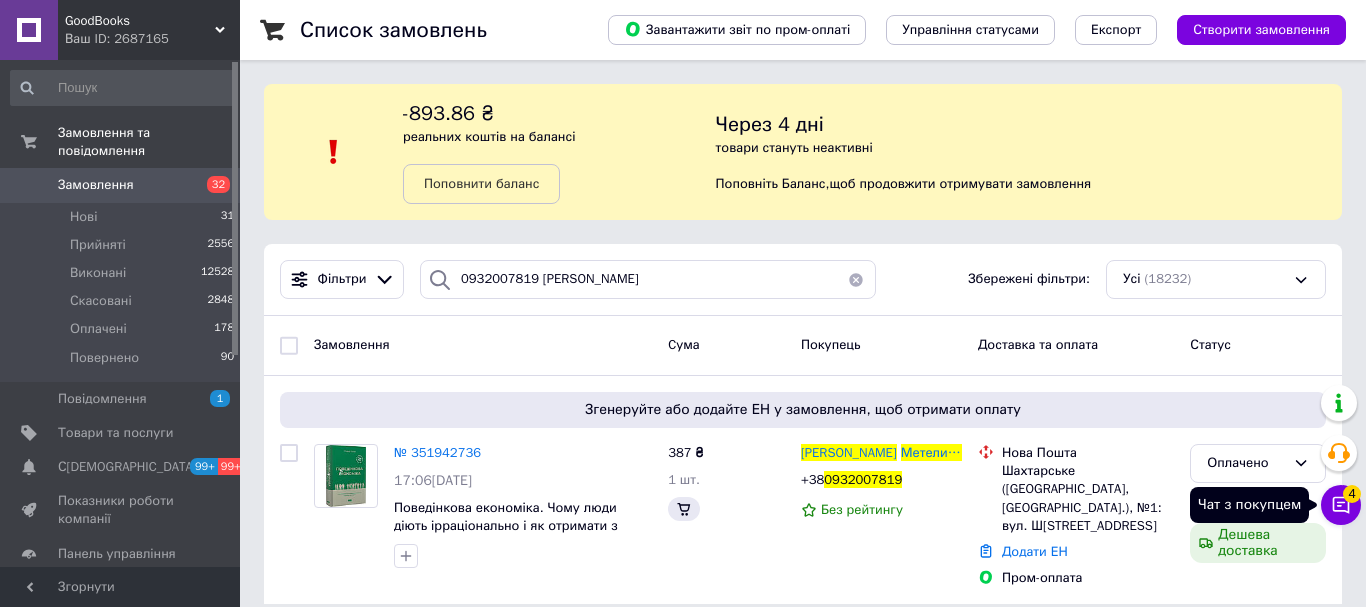click on "GoodBooks Ваш ID: 2687165 Сайт GoodBooks Кабінет покупця Перевірити стан системи Сторінка на порталі Довідка Вийти Замовлення та повідомлення Замовлення 32 Нові 31 Прийняті 2556 Виконані 12528 Скасовані 2848 Оплачені 178 Повернено 90 Повідомлення 1 Товари та послуги Сповіщення 99+ 99+ Показники роботи компанії Панель управління Відгуки Клієнти Каталог ProSale Аналітика Інструменти веб-майстра та SEO Управління сайтом Гаманець компанії [PERSON_NAME] Тарифи та рахунки Prom топ Згорнути
Список замовлень   Експорт ,    4" at bounding box center (683, 314) 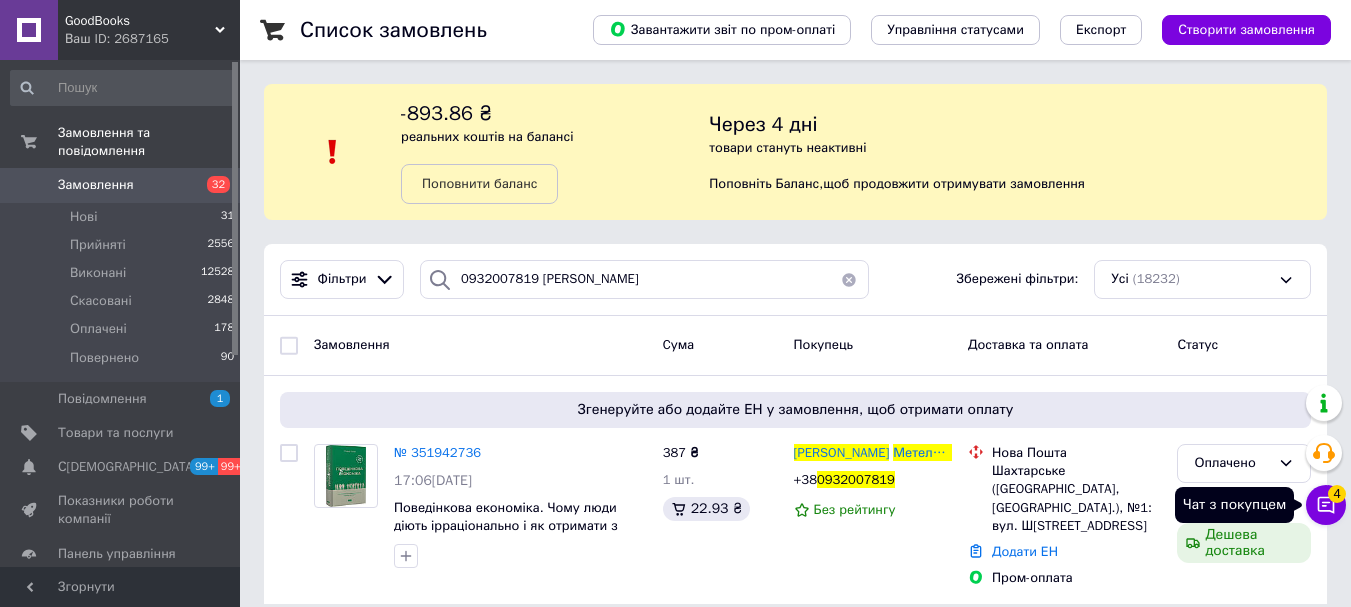 click 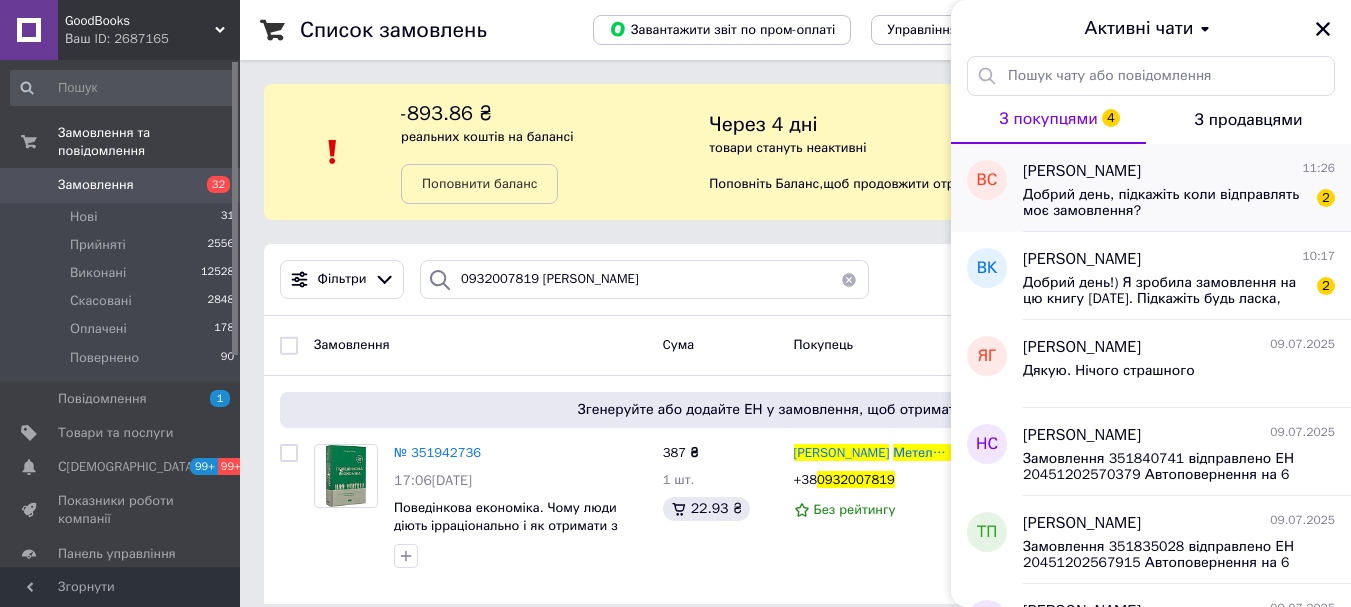 click on "Добрий день, підкажіть коли відправлять моє замовлення?" at bounding box center [1165, 203] 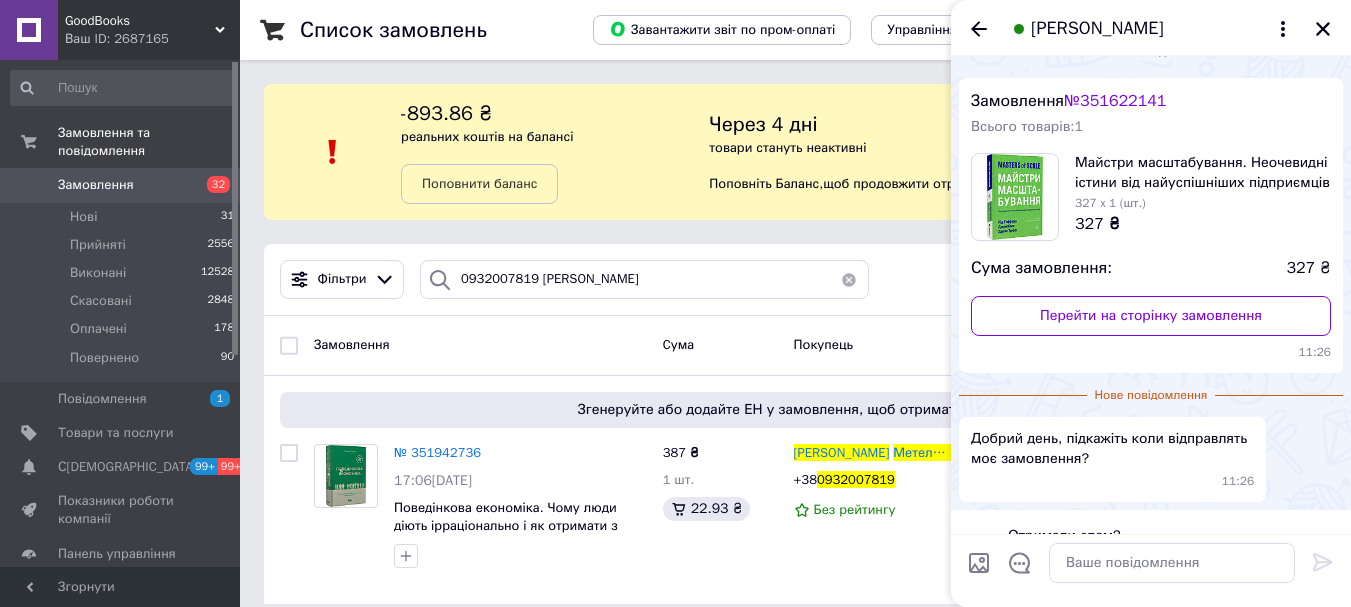 scroll, scrollTop: 0, scrollLeft: 0, axis: both 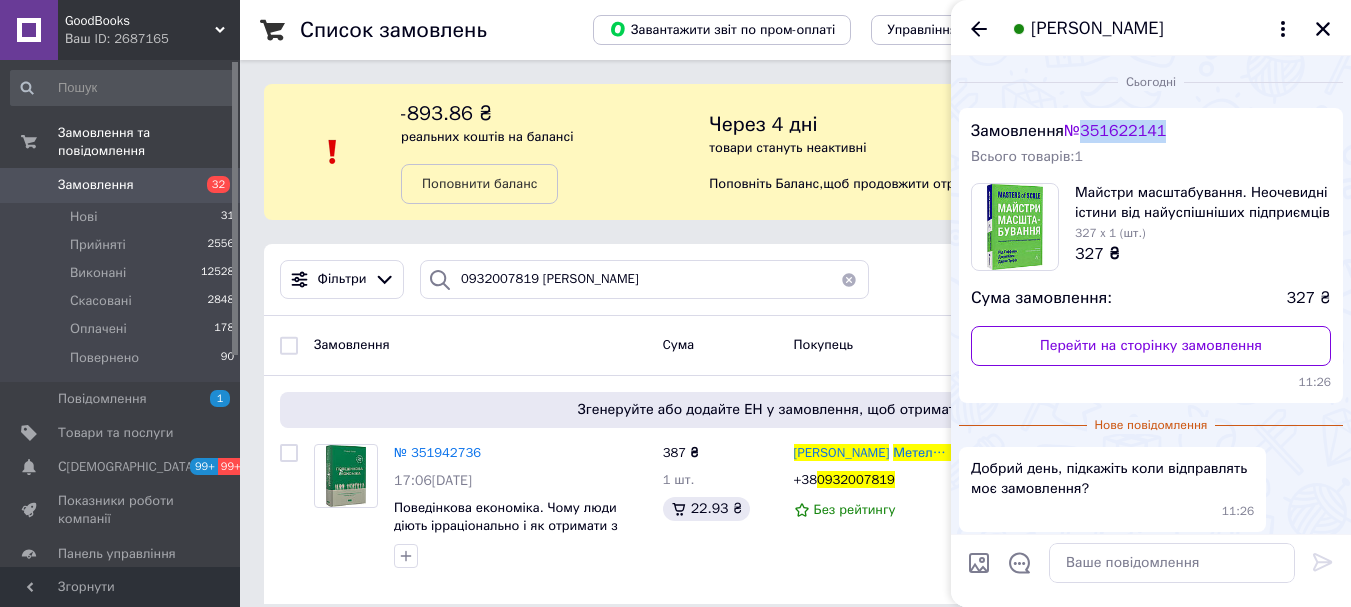copy on "351622141" 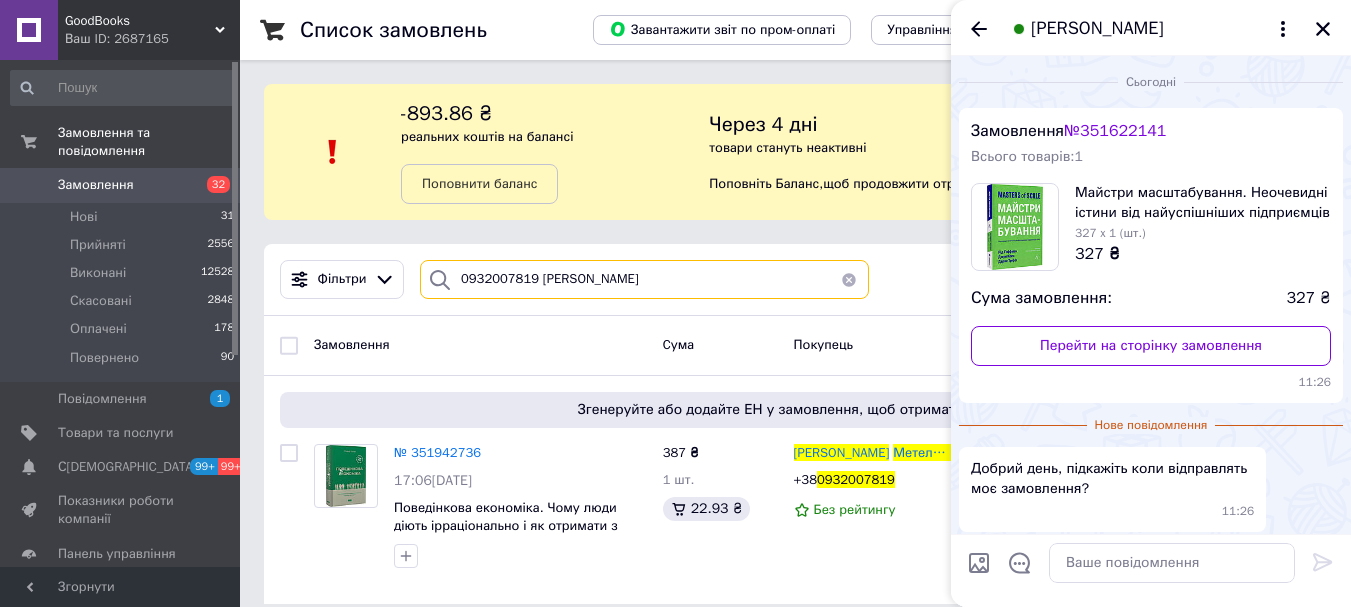 paste on "351622141" 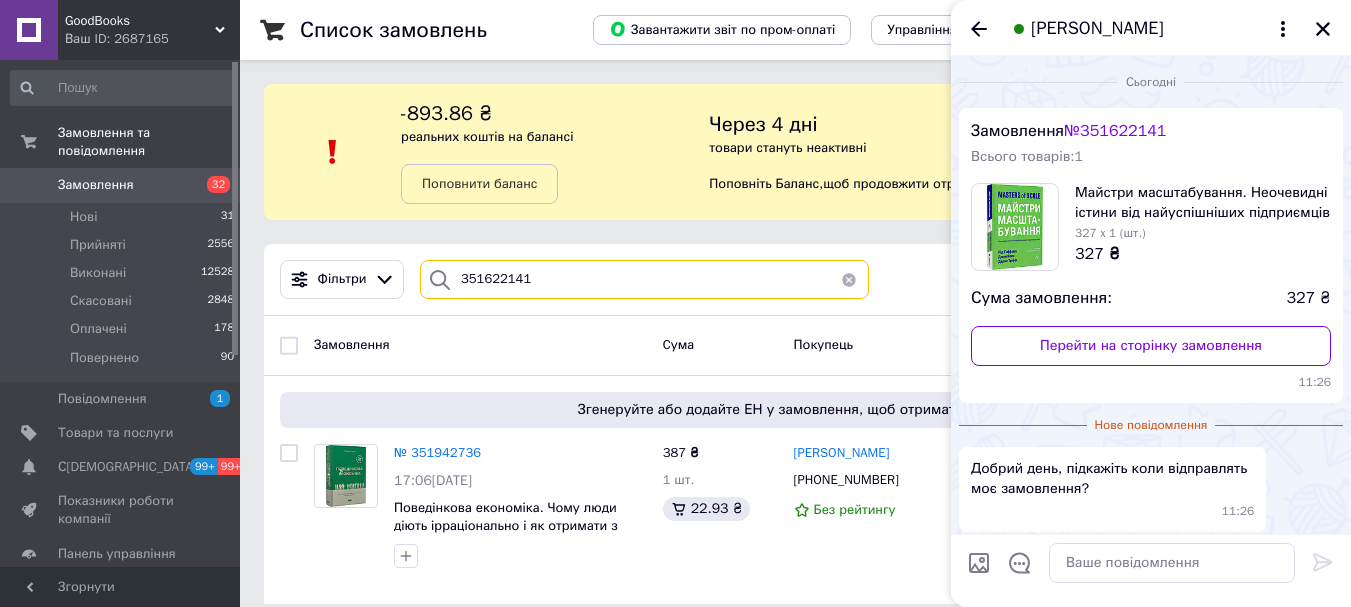 type on "351622141" 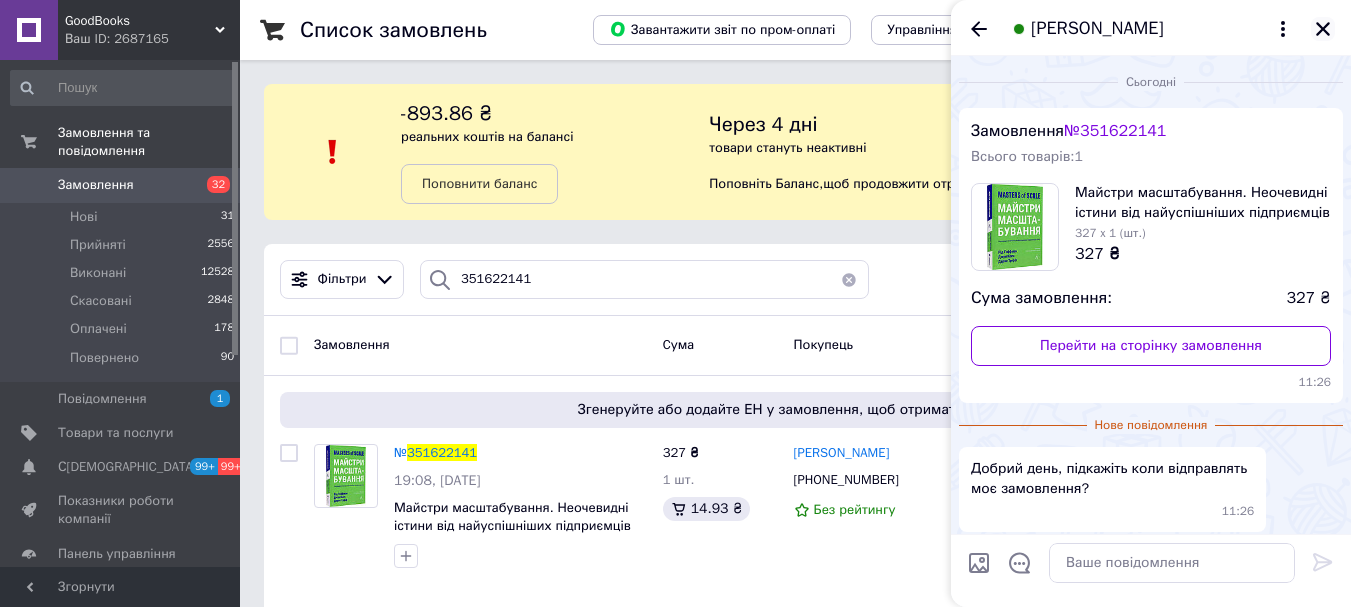 click 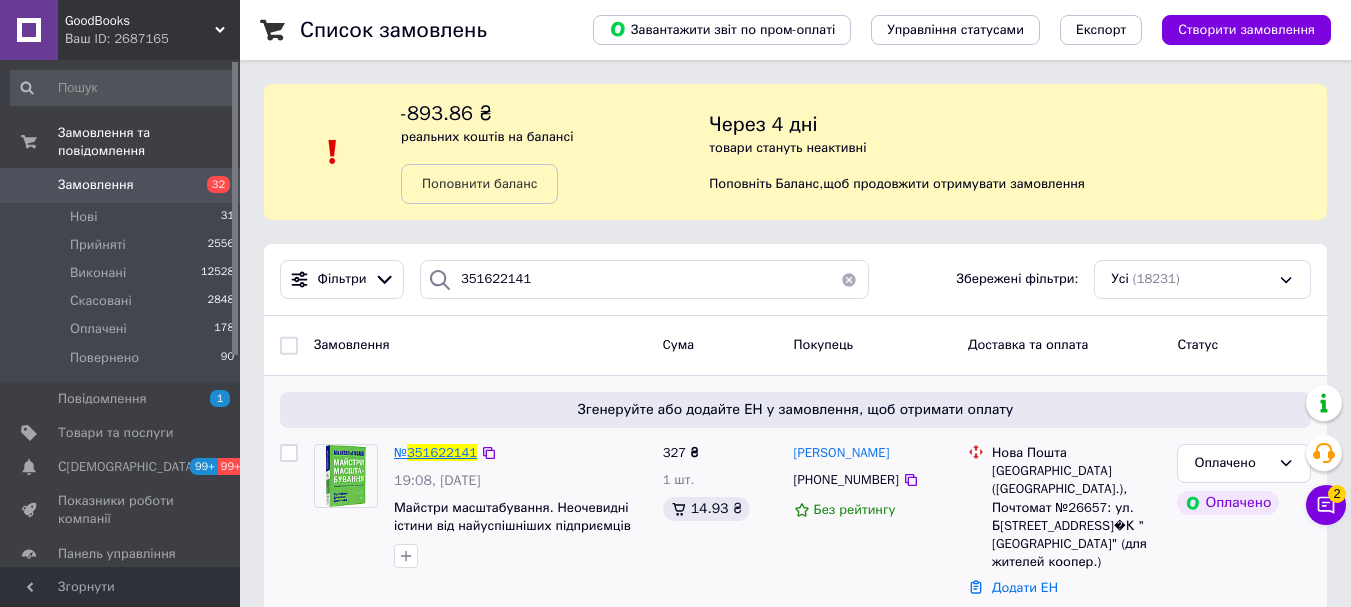 click on "351622141" at bounding box center [442, 452] 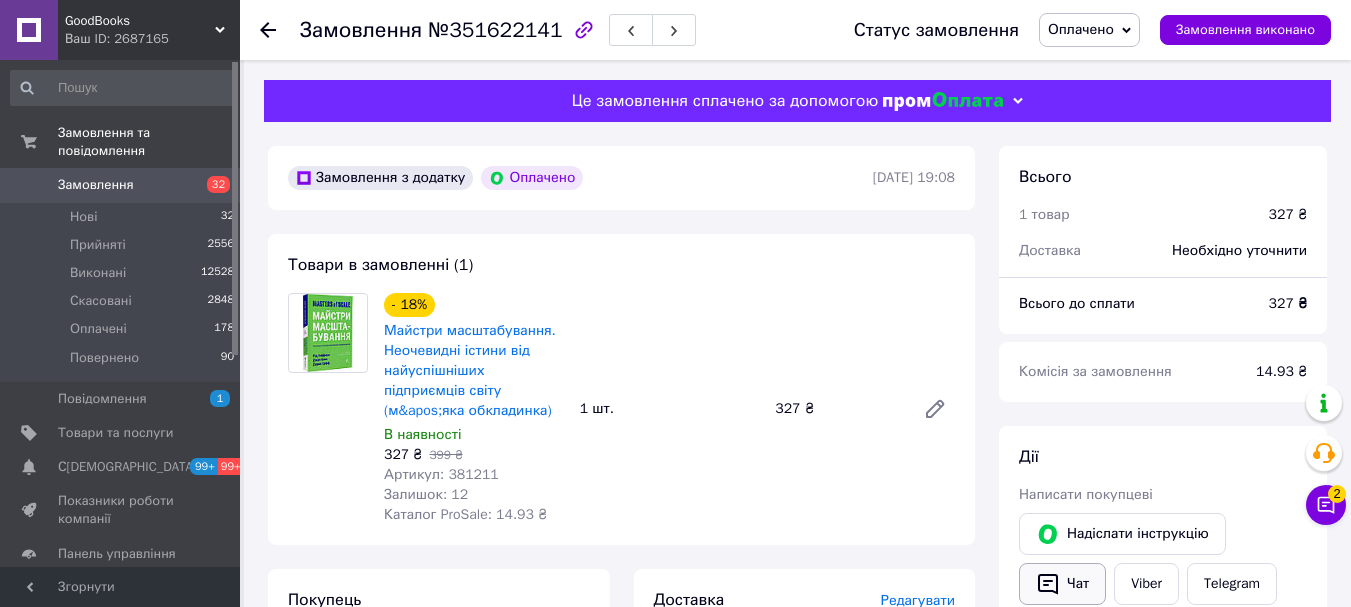 click on "Чат" at bounding box center [1062, 584] 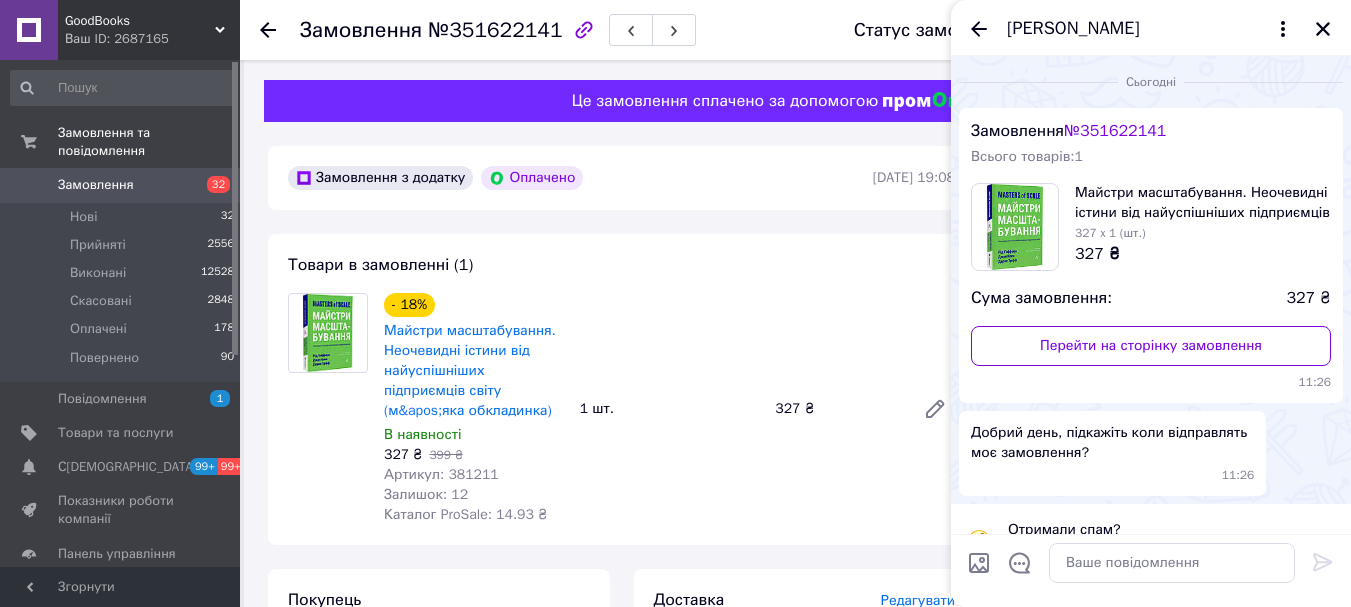 scroll, scrollTop: 43, scrollLeft: 0, axis: vertical 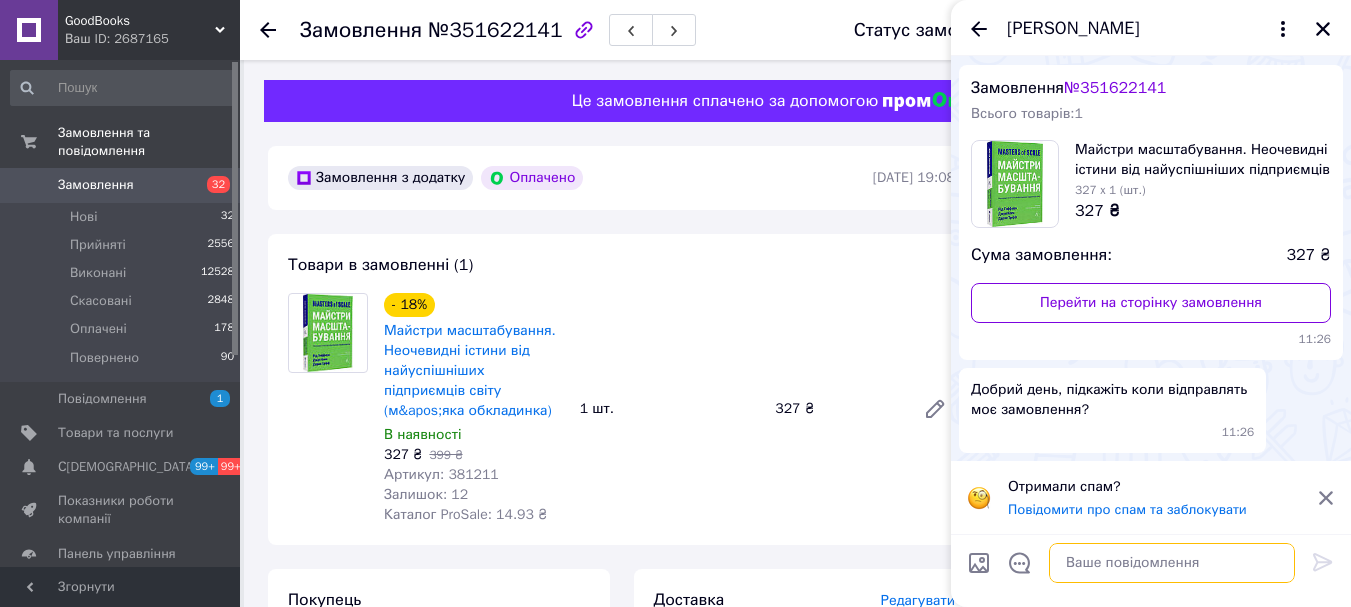 paste on "Замовлення № 351622141 підтверджено
Відправимо 10.07 Чт
та ЧЕК і ТТН у чат ПРОМА
Автоповернення на 6й день зберігання
Viber/Моб. 0633268735" 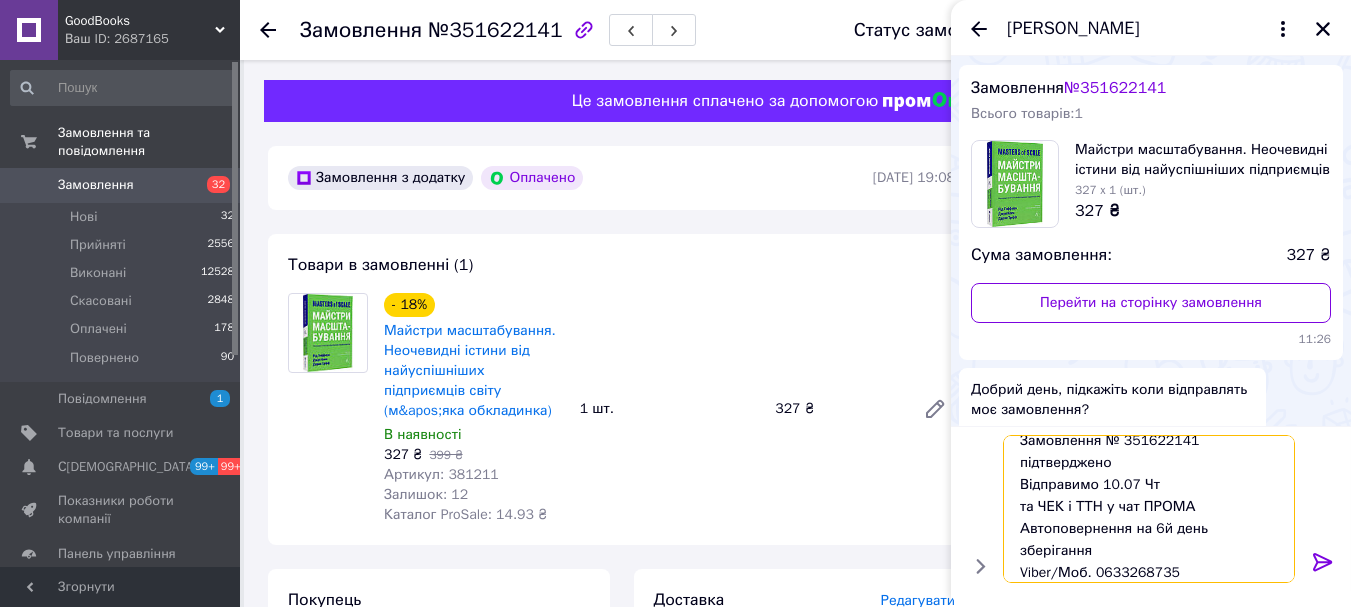 scroll, scrollTop: 14, scrollLeft: 0, axis: vertical 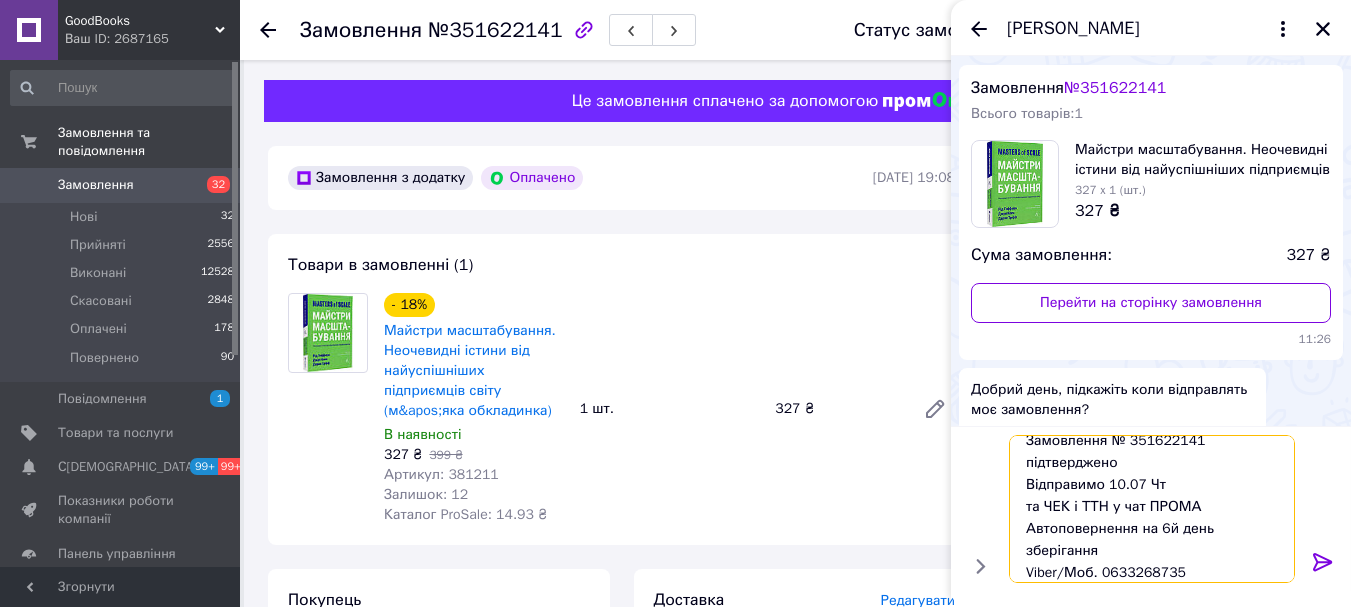 type 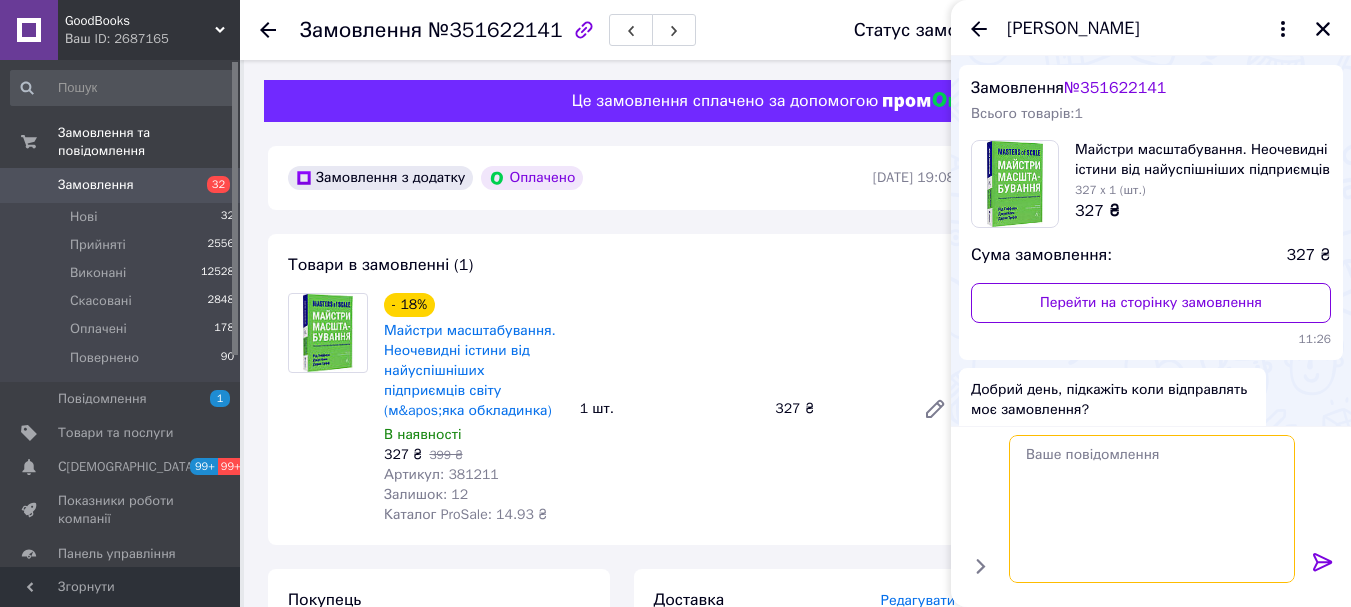 scroll, scrollTop: 0, scrollLeft: 0, axis: both 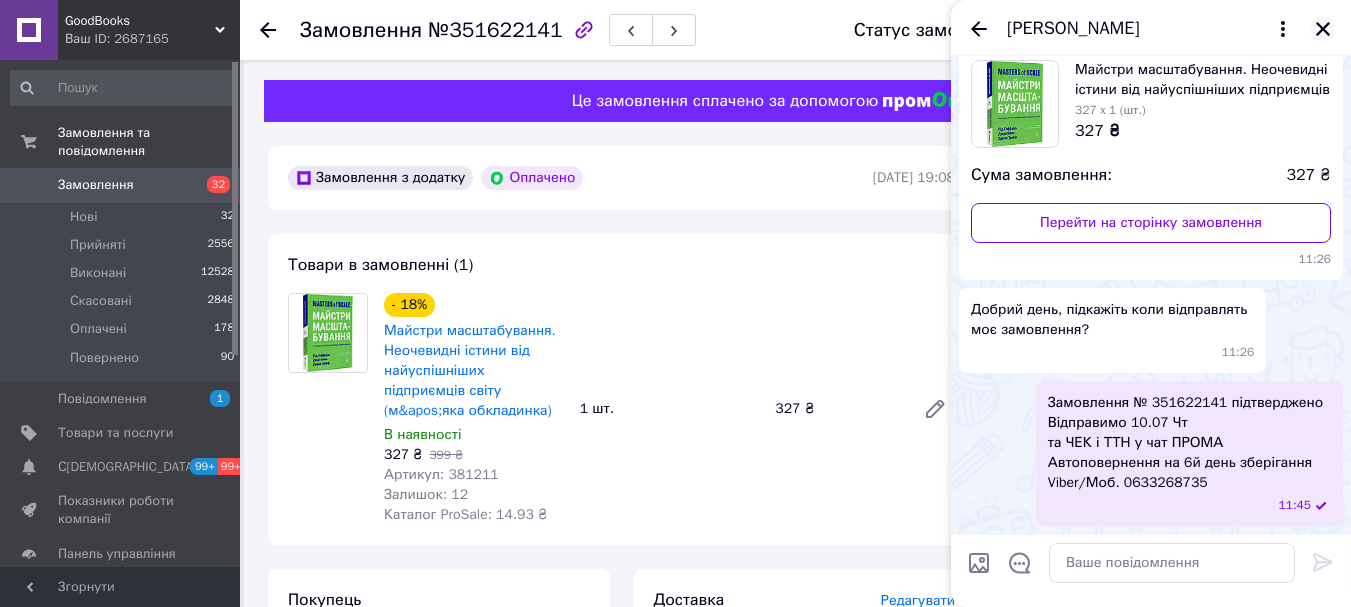 click 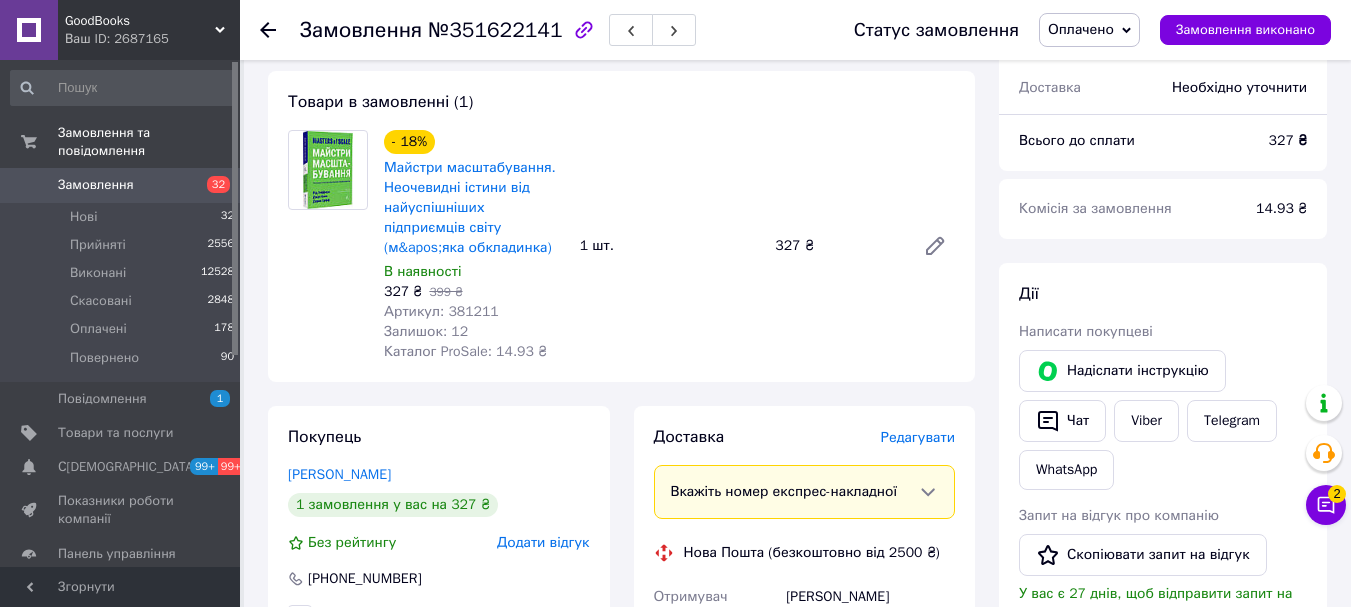 scroll, scrollTop: 493, scrollLeft: 0, axis: vertical 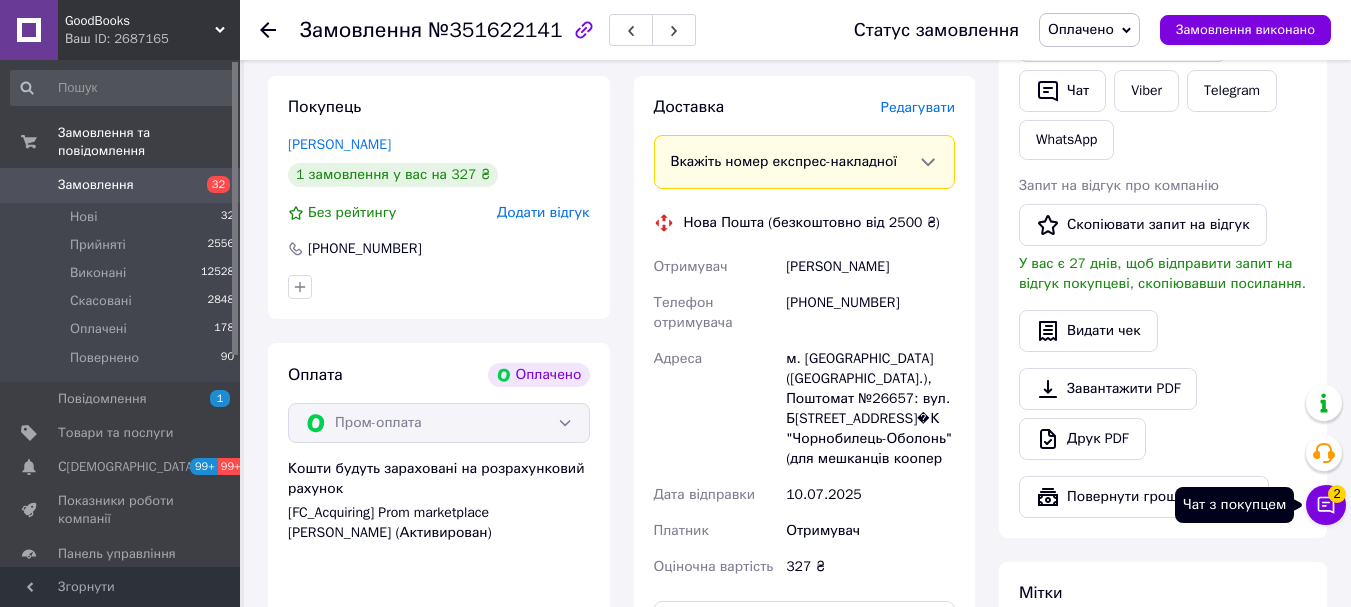 click 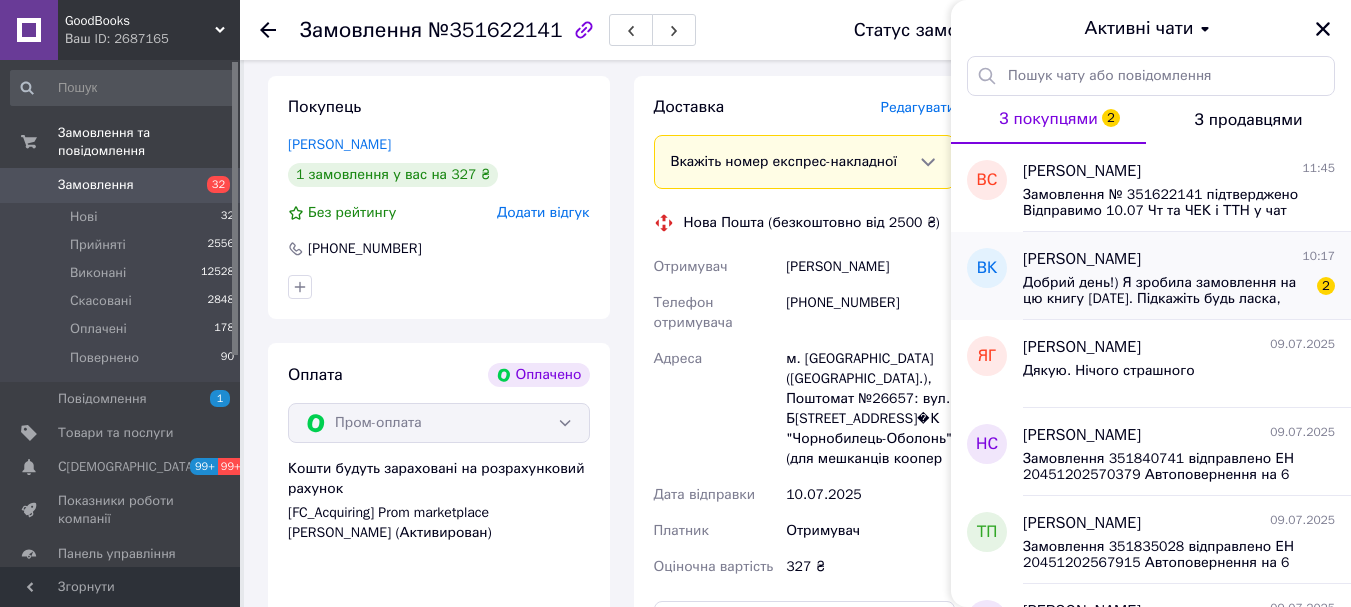 click on "Добрий день!) Я зробила замовлення на цю книгу [DATE].
Підкажіть будь ласка, коли вона буде готова до відправлення?" at bounding box center (1165, 291) 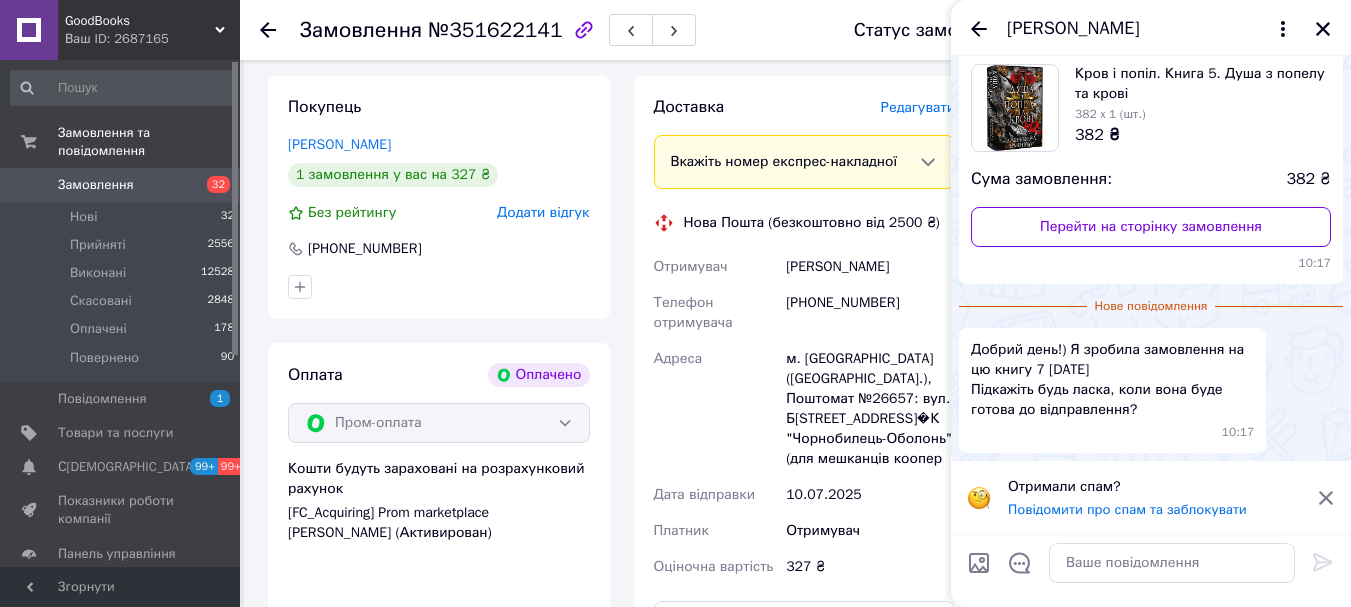 scroll, scrollTop: 0, scrollLeft: 0, axis: both 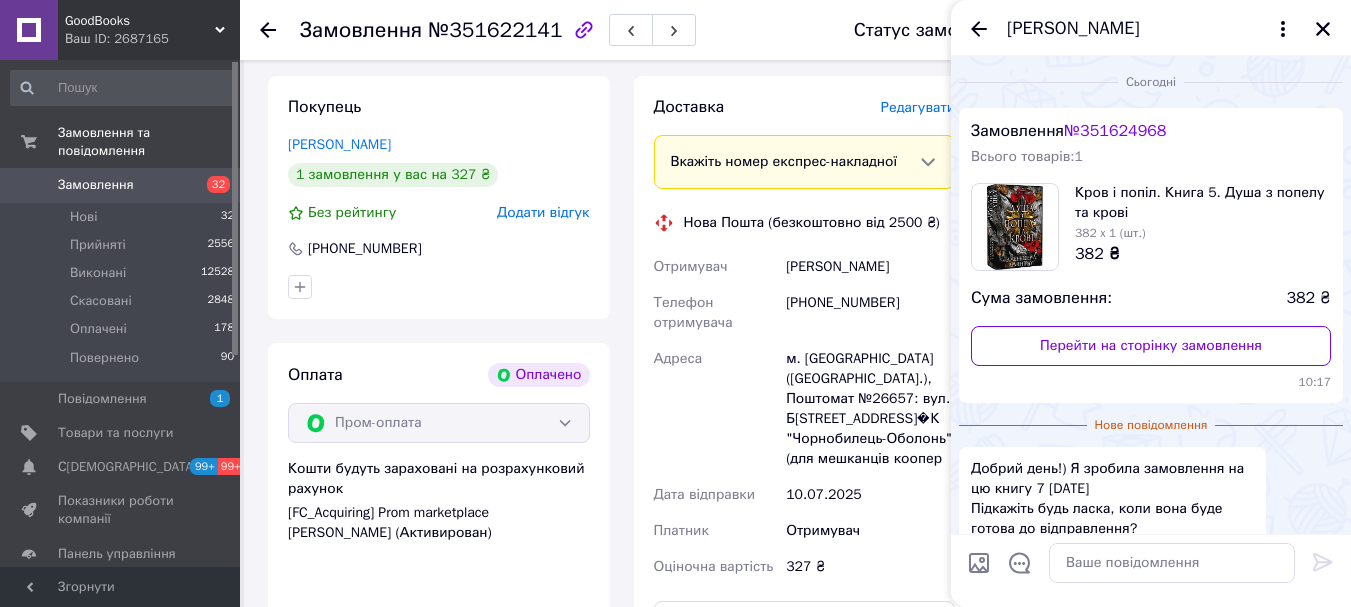 click on "№ 351624968" at bounding box center (1115, 131) 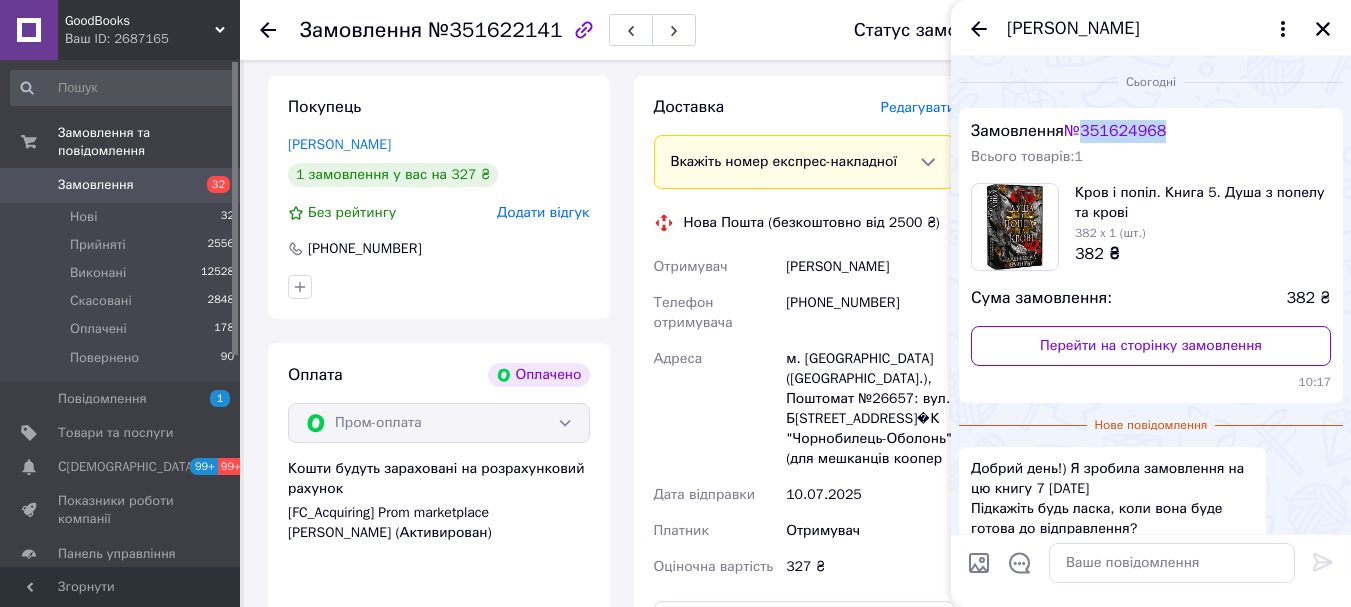 copy on "351624968" 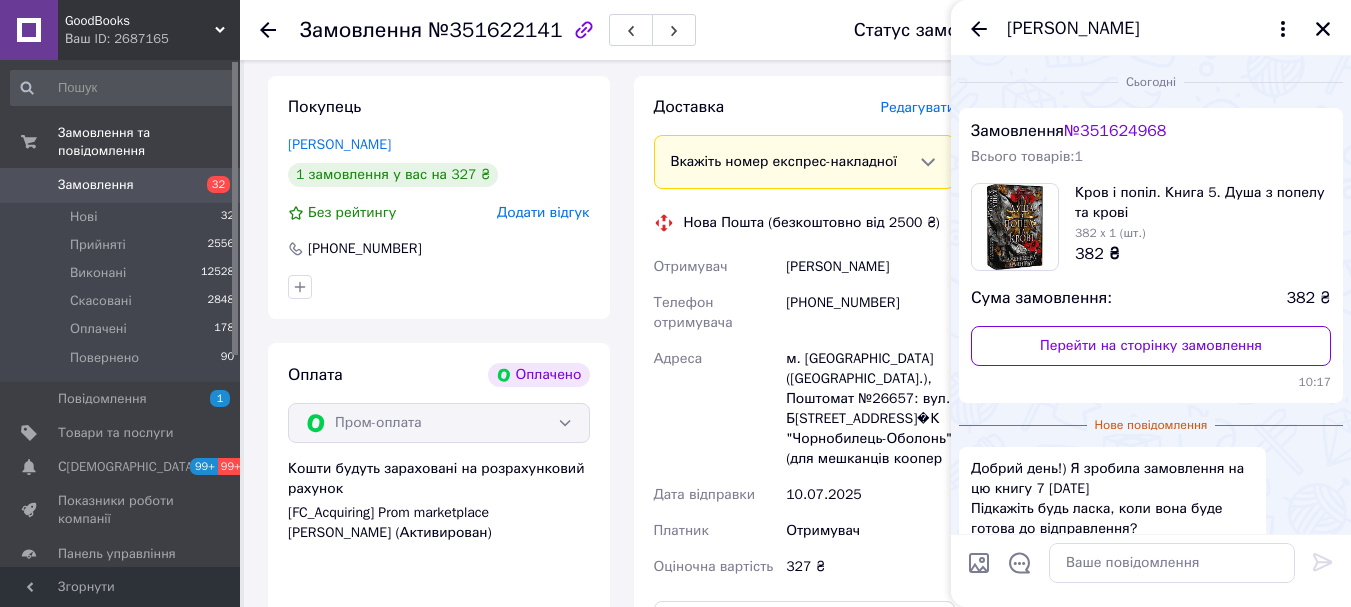 click 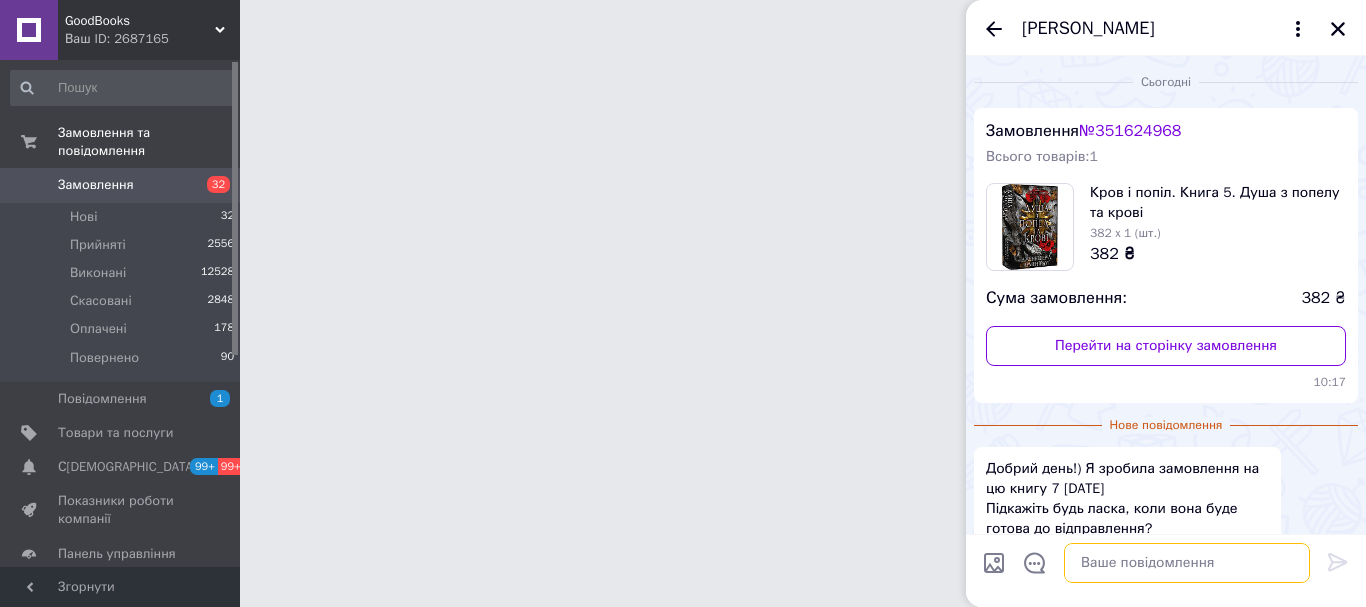 click at bounding box center (1187, 563) 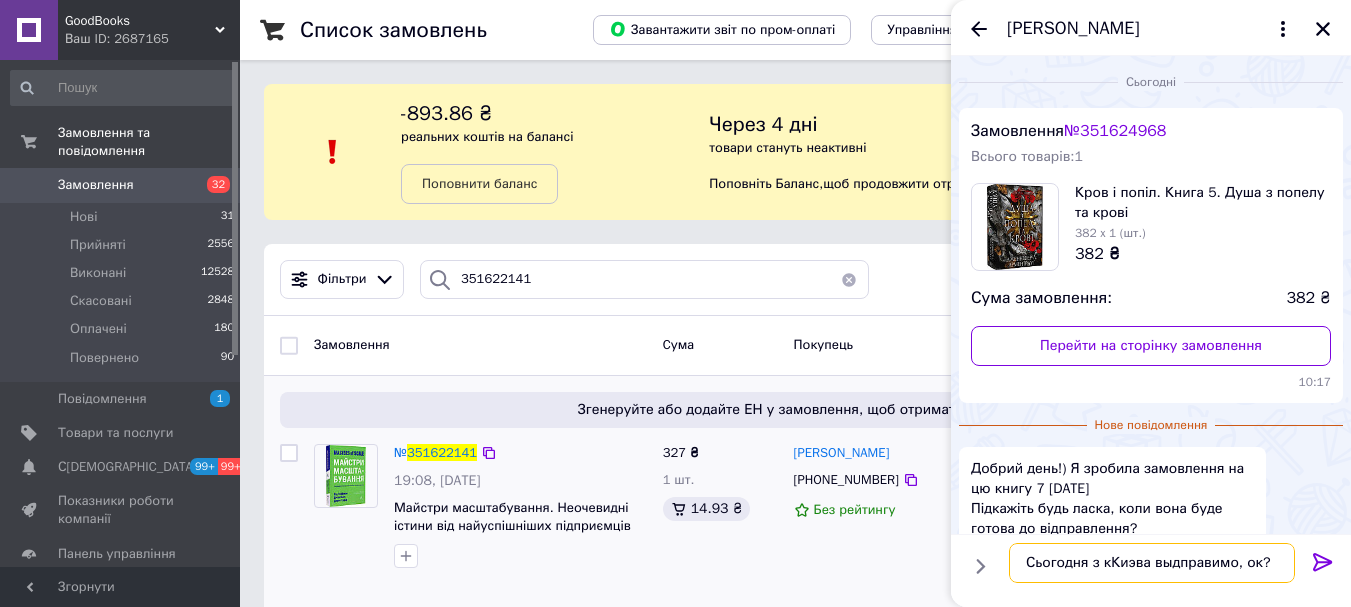 type on "Сьогодня з кКиэва выдправимо, ок?" 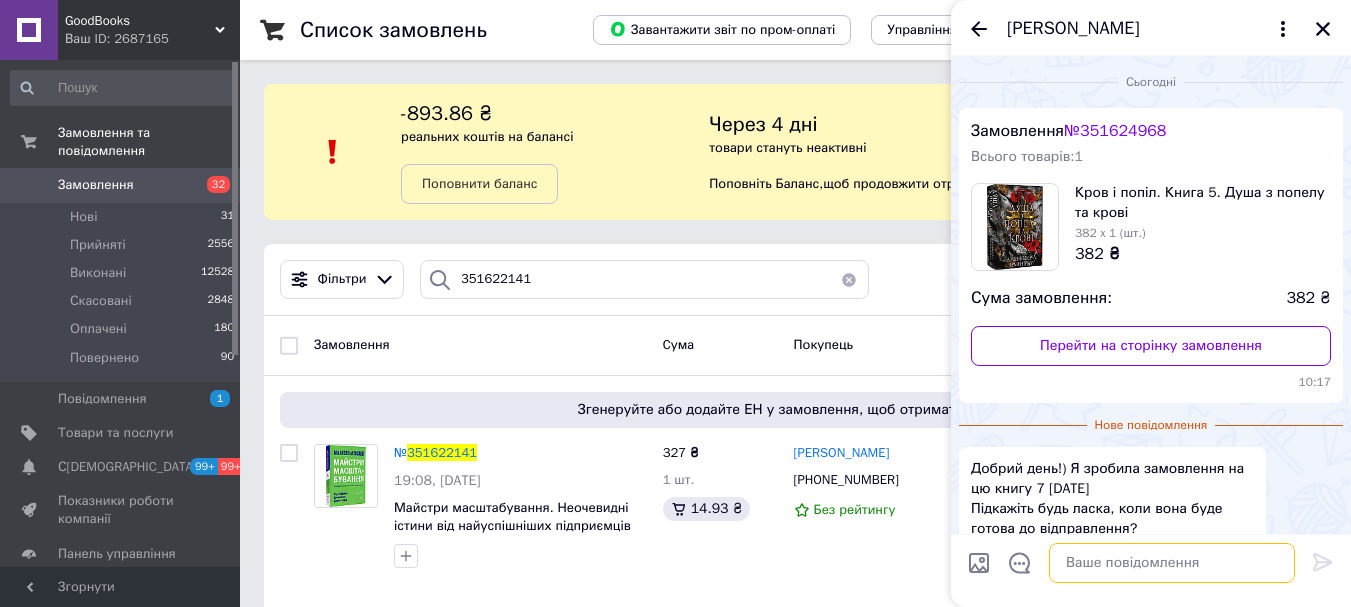 paste on "Сьогодня з [GEOGRAPHIC_DATA] відправимо, ок?" 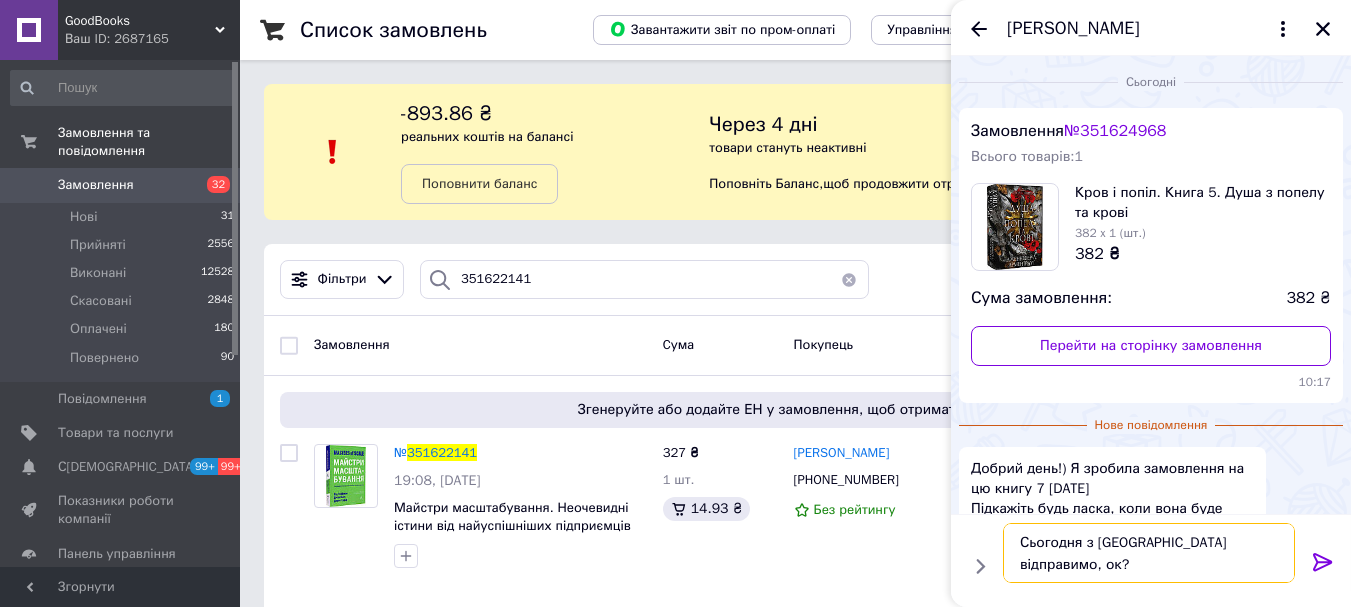 type 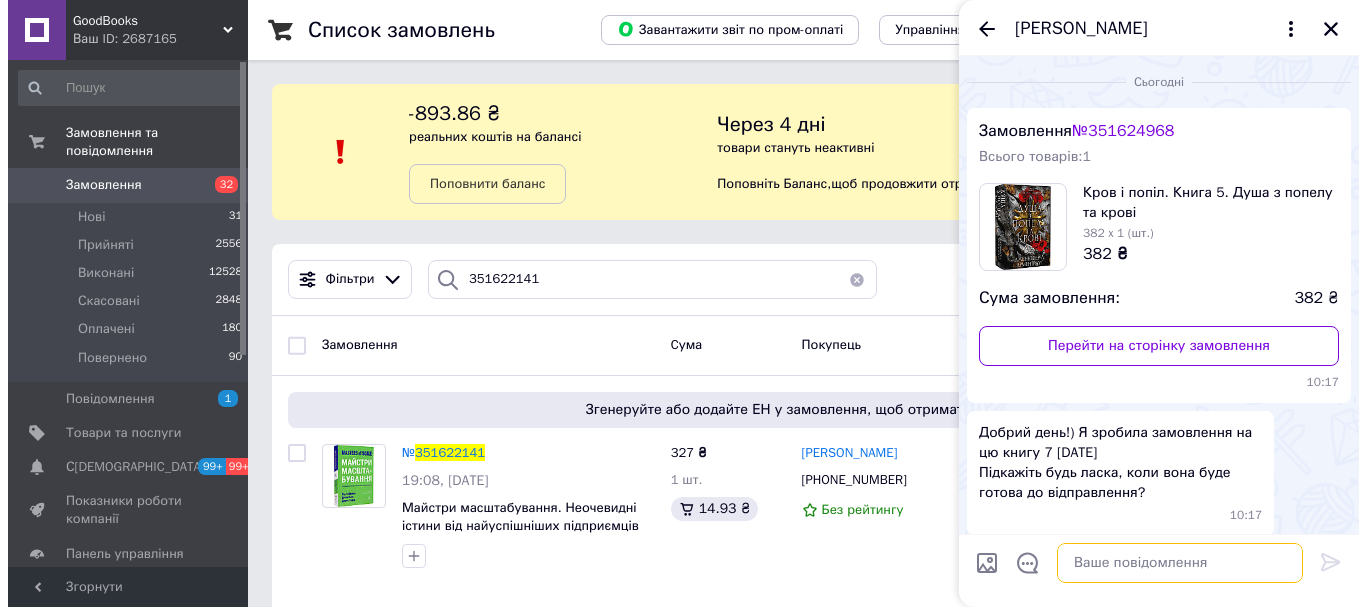 scroll, scrollTop: 63, scrollLeft: 0, axis: vertical 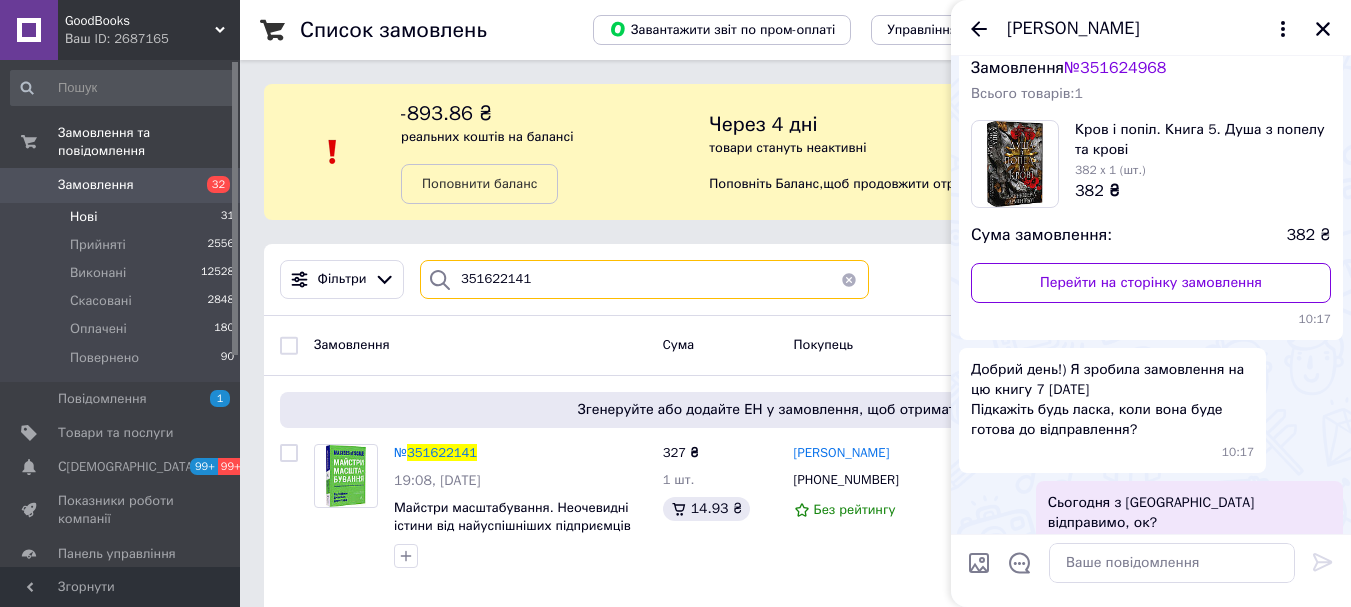 drag, startPoint x: 542, startPoint y: 282, endPoint x: 185, endPoint y: 207, distance: 364.7931 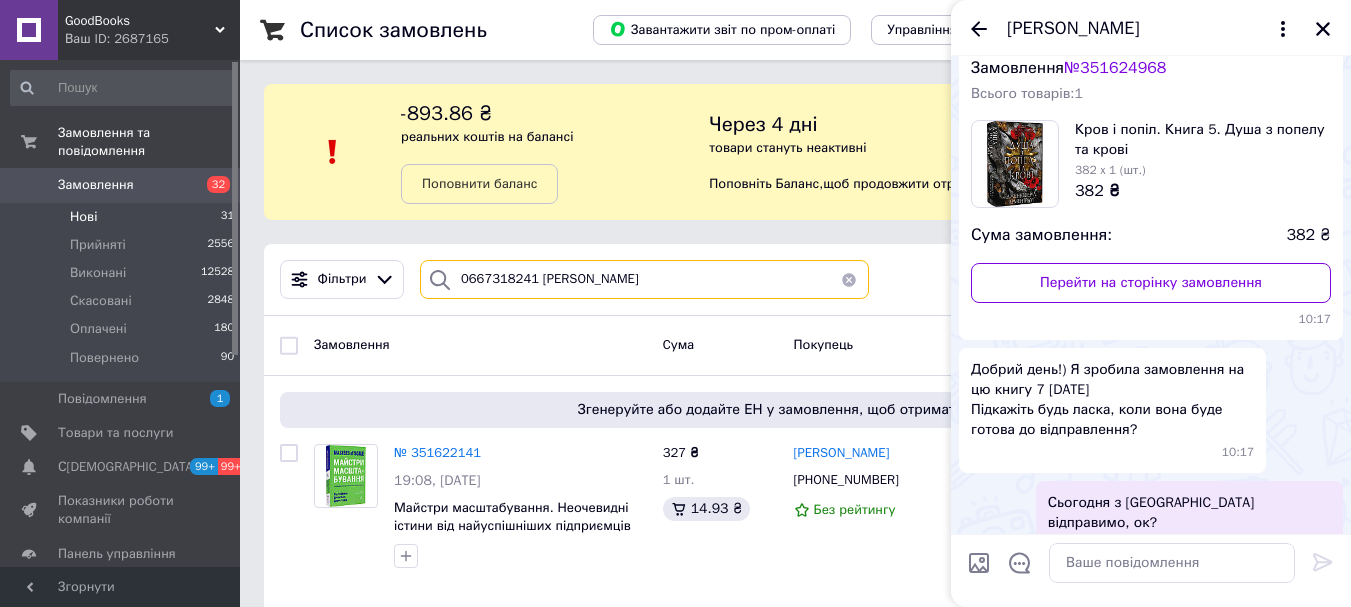 type on "0667318241 [PERSON_NAME]" 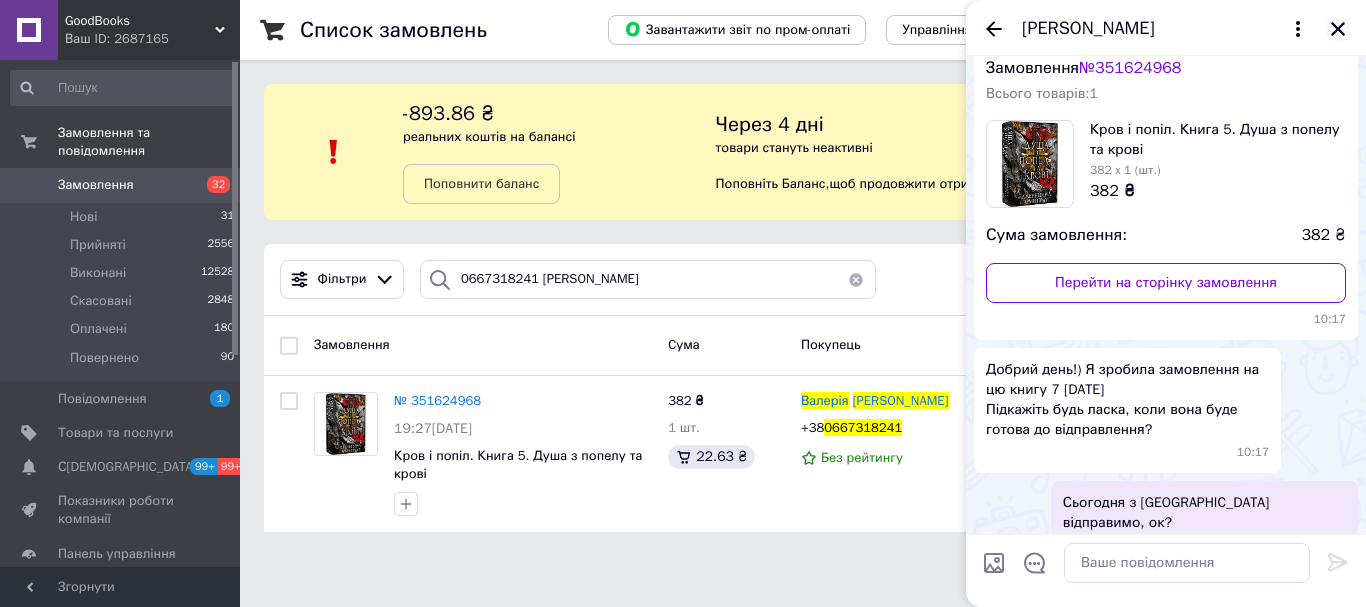 click 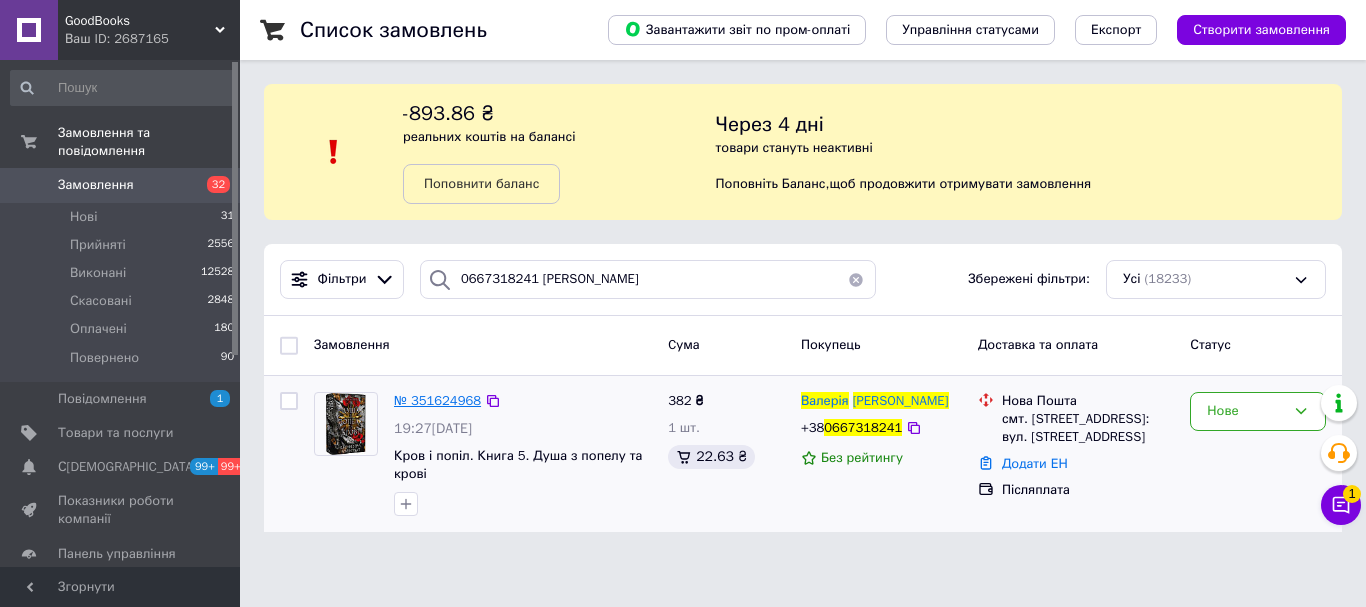 click on "№ 351624968" at bounding box center [437, 400] 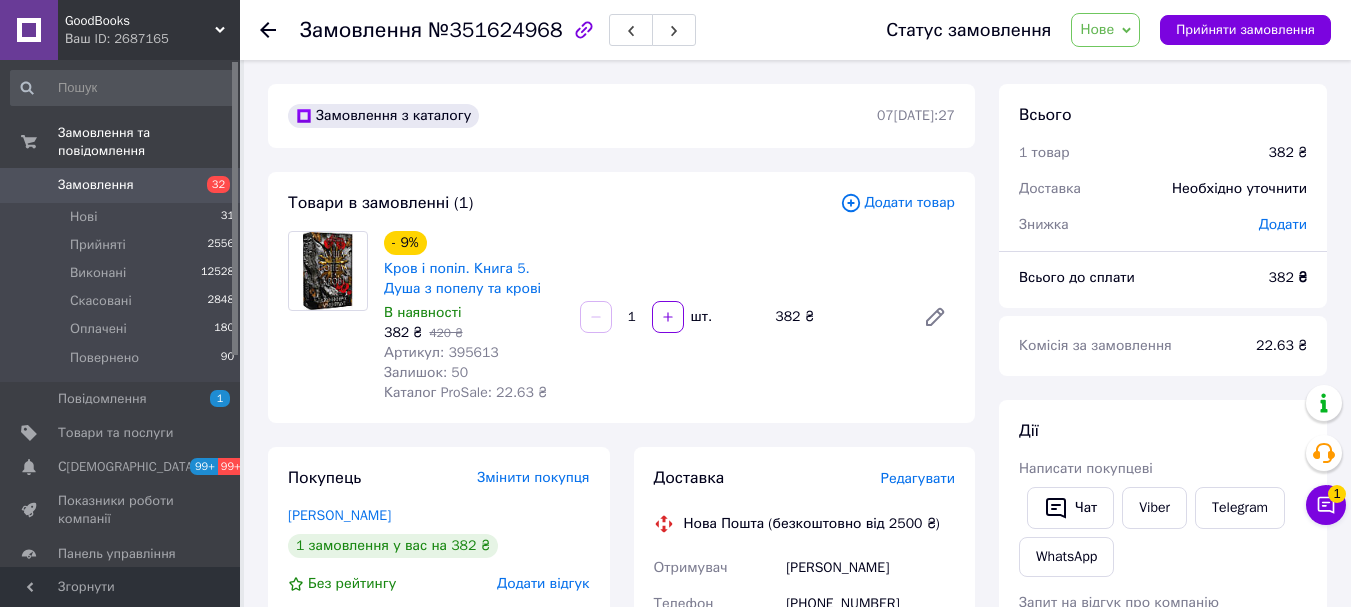click at bounding box center [268, 30] 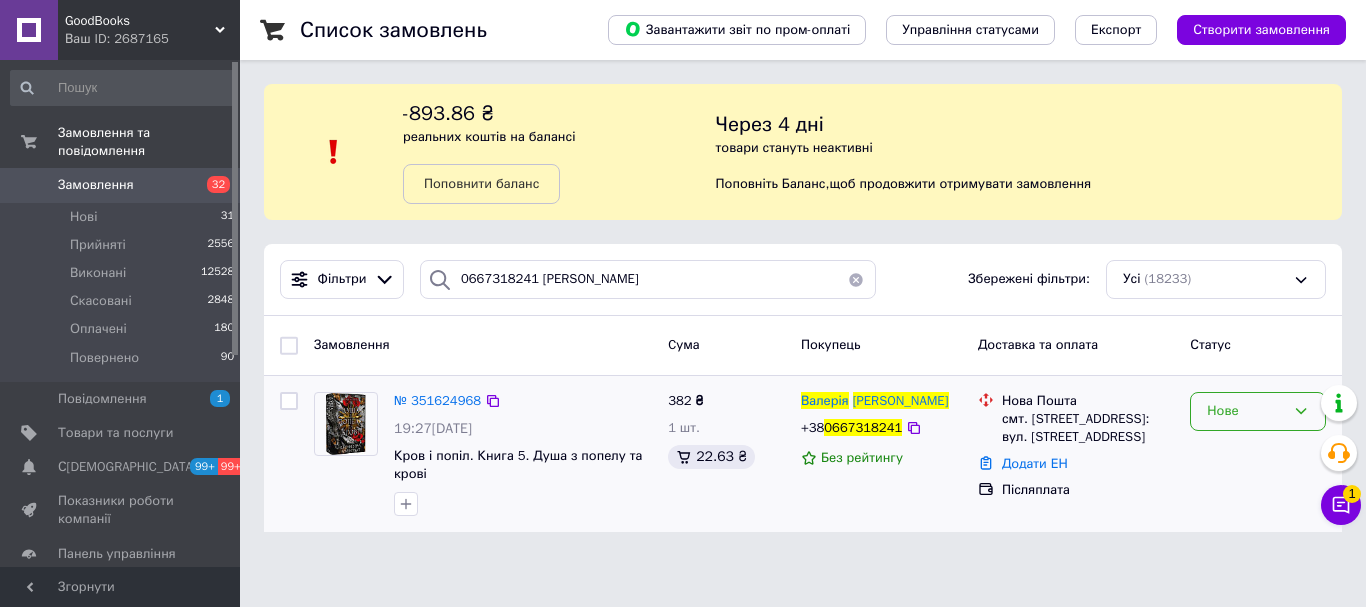click on "Нове" at bounding box center (1246, 411) 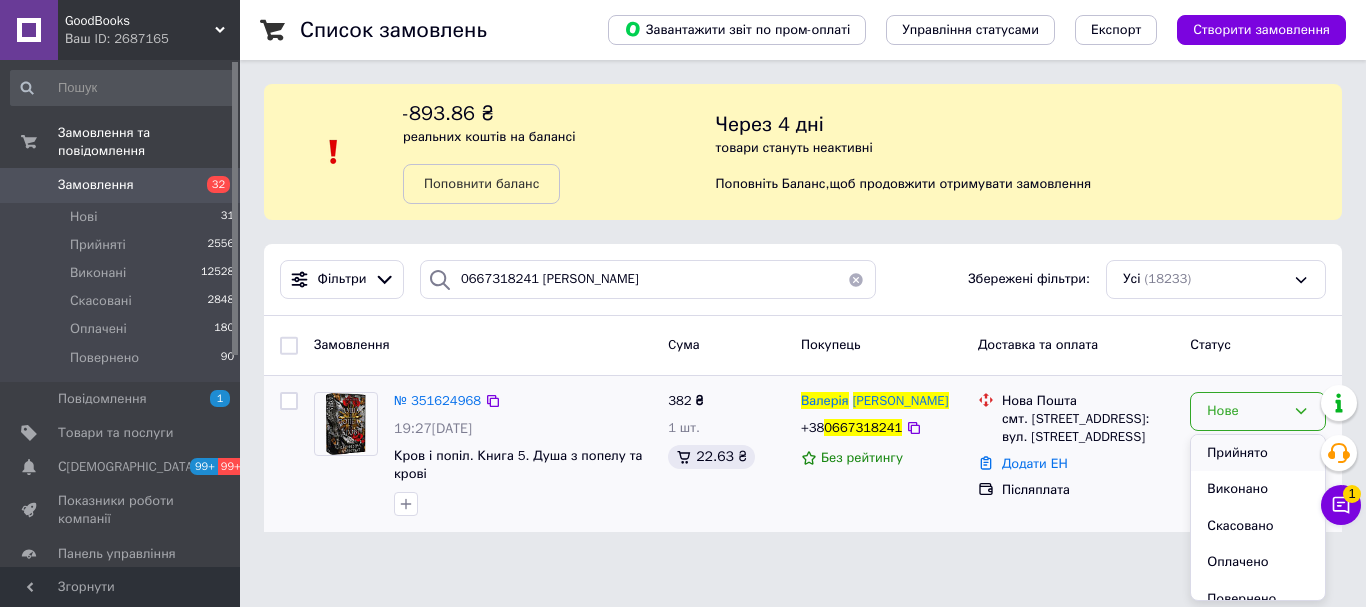 click on "Прийнято" at bounding box center (1258, 453) 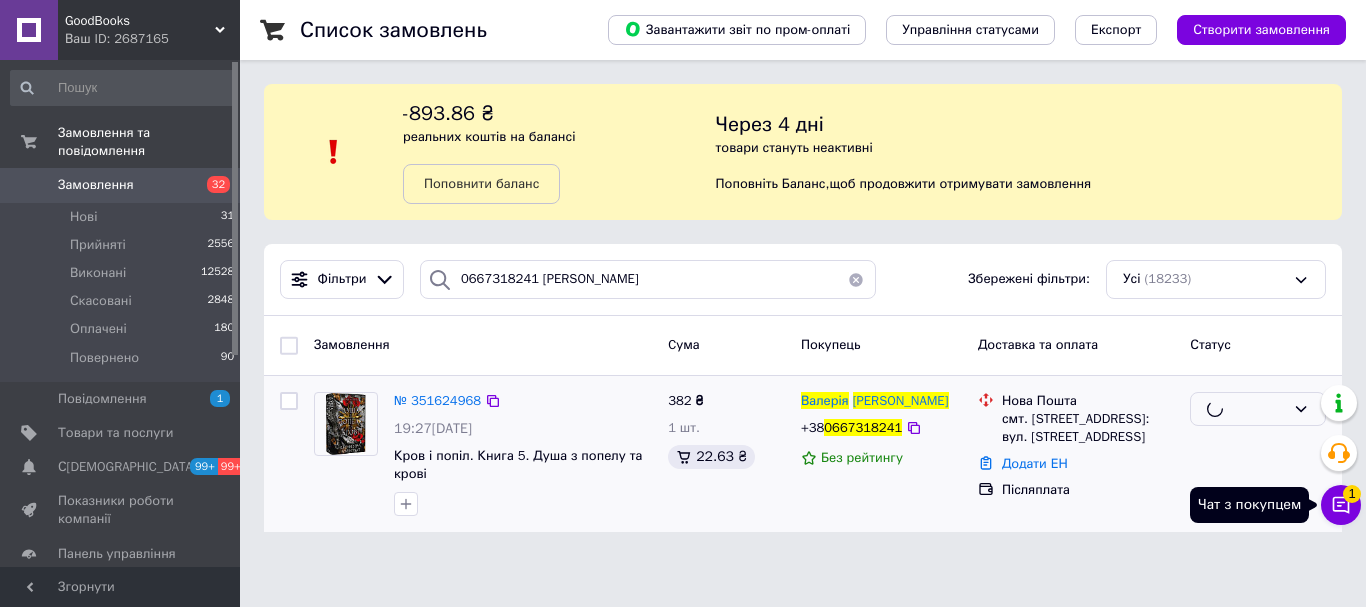 click 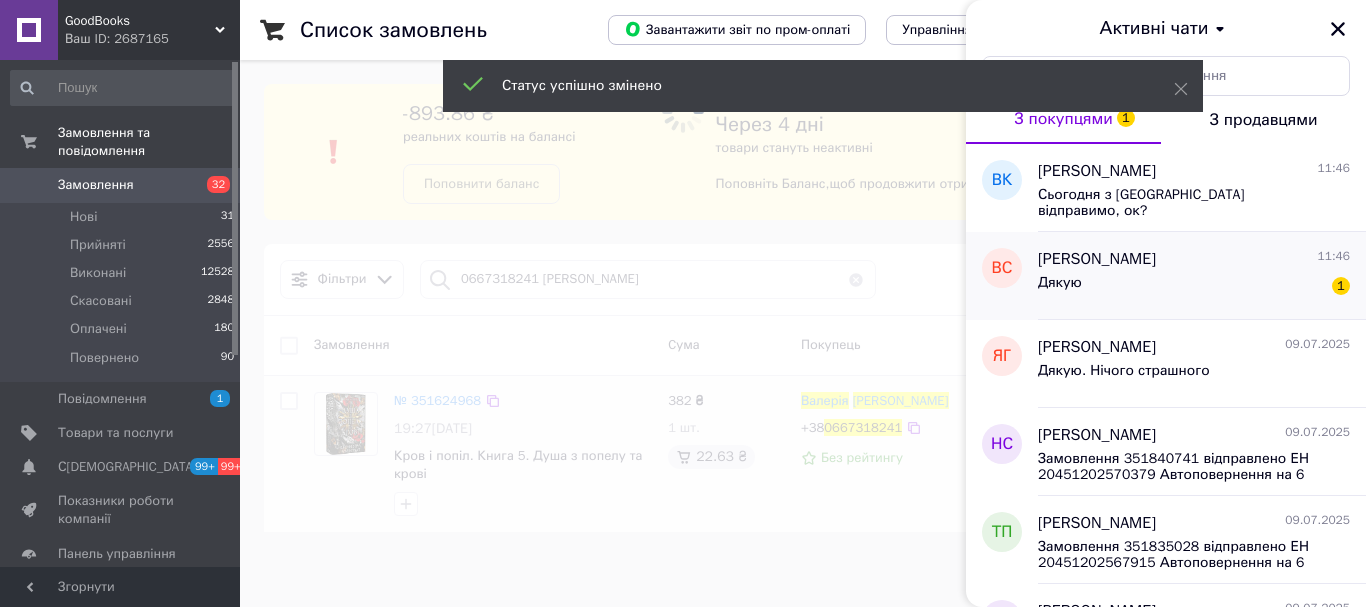 click on "[PERSON_NAME]" at bounding box center [1097, 259] 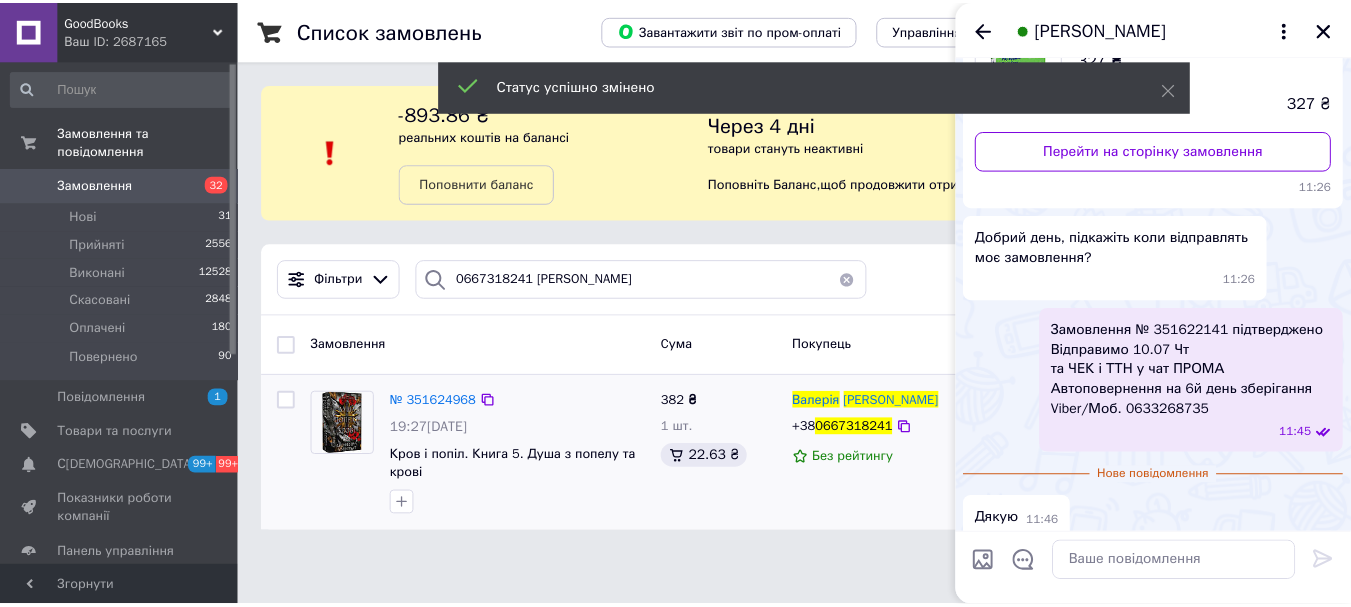 scroll, scrollTop: 212, scrollLeft: 0, axis: vertical 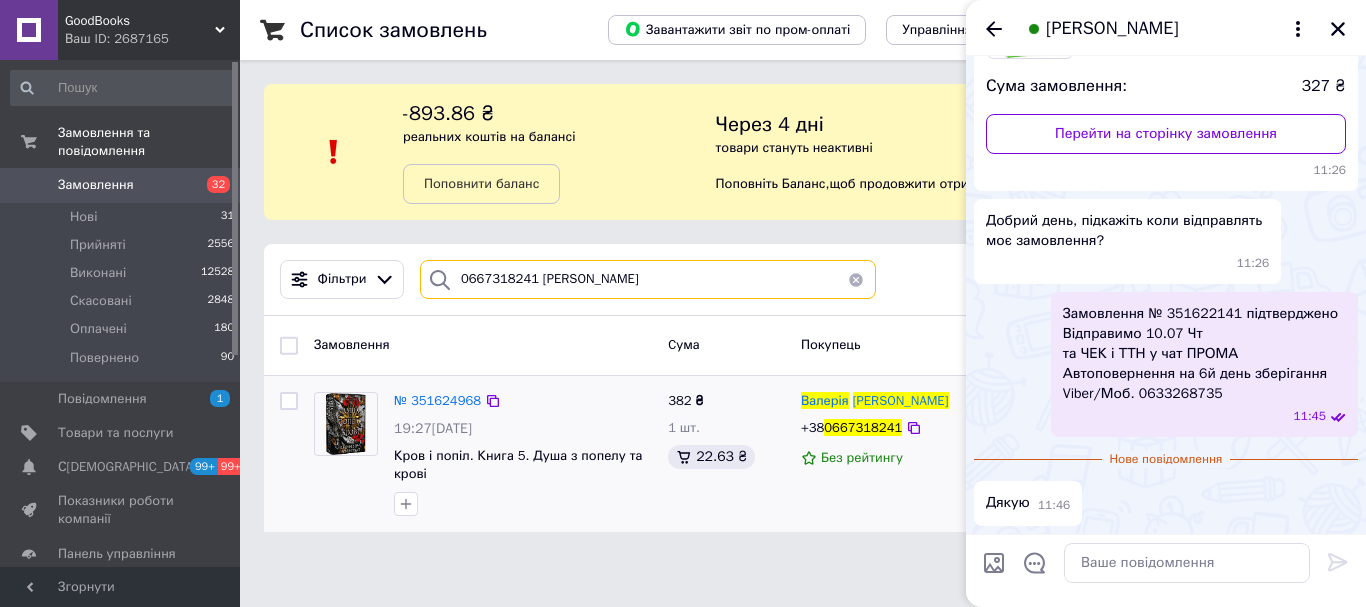 drag, startPoint x: 695, startPoint y: 277, endPoint x: 272, endPoint y: 225, distance: 426.18423 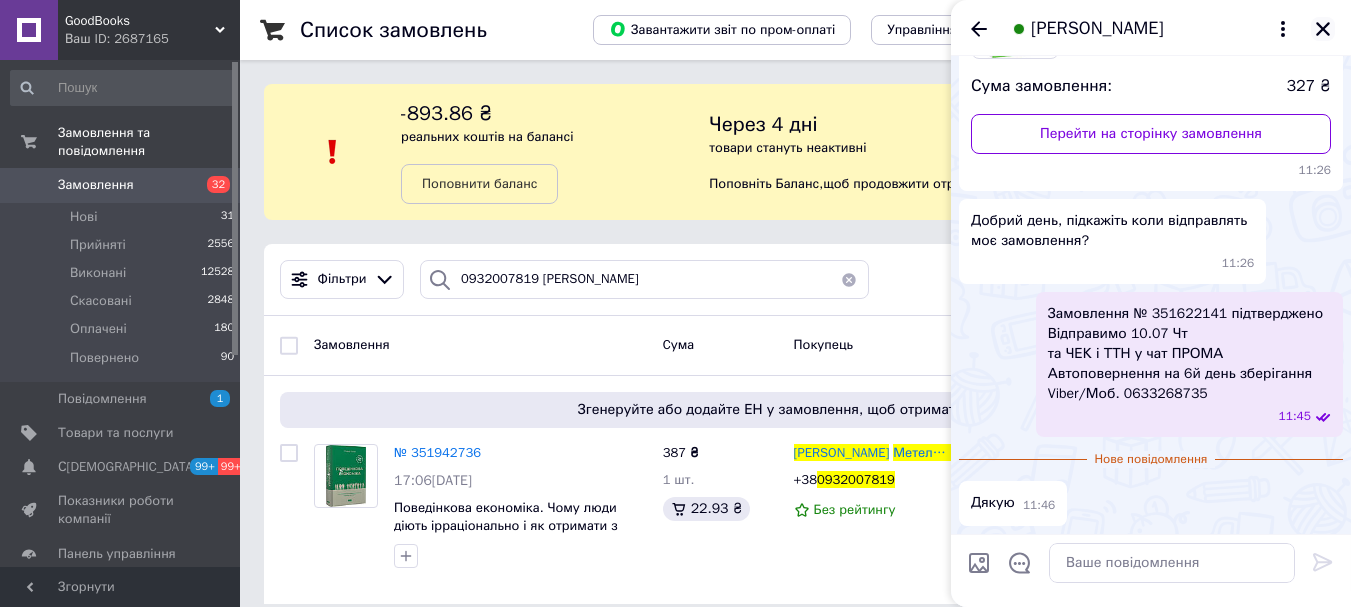 click 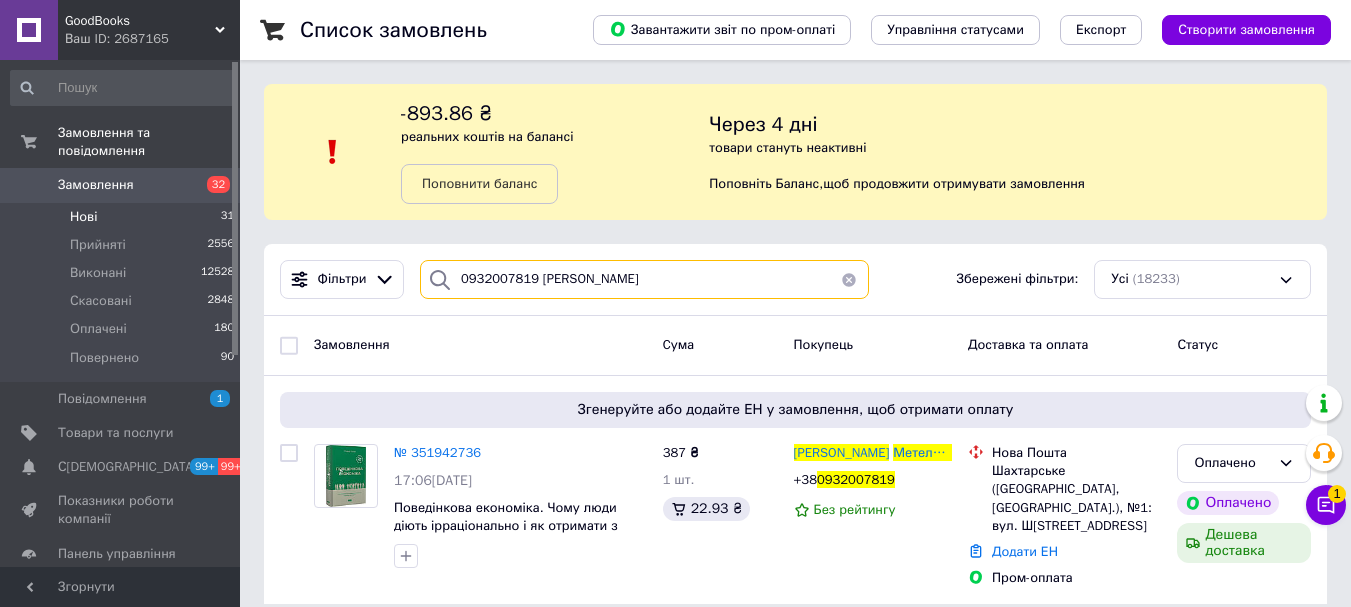 drag, startPoint x: 643, startPoint y: 279, endPoint x: 23, endPoint y: 194, distance: 625.7995 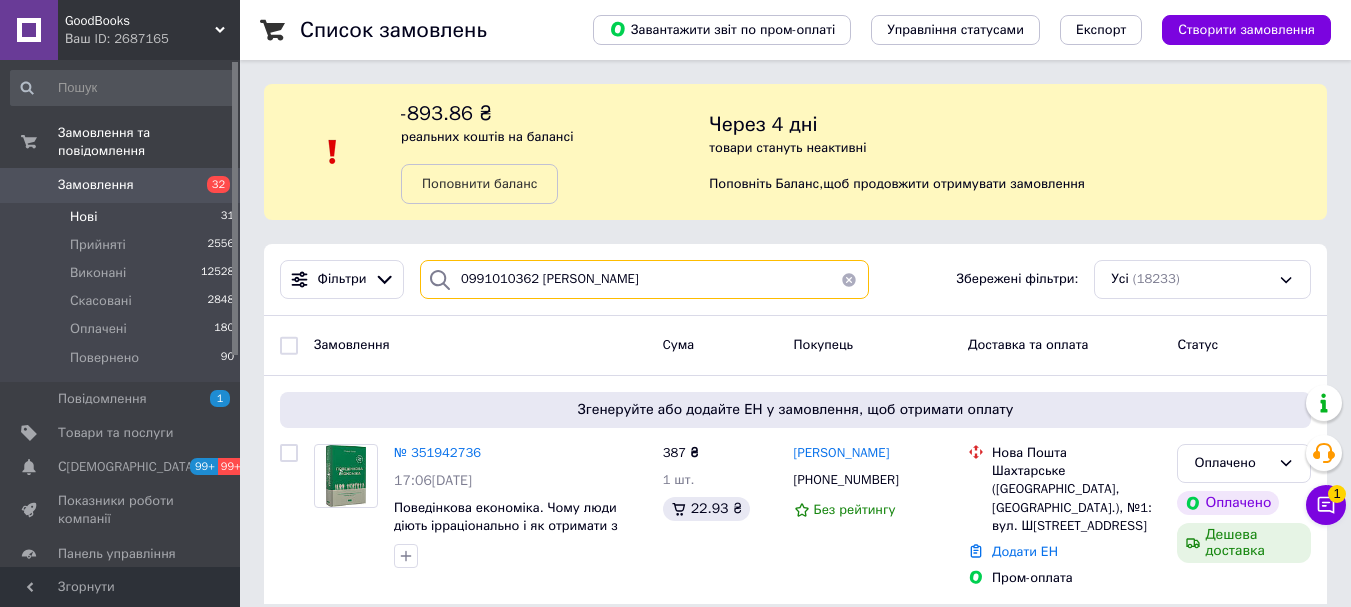 type on "0991010362 [PERSON_NAME]" 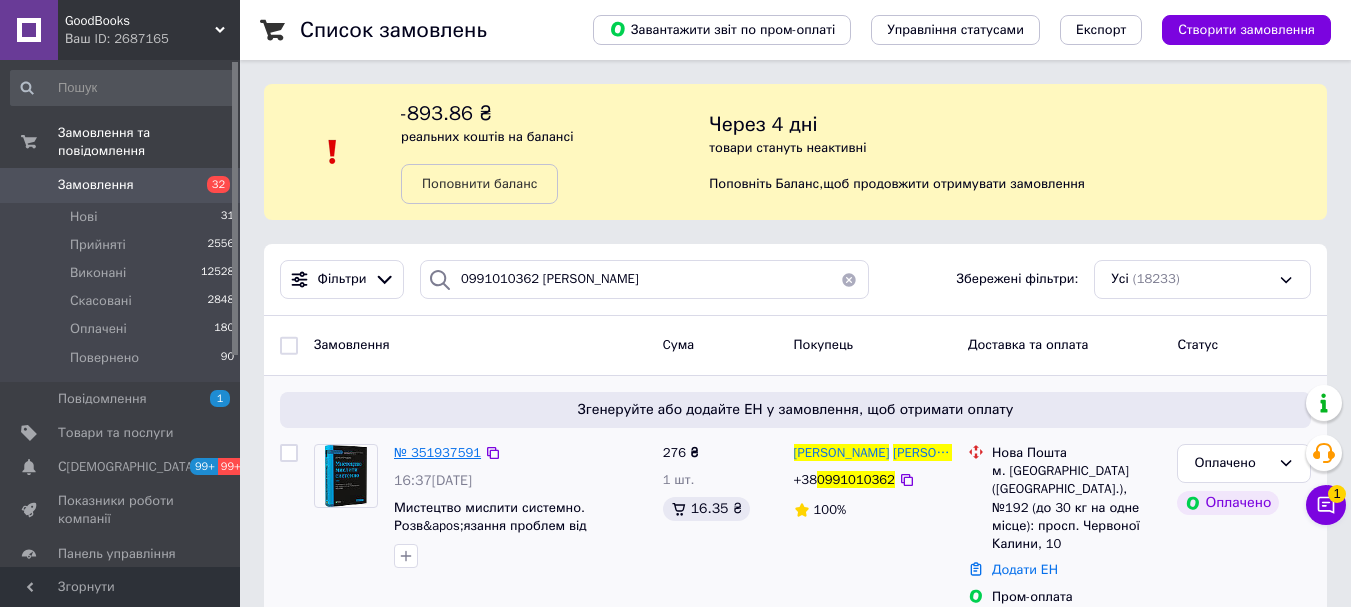 click on "№ 351937591" at bounding box center [437, 452] 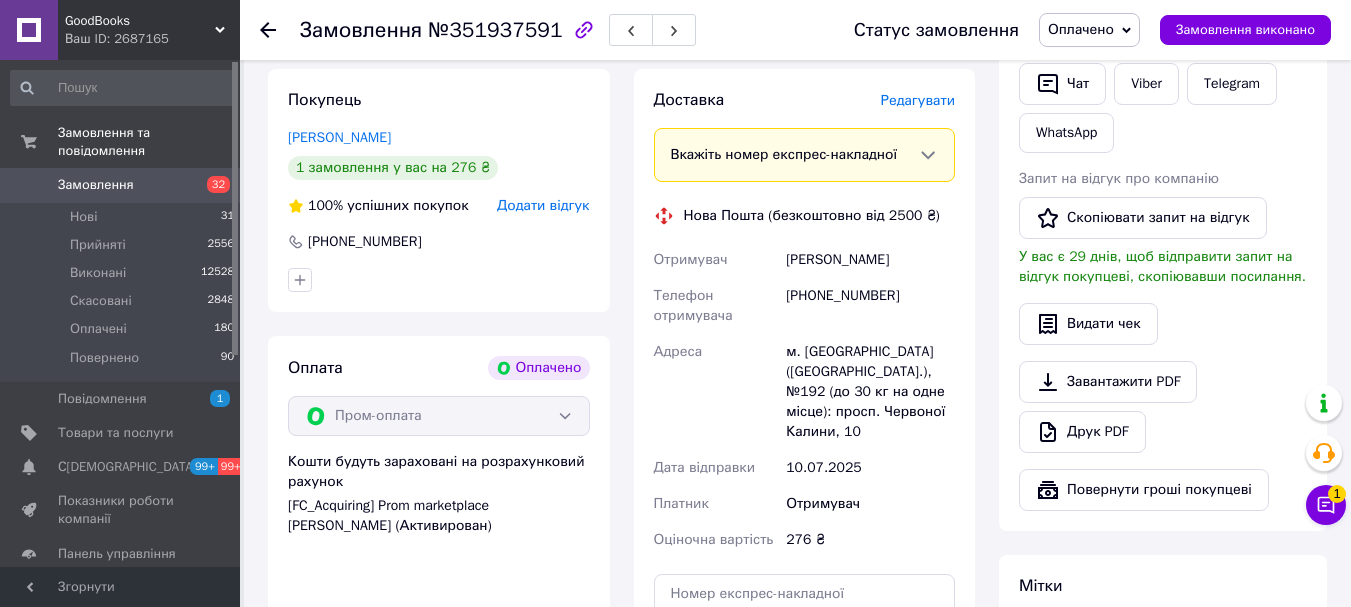 scroll, scrollTop: 506, scrollLeft: 0, axis: vertical 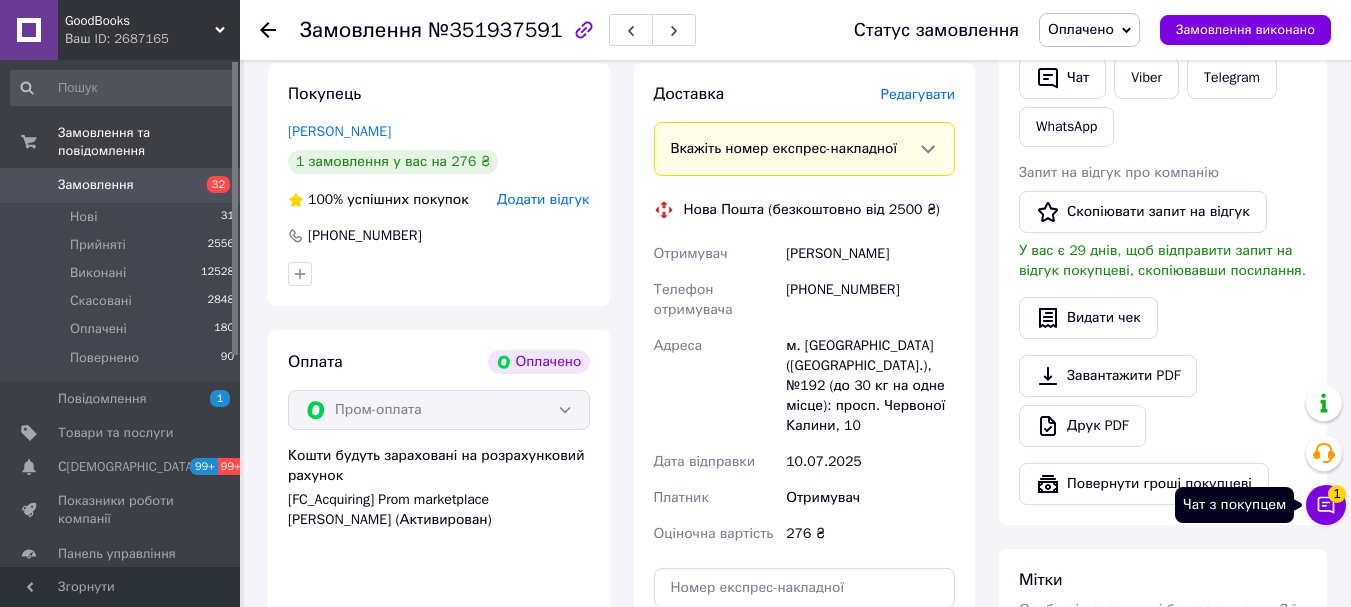 click on "Чат з покупцем 1" at bounding box center (1326, 505) 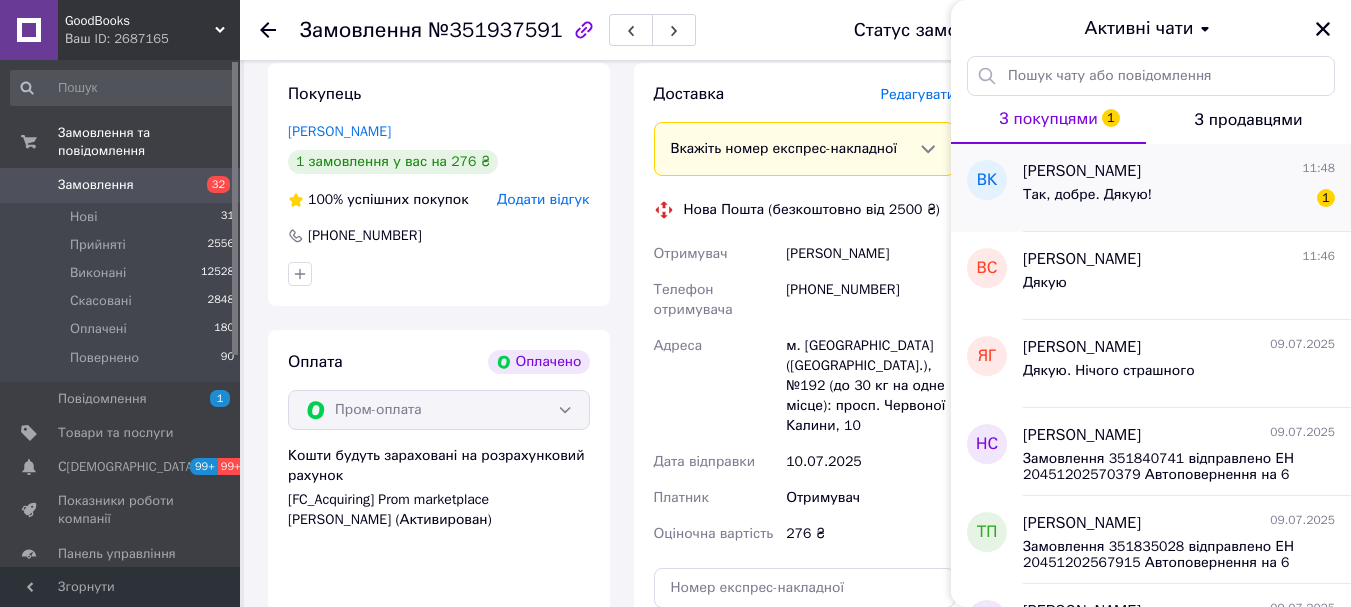 click on "Так, добре. Дякую! 1" at bounding box center [1179, 199] 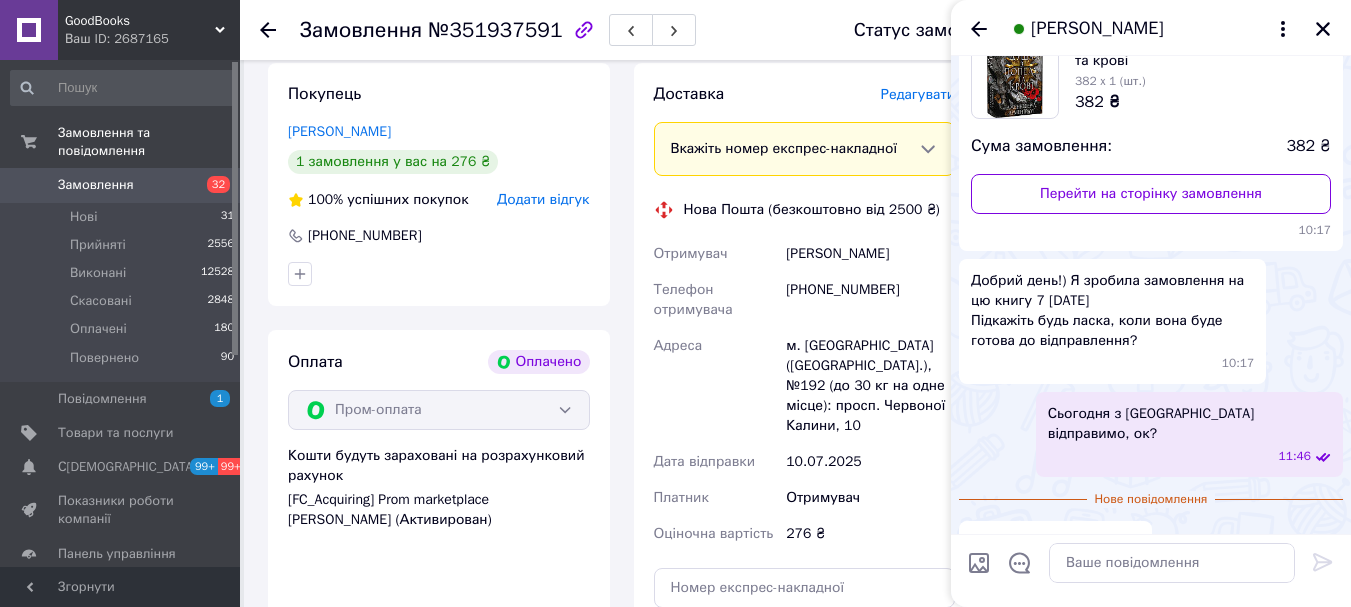 scroll, scrollTop: 0, scrollLeft: 0, axis: both 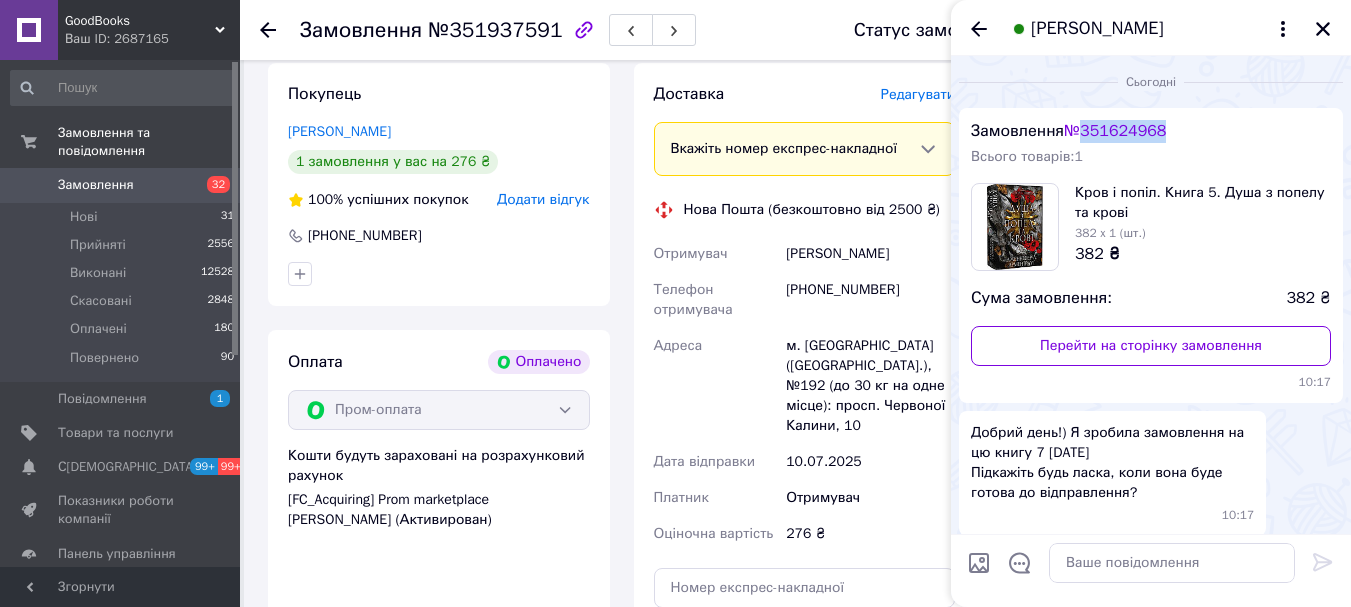 drag, startPoint x: 1176, startPoint y: 128, endPoint x: 1081, endPoint y: 133, distance: 95.131485 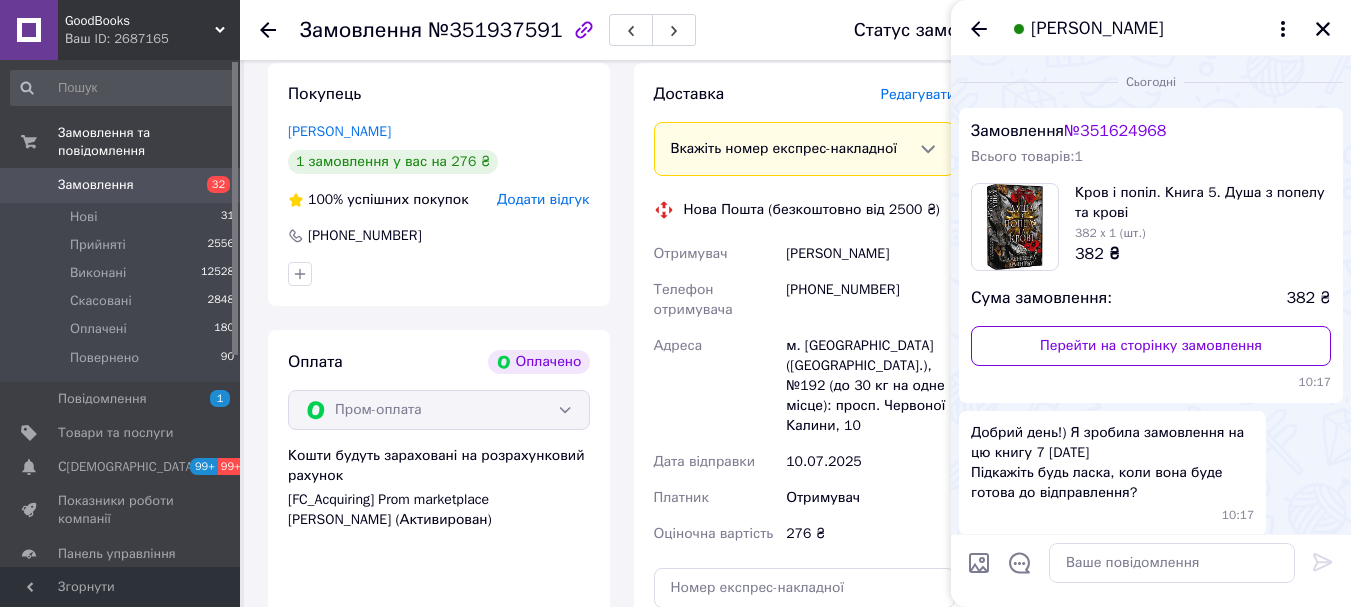 click at bounding box center [439, 274] 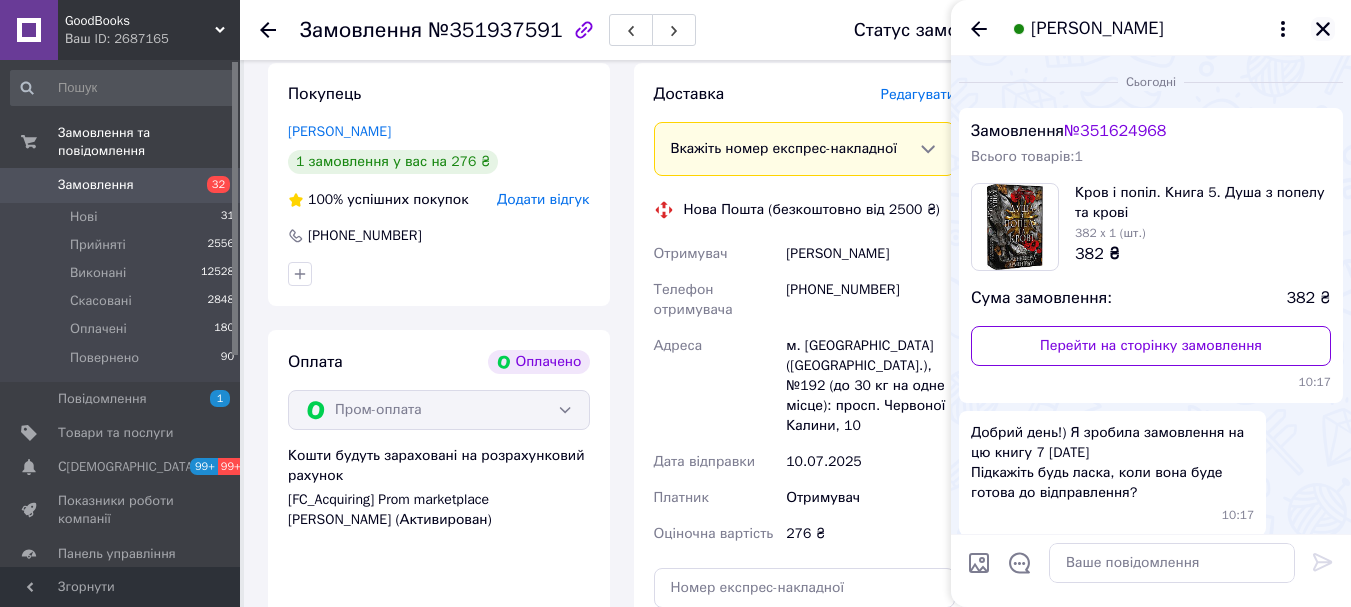 click 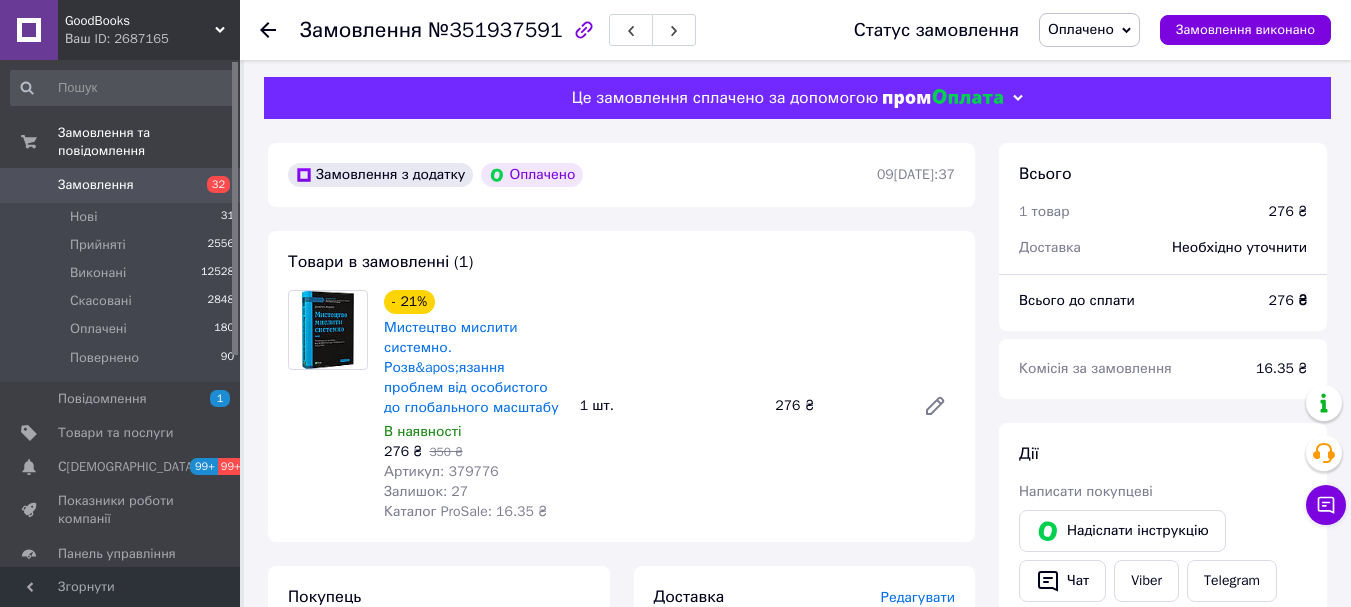 scroll, scrollTop: 0, scrollLeft: 0, axis: both 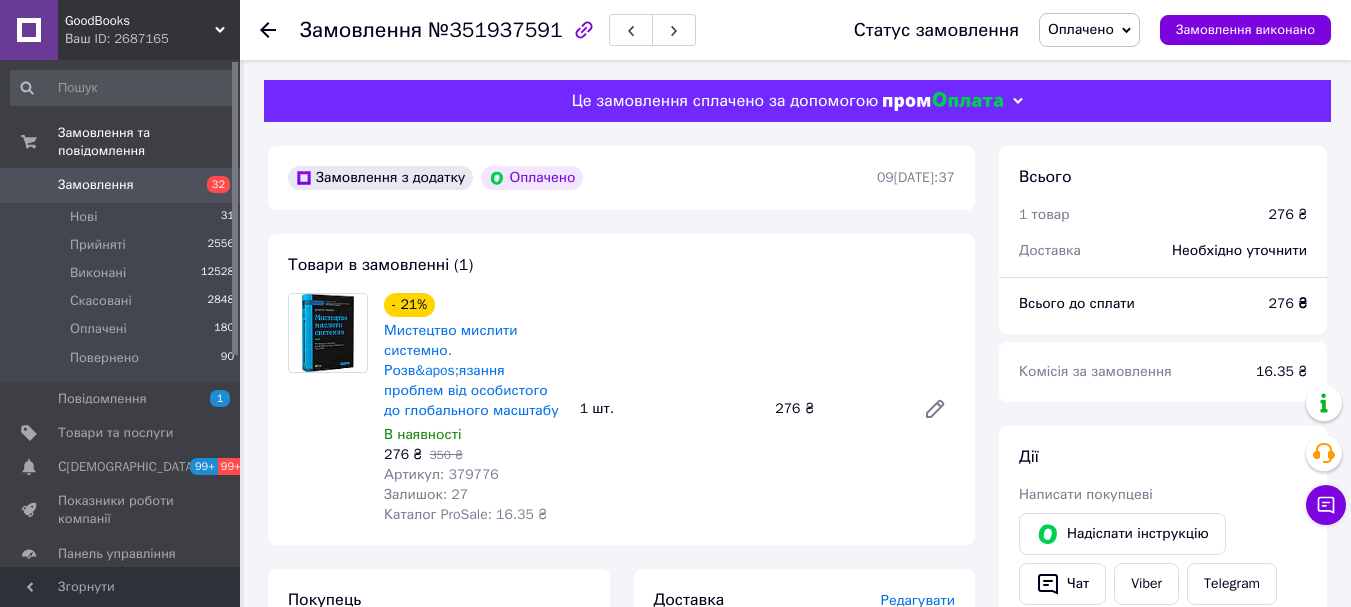 click 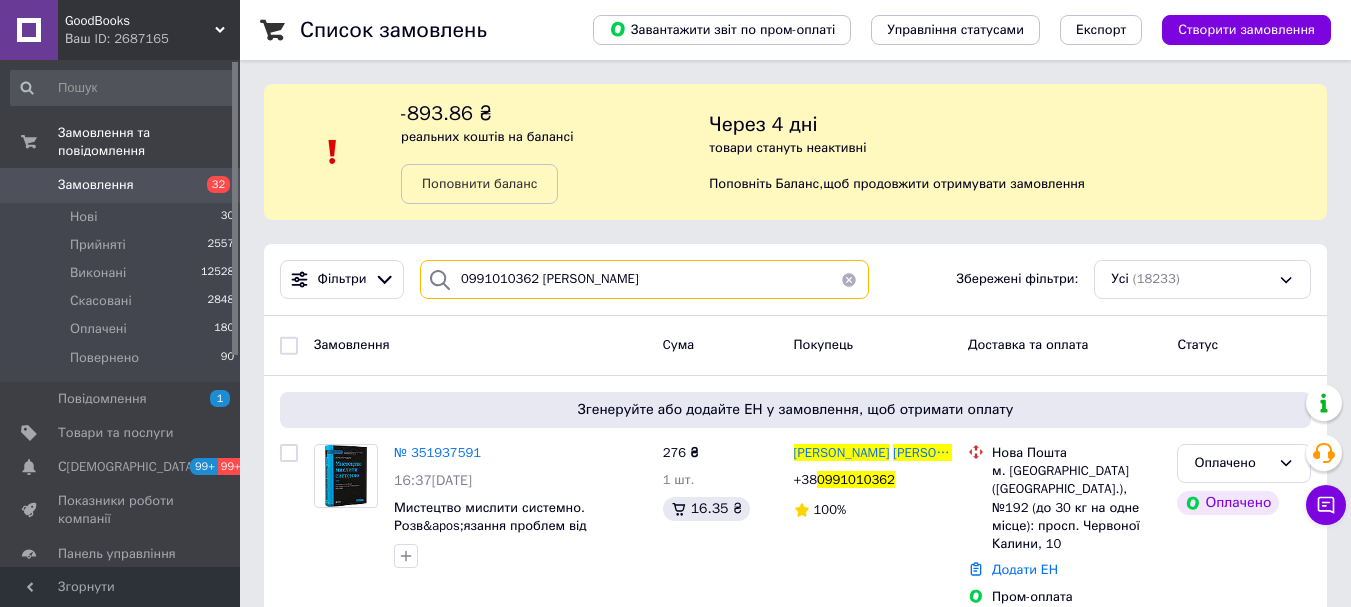 click on "0991010362 [PERSON_NAME]" at bounding box center [644, 279] 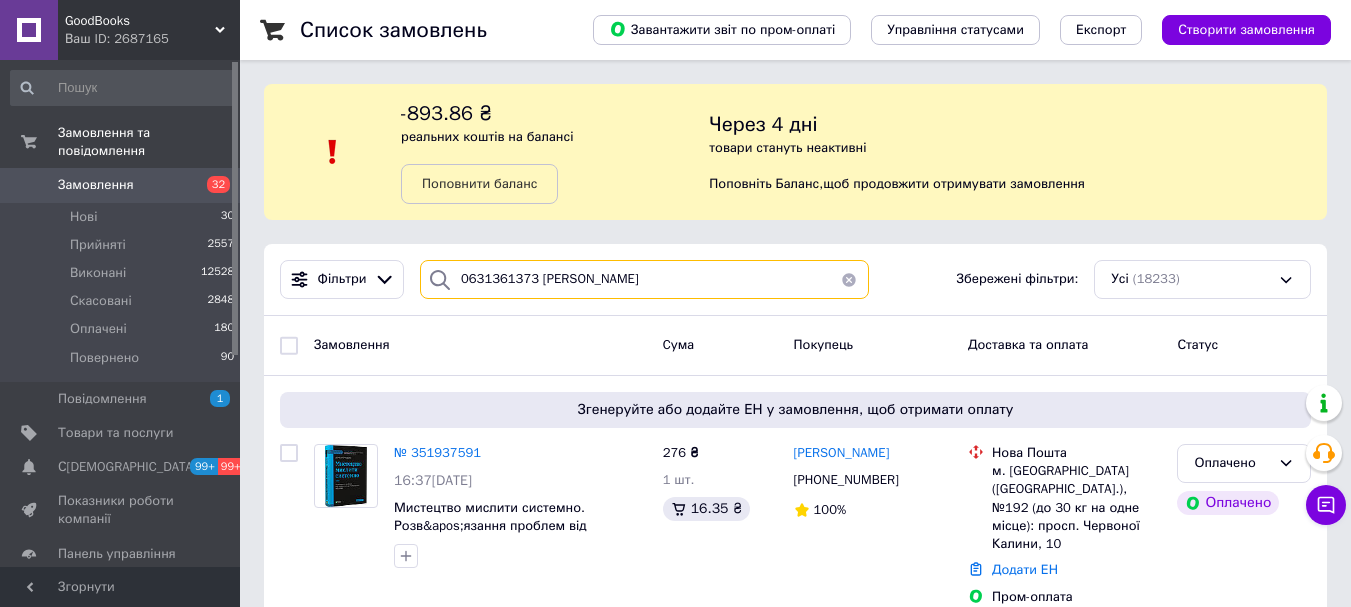 type on "0631361373 [PERSON_NAME]" 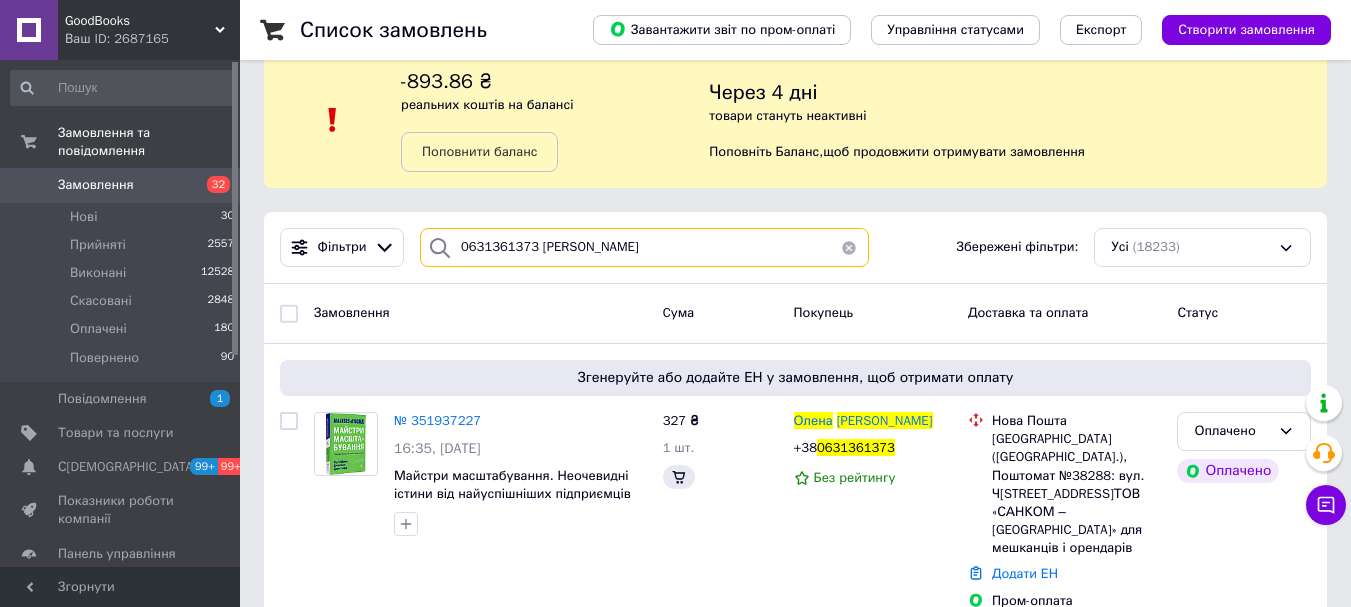 scroll, scrollTop: 39, scrollLeft: 0, axis: vertical 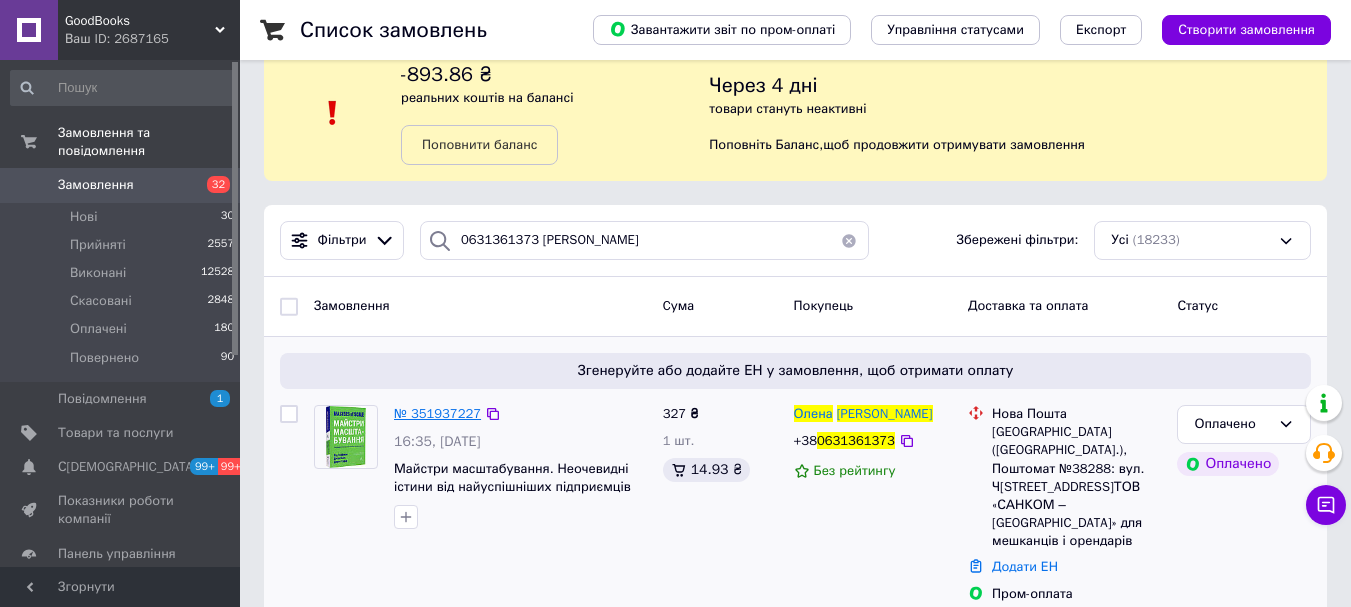 click on "№ 351937227" at bounding box center [437, 413] 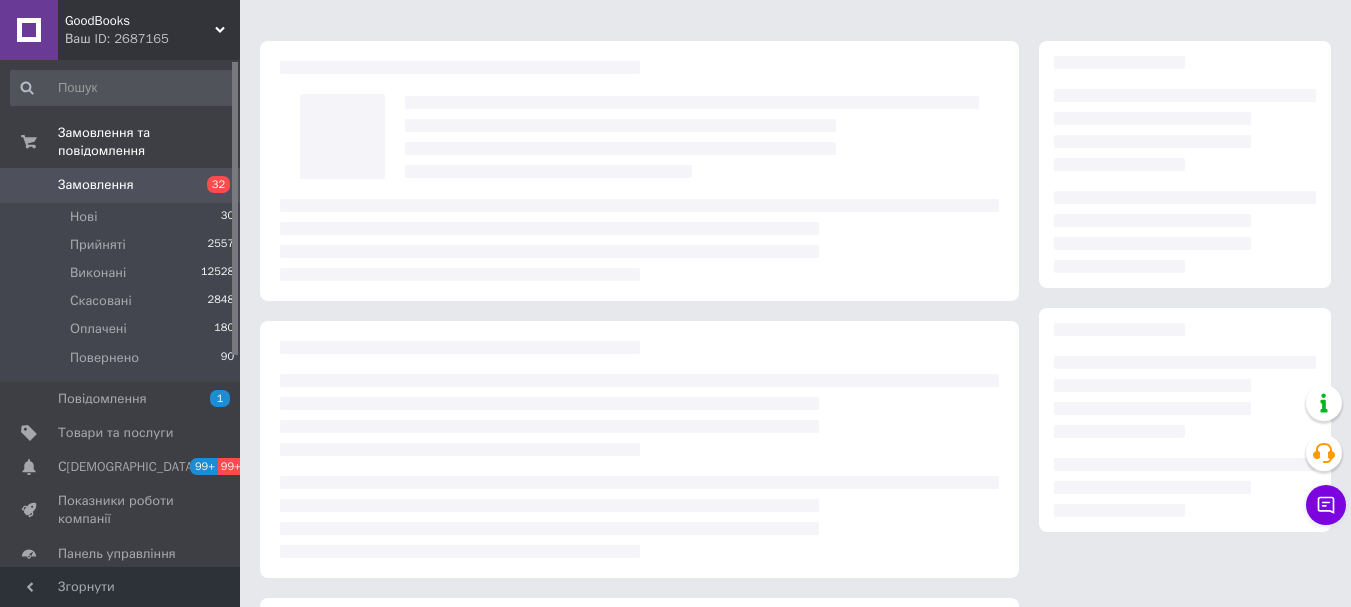 scroll, scrollTop: 0, scrollLeft: 0, axis: both 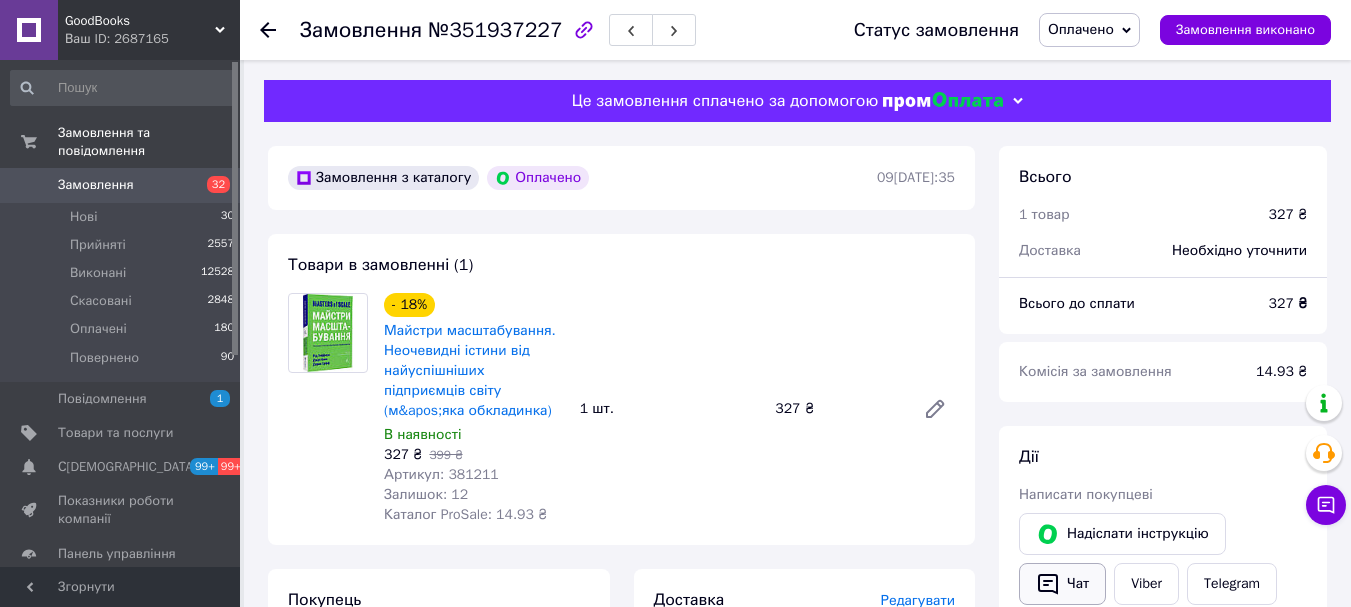 click on "Чат" at bounding box center (1062, 584) 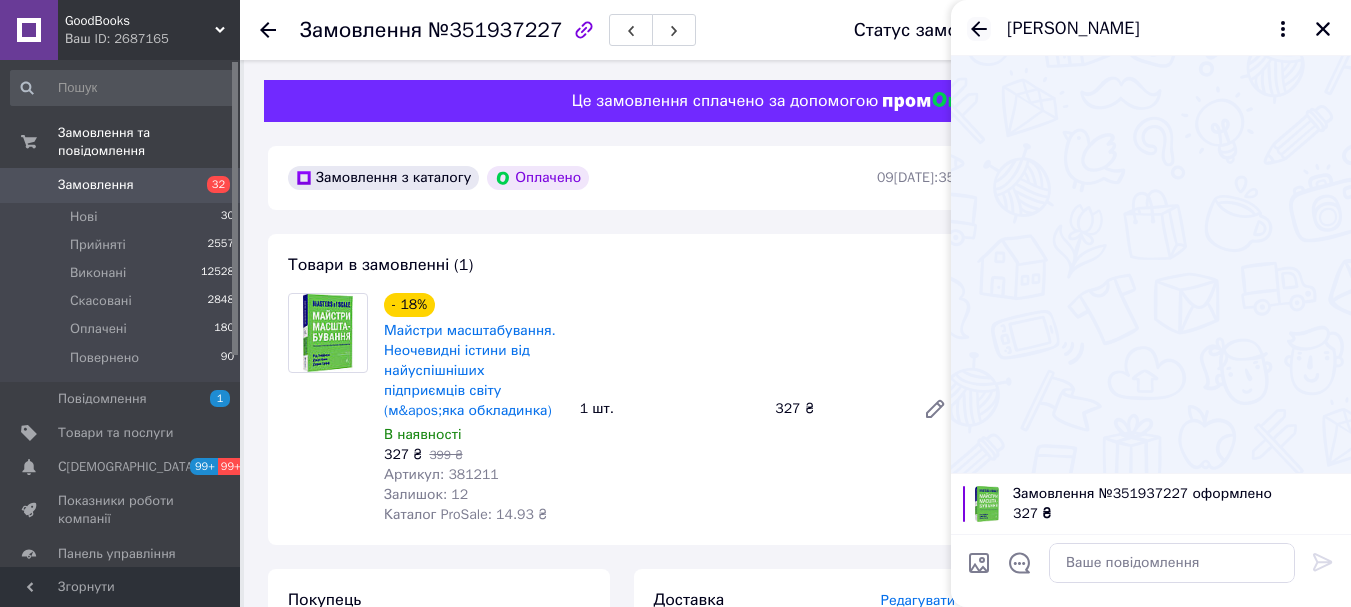 click 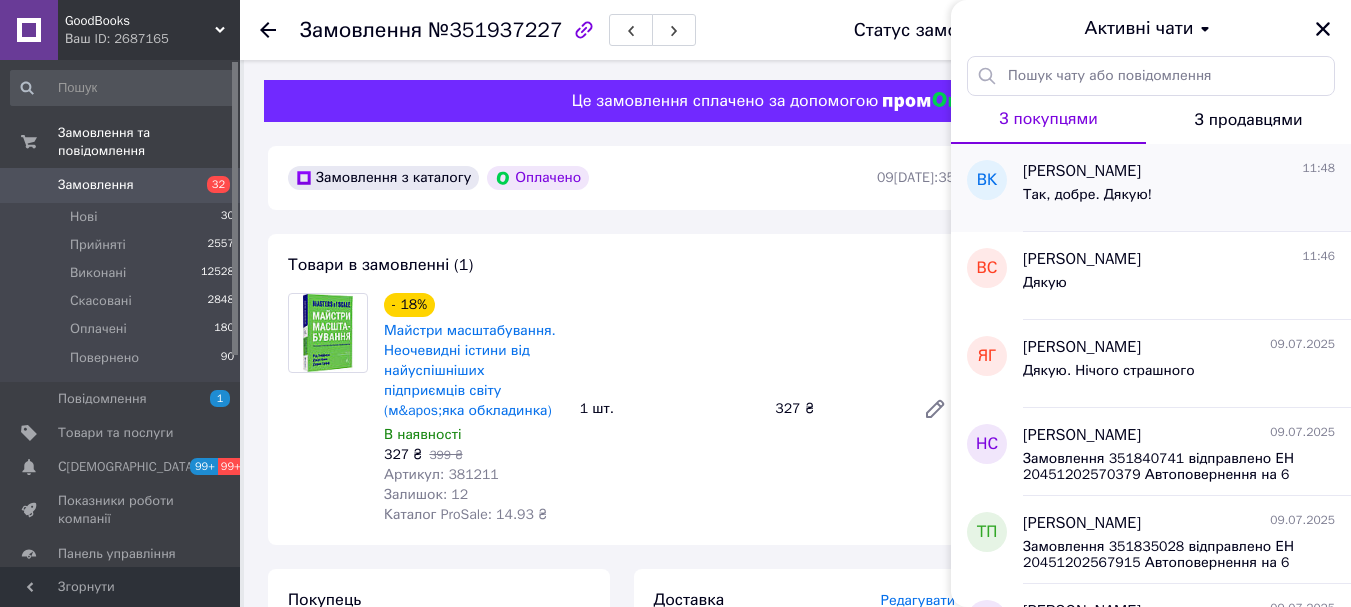 click on "Так, добре. Дякую!" at bounding box center (1087, 201) 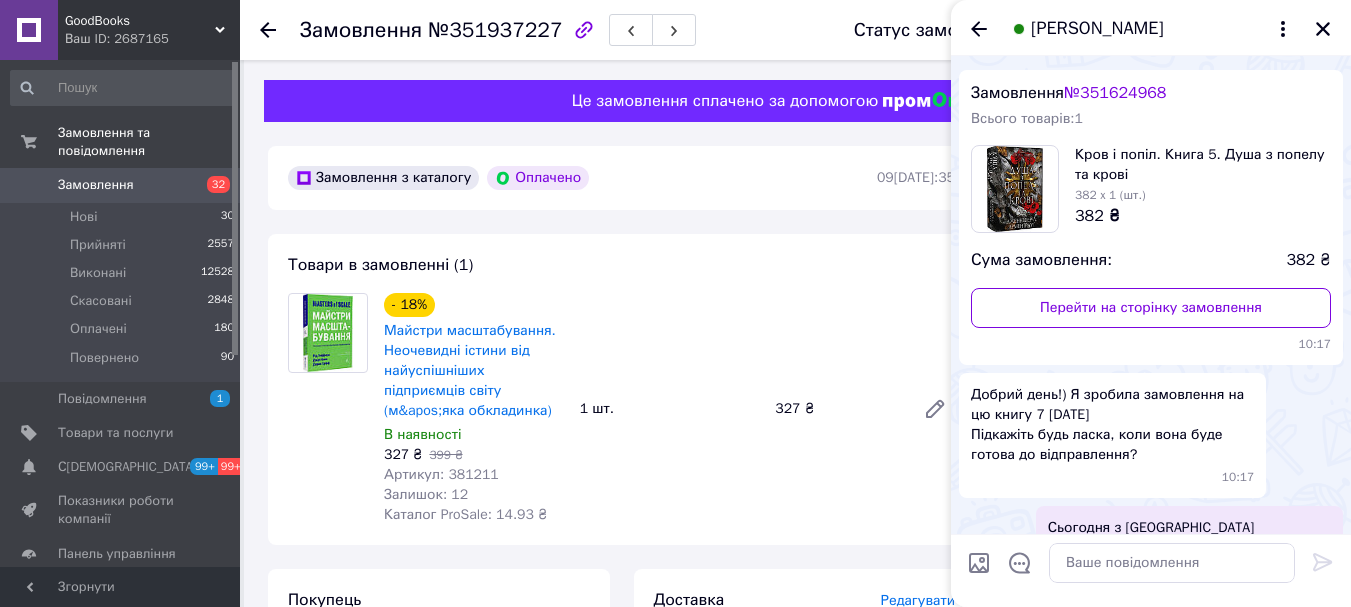 scroll, scrollTop: 0, scrollLeft: 0, axis: both 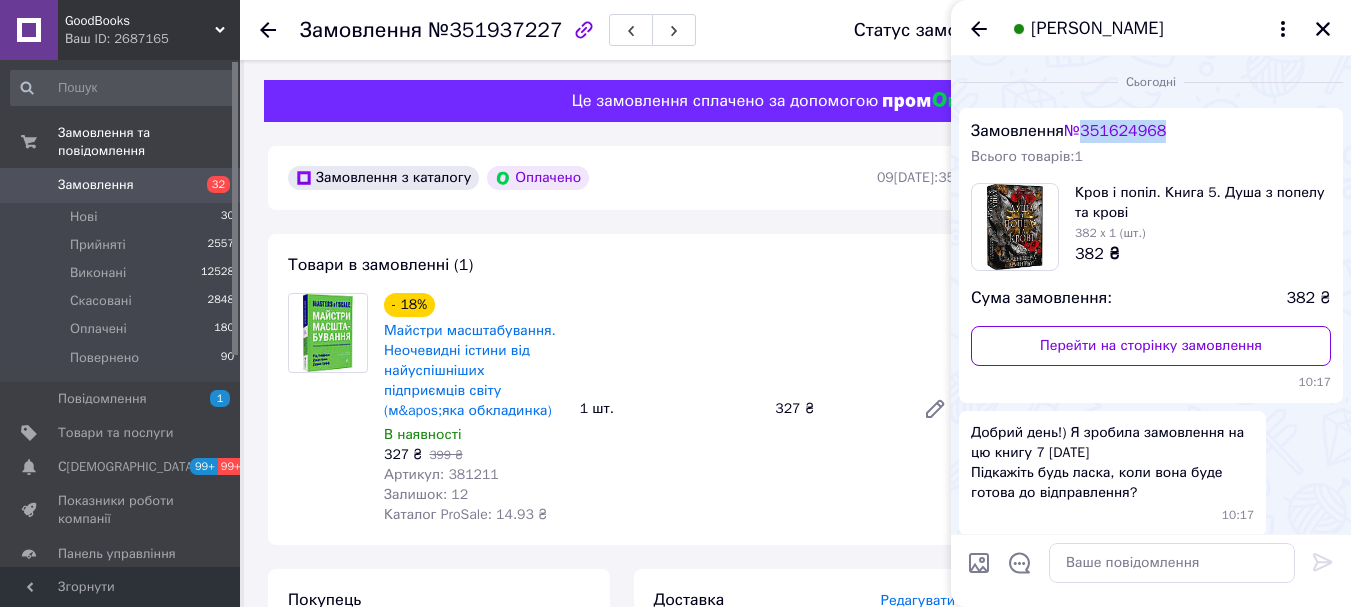 copy on "351624968" 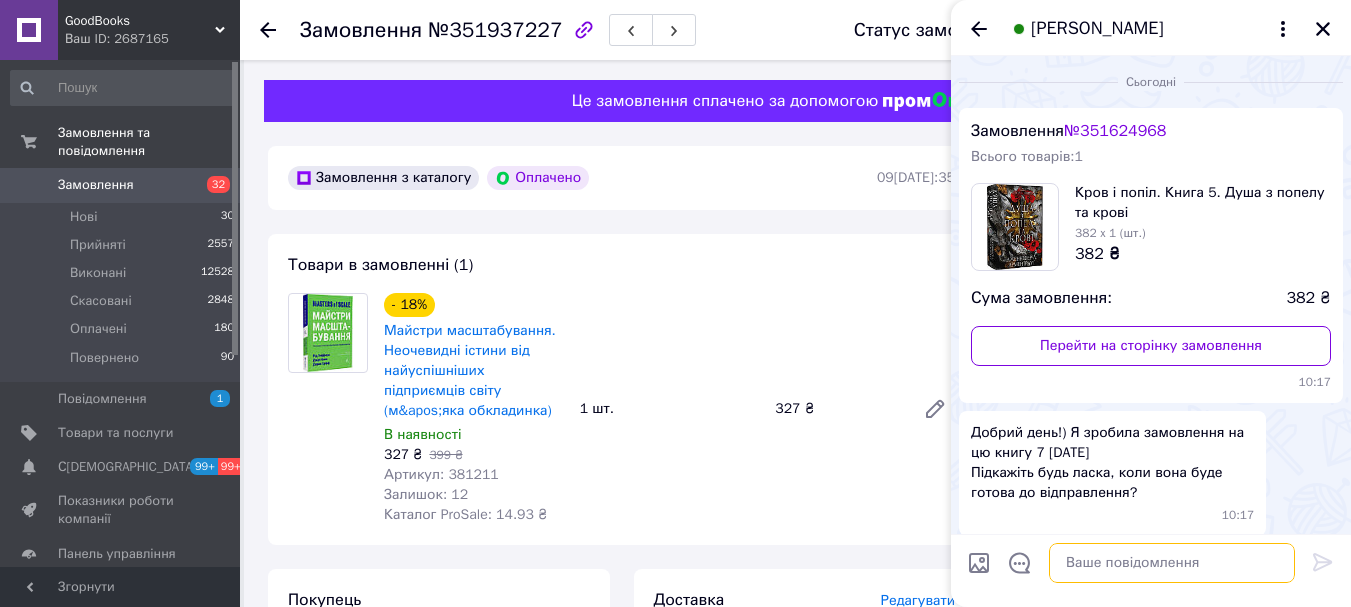 paste on "Замовлення № 351624968 підтверджено
Відправимо 10.07 Чт
та ЧЕК і ТТН у чат ПРОМА
Автоповернення на 6й день зберігання
Viber/Моб. 0633268735" 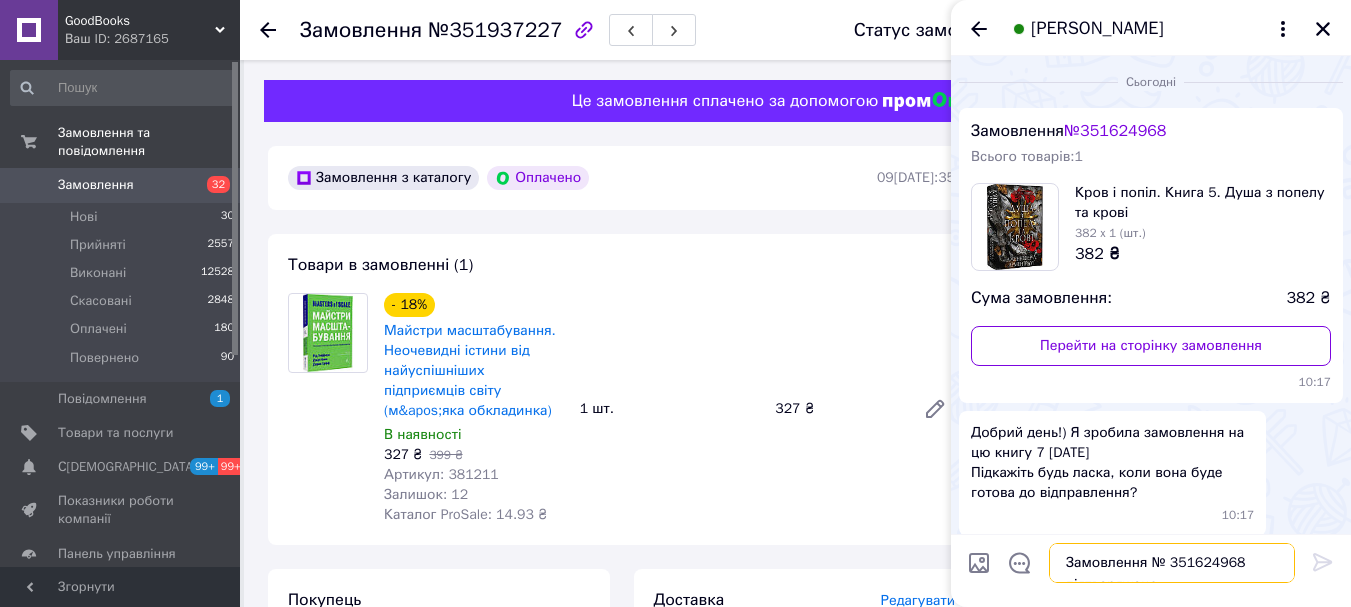 click on "Замовлення № 351624968 підтверджено
Відправимо 10.07 Чт
та ЧЕК і ТТН у чат ПРОМА
Автоповернення на 6й день зберігання
Viber/Моб. 0633268735" at bounding box center [1172, 563] 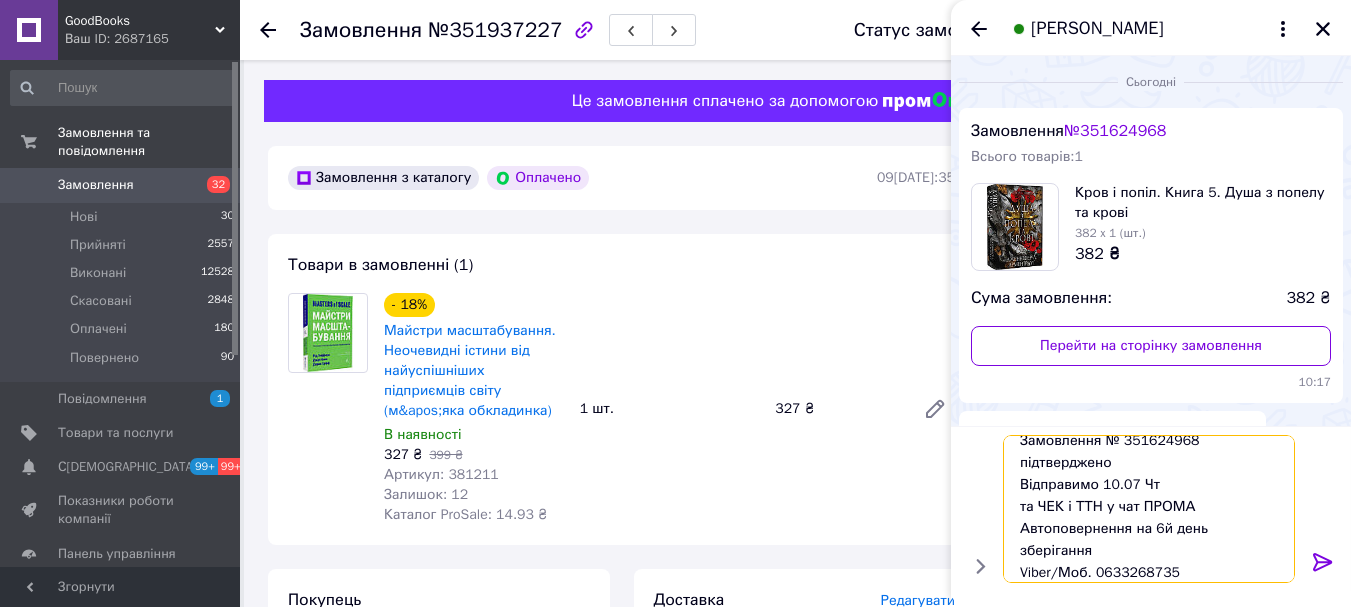 scroll, scrollTop: 14, scrollLeft: 0, axis: vertical 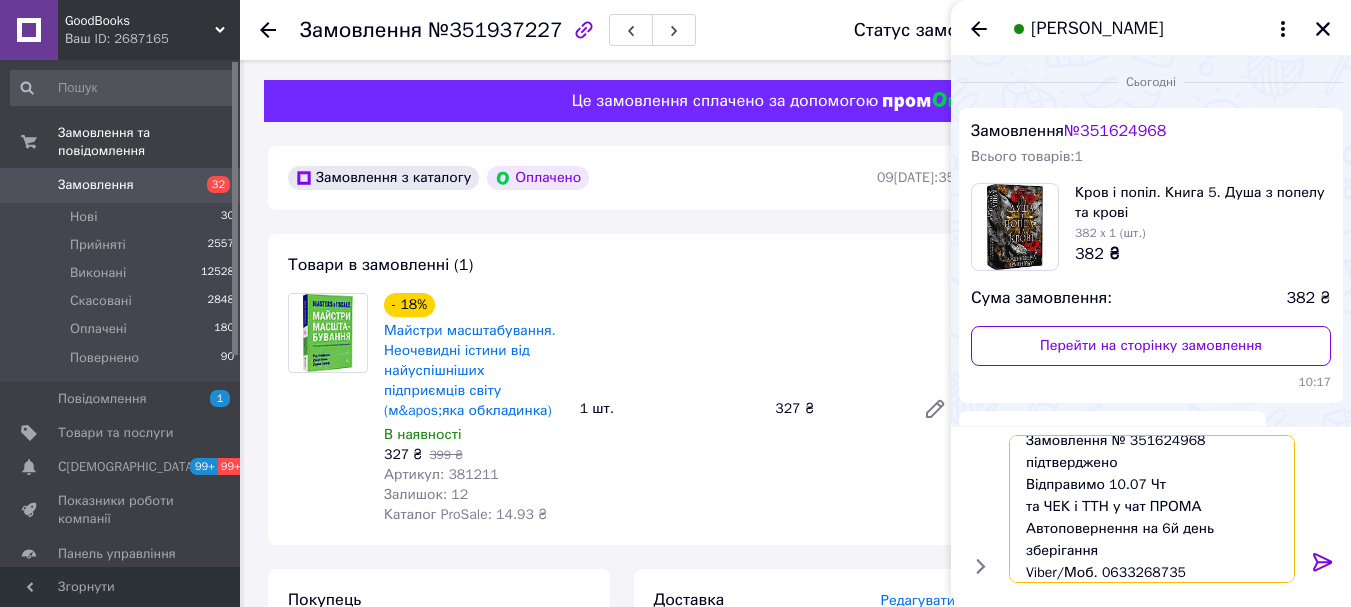 type 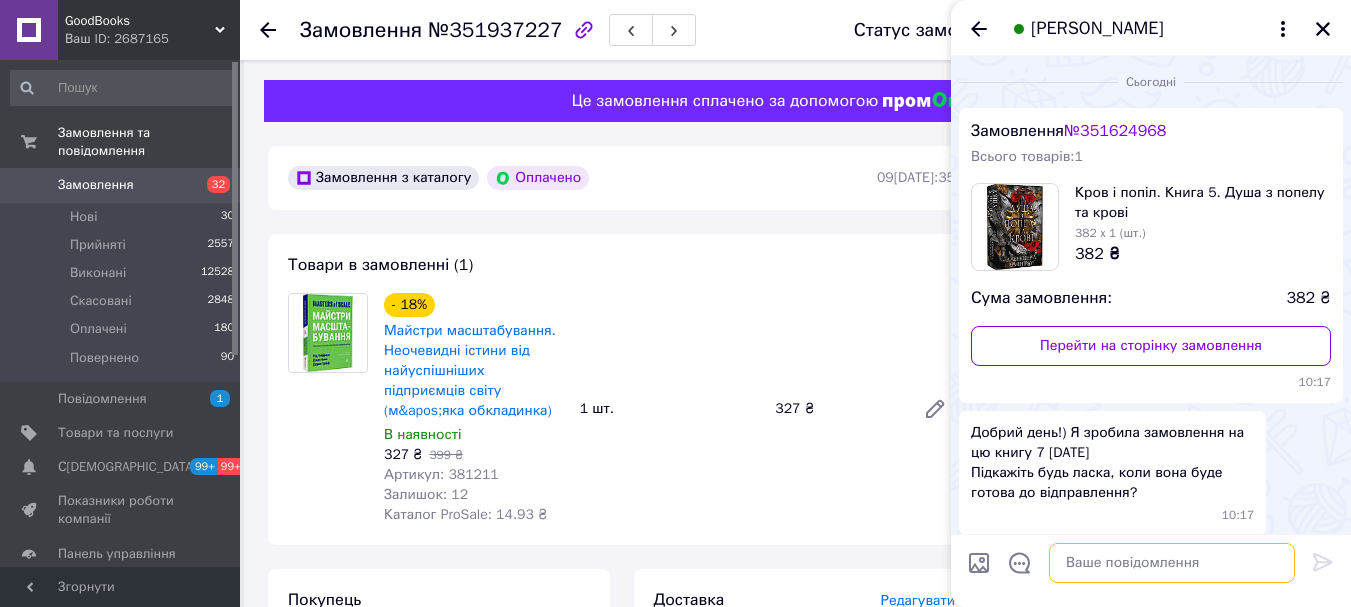 scroll, scrollTop: 0, scrollLeft: 0, axis: both 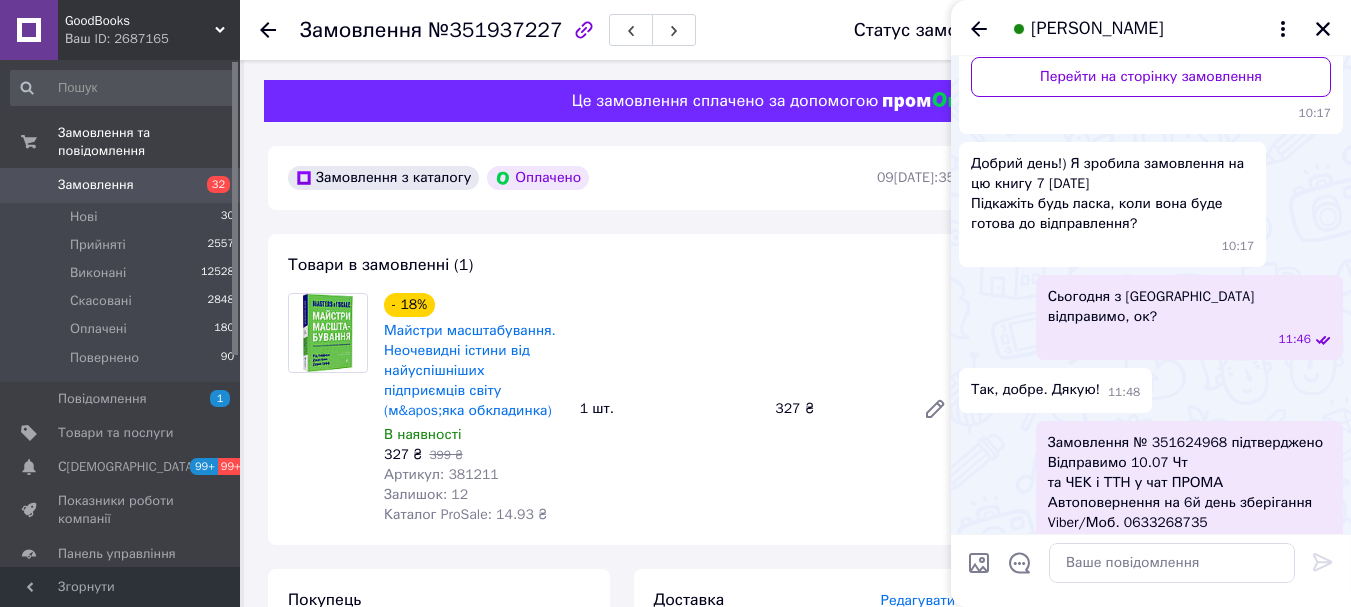 click 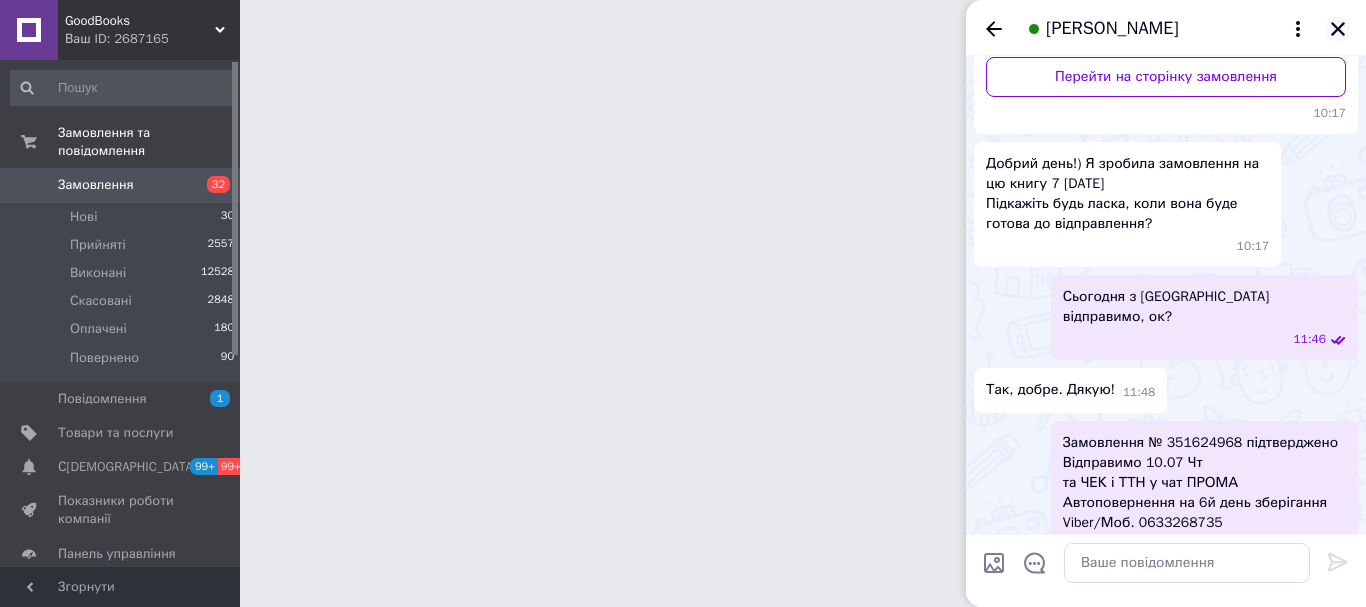 click 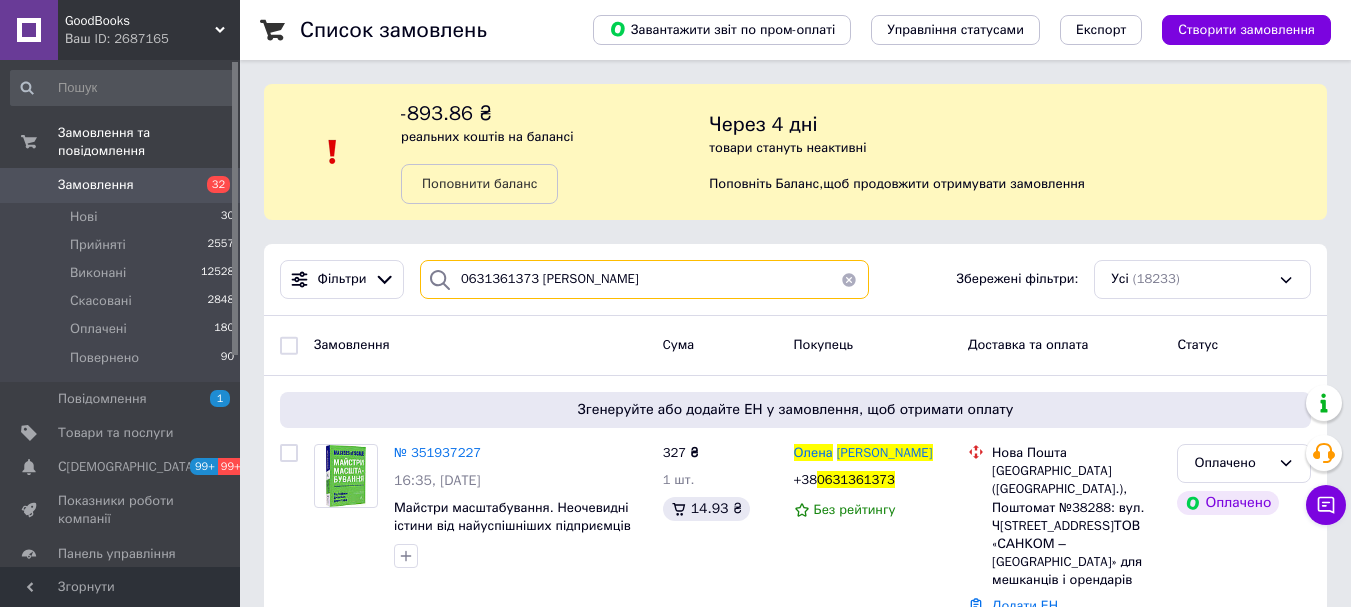 click on "0631361373 [PERSON_NAME]" at bounding box center [644, 279] 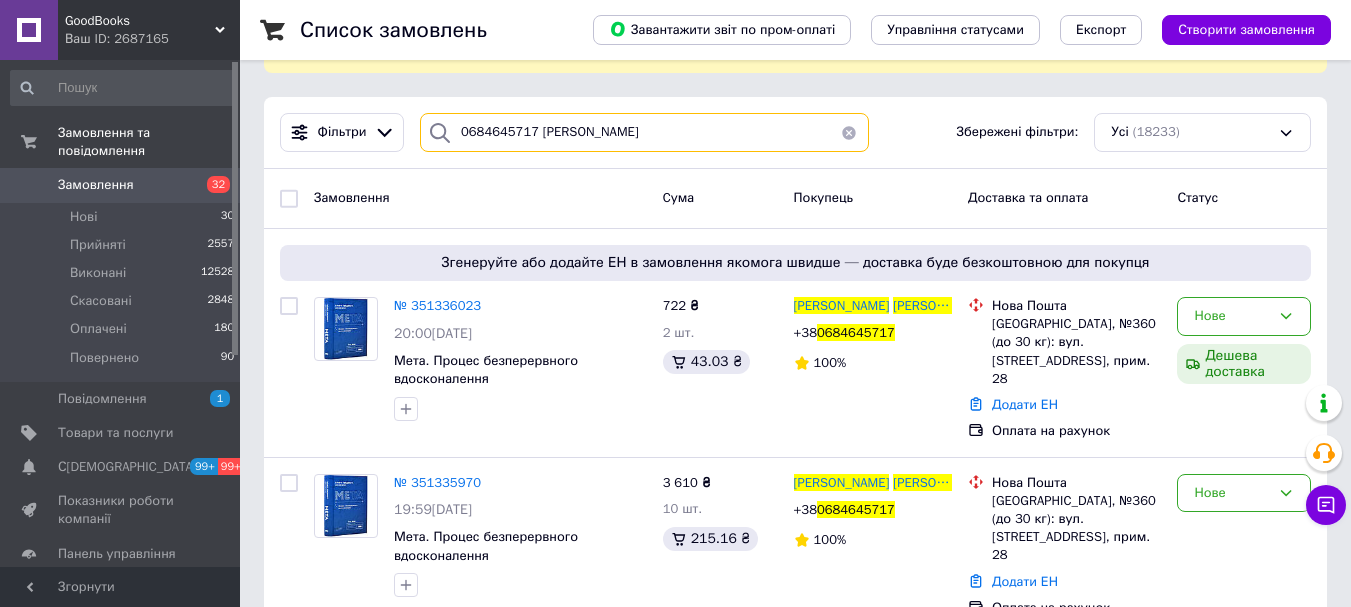 scroll, scrollTop: 190, scrollLeft: 0, axis: vertical 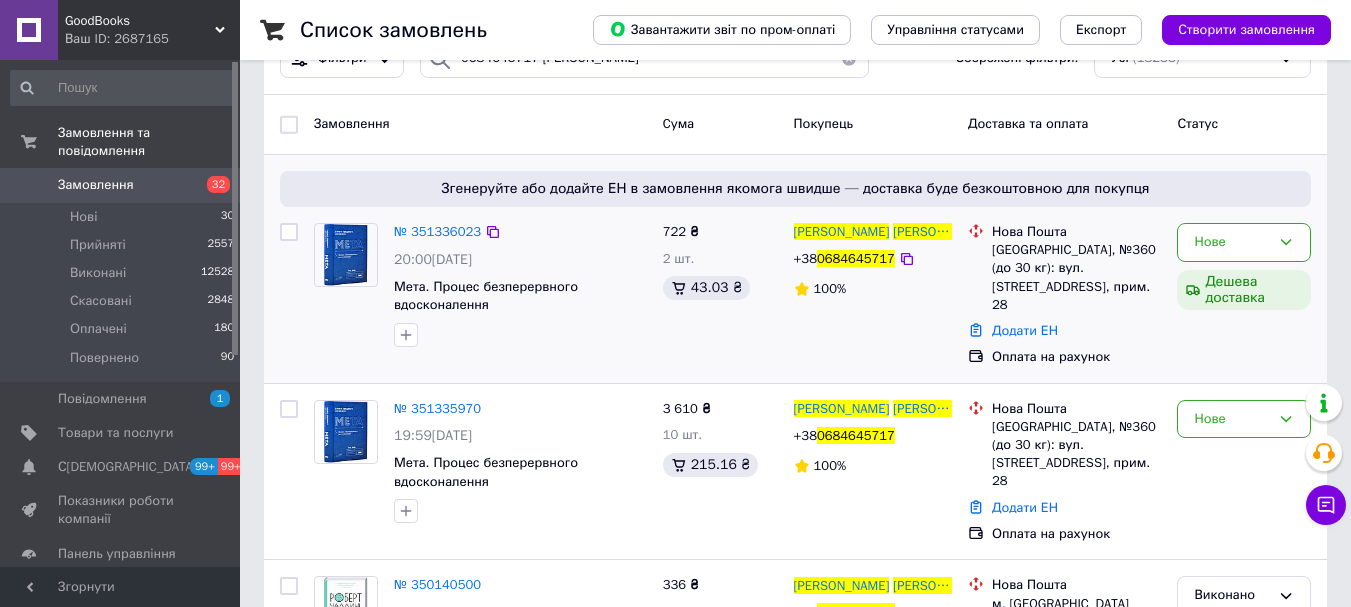 click on "Згенеруйте або додайте ЕН в замовлення якомога швидше — доставка буде безкоштовною для покупця № 351336023 20:00, [DATE]�та. Процес безперервного вдосконалення 722 ₴ 2 шт. 43.03 ₴ [PERSON_NAME] +38 0684645717 100% [GEOGRAPHIC_DATA], №360 (до 30 кг): вул. З[STREET_ADDRESS]прим. 28 Додати ЕН Оплата на рахунок [GEOGRAPHIC_DATA] доставка" at bounding box center (795, 269) 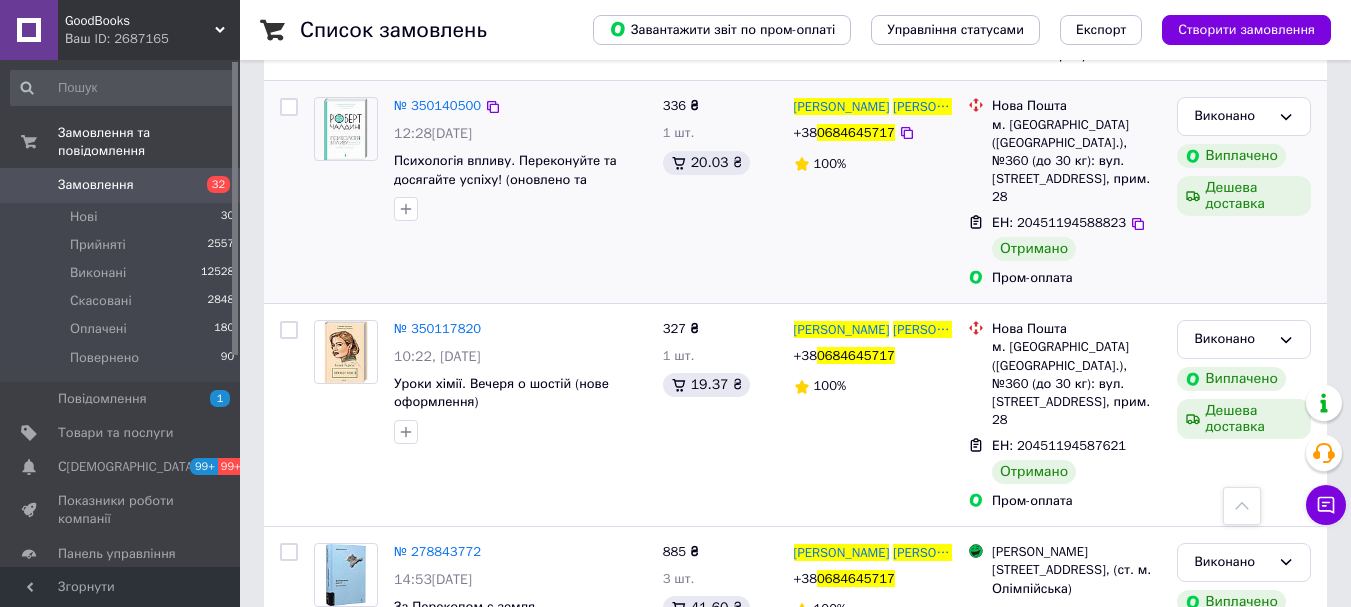 scroll, scrollTop: 0, scrollLeft: 0, axis: both 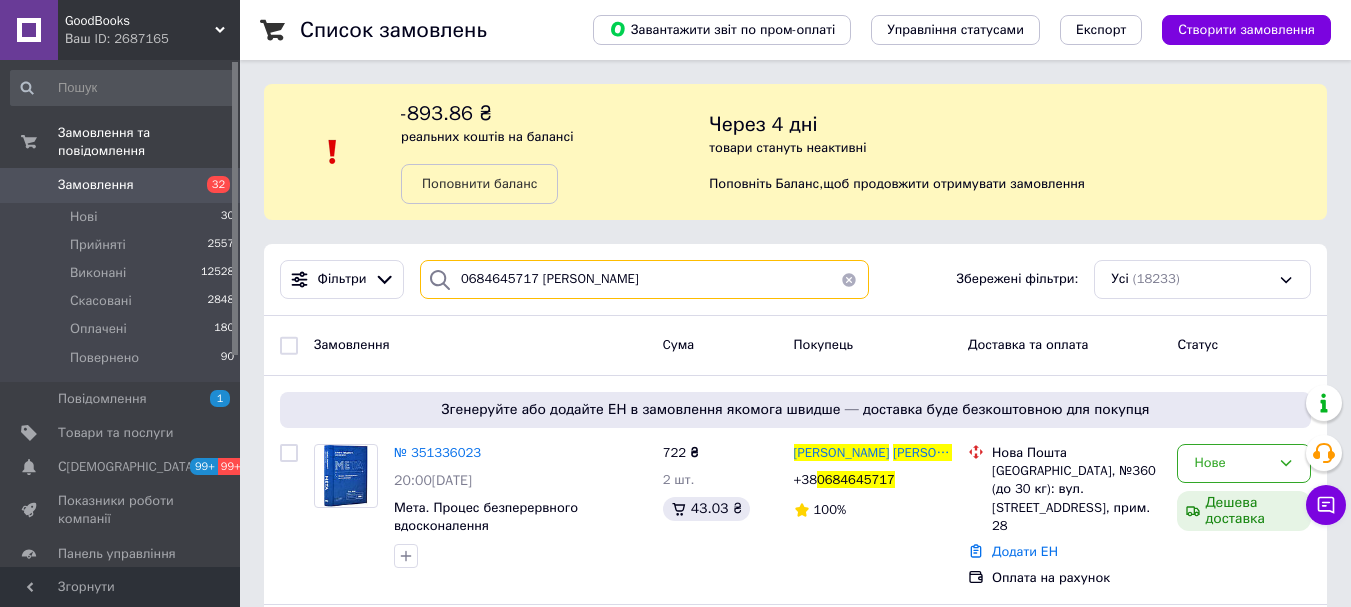 paste on "939816346 [PERSON_NAME]" 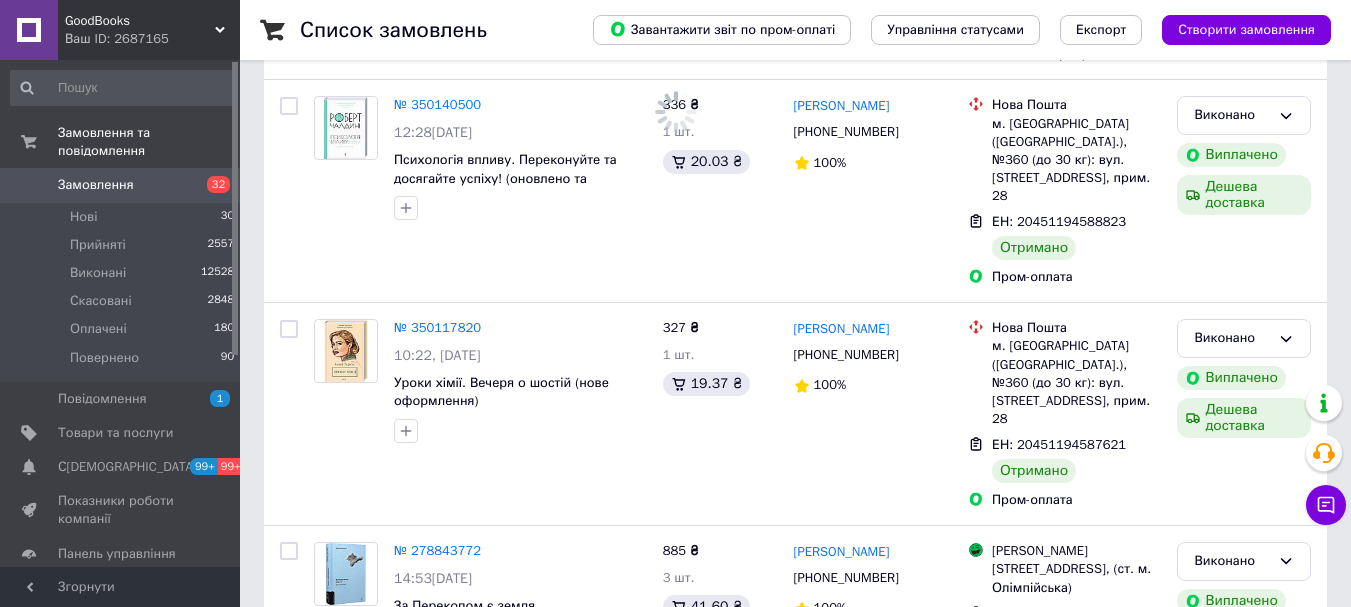 scroll, scrollTop: 0, scrollLeft: 0, axis: both 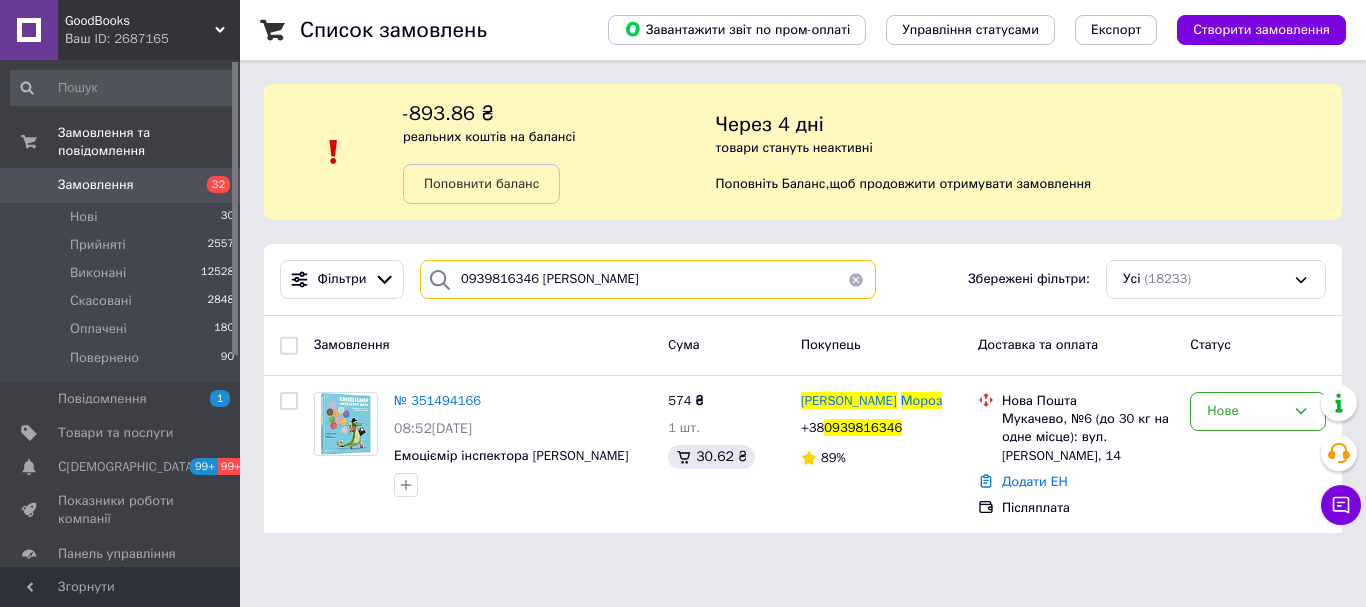 drag, startPoint x: 648, startPoint y: 277, endPoint x: 314, endPoint y: 242, distance: 335.82883 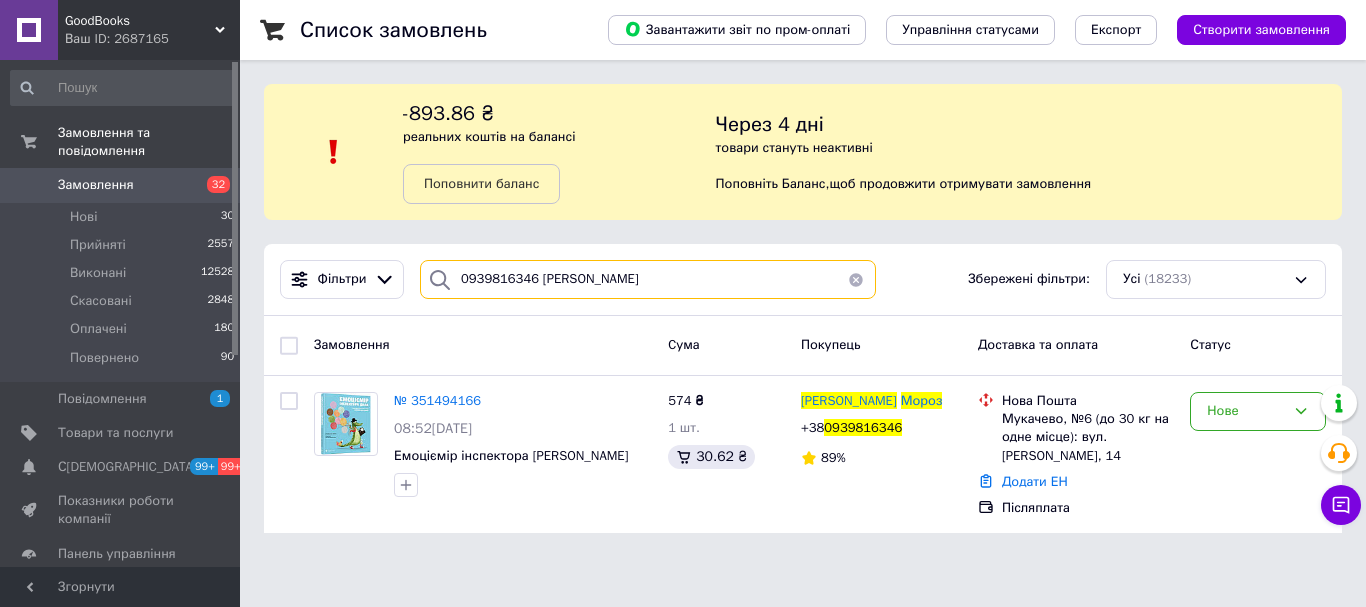 paste on "686432071 [PERSON_NAME]" 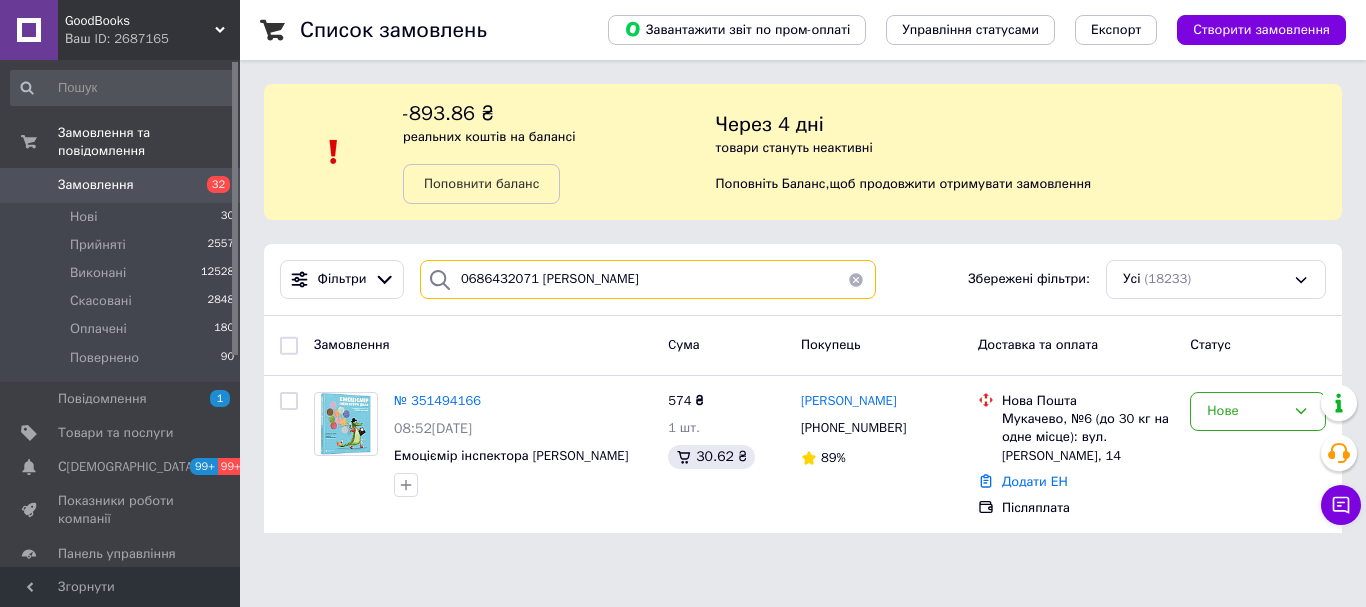 type on "0686432071 [PERSON_NAME]" 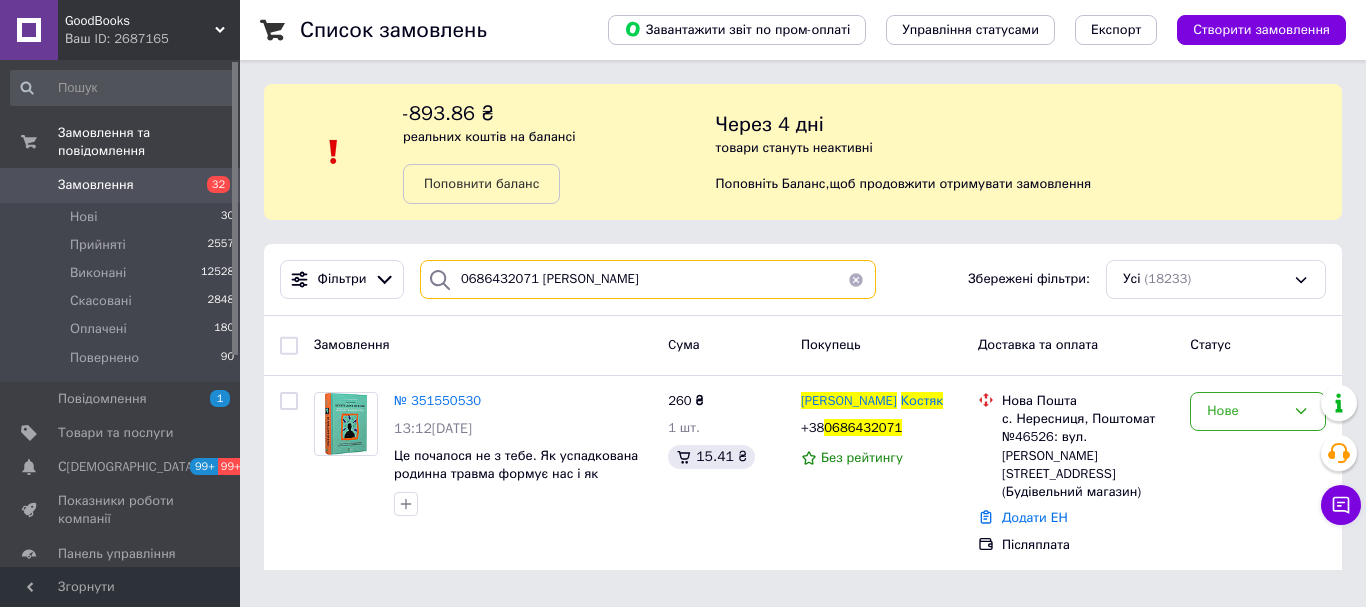 click on "0686432071 [PERSON_NAME]" at bounding box center (648, 279) 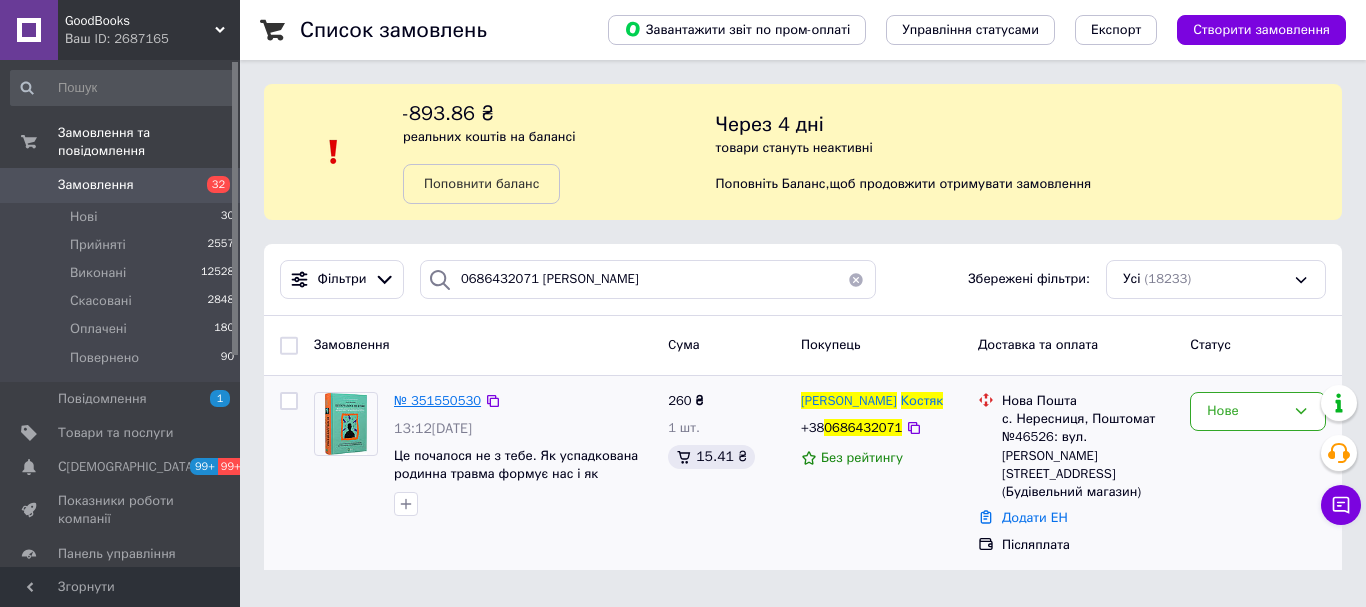 click on "№ 351550530" at bounding box center (437, 400) 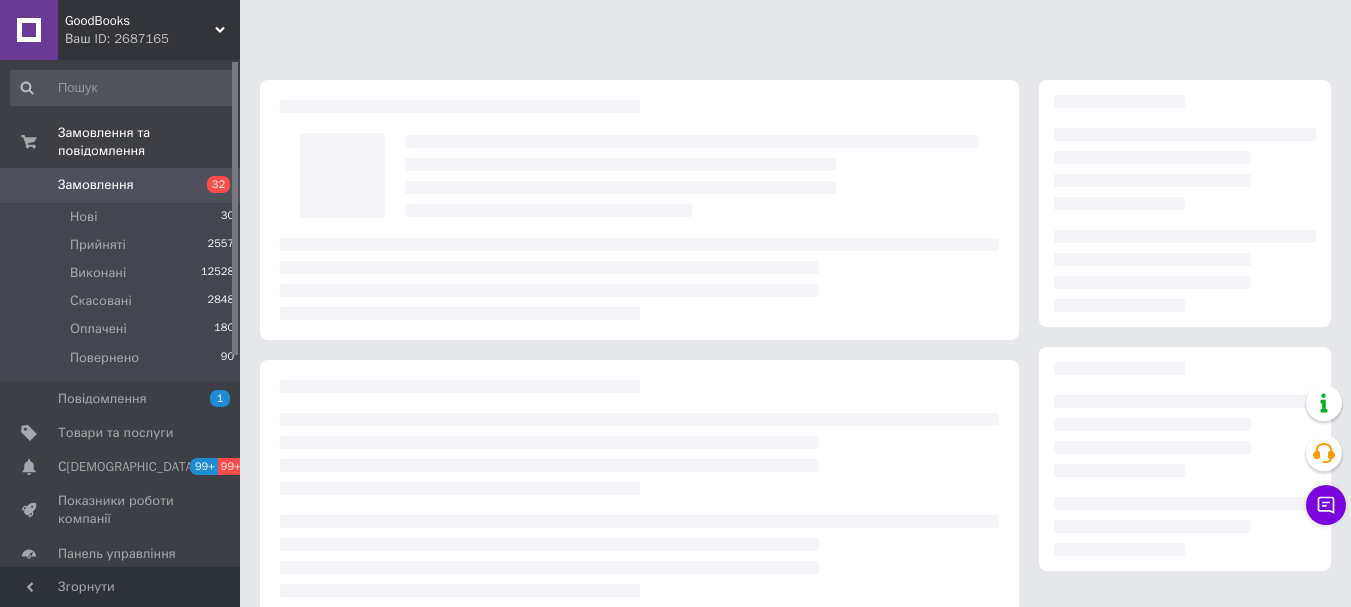 scroll, scrollTop: 210, scrollLeft: 0, axis: vertical 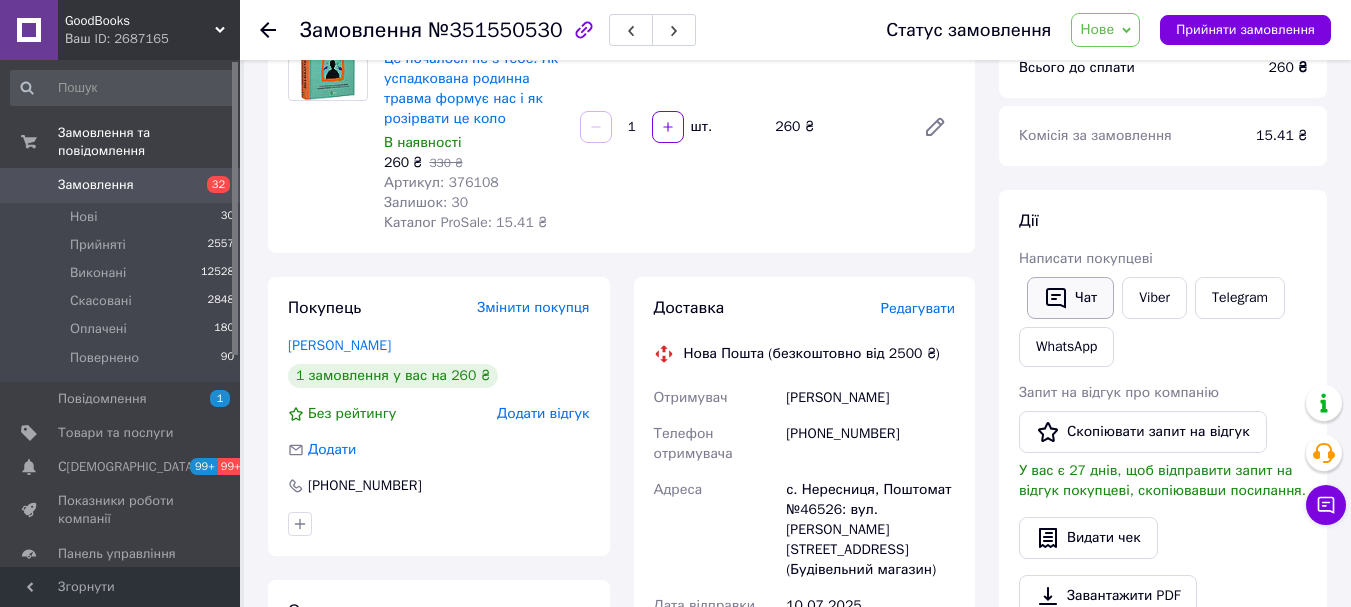 click on "Чат" at bounding box center [1070, 298] 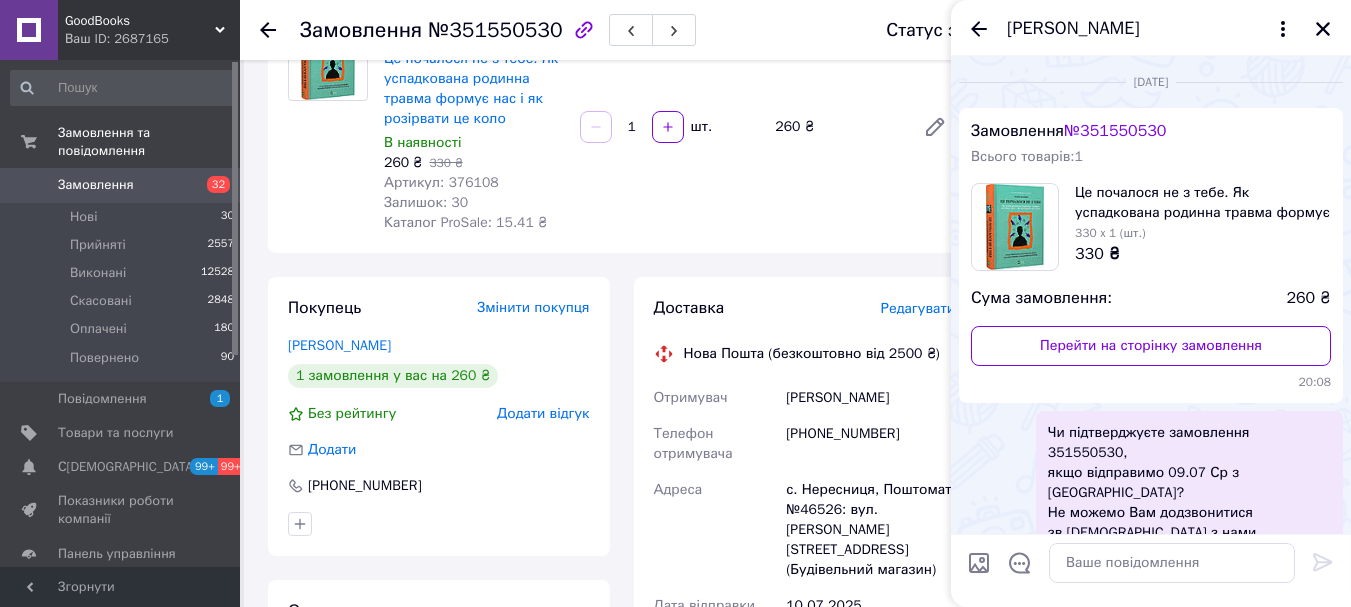 scroll, scrollTop: 30, scrollLeft: 0, axis: vertical 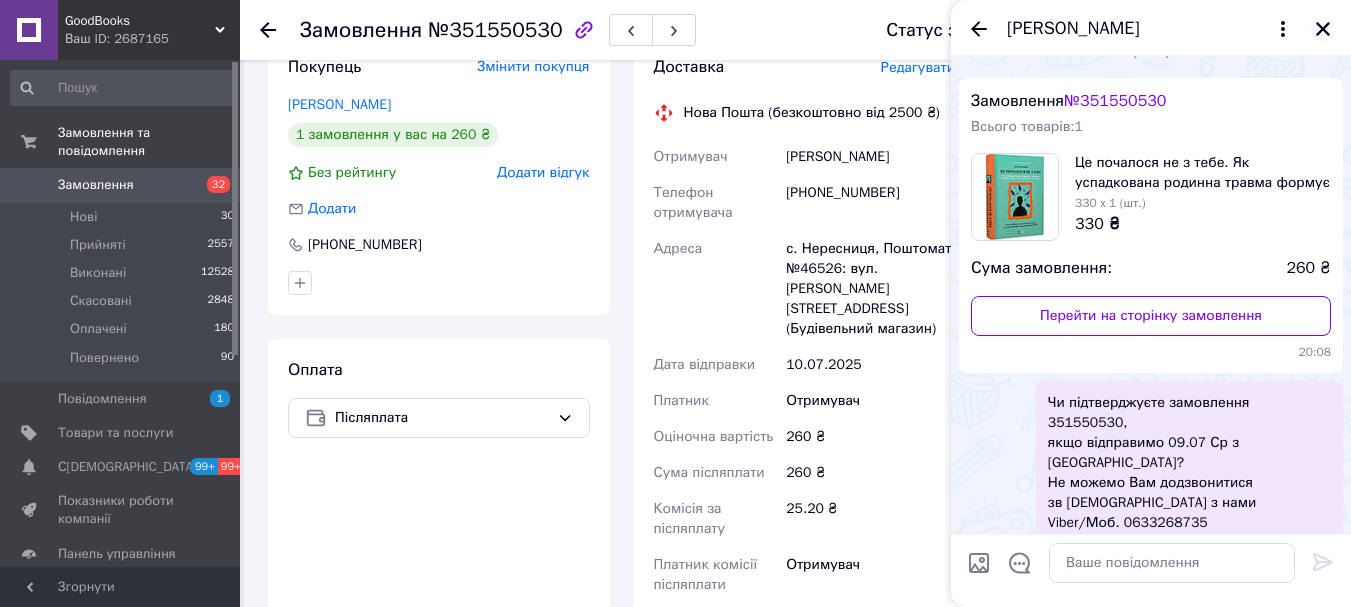 click 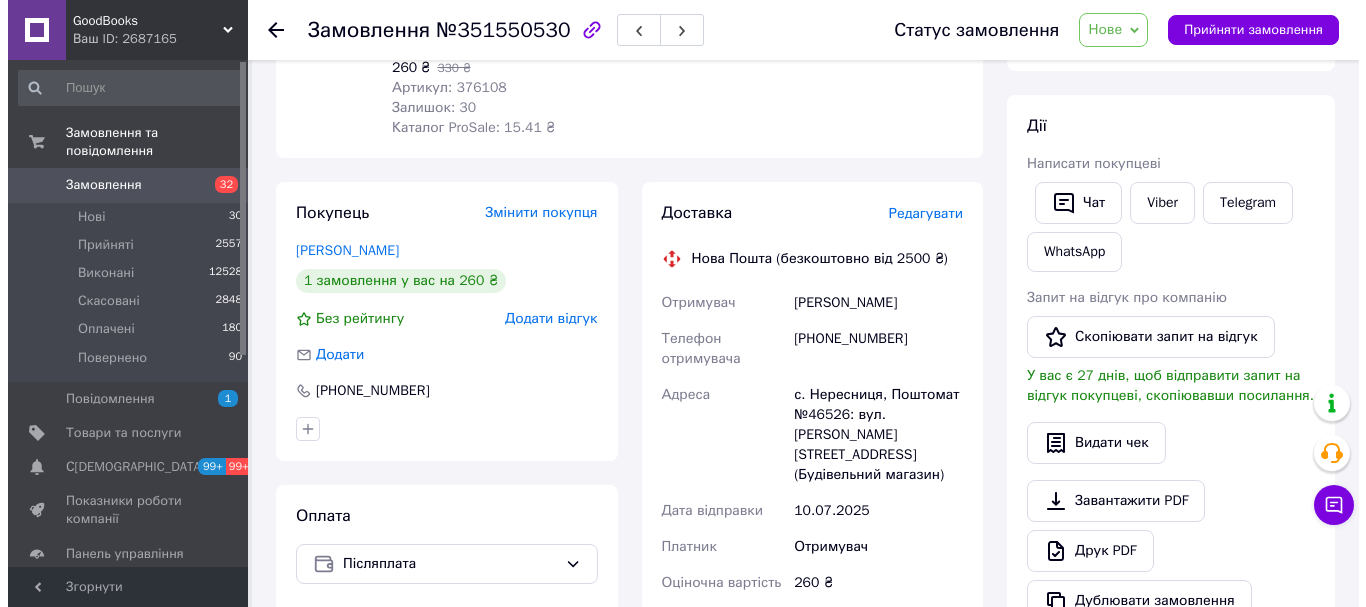 scroll, scrollTop: 202, scrollLeft: 0, axis: vertical 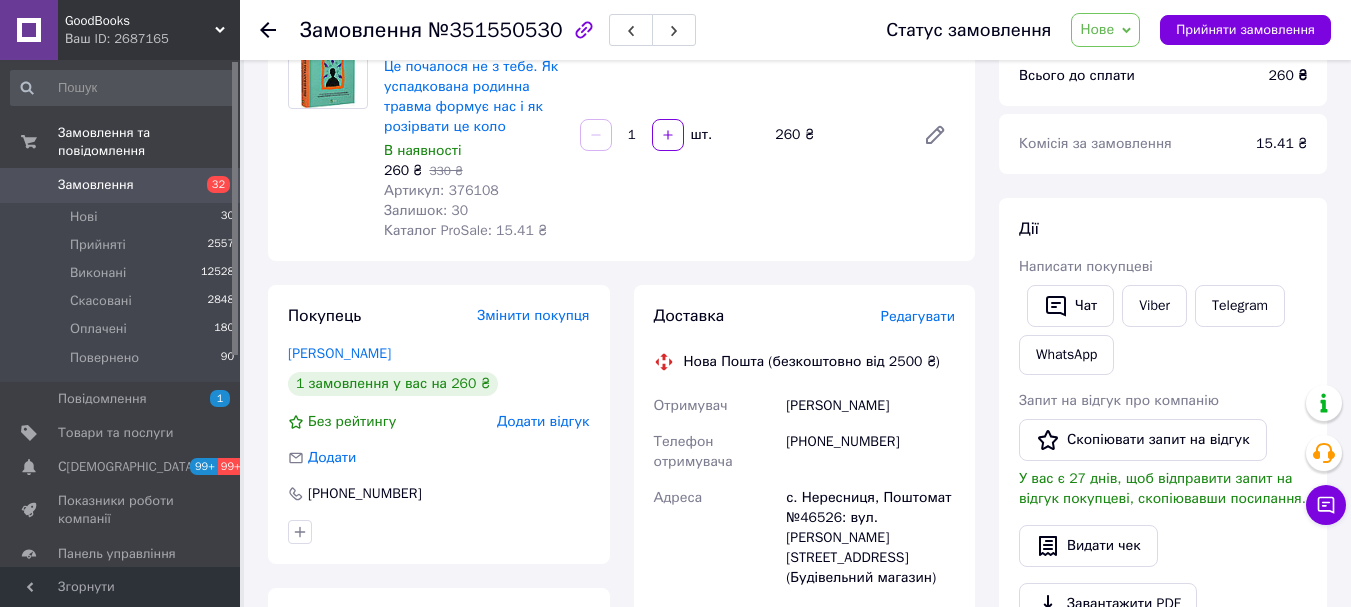 click on "Редагувати" at bounding box center (918, 316) 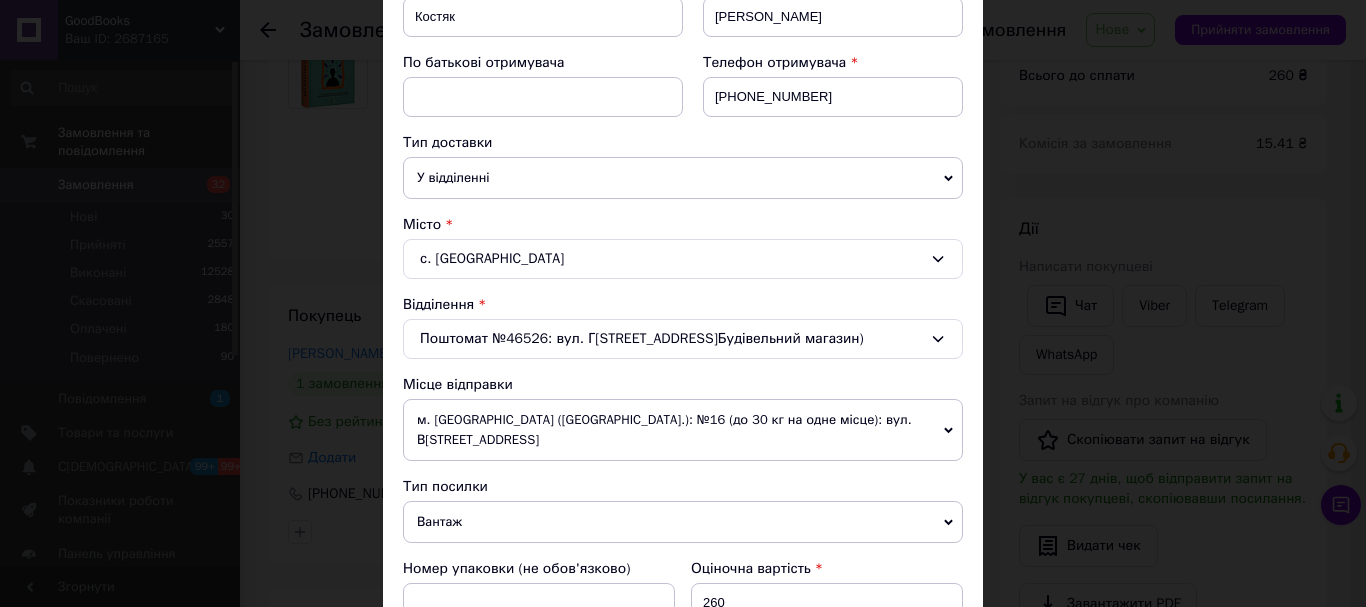 scroll, scrollTop: 342, scrollLeft: 0, axis: vertical 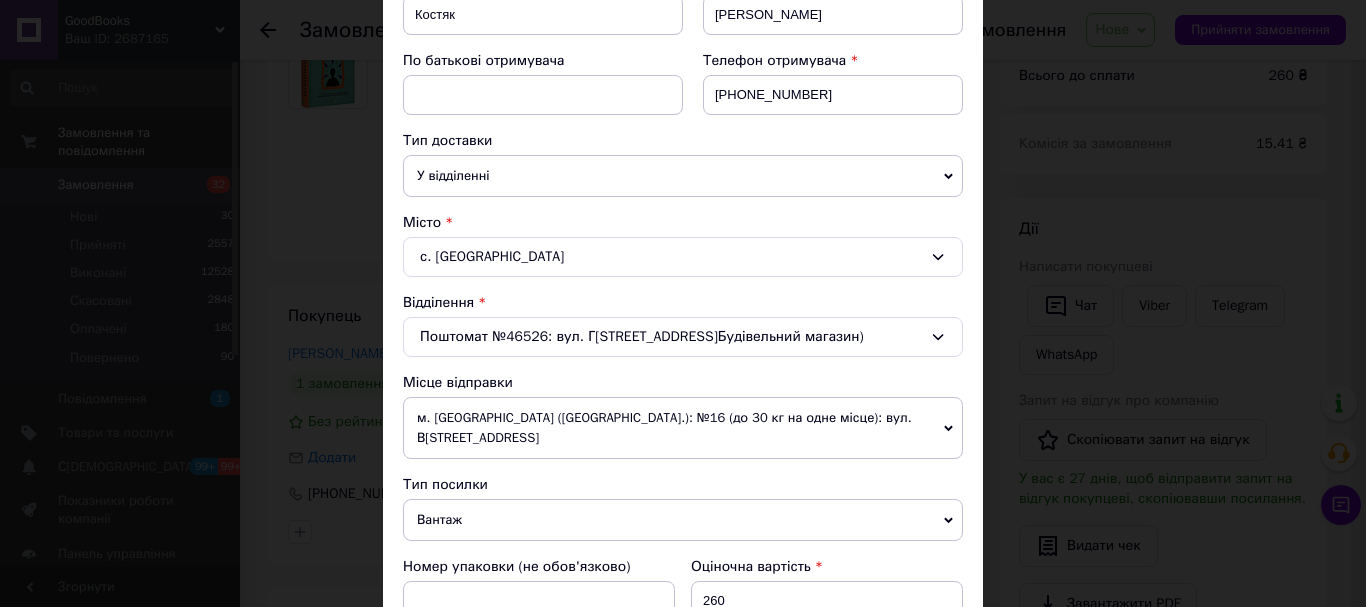 click on "У відділенні" at bounding box center [683, 176] 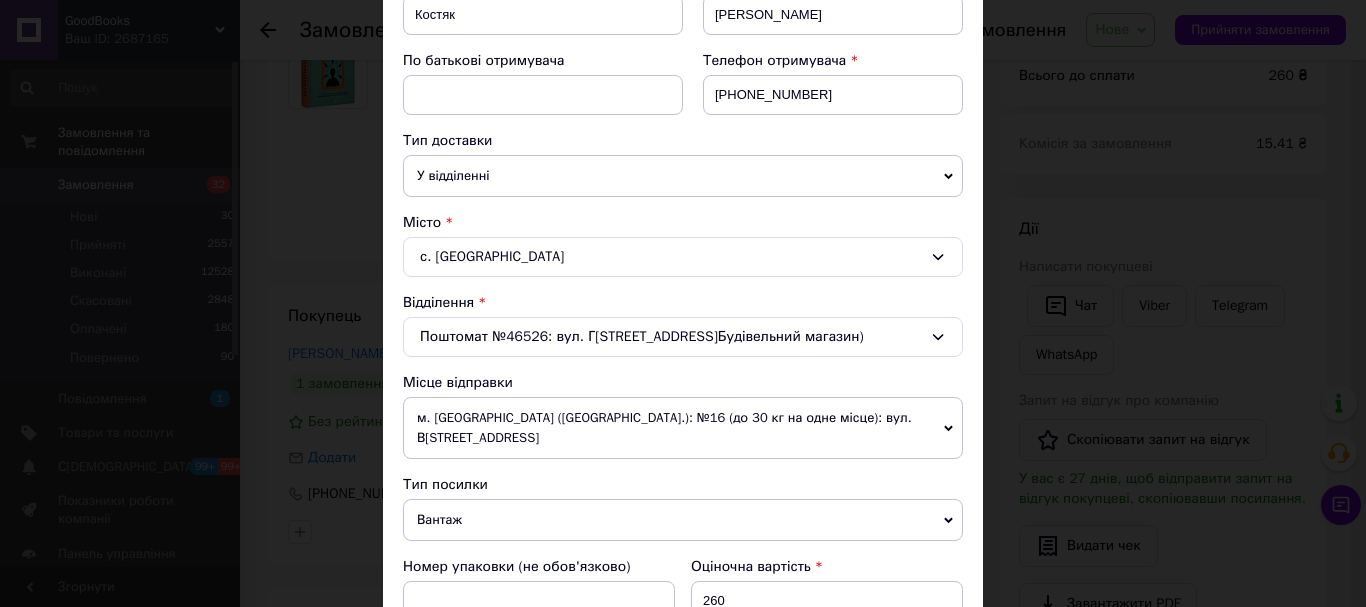 click on "Тип доставки" at bounding box center [683, 141] 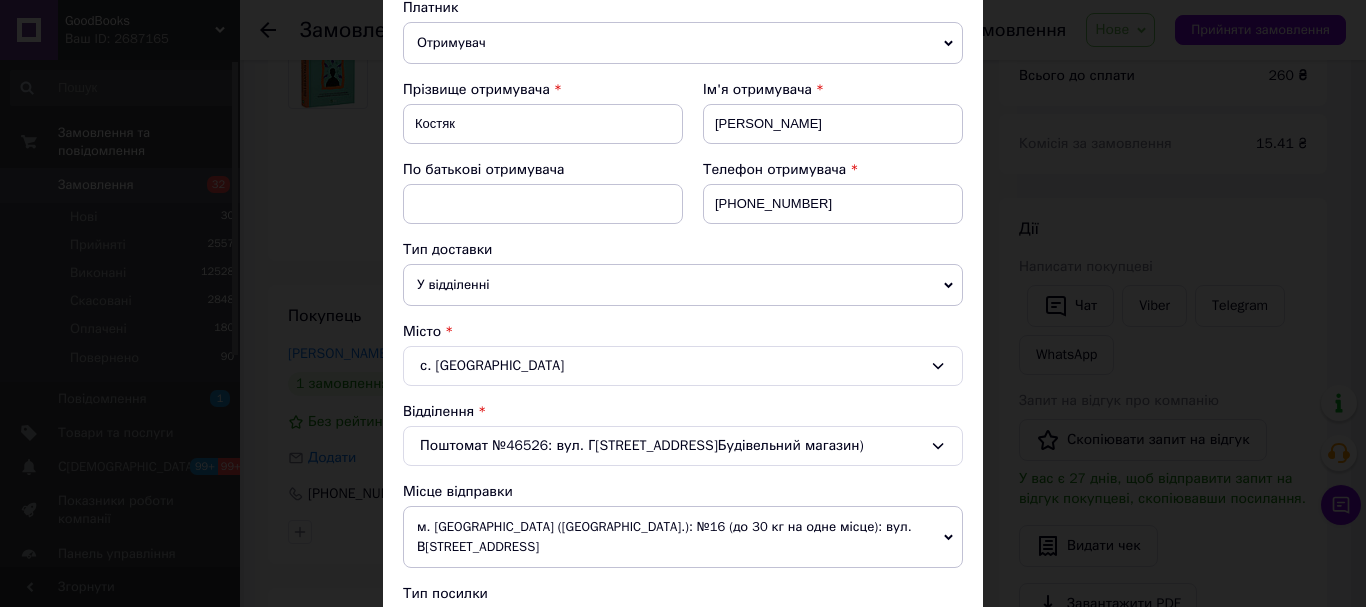 scroll, scrollTop: 226, scrollLeft: 0, axis: vertical 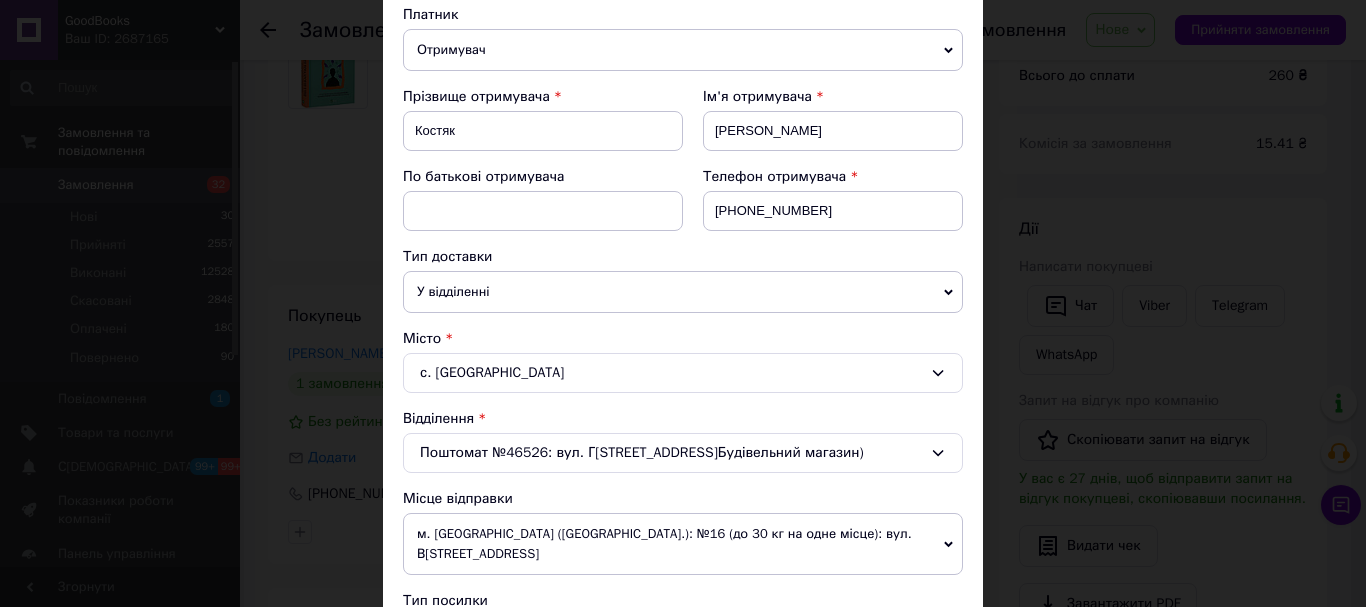 click on "У відділенні" at bounding box center (683, 292) 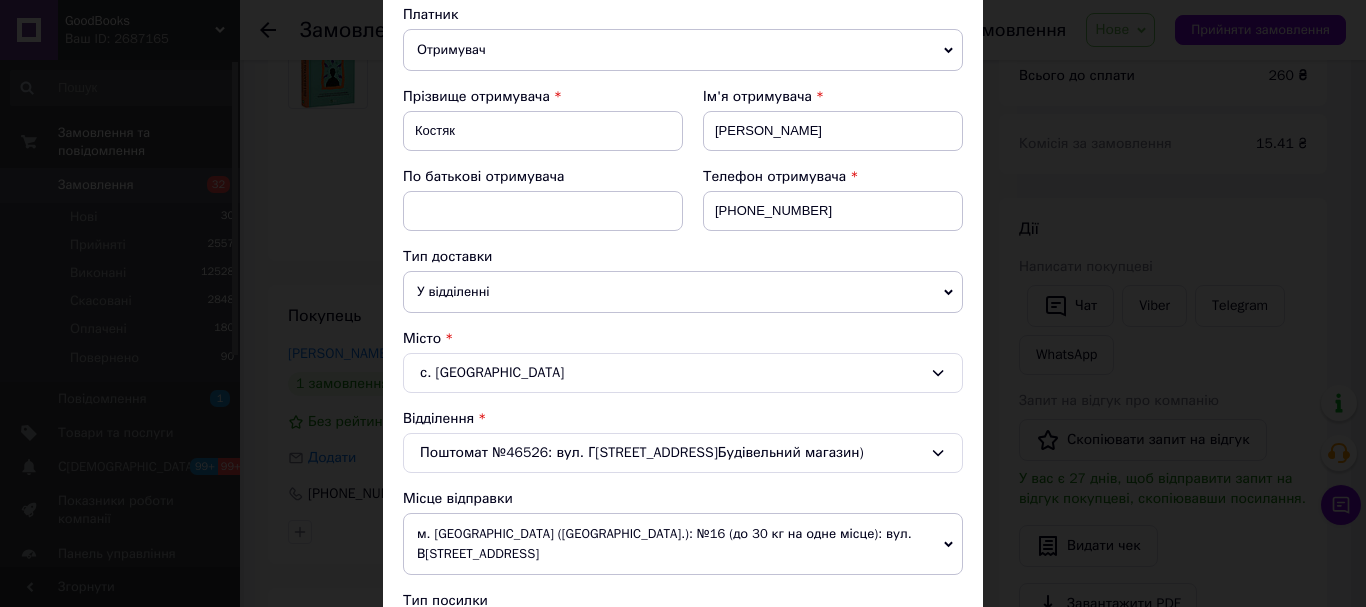 click on "По батькові отримувача" at bounding box center [543, 207] 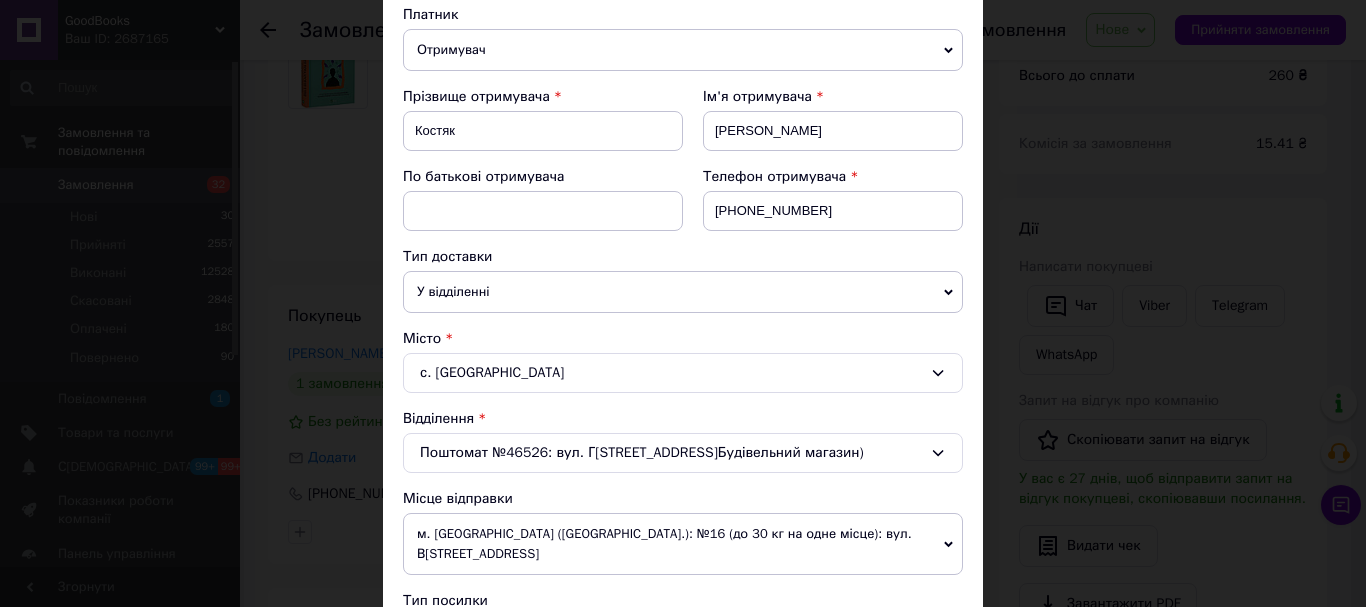 click on "У відділенні" at bounding box center (683, 292) 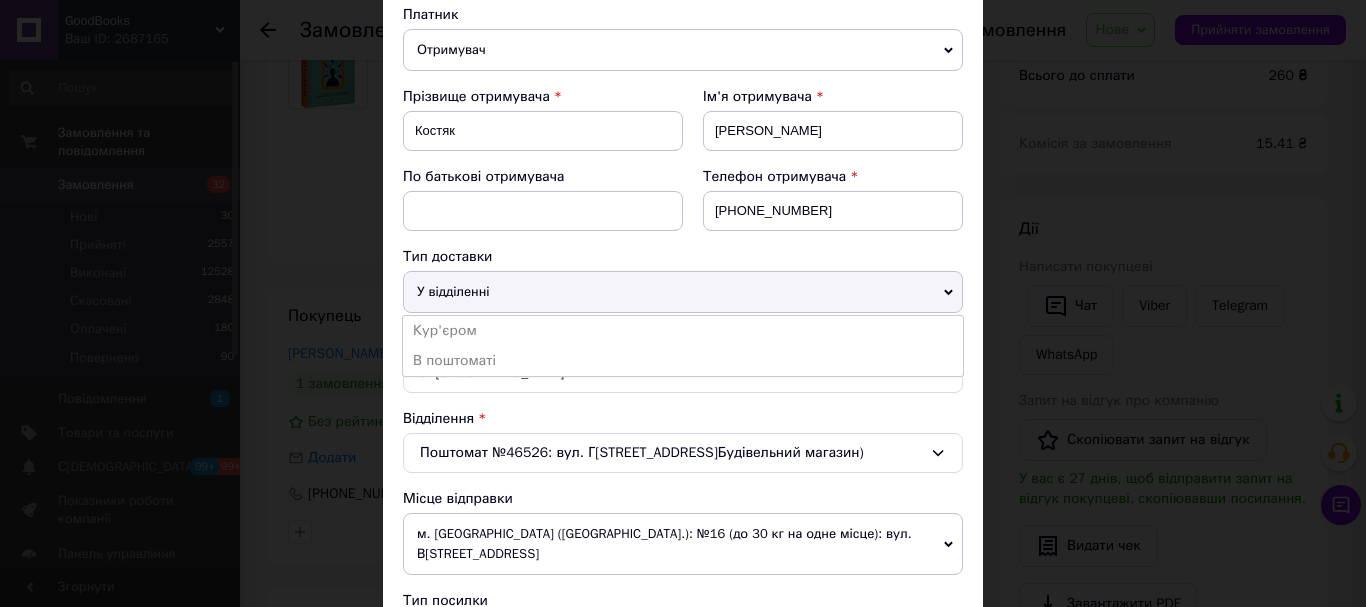 click on "У відділенні" at bounding box center (683, 292) 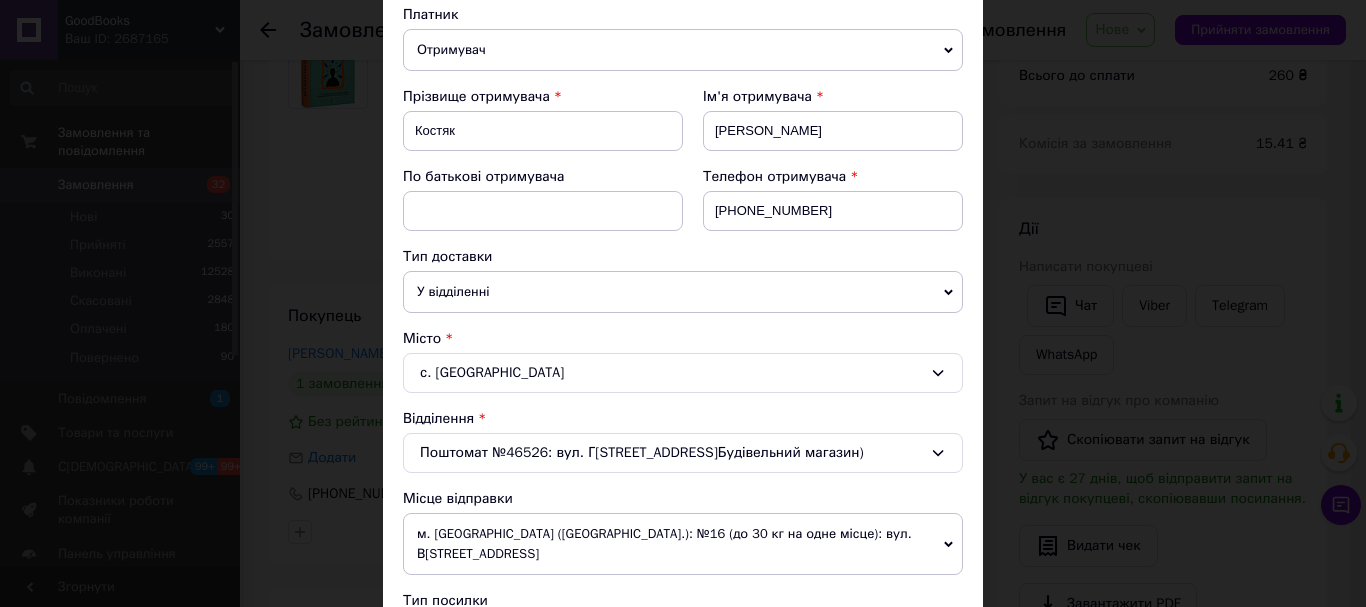 click on "Поштомат №46526: вул. Г[STREET_ADDRESS]Будівельний магазин)" at bounding box center (683, 453) 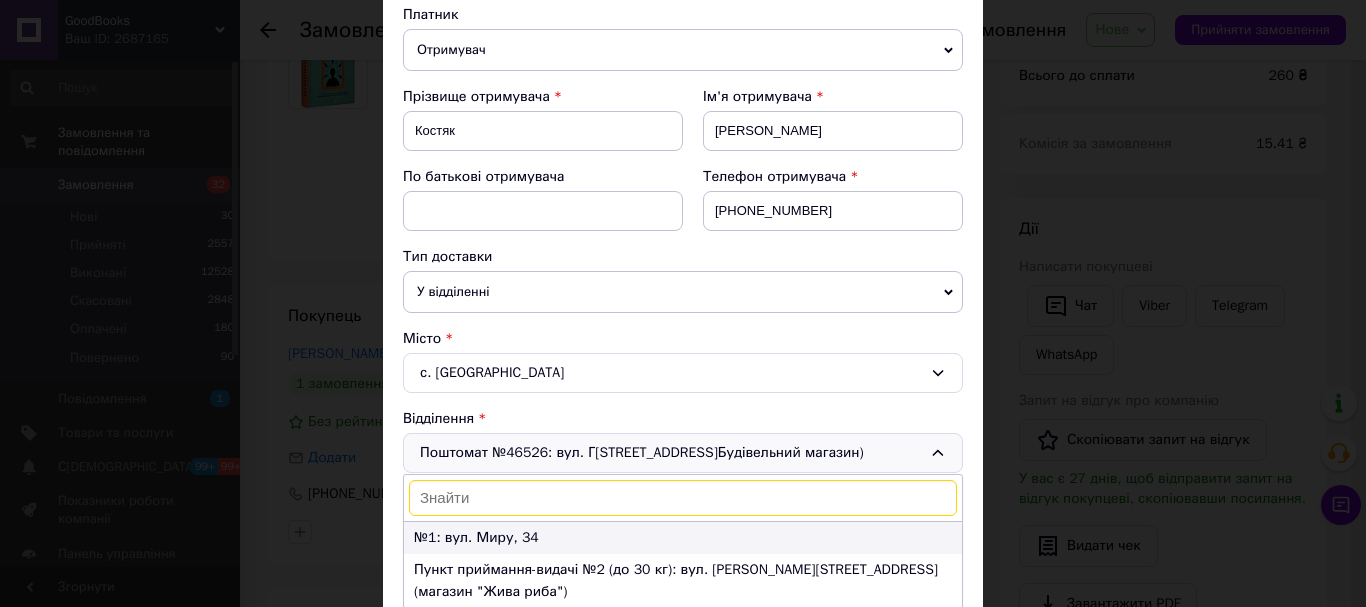 click on "№1: вул. Миру, 34" at bounding box center [683, 538] 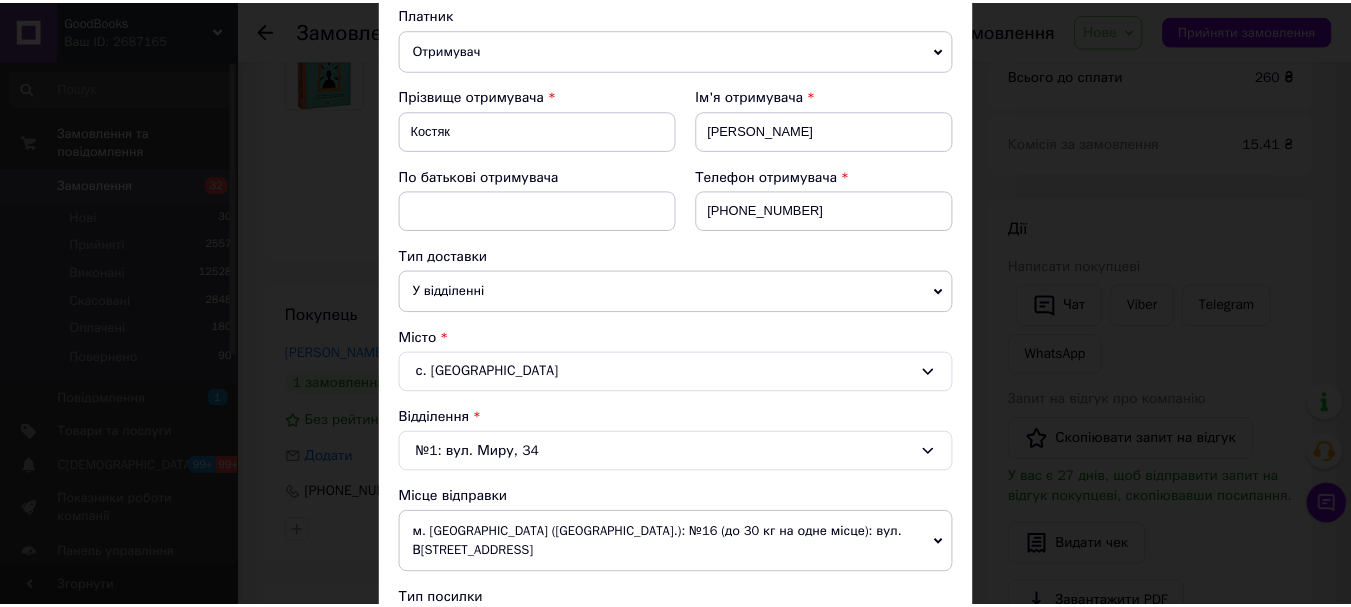 scroll, scrollTop: 919, scrollLeft: 0, axis: vertical 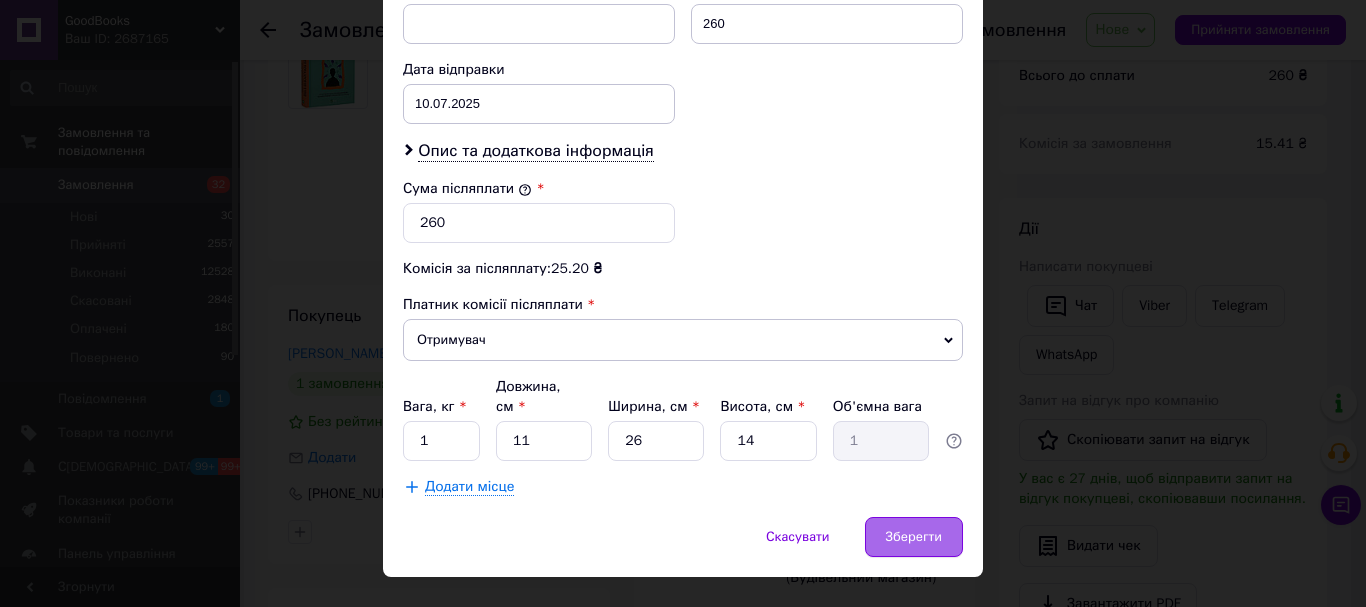 click on "Зберегти" at bounding box center (914, 537) 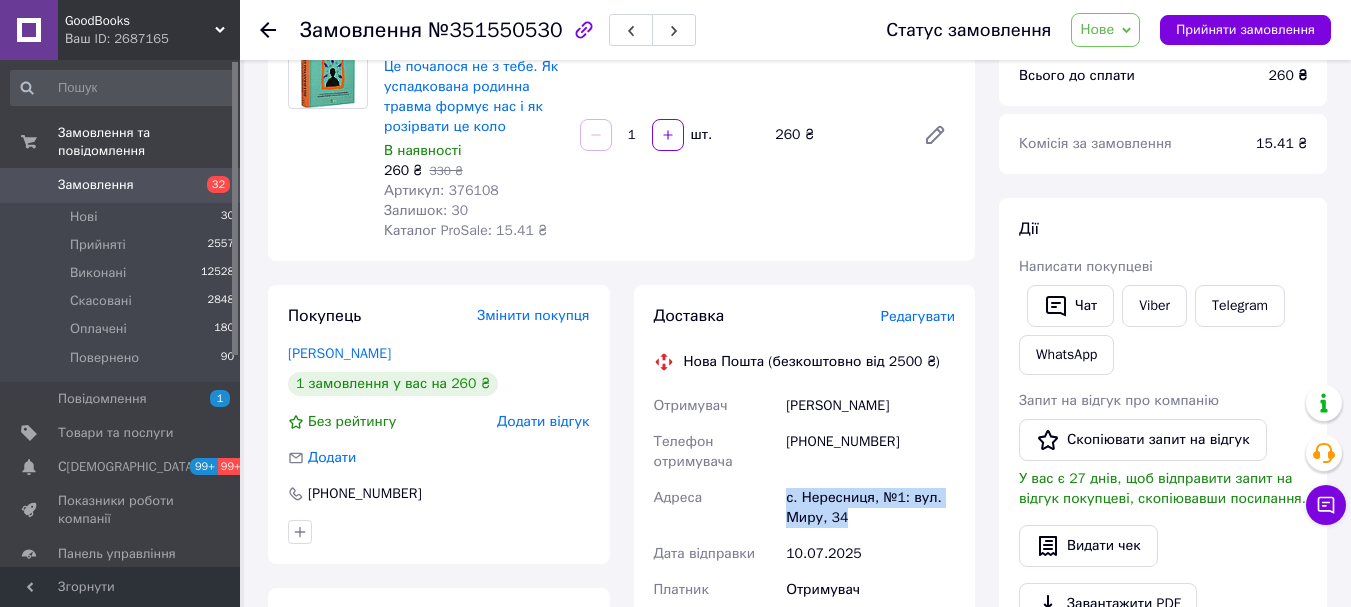 drag, startPoint x: 785, startPoint y: 493, endPoint x: 871, endPoint y: 520, distance: 90.13878 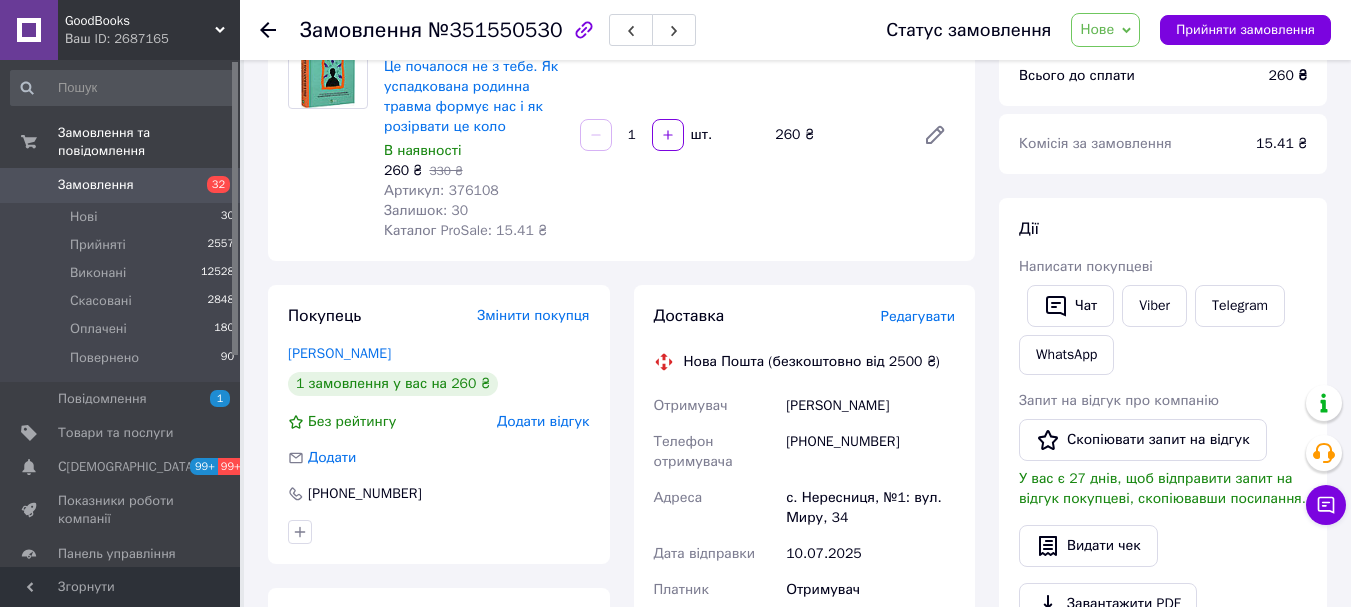 click 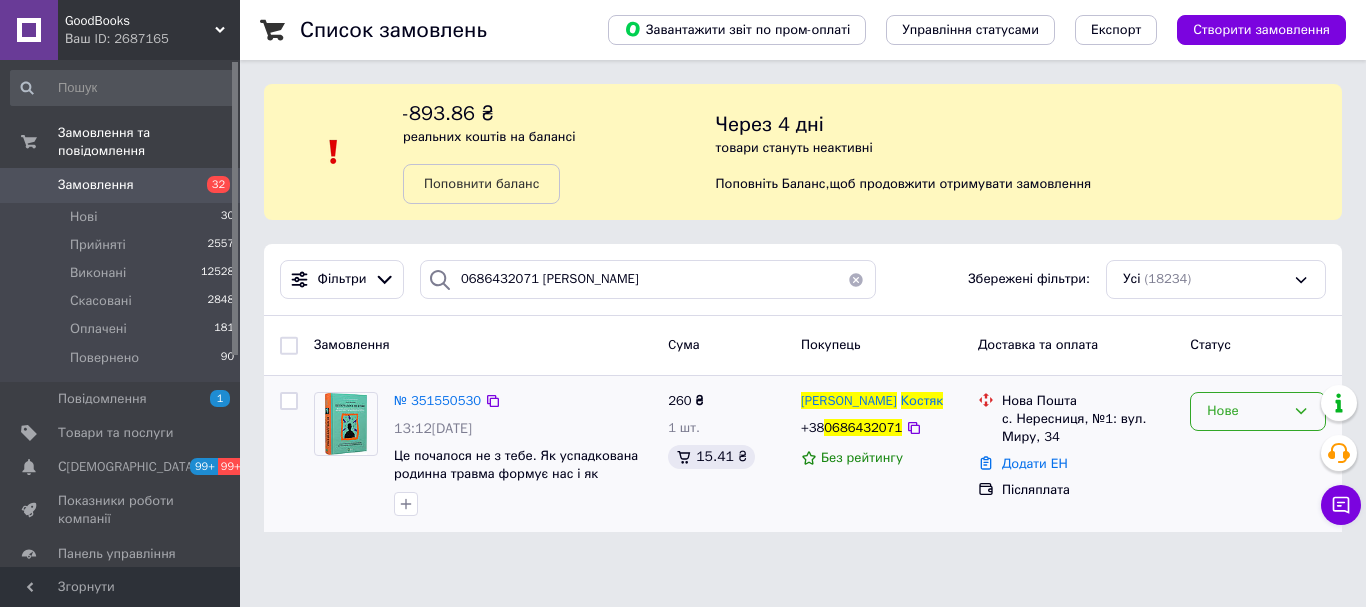 click on "Нове" at bounding box center [1258, 411] 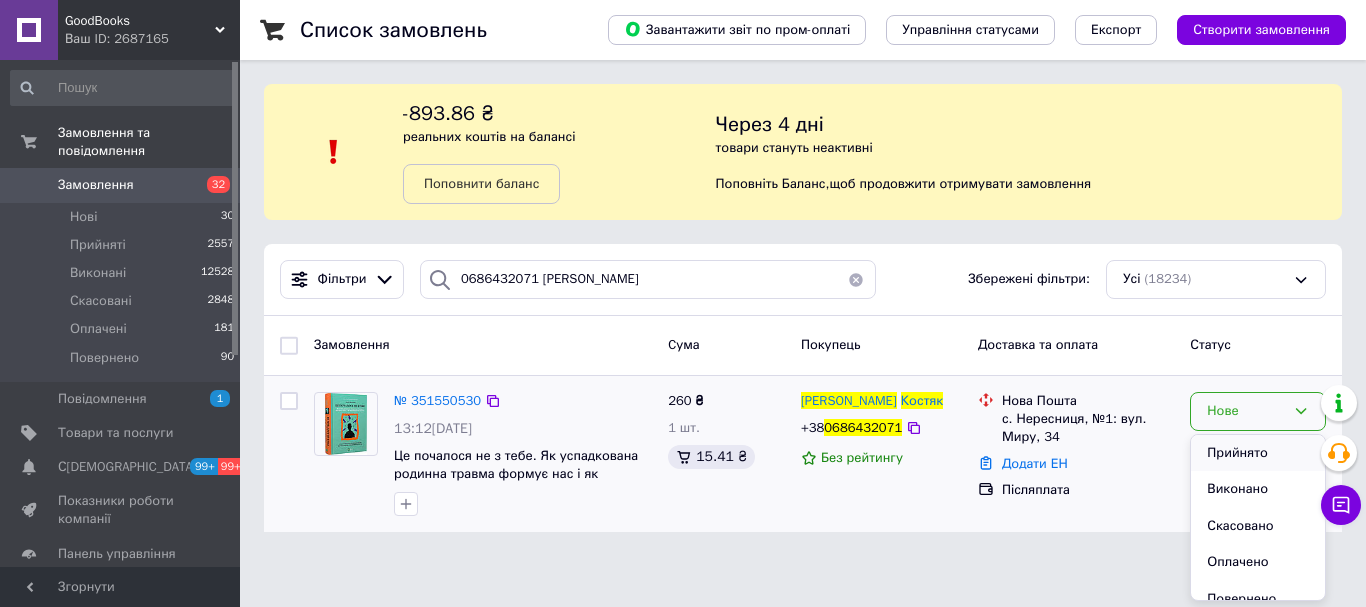 click on "Прийнято" at bounding box center [1258, 453] 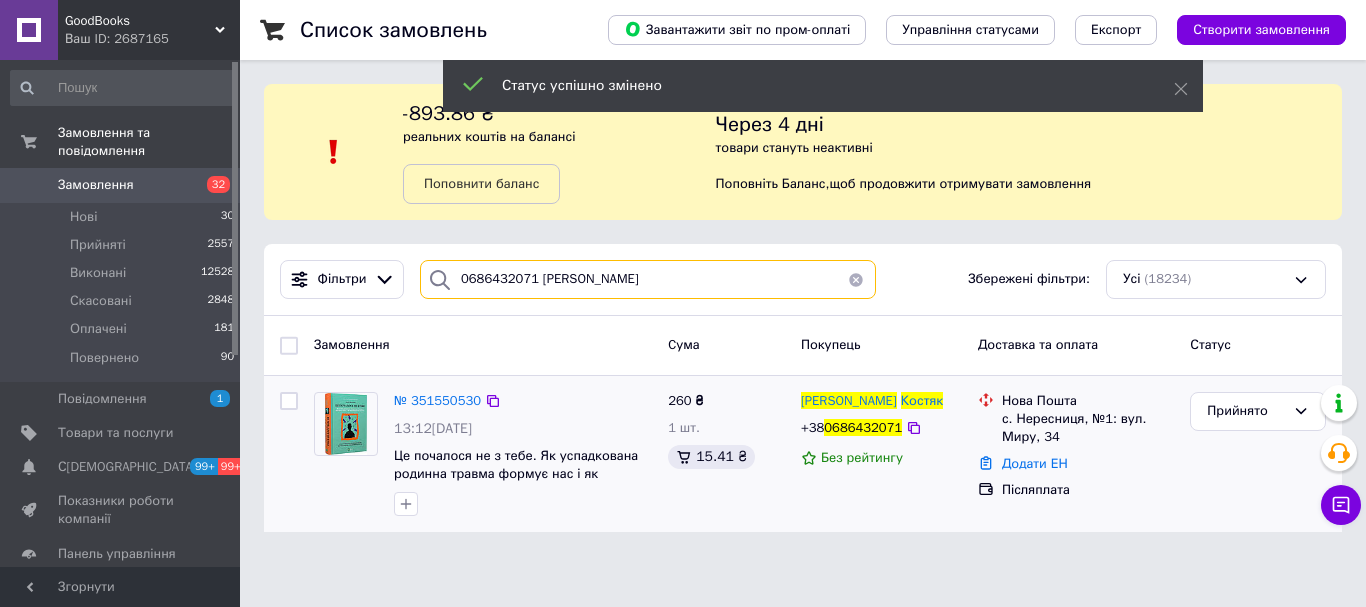 click on "0686432071 [PERSON_NAME]" at bounding box center [648, 279] 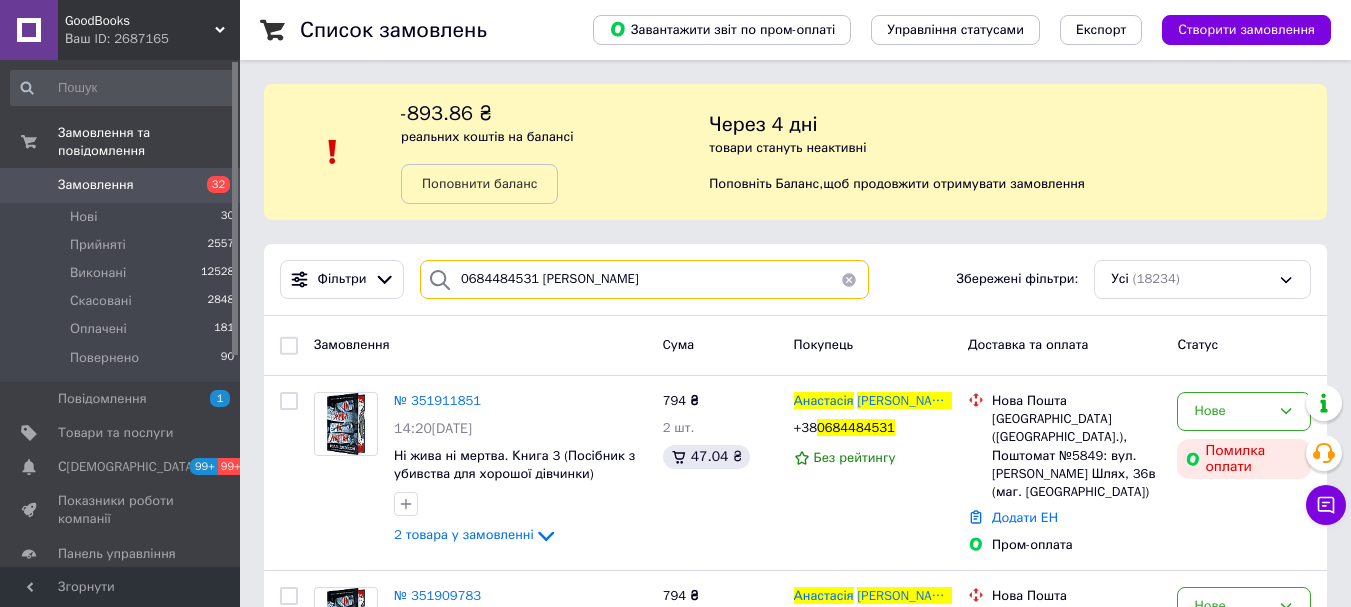 scroll, scrollTop: 169, scrollLeft: 0, axis: vertical 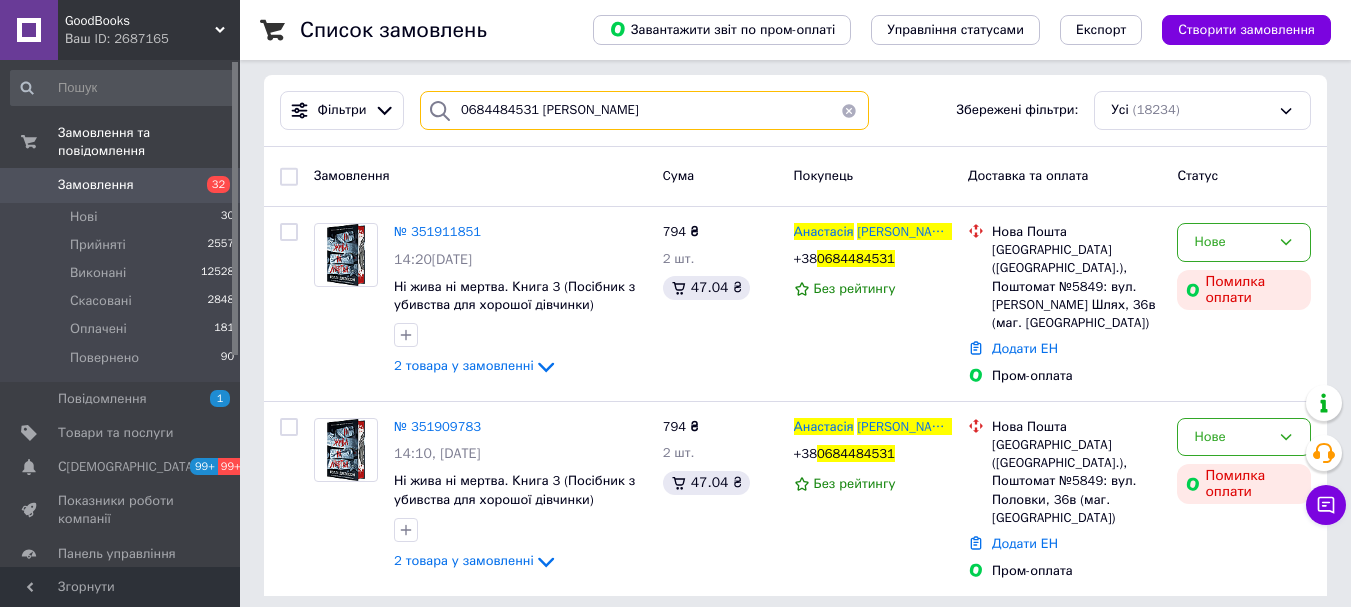 click on "0684484531 [PERSON_NAME]" at bounding box center [644, 110] 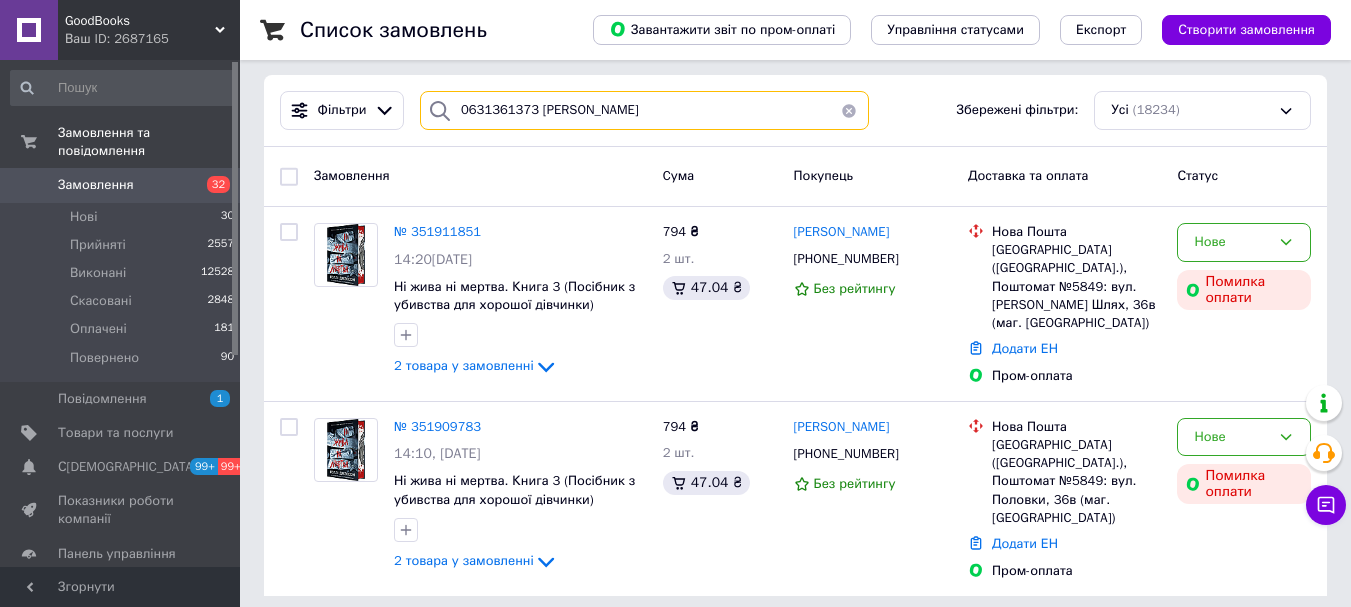 type on "0631361373 [PERSON_NAME]" 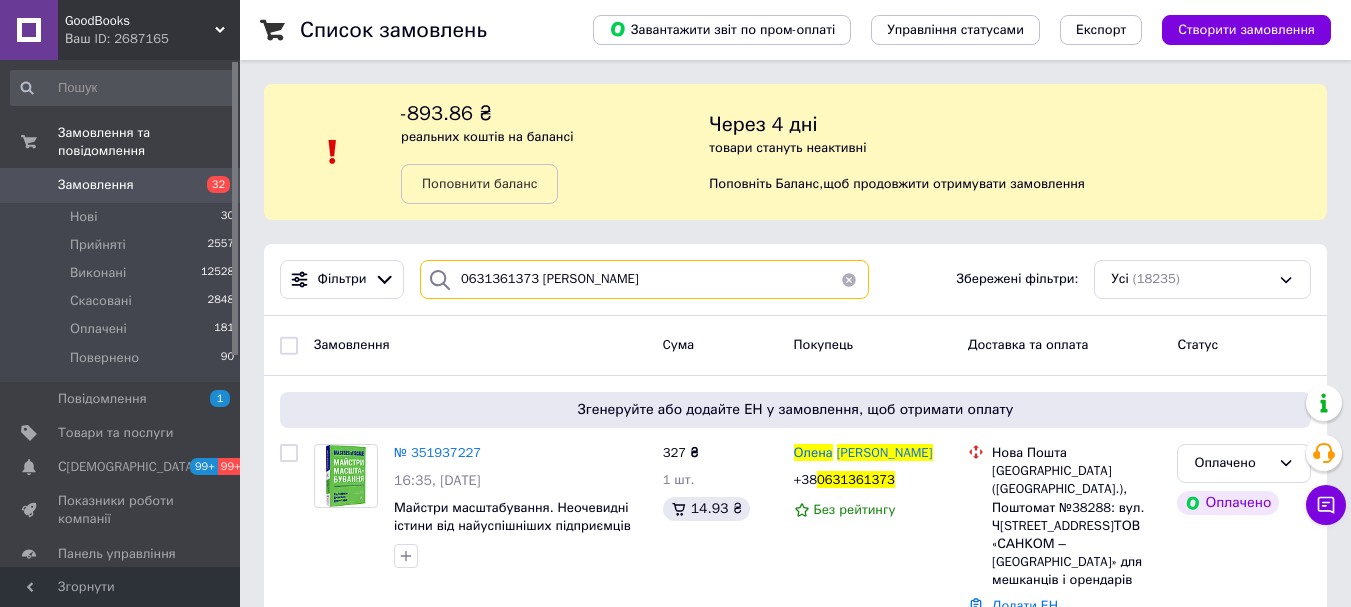 scroll, scrollTop: 39, scrollLeft: 0, axis: vertical 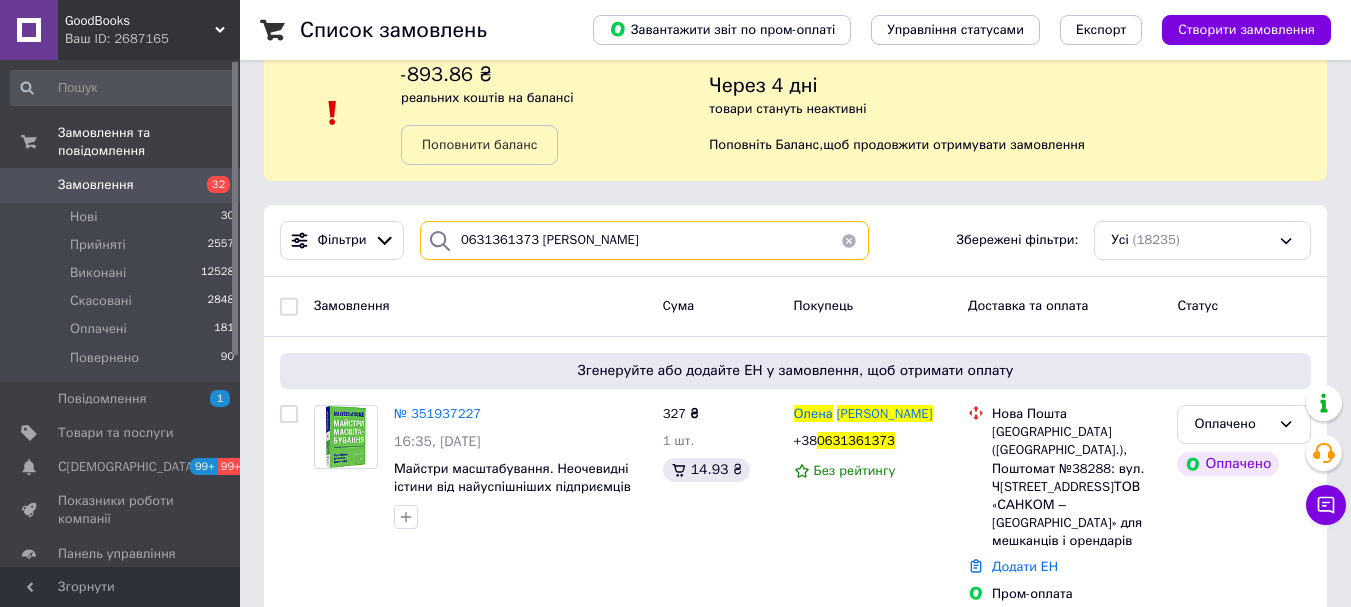 drag, startPoint x: 648, startPoint y: 255, endPoint x: 260, endPoint y: 176, distance: 395.96085 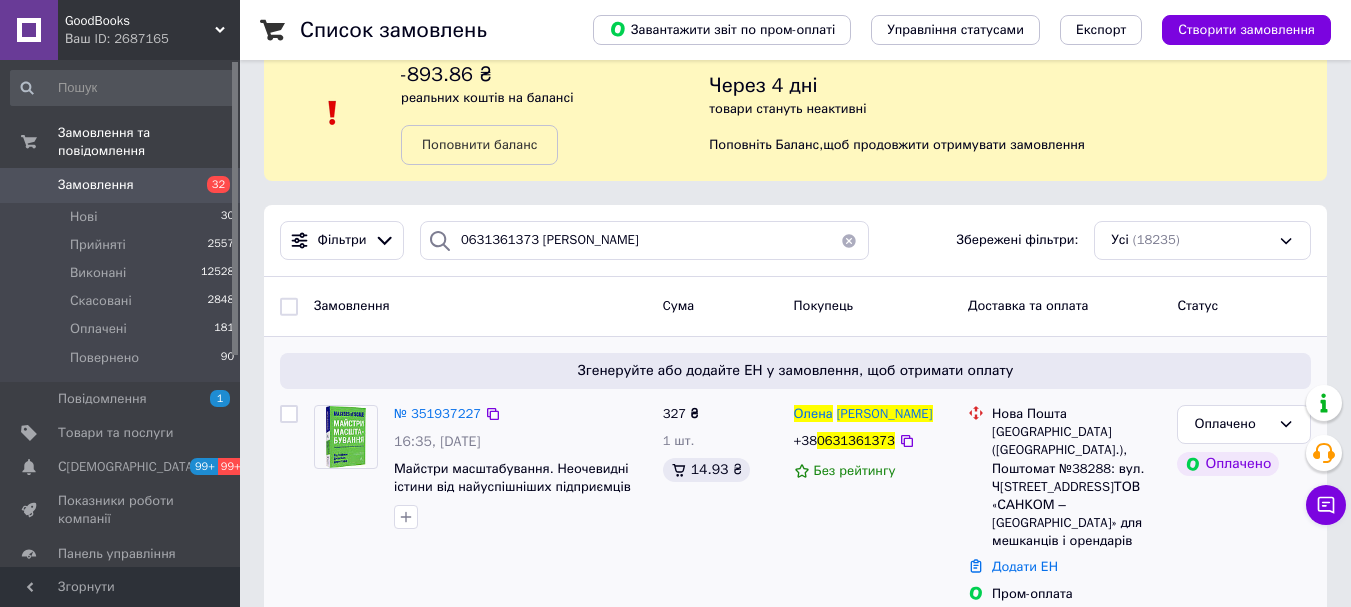 click on "№ 351937227" at bounding box center (437, 414) 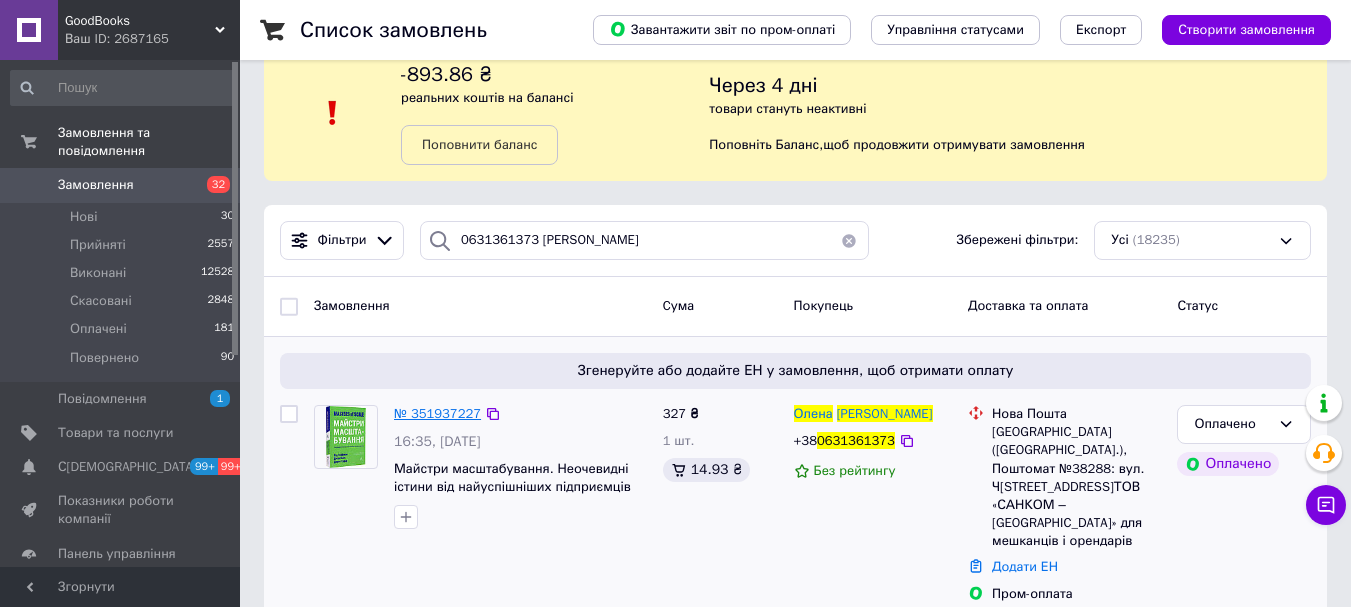 click on "№ 351937227" at bounding box center (437, 413) 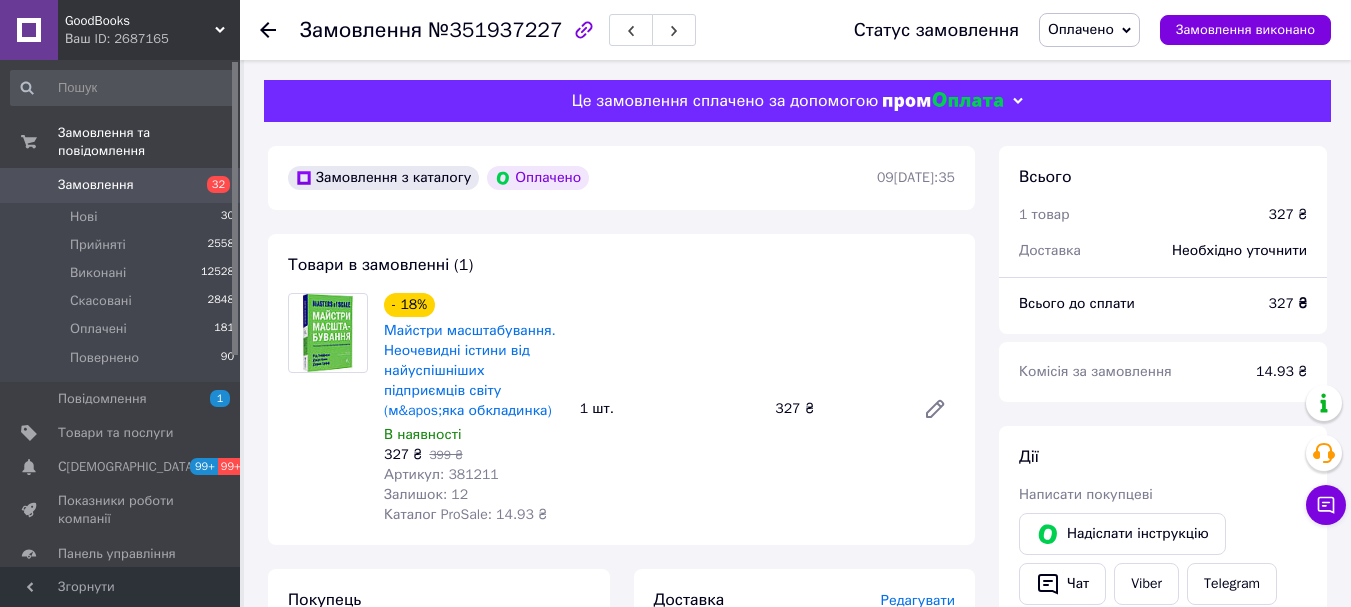 scroll, scrollTop: 439, scrollLeft: 0, axis: vertical 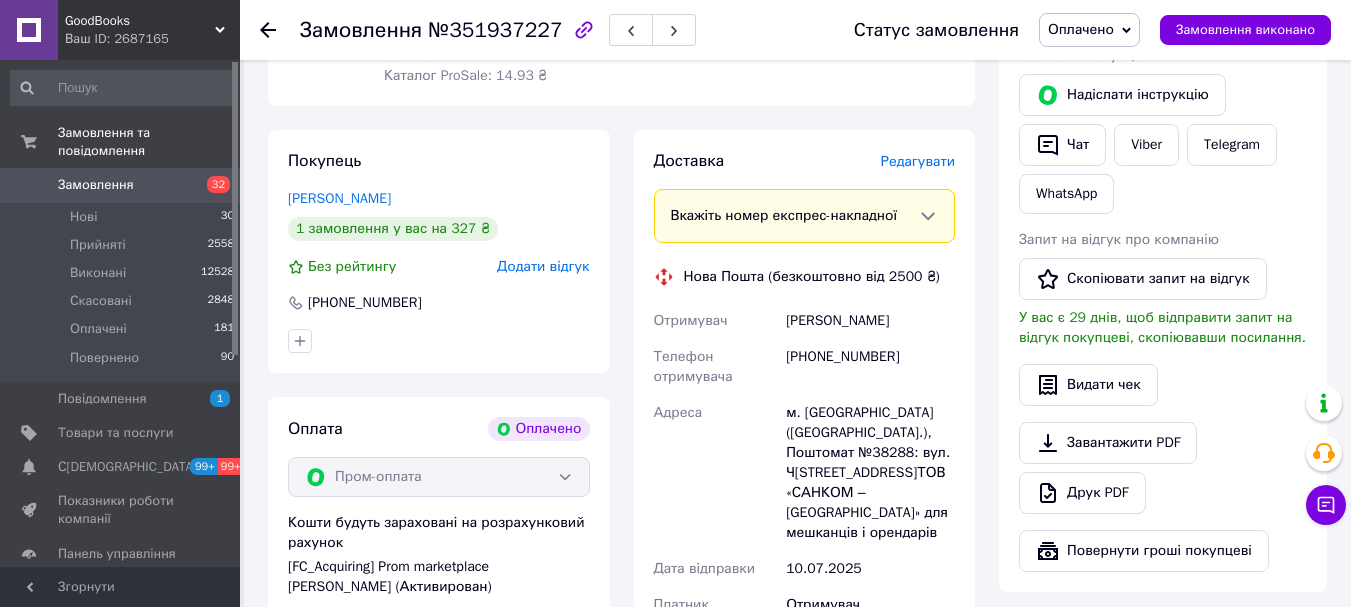 click 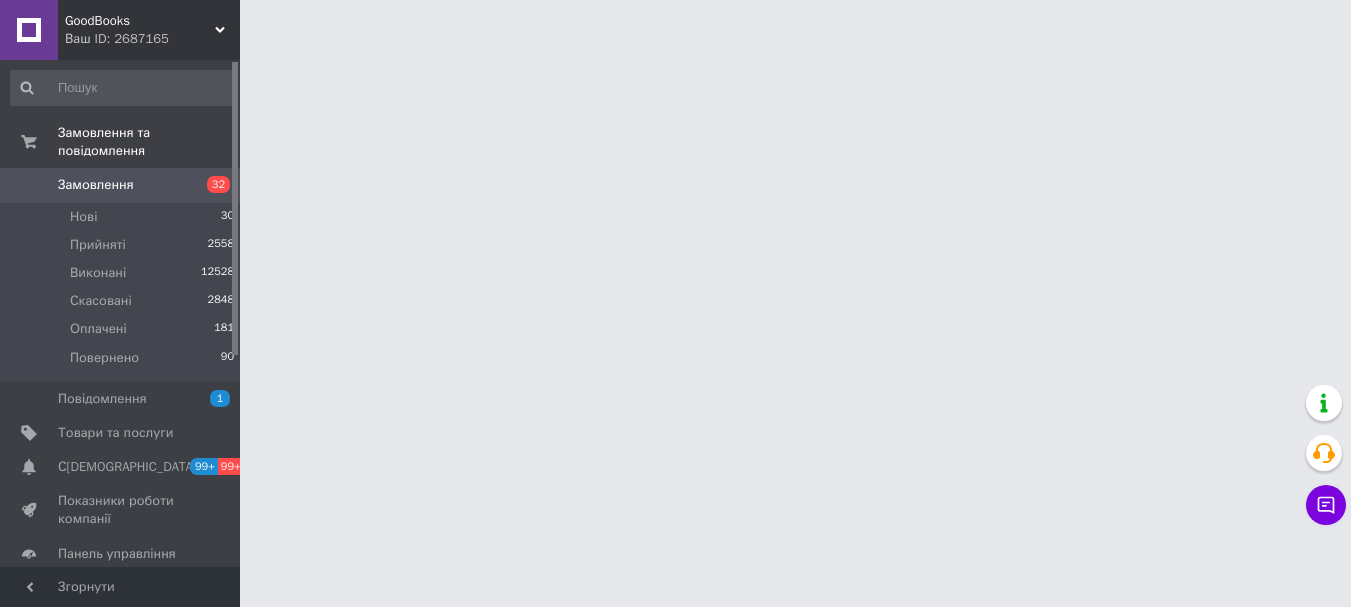 scroll, scrollTop: 0, scrollLeft: 0, axis: both 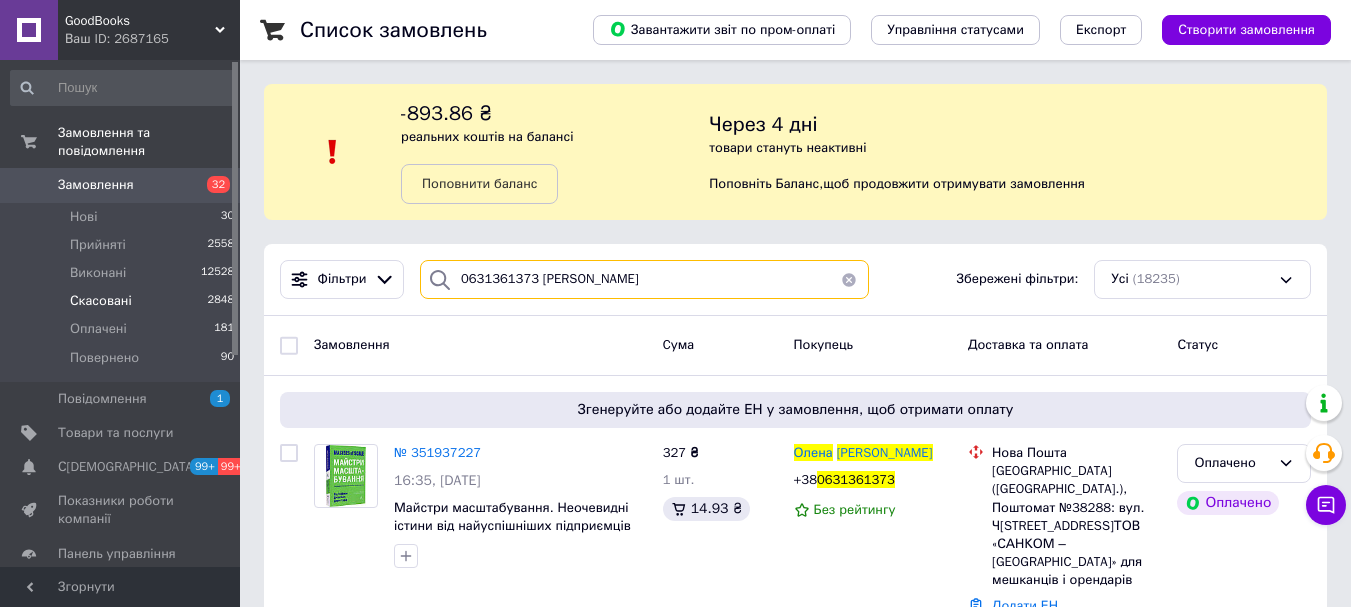 drag, startPoint x: 643, startPoint y: 288, endPoint x: 210, endPoint y: 289, distance: 433.00116 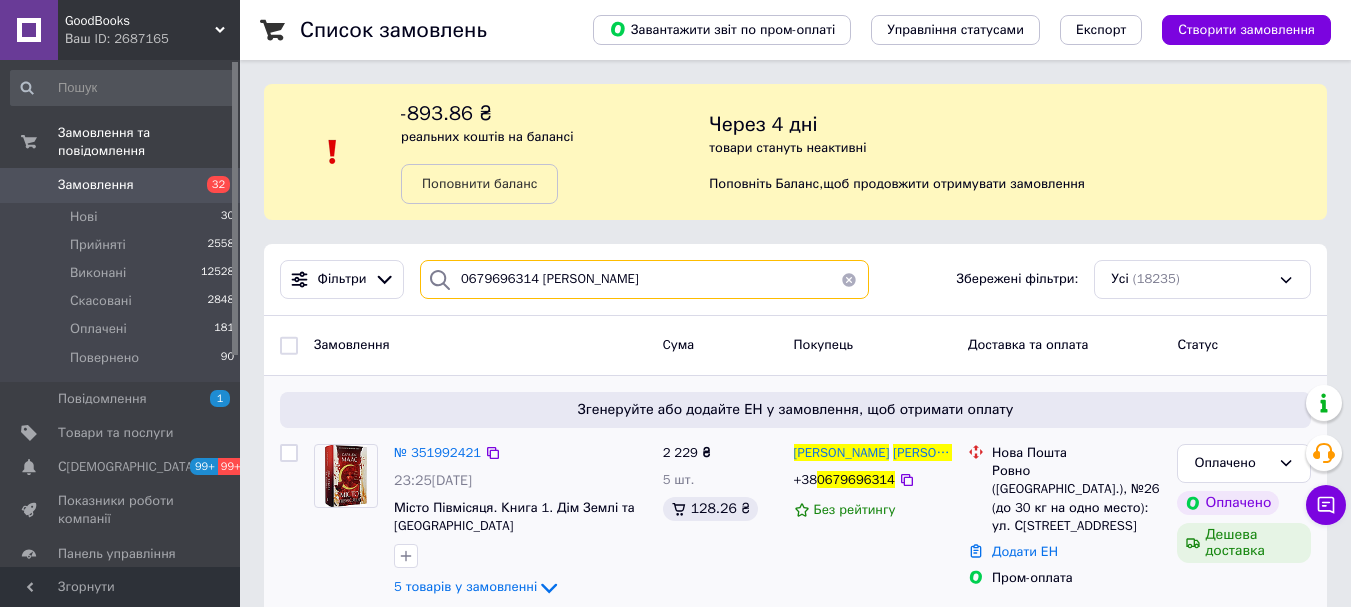 scroll, scrollTop: 33, scrollLeft: 0, axis: vertical 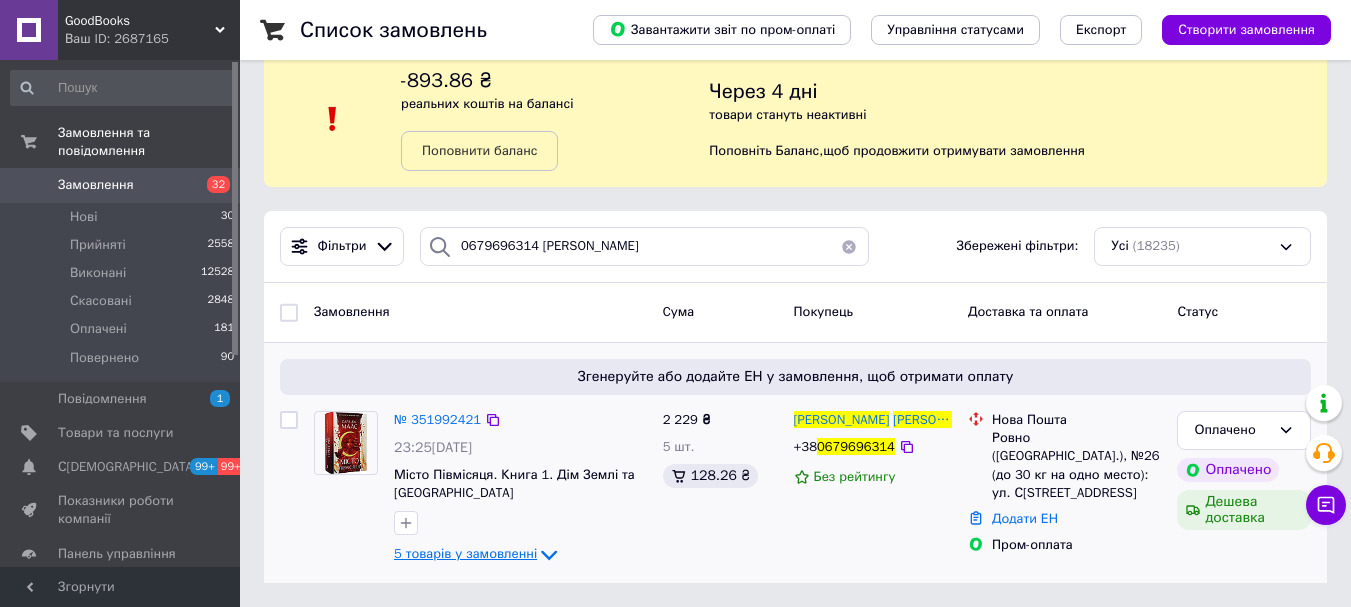 click 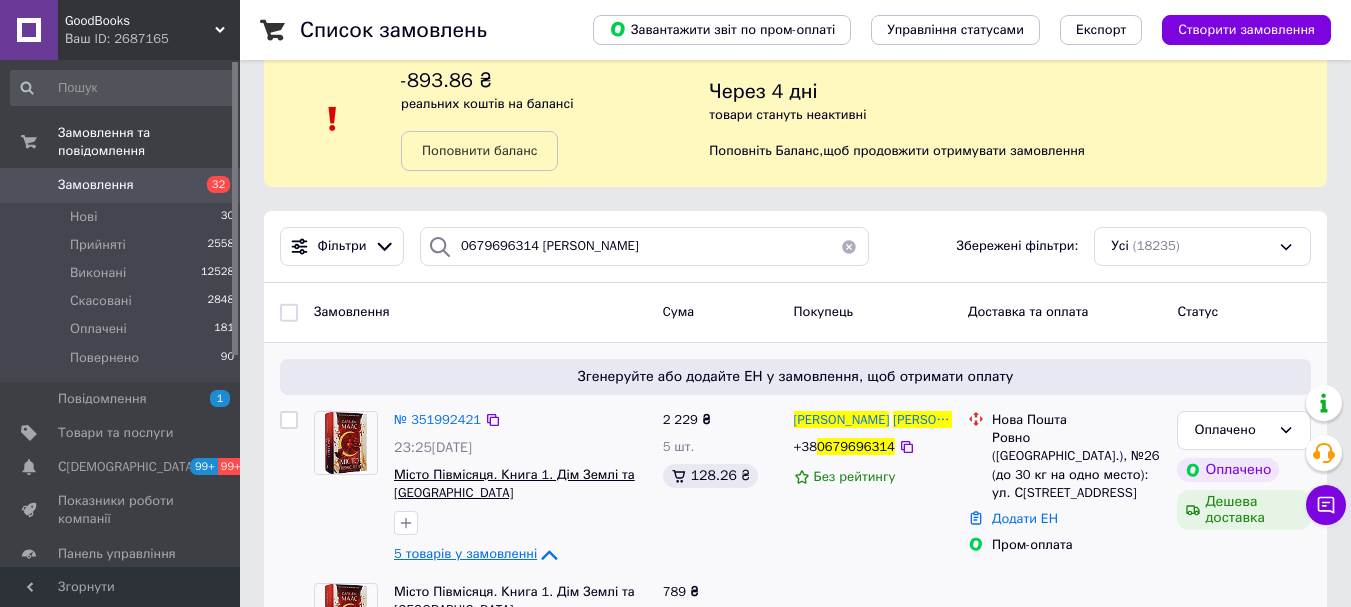 scroll, scrollTop: 434, scrollLeft: 0, axis: vertical 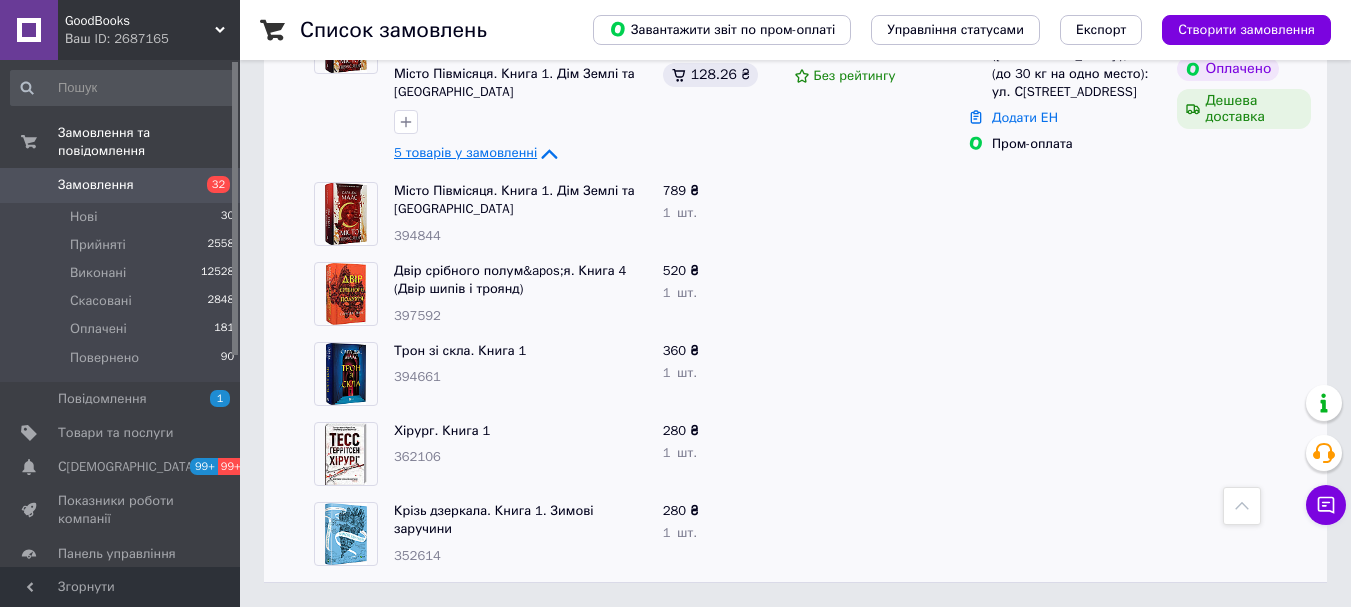 click on "Список замовлень   Завантажити звіт по пром-оплаті Управління статусами Експорт Створити замовлення -893.86 ₴ реальних коштів на балансі Поповнити баланс Через 4 дні товари стануть неактивні Поповніть Баланс ,  щоб продовжити отримувати замовлення Фільтри 0679696314 [PERSON_NAME] Збережені фільтри: Усі (18235) Замовлення Cума Покупець Доставка та оплата Статус Згенеруйте або додайте ЕН у замовлення, щоб отримати оплату № 351992421 23:25[DATE] Місто Півмісяця. Книга 1. Дім Землі та Крові 5 товарів у замовленні 2 229 ₴ 5 шт. 128.26 ₴ [PERSON_NAME] [PHONE_NUMBER] Без рейтингу Додати ЕН" at bounding box center [795, 86] 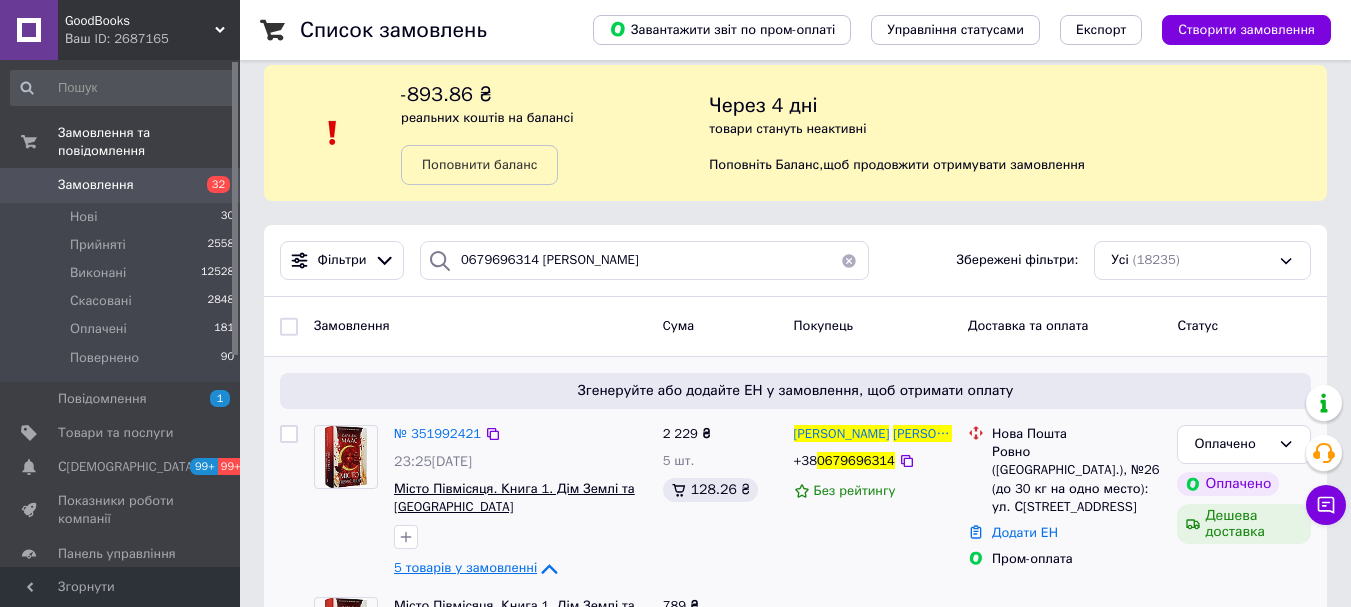 scroll, scrollTop: 0, scrollLeft: 0, axis: both 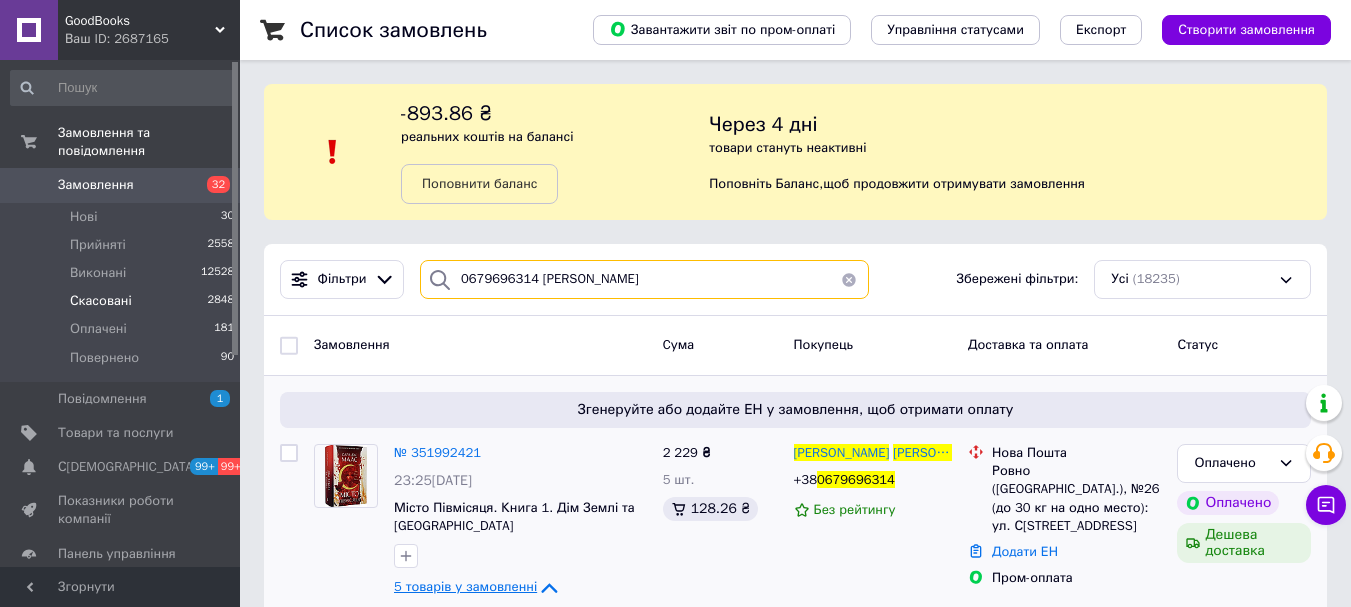 drag, startPoint x: 633, startPoint y: 294, endPoint x: 138, endPoint y: 287, distance: 495.0495 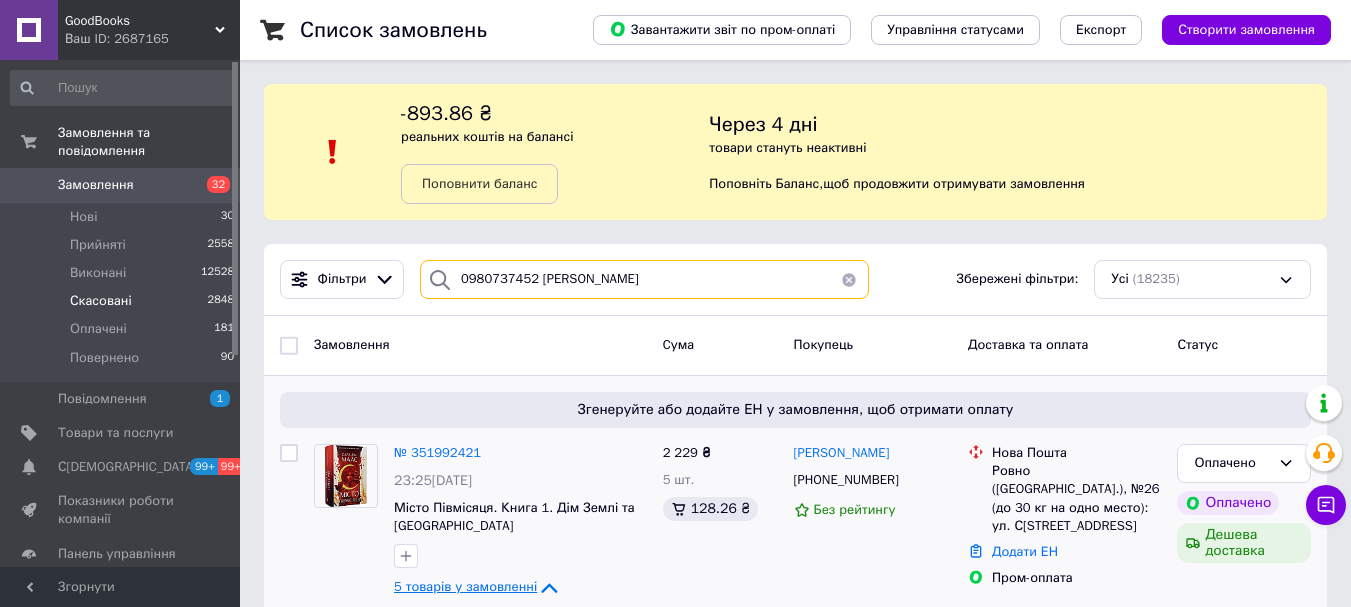 type on "0980737452 [PERSON_NAME]" 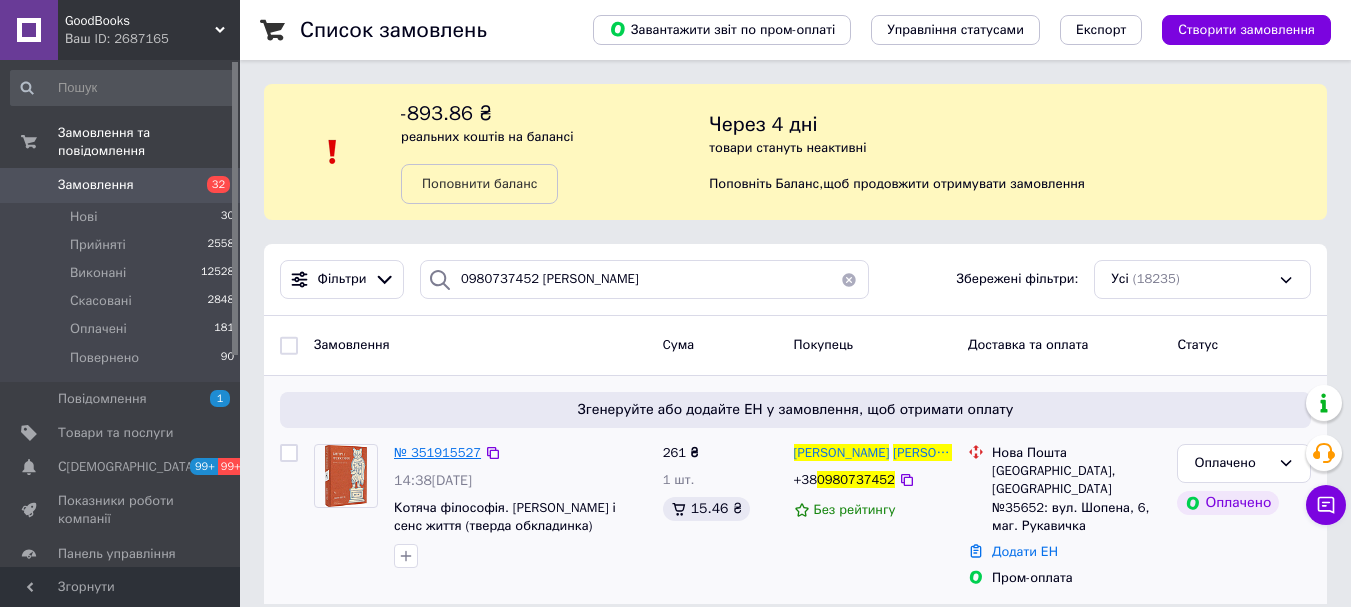 click on "№ 351915527" at bounding box center [437, 452] 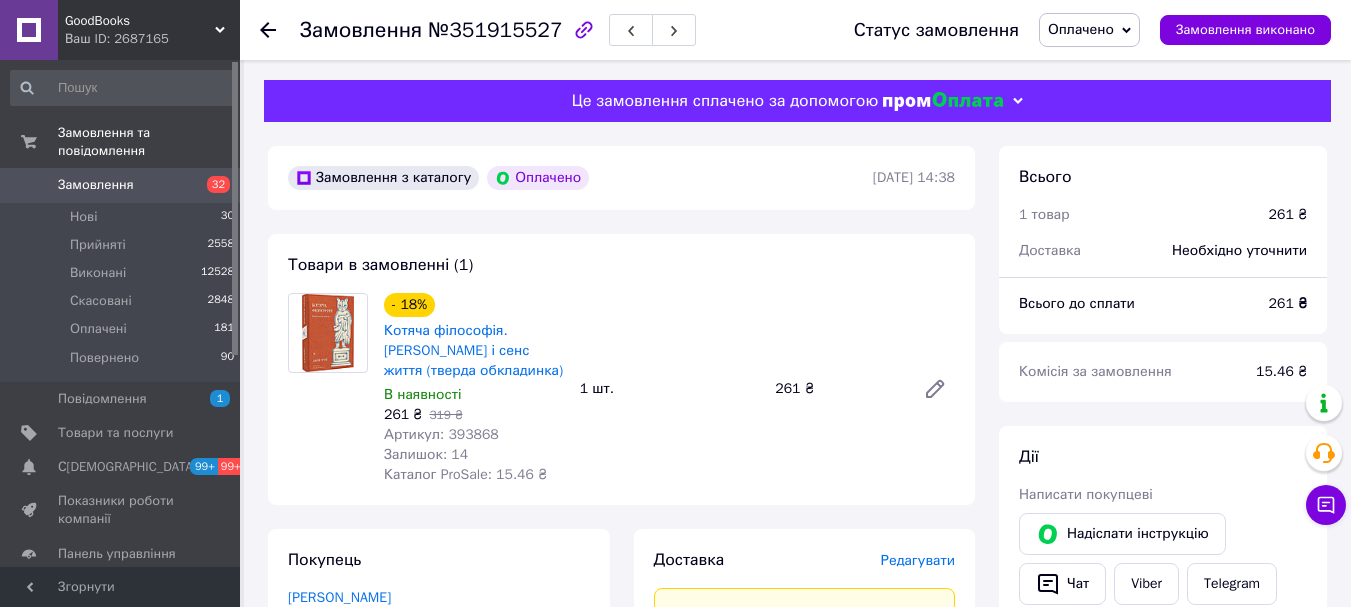 scroll, scrollTop: 435, scrollLeft: 0, axis: vertical 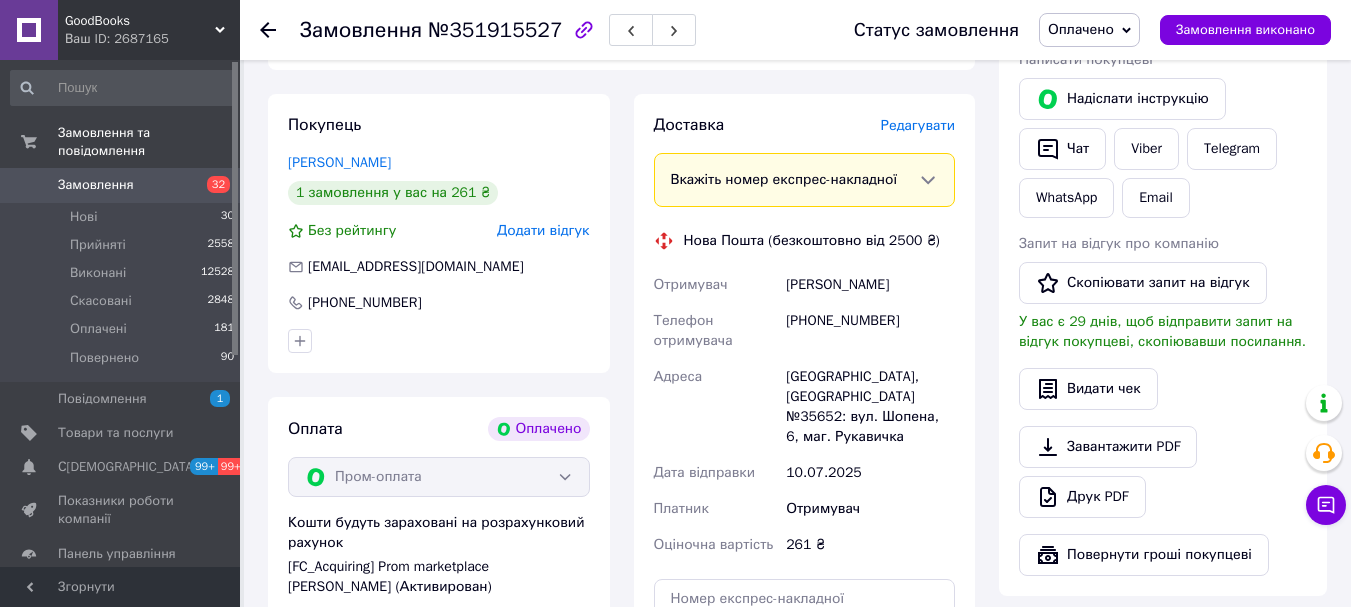 click 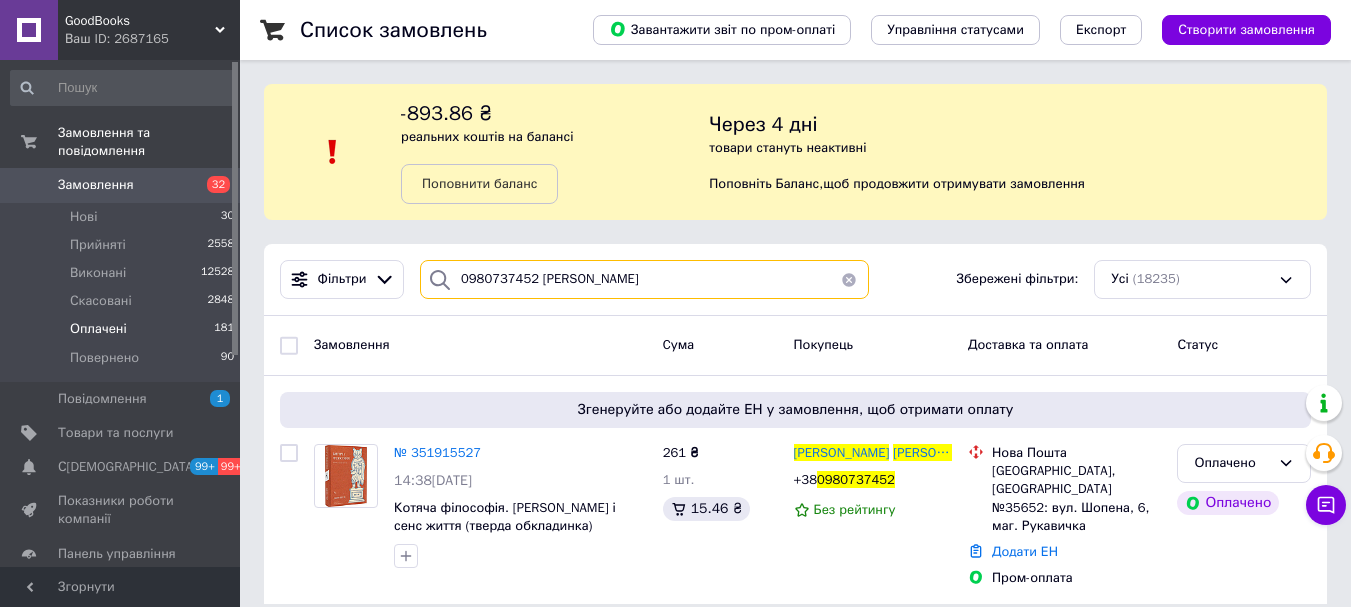 drag, startPoint x: 660, startPoint y: 285, endPoint x: 58, endPoint y: 322, distance: 603.136 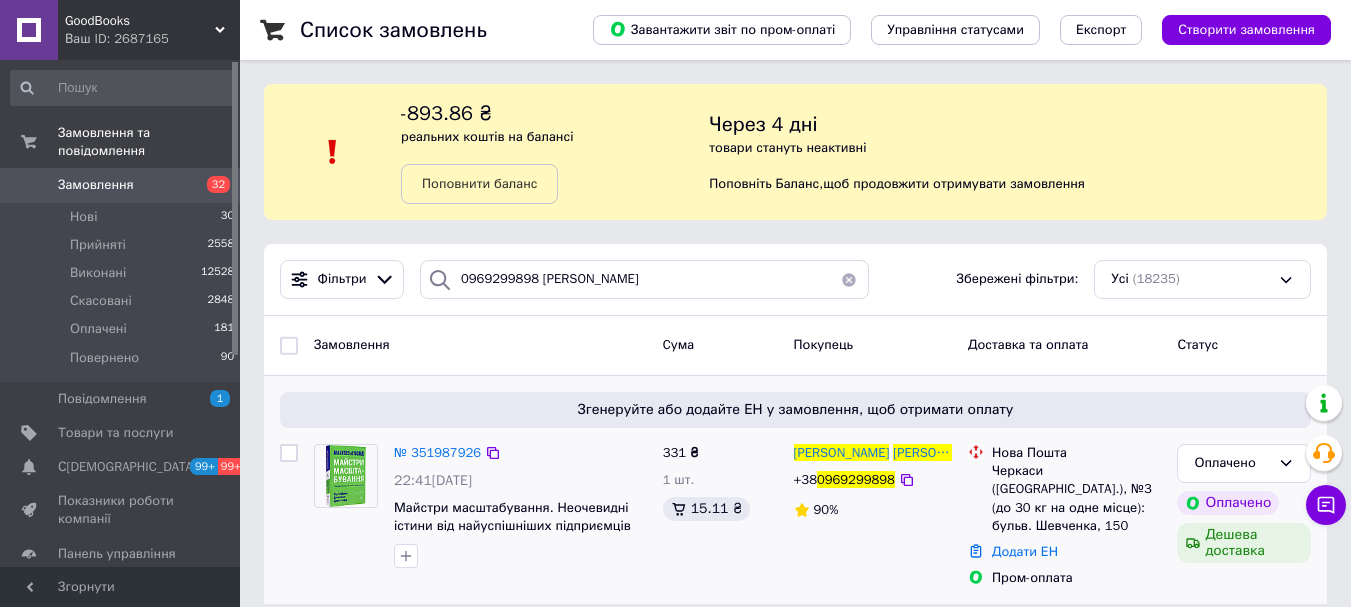 drag, startPoint x: 58, startPoint y: 322, endPoint x: 601, endPoint y: 377, distance: 545.7783 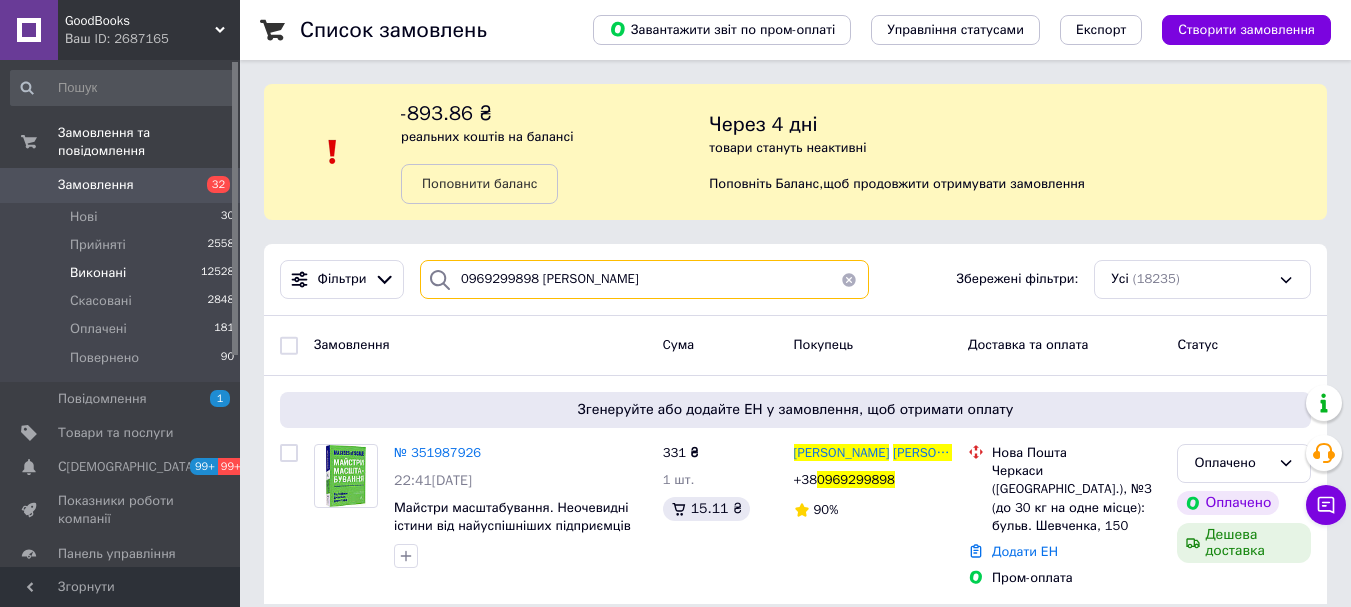 drag, startPoint x: 665, startPoint y: 263, endPoint x: 200, endPoint y: 240, distance: 465.56848 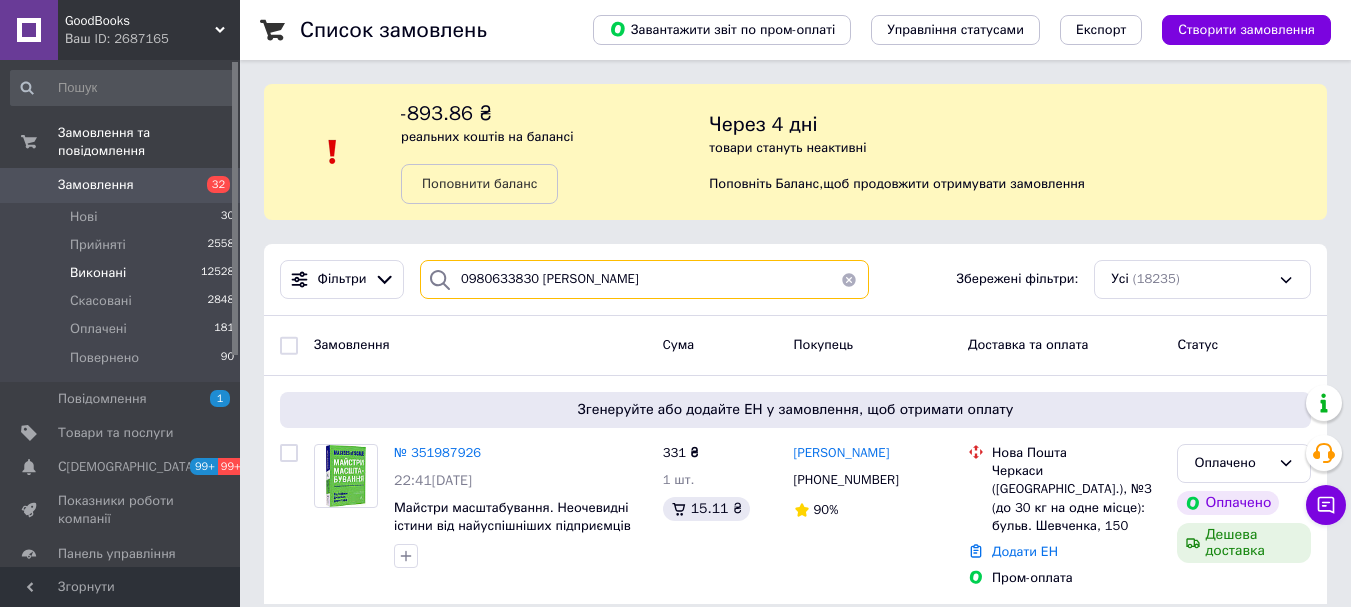type on "0980633830 [PERSON_NAME]" 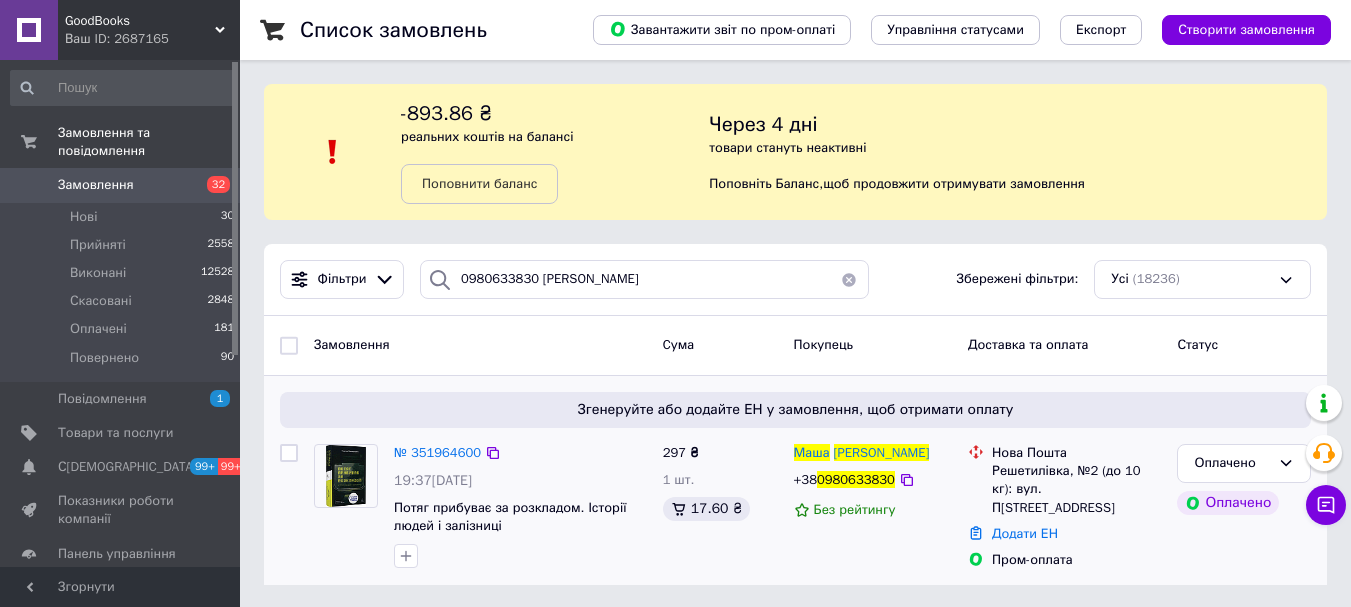 click on "№ 351964600 19:37, [DATE]�тяг прибуває за розкладом. Історії людей і залізниці" at bounding box center (520, 506) 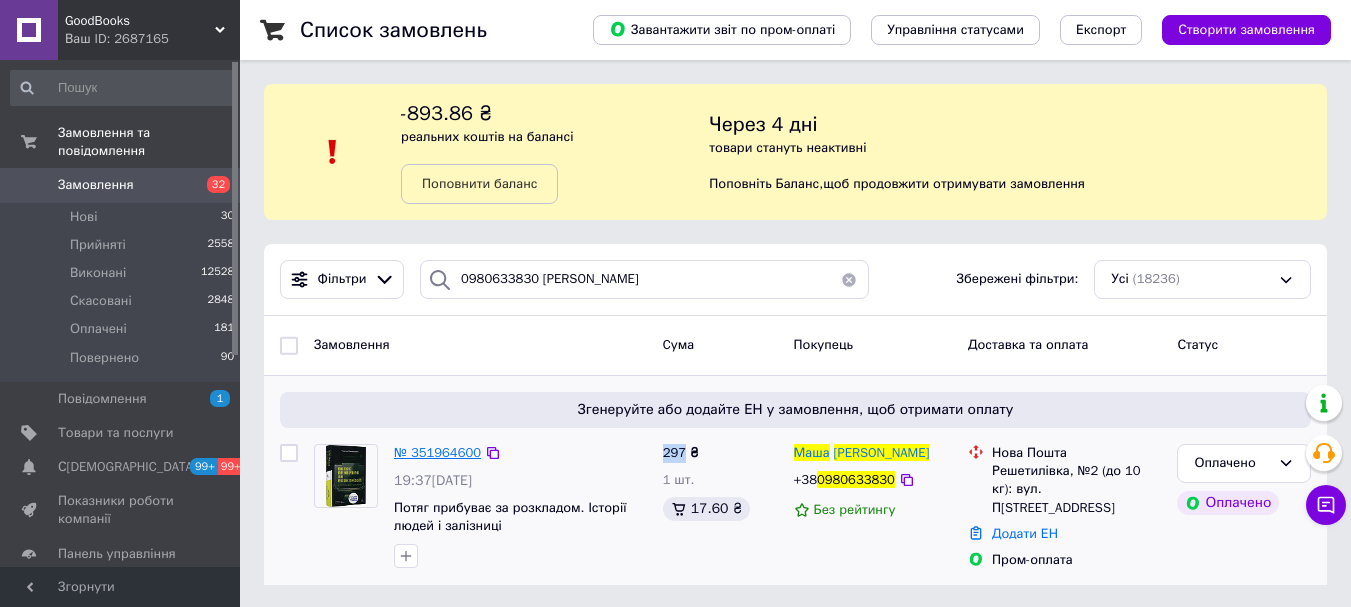 click on "№ 351964600" at bounding box center [437, 452] 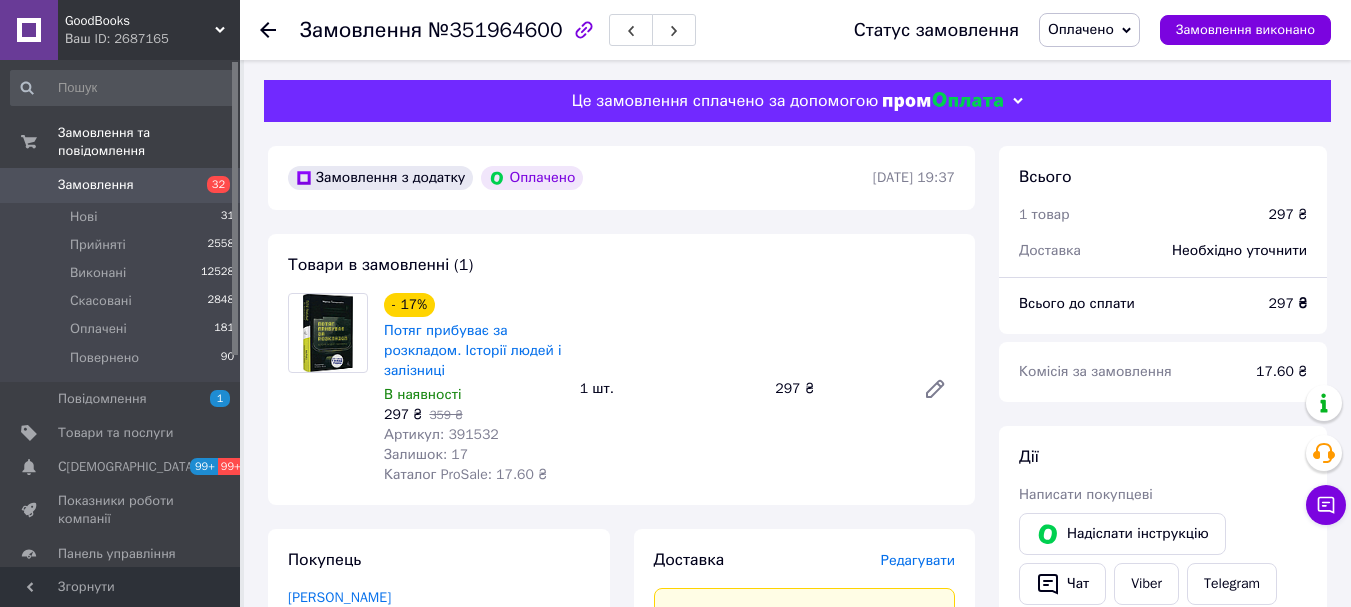 scroll, scrollTop: 399, scrollLeft: 0, axis: vertical 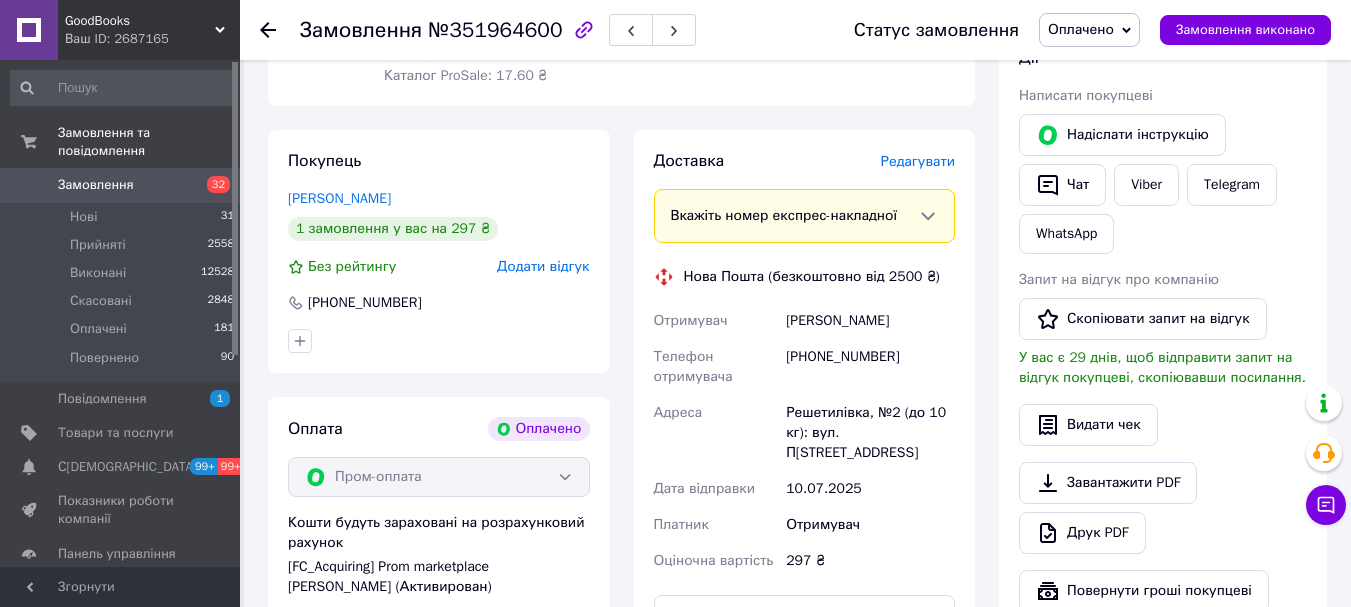 click 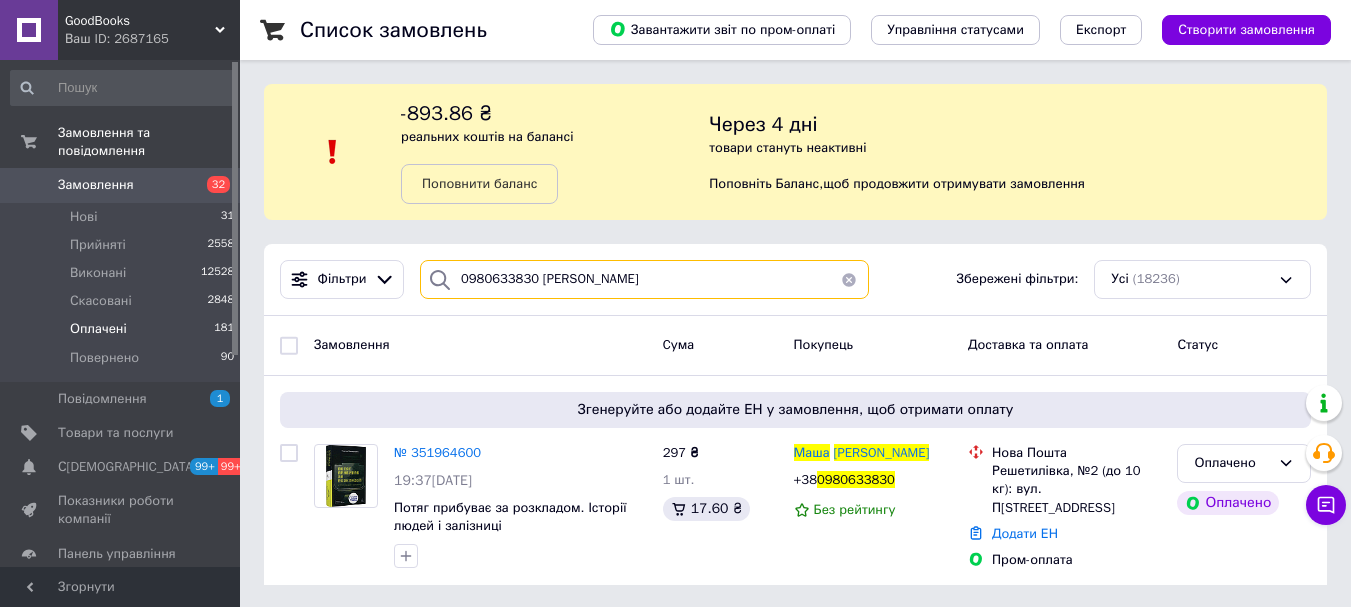 drag, startPoint x: 631, startPoint y: 267, endPoint x: 181, endPoint y: 307, distance: 451.7743 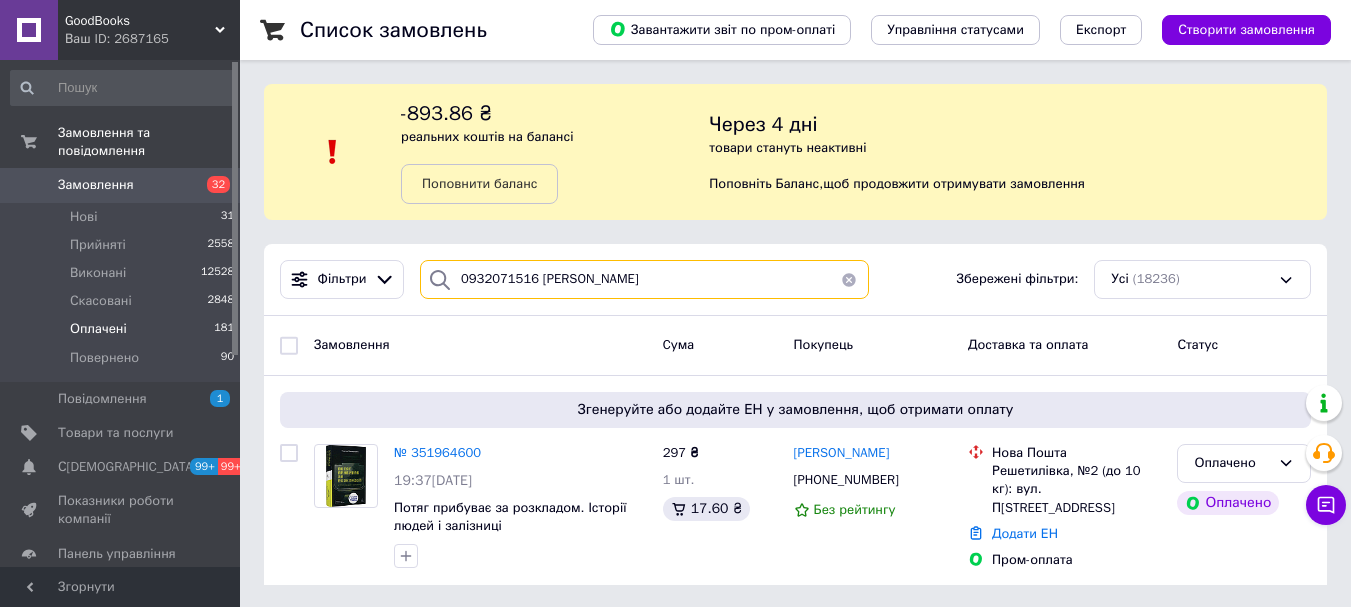type on "0932071516 [PERSON_NAME]" 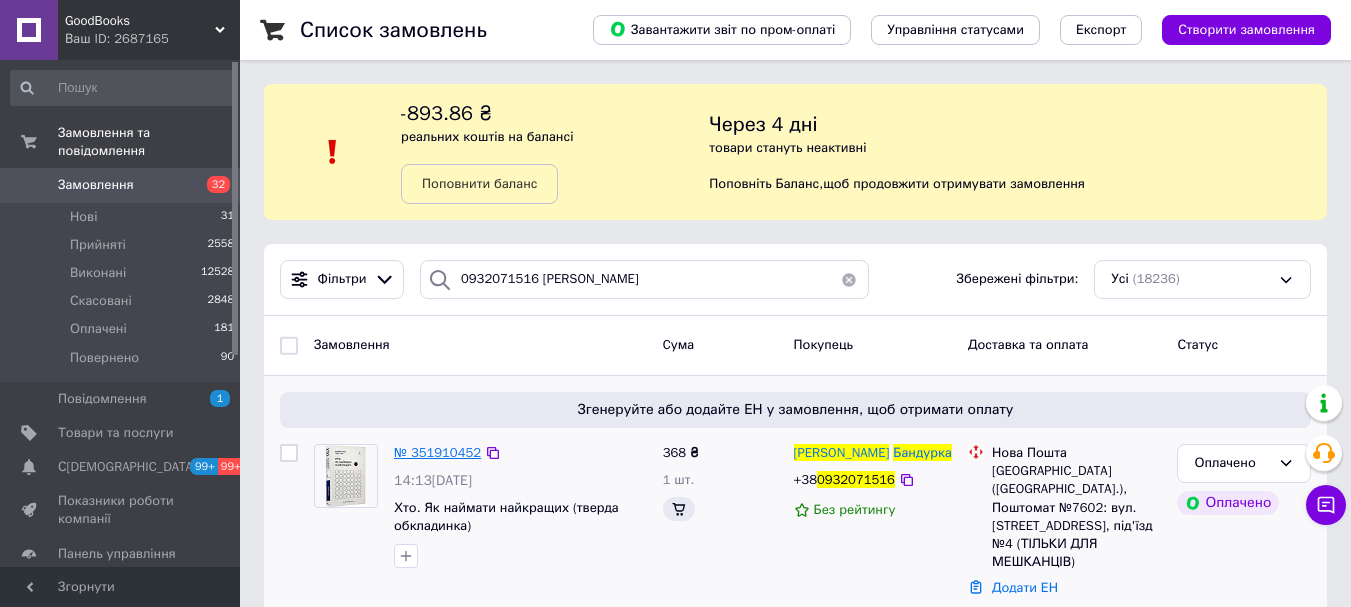 click on "№ 351910452" at bounding box center [437, 452] 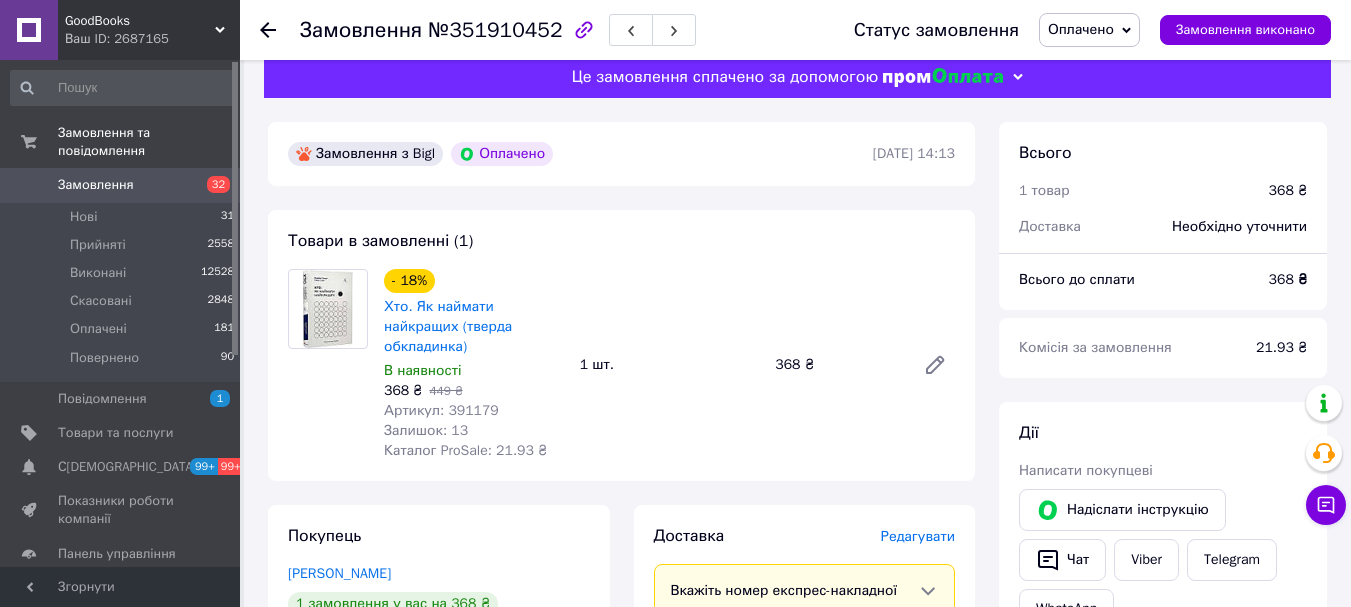 scroll, scrollTop: 0, scrollLeft: 0, axis: both 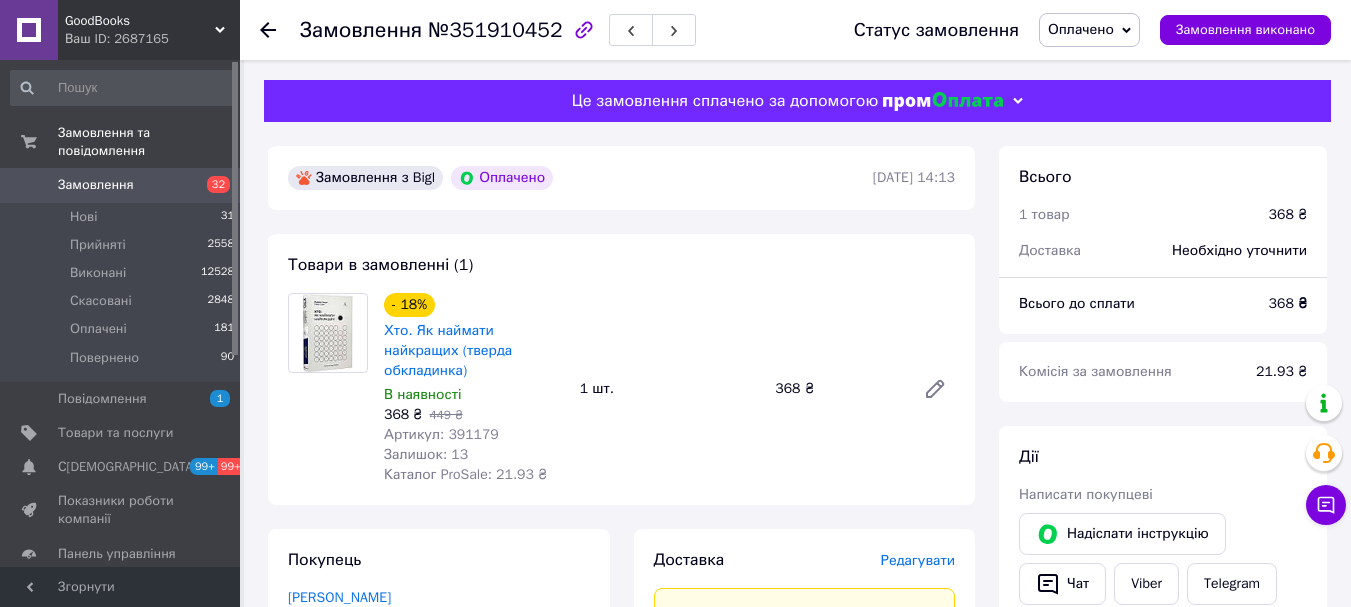 click 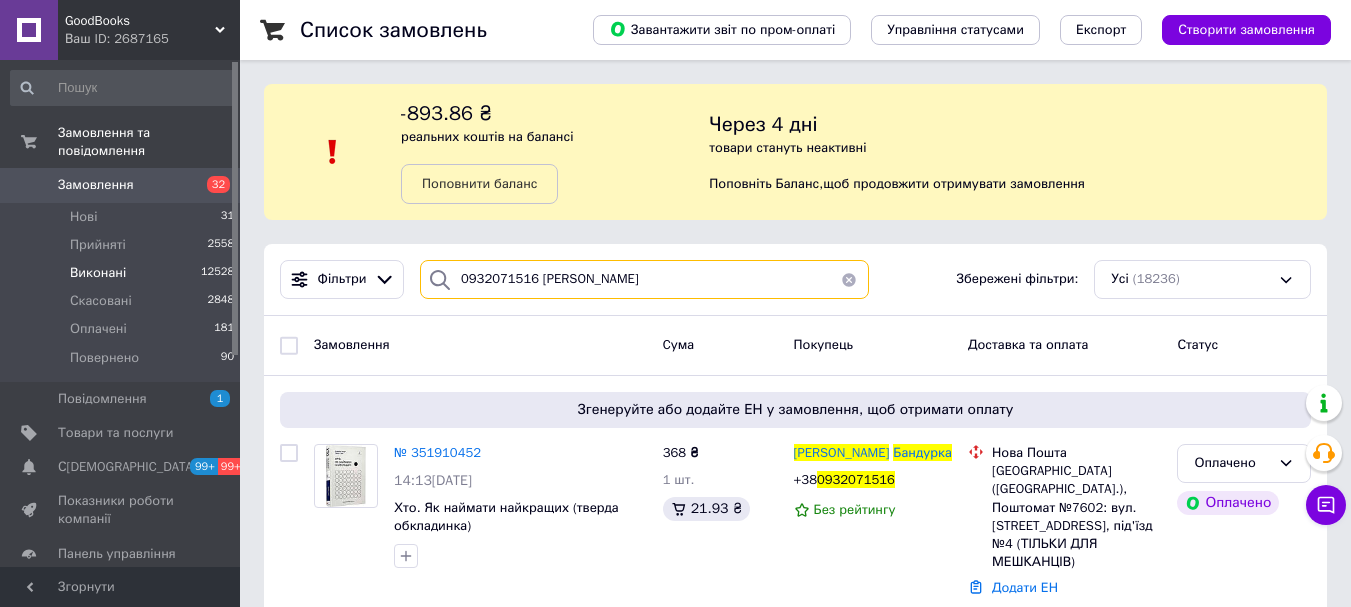 drag, startPoint x: 658, startPoint y: 274, endPoint x: 63, endPoint y: 248, distance: 595.5678 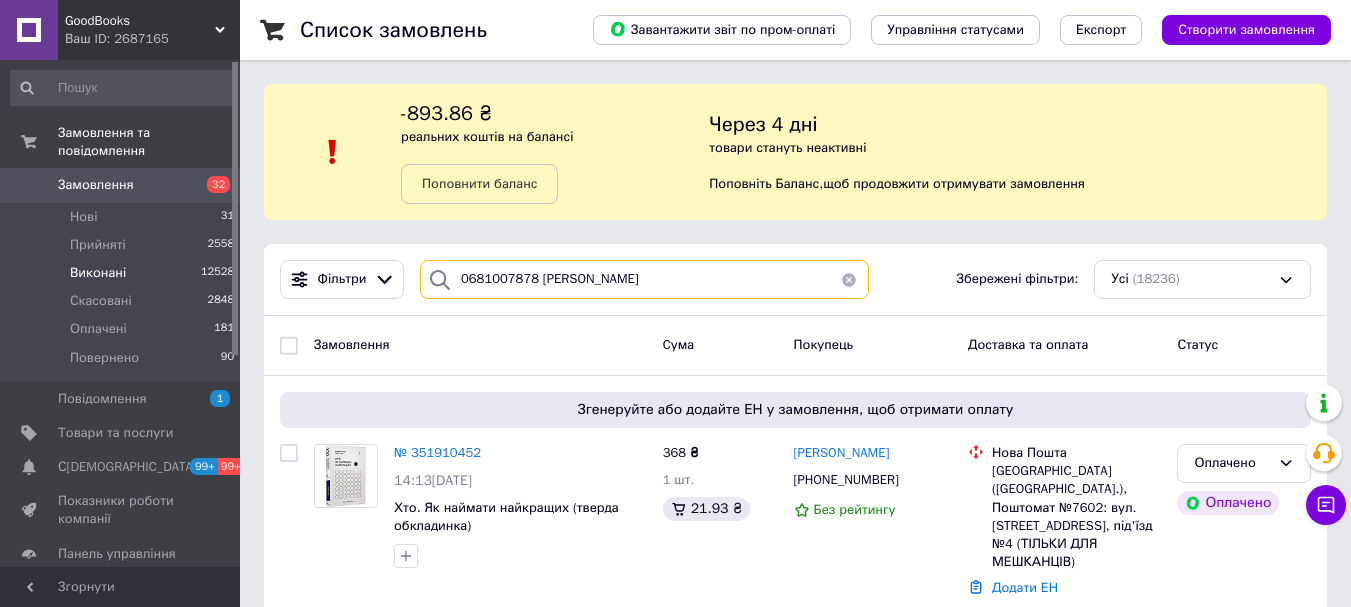 type on "0681007878 [PERSON_NAME]" 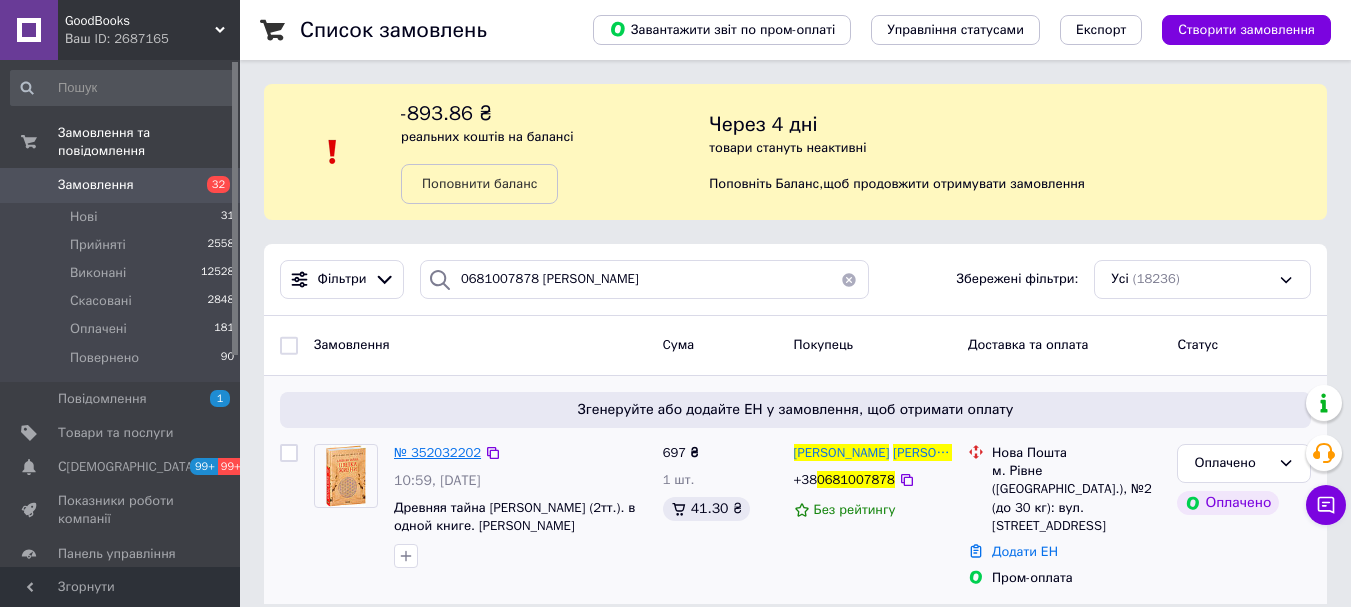 click on "№ 352032202" at bounding box center (437, 452) 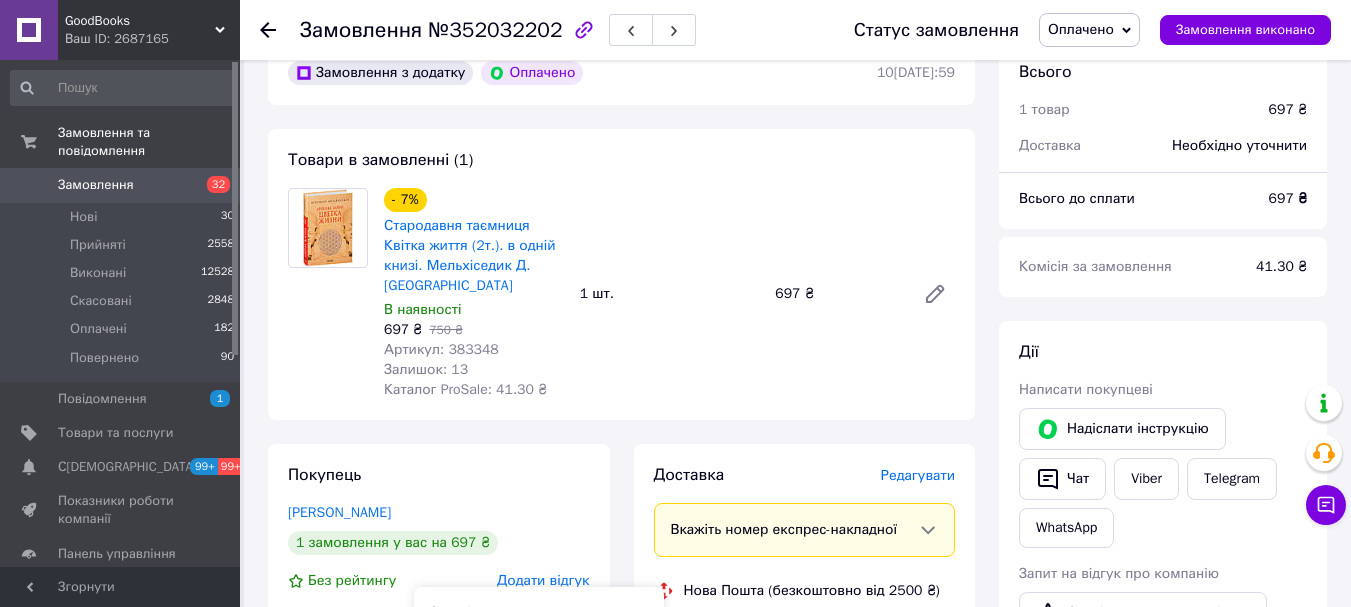 scroll, scrollTop: 0, scrollLeft: 0, axis: both 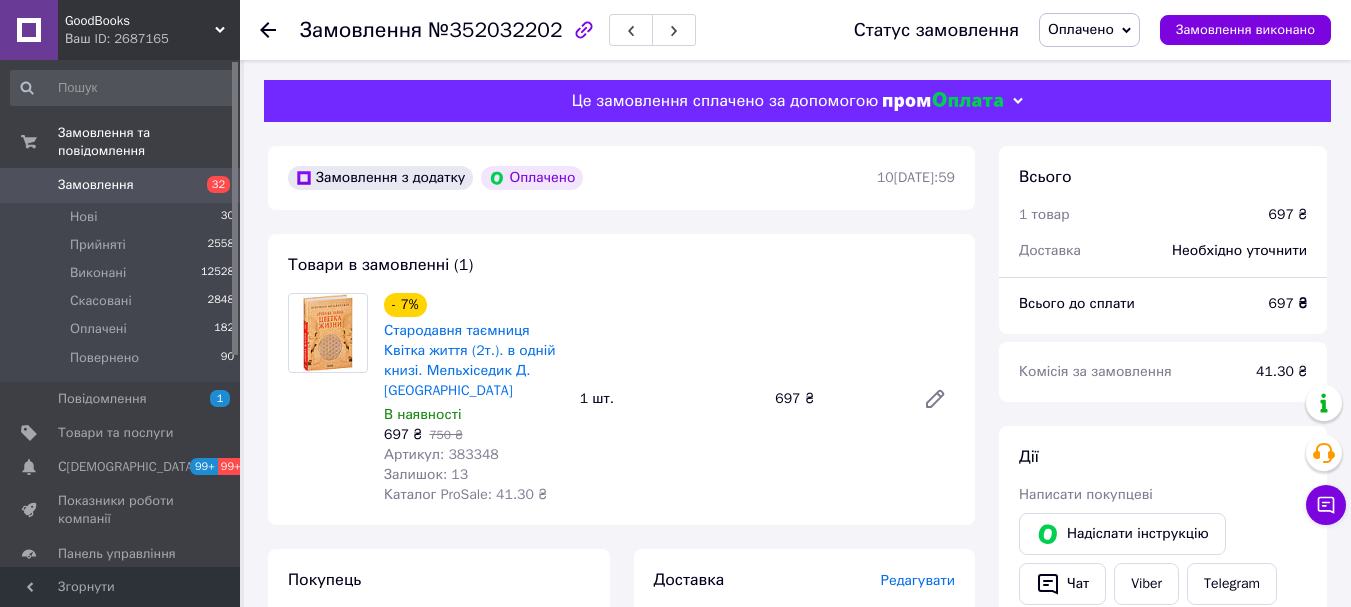 click 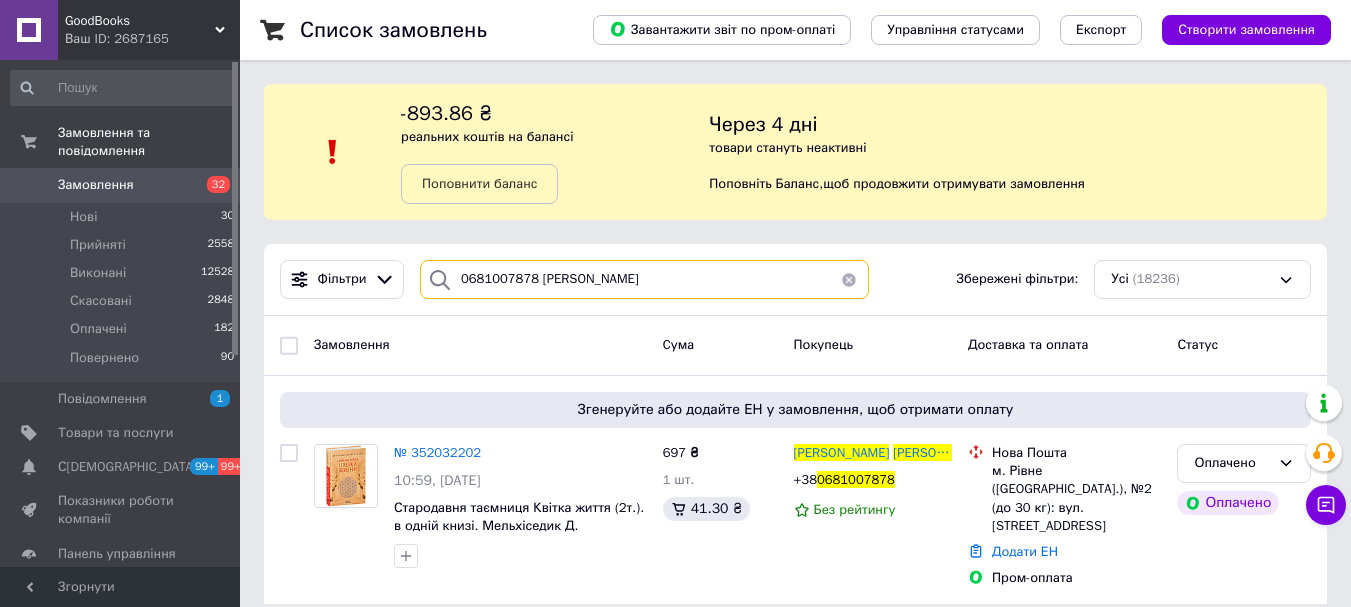 drag, startPoint x: 654, startPoint y: 278, endPoint x: 263, endPoint y: 249, distance: 392.07397 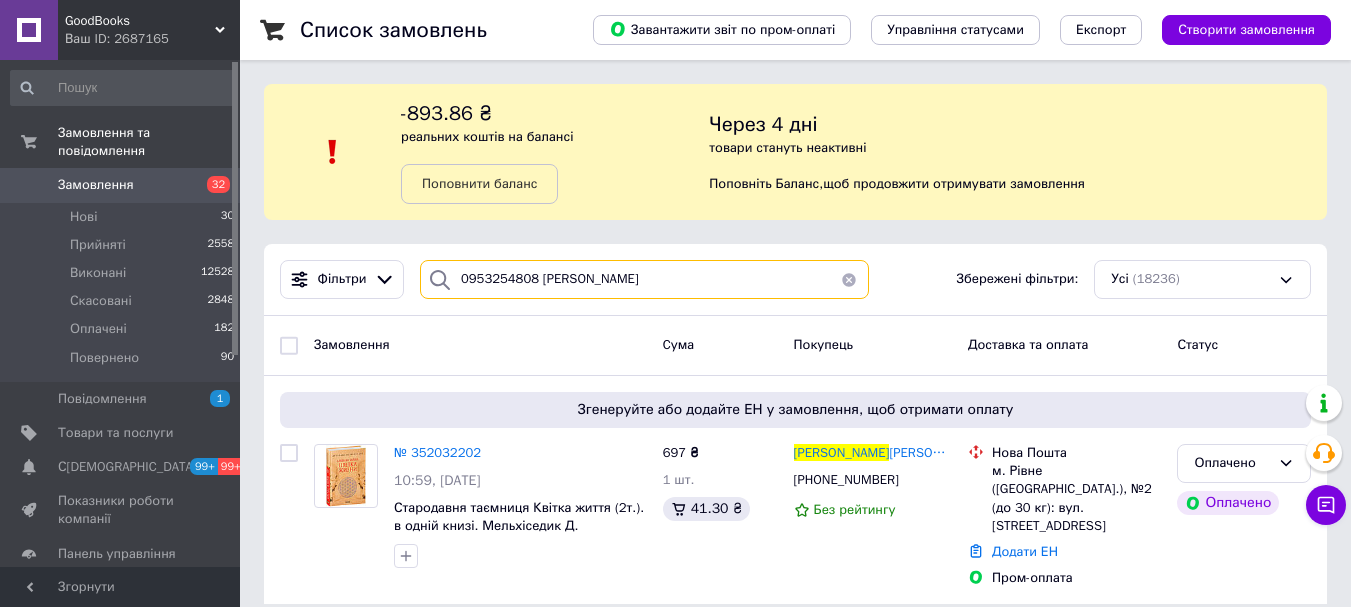 type on "0953254808 [PERSON_NAME]" 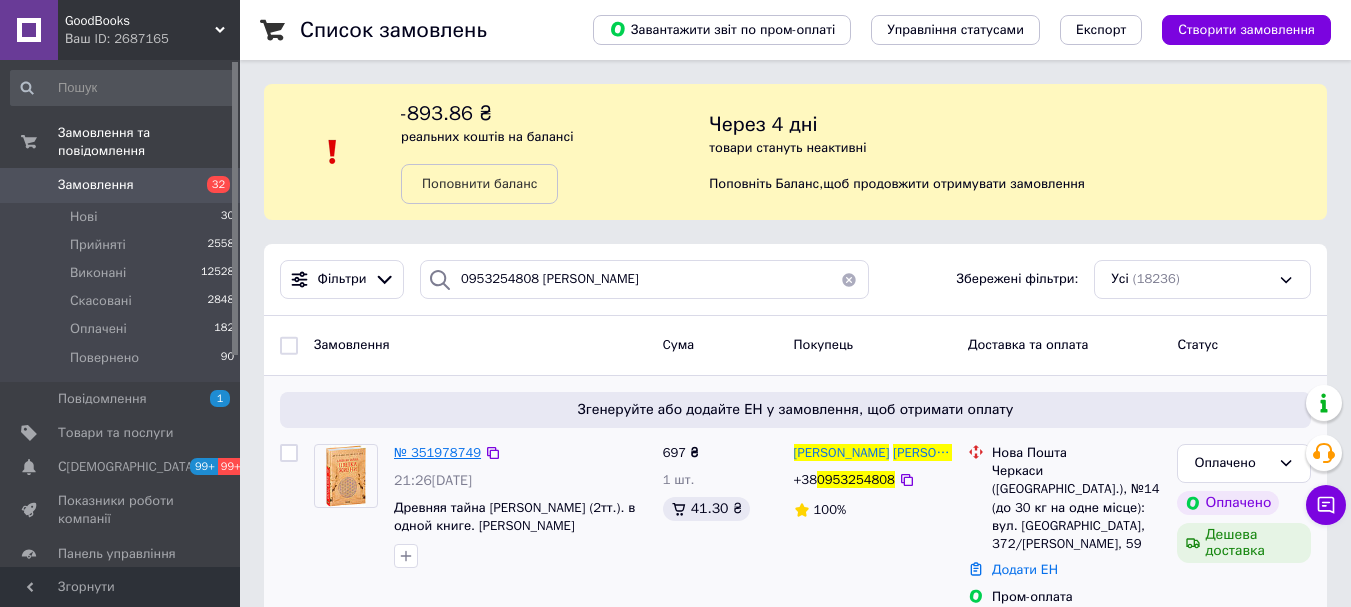 click on "№ 351978749" at bounding box center (437, 452) 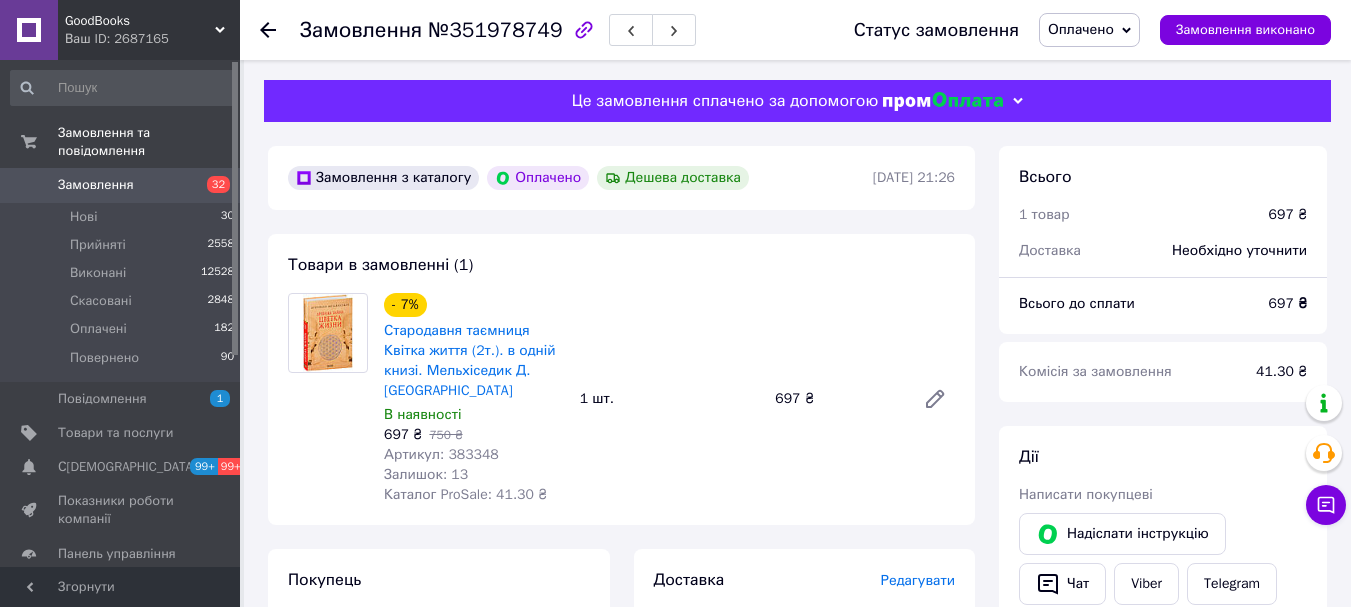 scroll, scrollTop: 399, scrollLeft: 0, axis: vertical 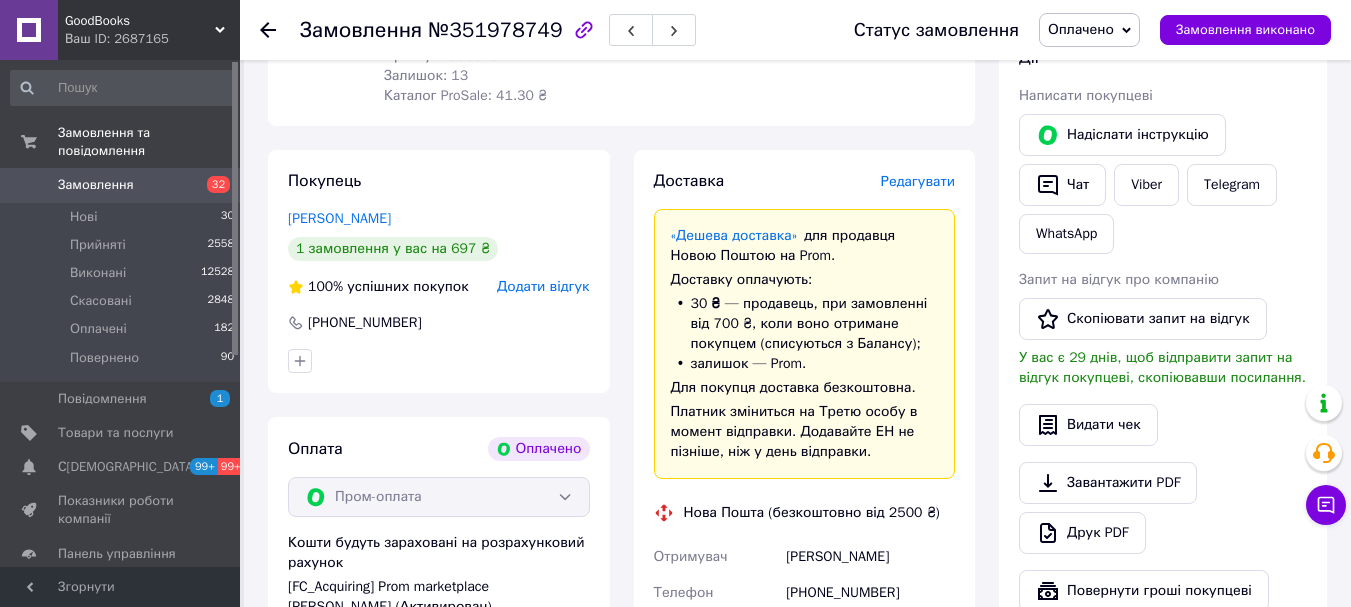 click 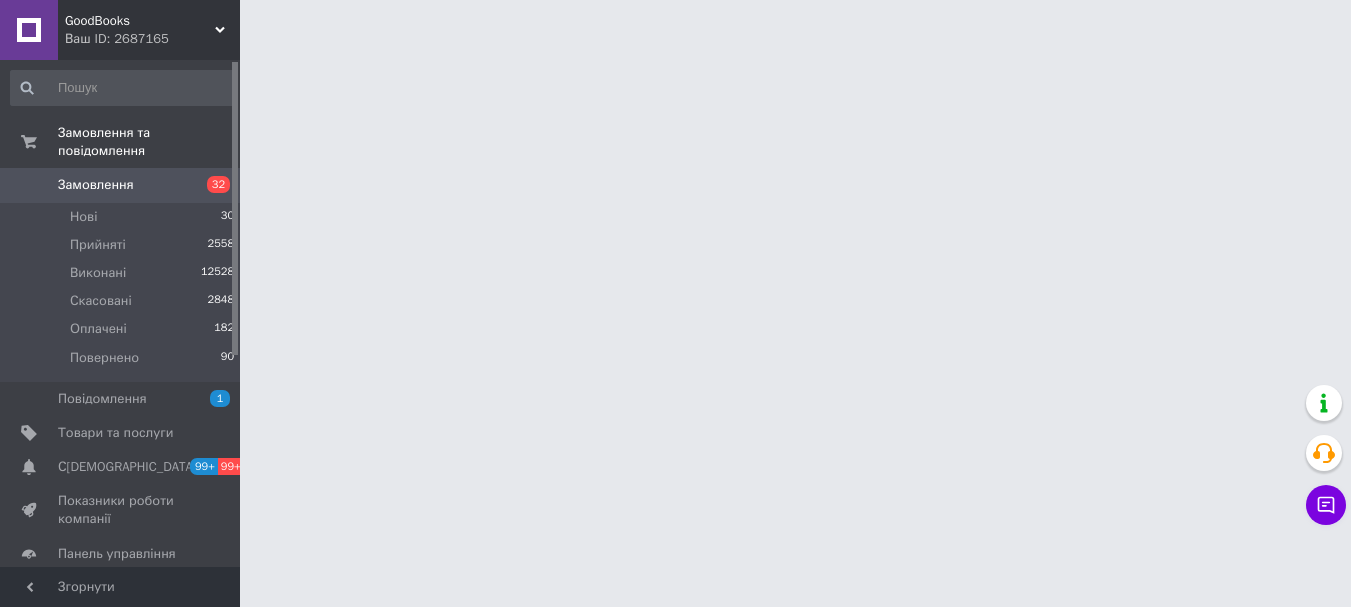 scroll, scrollTop: 0, scrollLeft: 0, axis: both 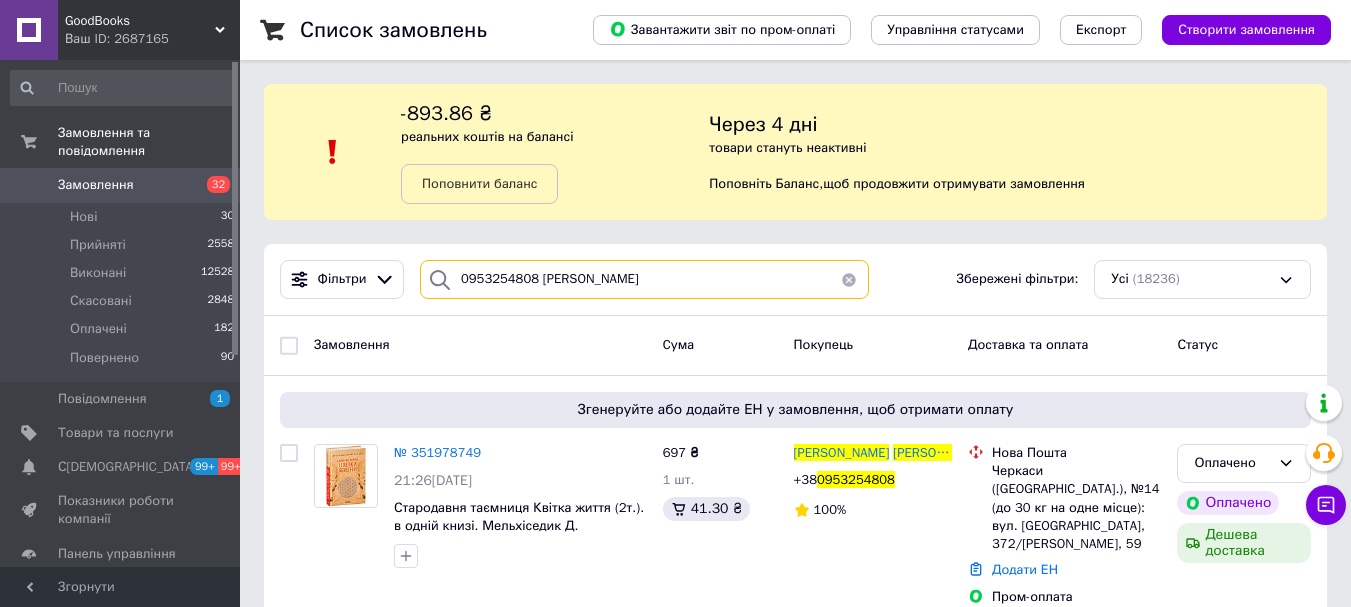 drag, startPoint x: 634, startPoint y: 281, endPoint x: 255, endPoint y: 266, distance: 379.29672 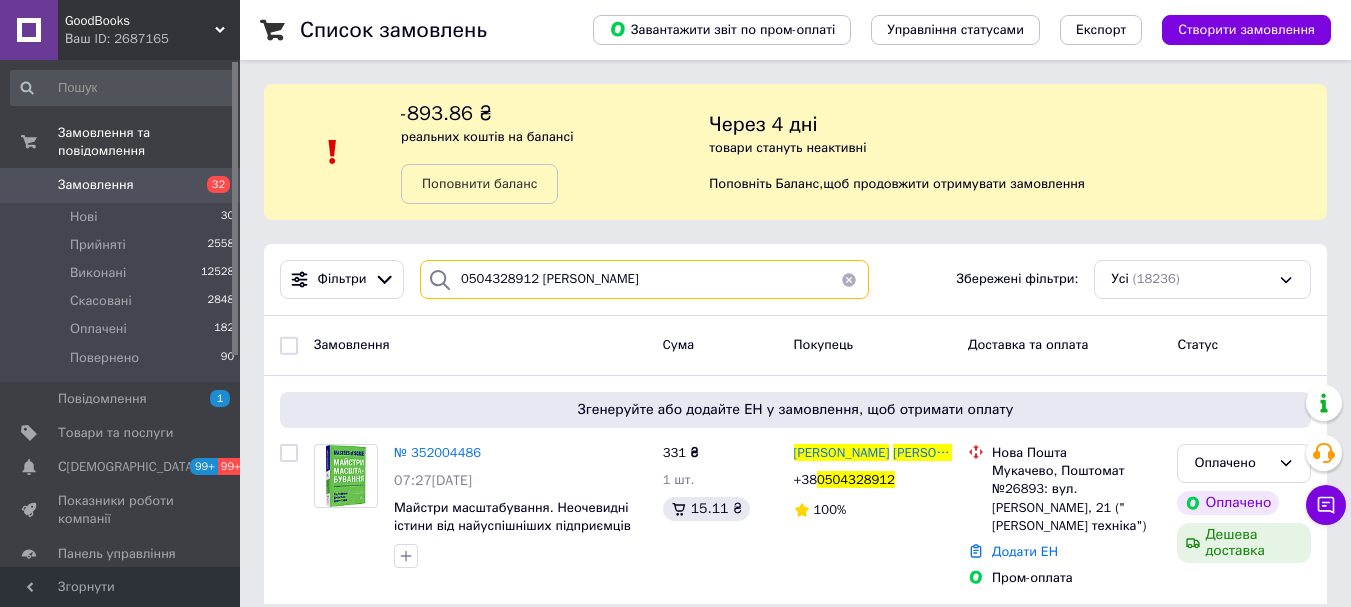 click on "0504328912 [PERSON_NAME]" at bounding box center [644, 279] 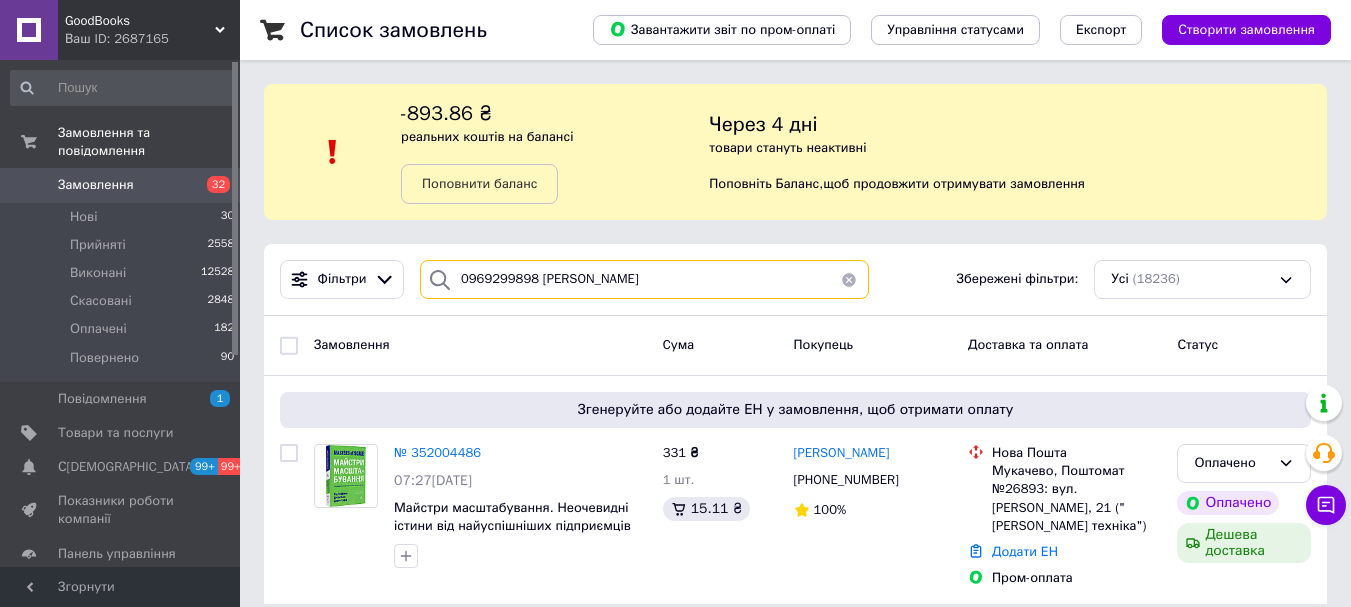 type on "0969299898 [PERSON_NAME]" 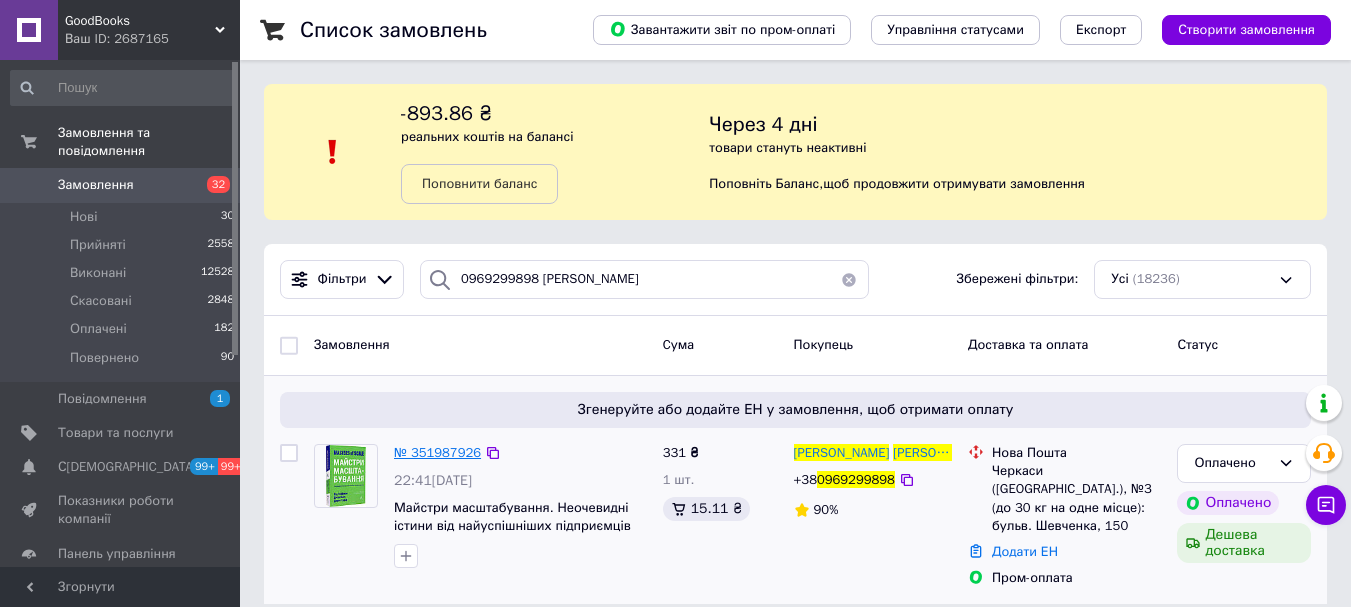 click on "№ 351987926" at bounding box center [437, 452] 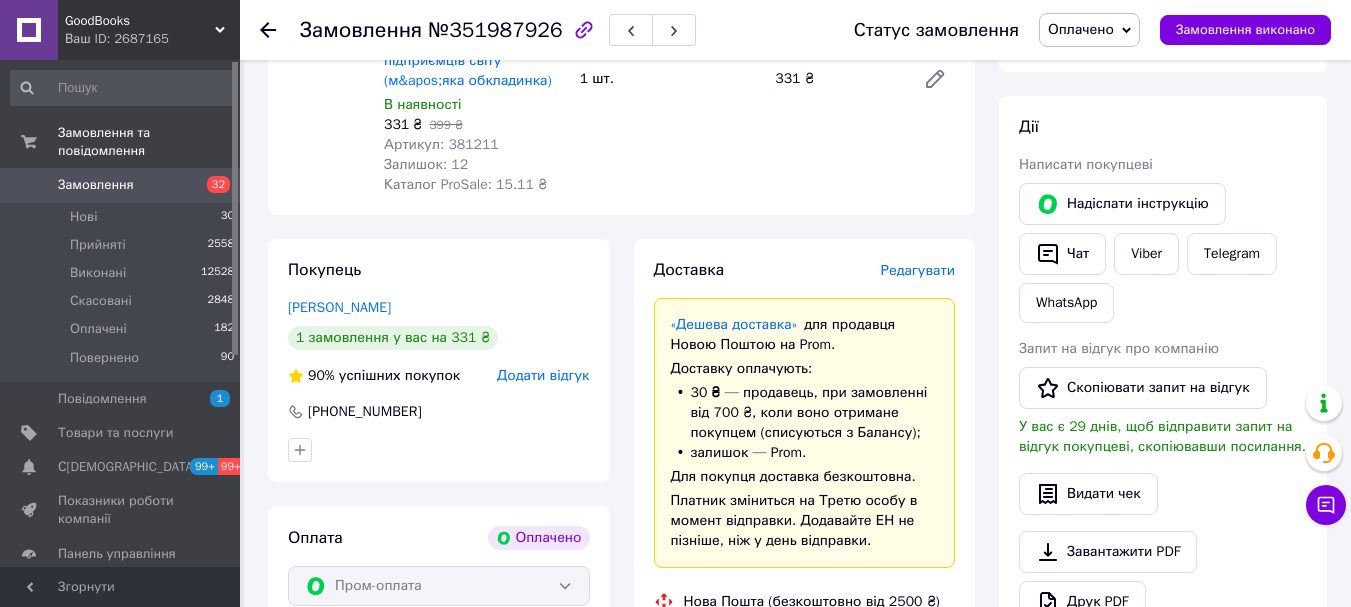 scroll, scrollTop: 342, scrollLeft: 0, axis: vertical 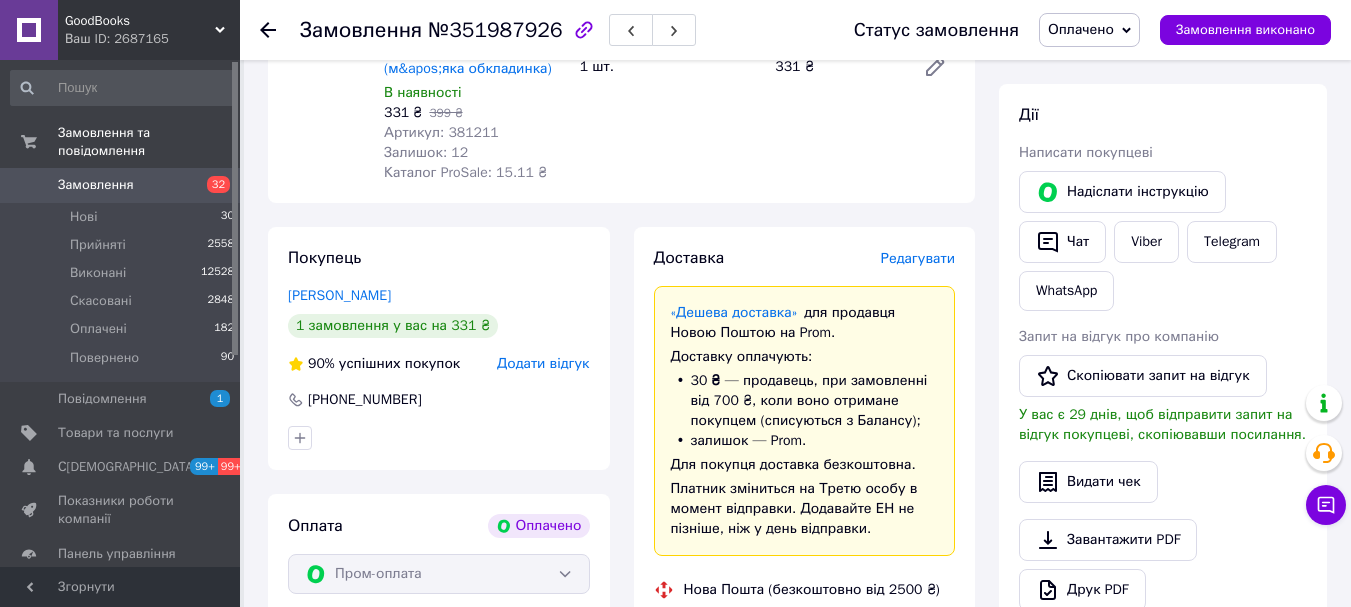 click on "Чат" at bounding box center [1062, 242] 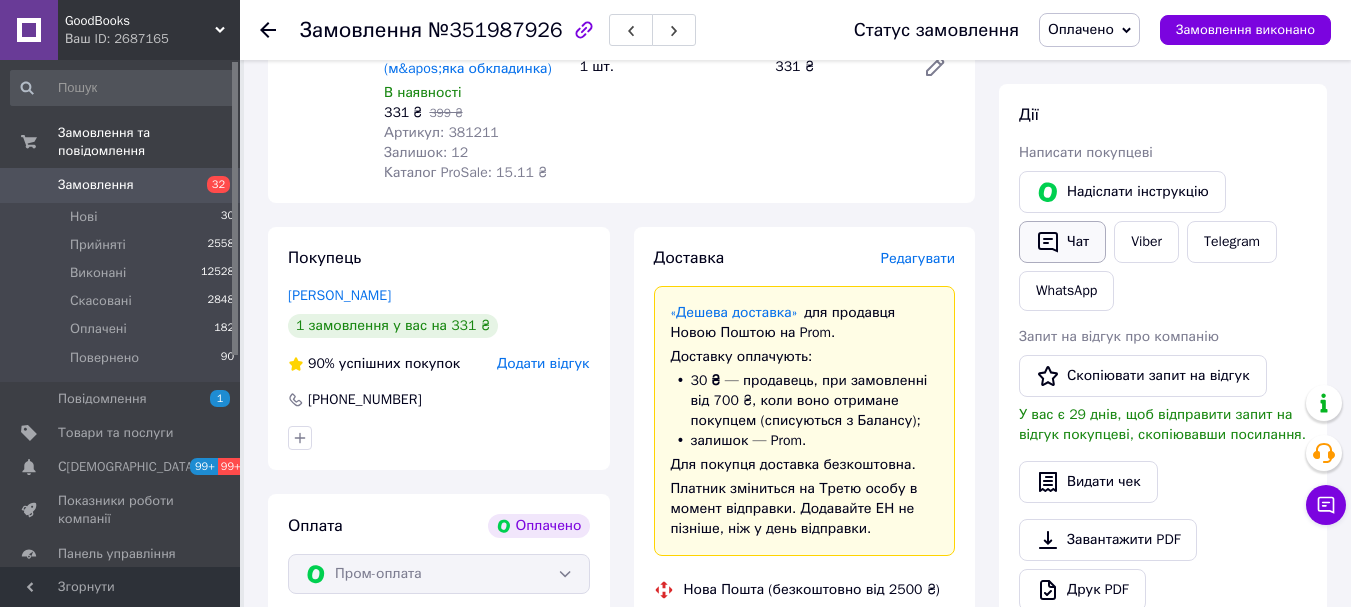 click on "Чат" at bounding box center (1062, 242) 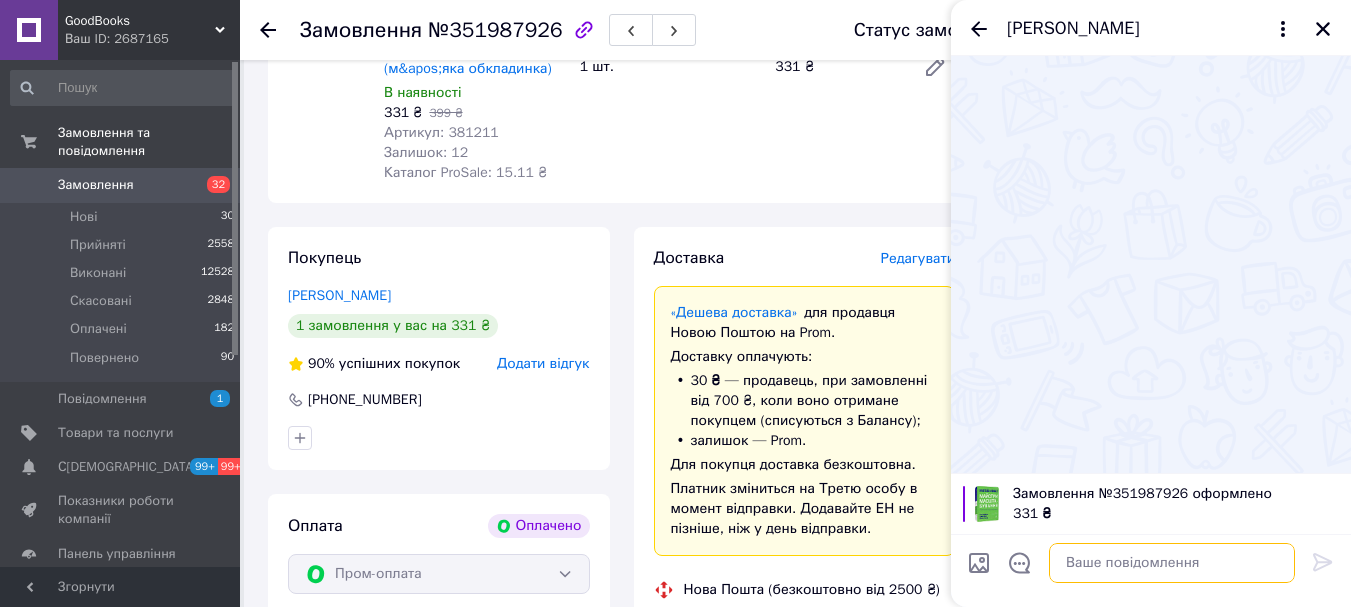 click at bounding box center [1172, 563] 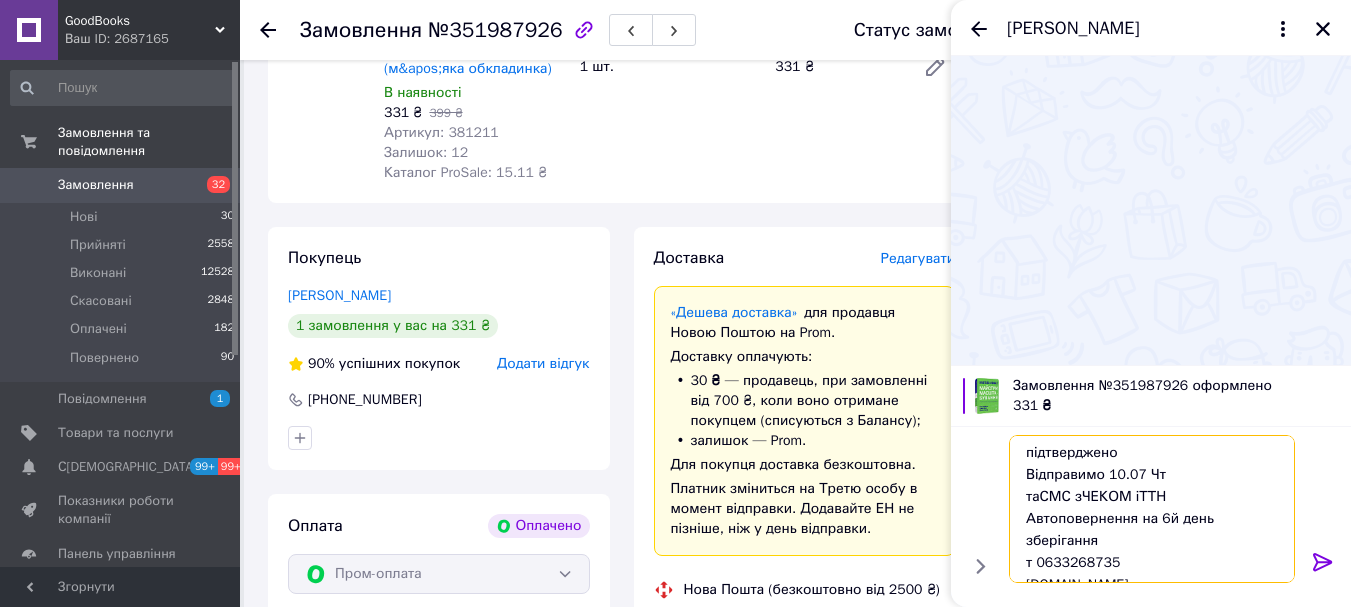 scroll, scrollTop: 36, scrollLeft: 0, axis: vertical 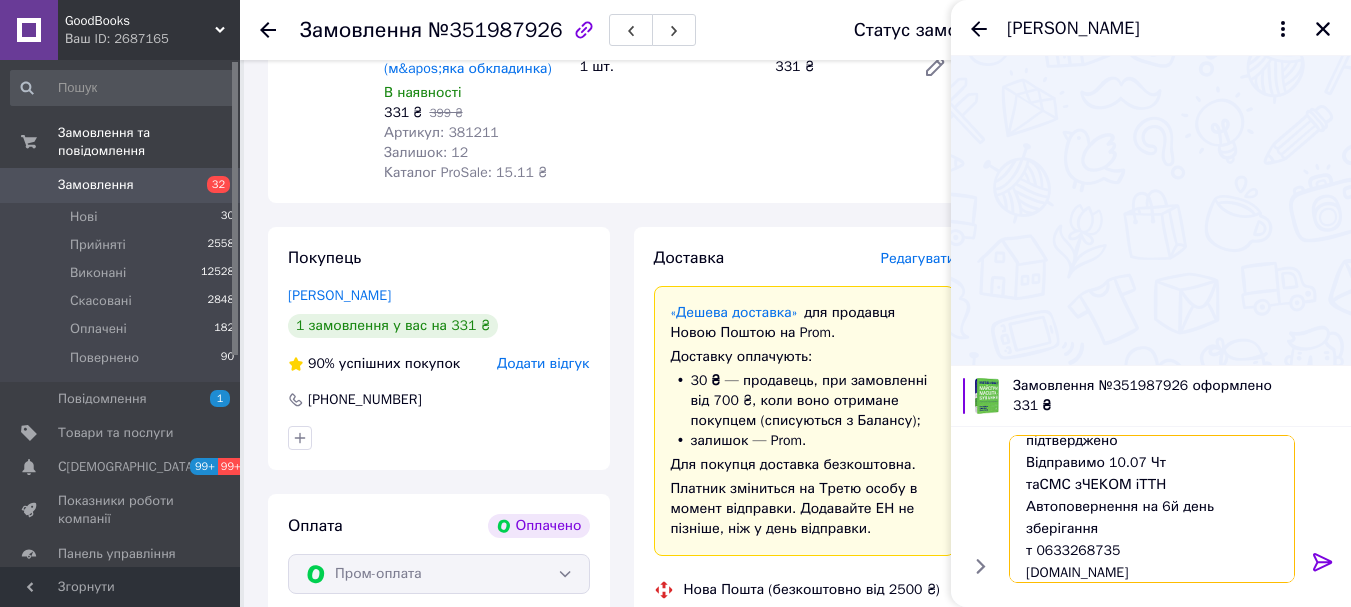 type 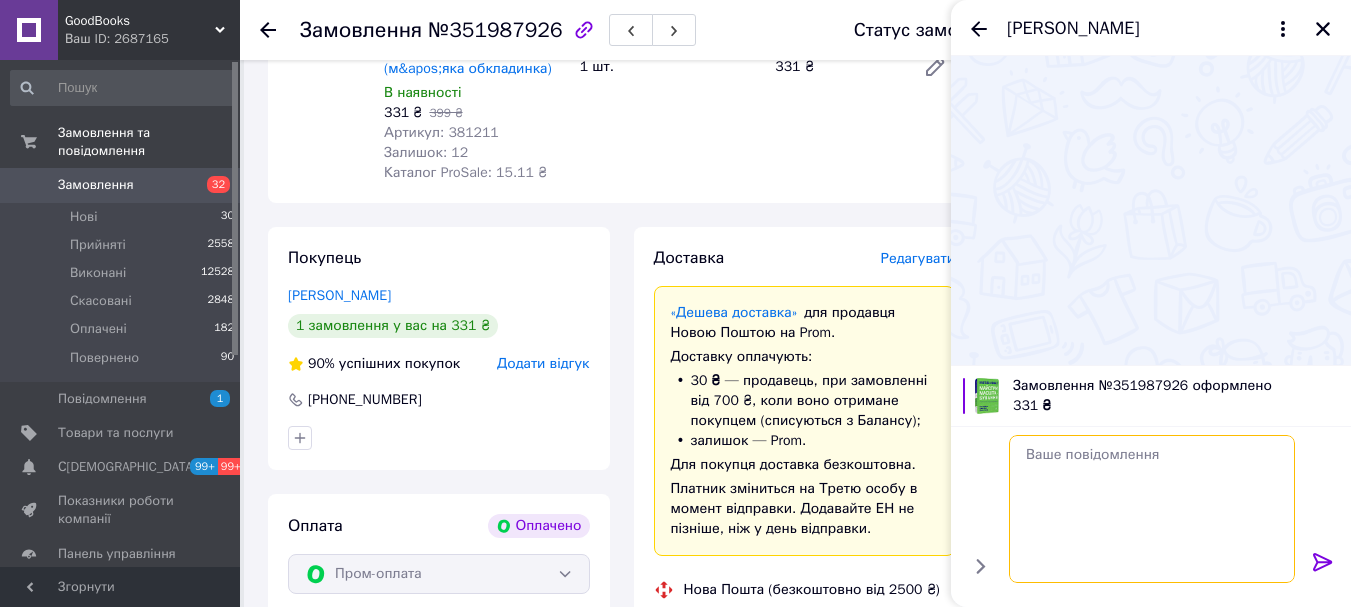 scroll, scrollTop: 0, scrollLeft: 0, axis: both 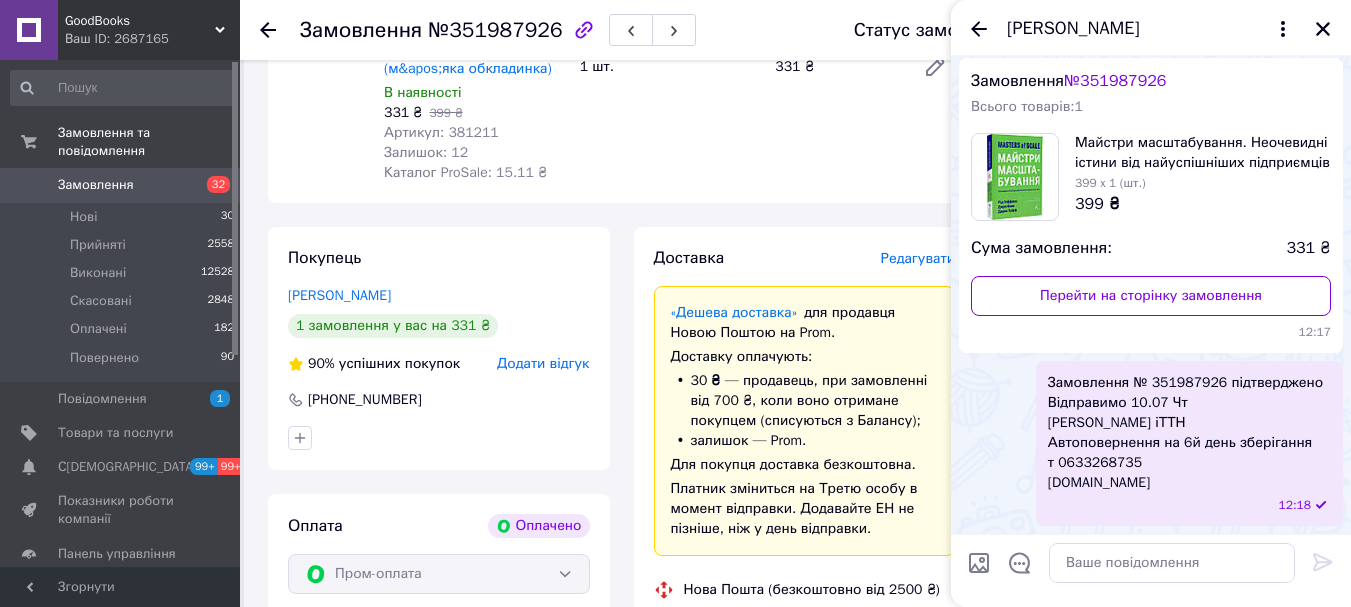 click on "Замовлення №351987926 Статус замовлення Оплачено Прийнято Виконано Скасовано Повернено Замовлення виконано" at bounding box center (795, 30) 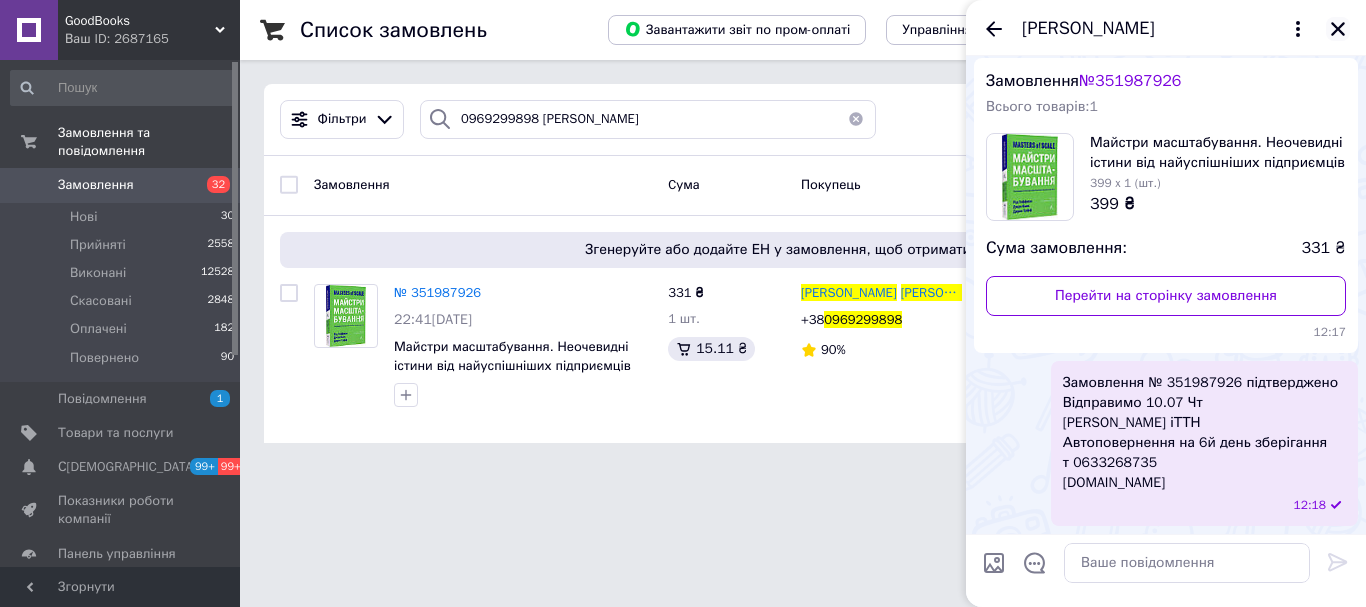 click on "[PERSON_NAME]" at bounding box center (1166, 28) 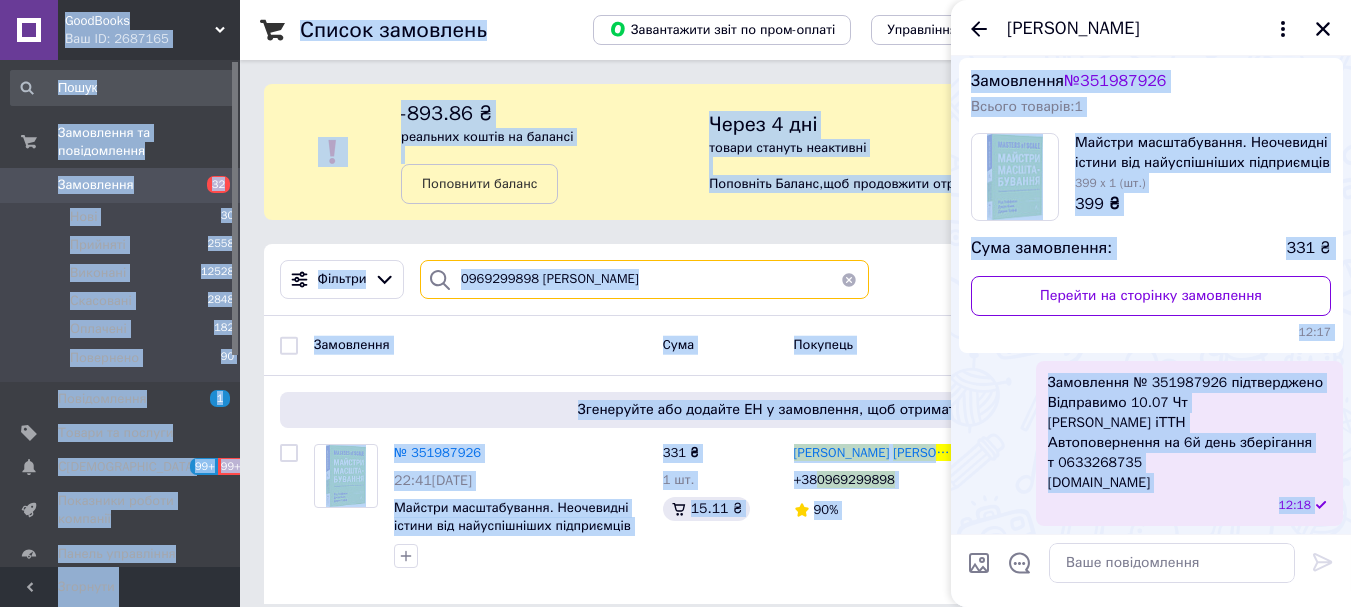 click on "0969299898 [PERSON_NAME]" at bounding box center [644, 279] 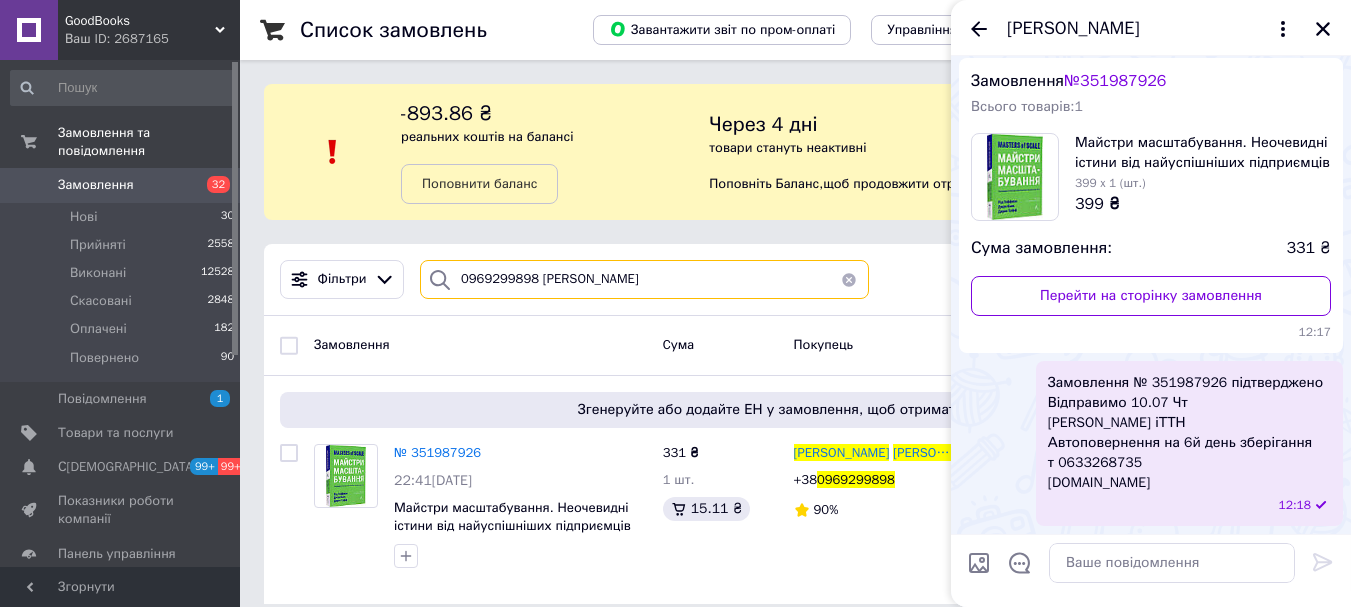 paste on "504328912 [PERSON_NAME]" 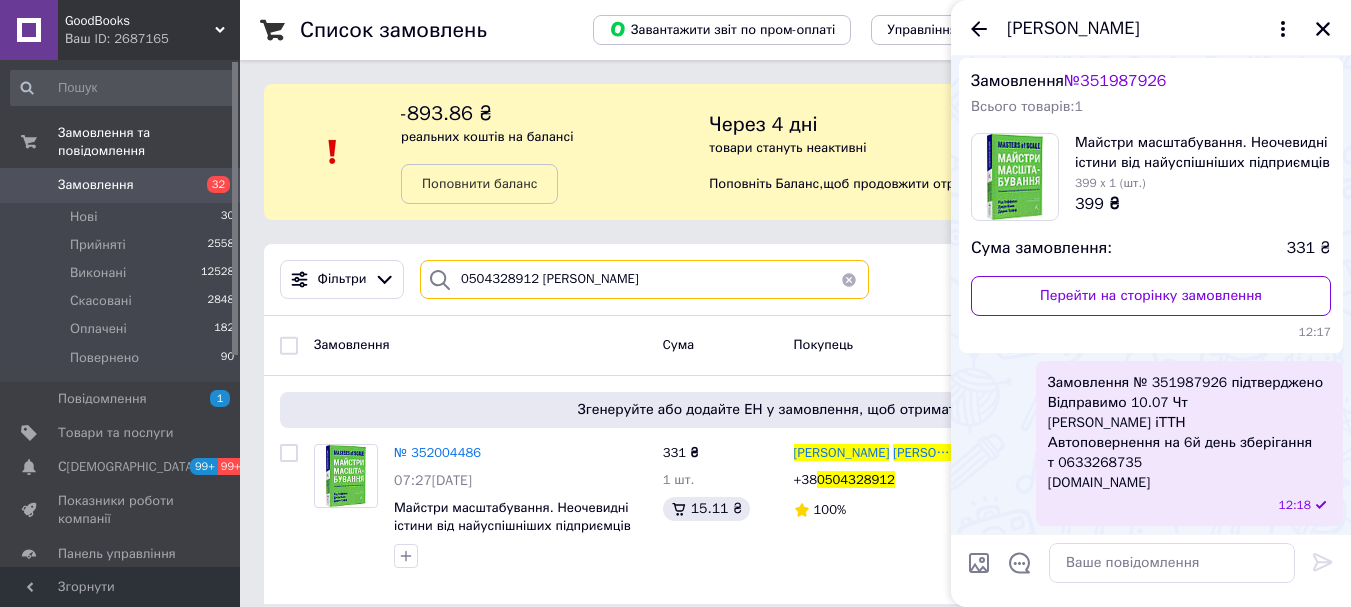 click on "0504328912 [PERSON_NAME]" at bounding box center [644, 279] 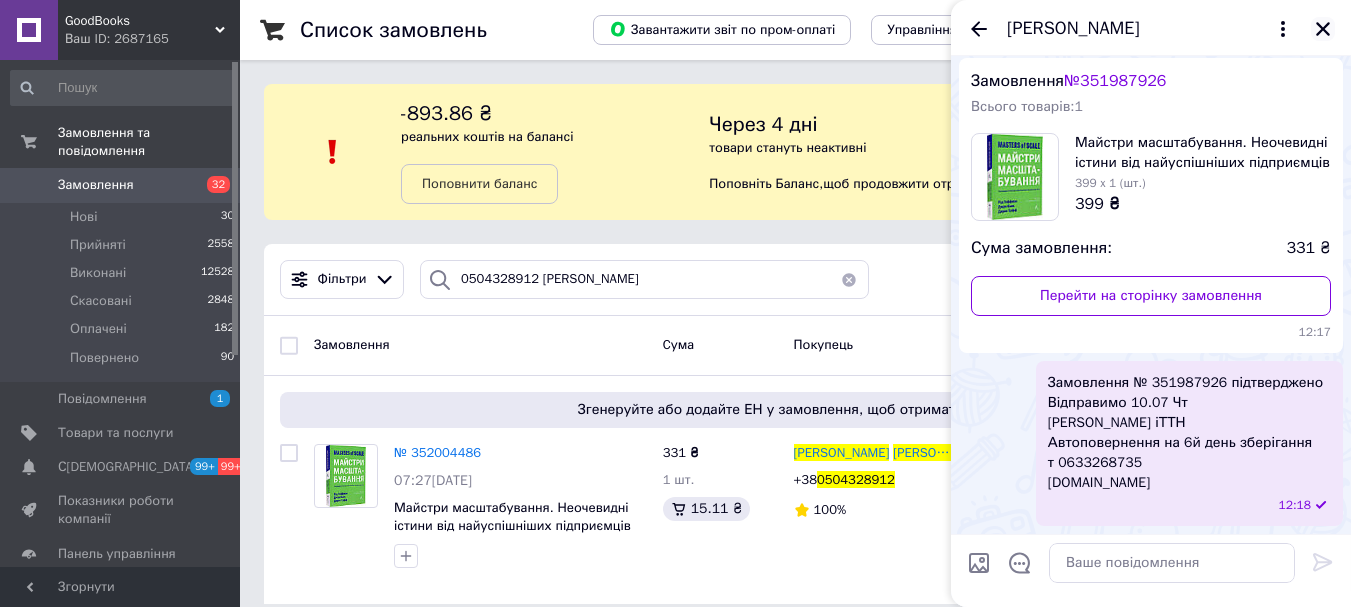 click at bounding box center (1323, 29) 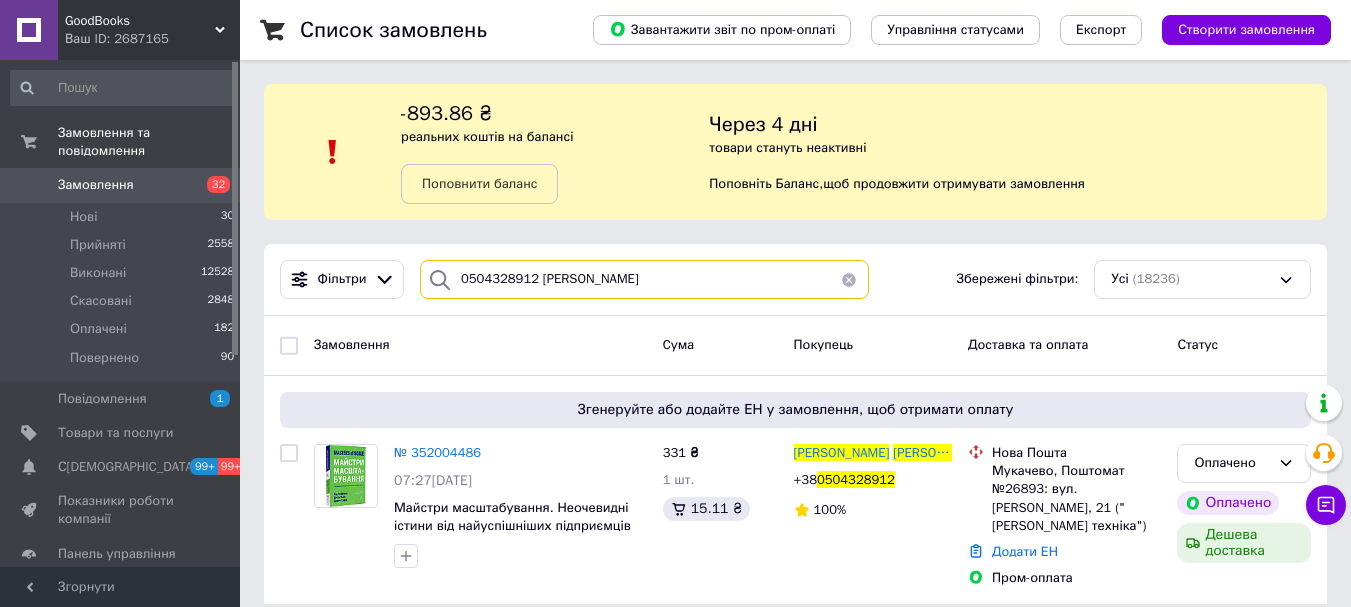 click on "0504328912 [PERSON_NAME]" at bounding box center (644, 279) 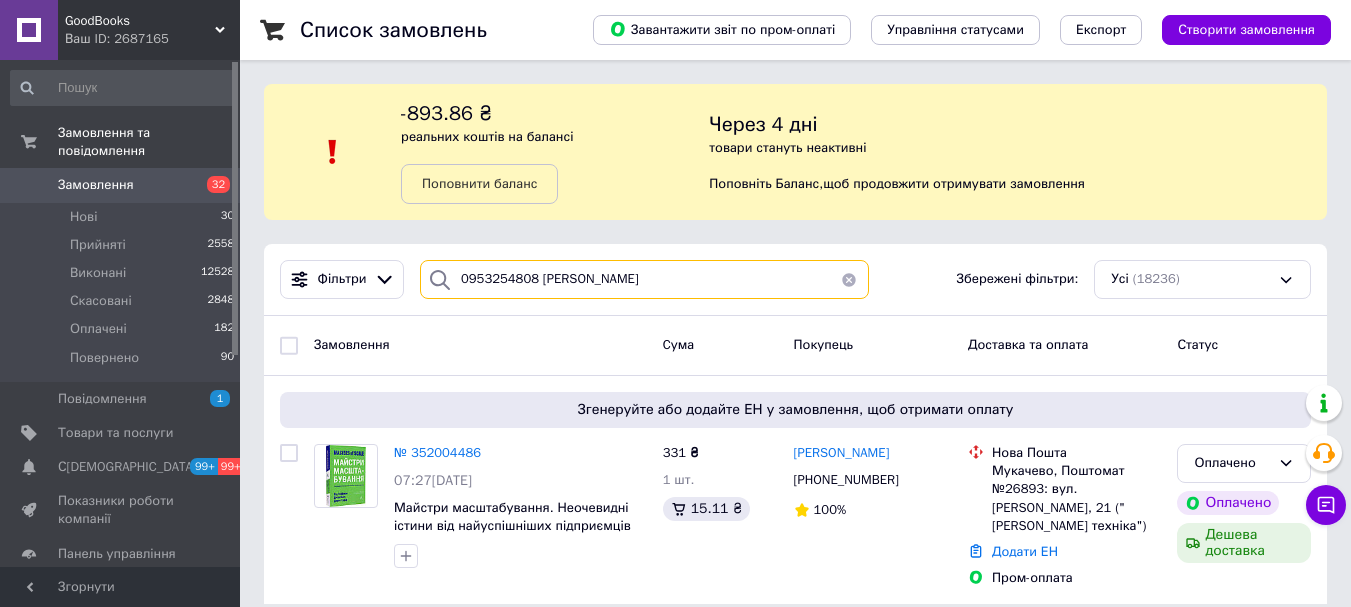 type on "0953254808 [PERSON_NAME]" 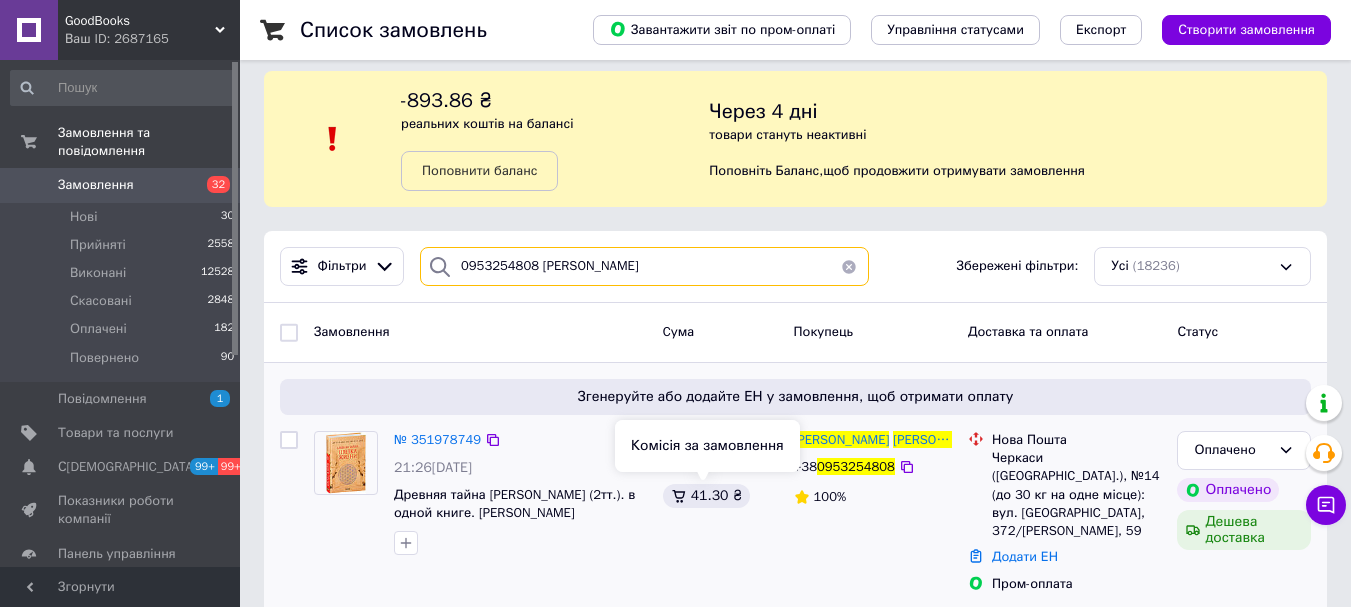 scroll, scrollTop: 21, scrollLeft: 0, axis: vertical 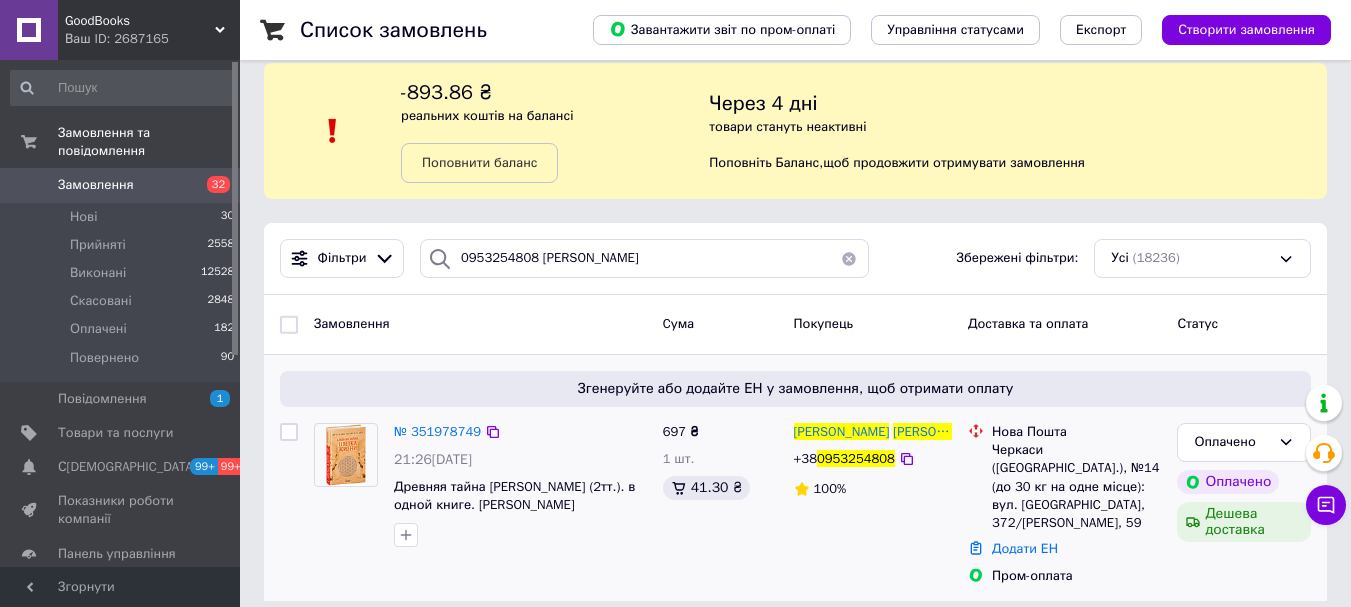 click on "№ 351978749" at bounding box center [437, 432] 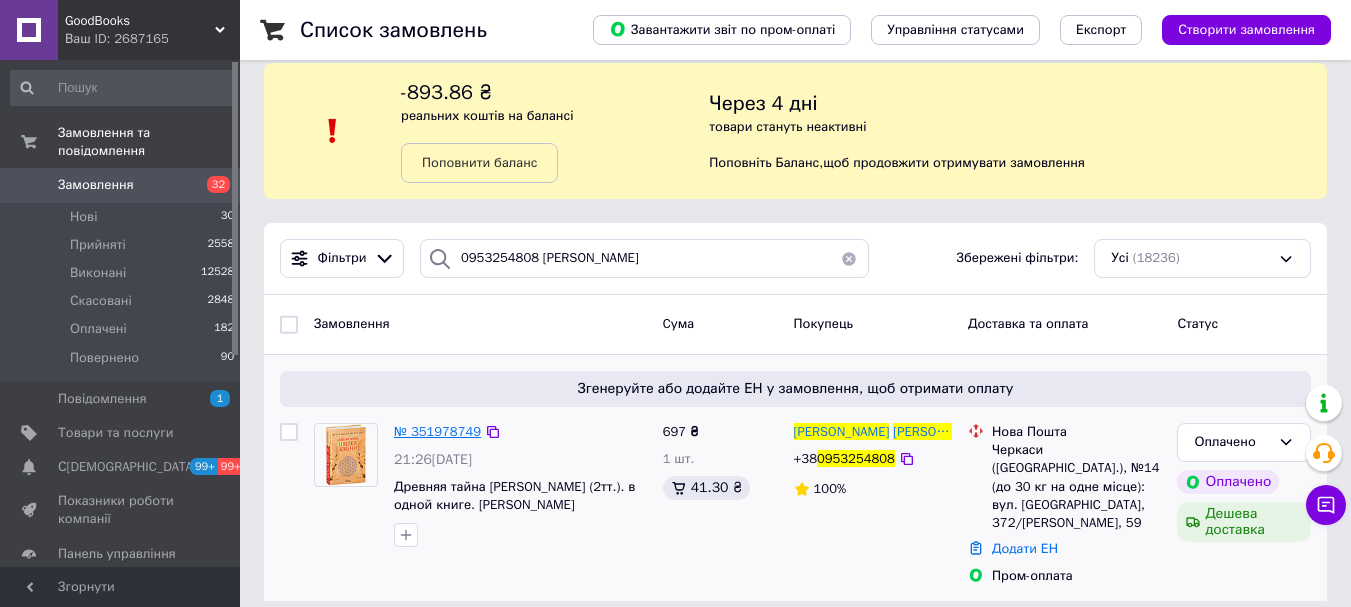 click on "№ 351978749" at bounding box center [437, 431] 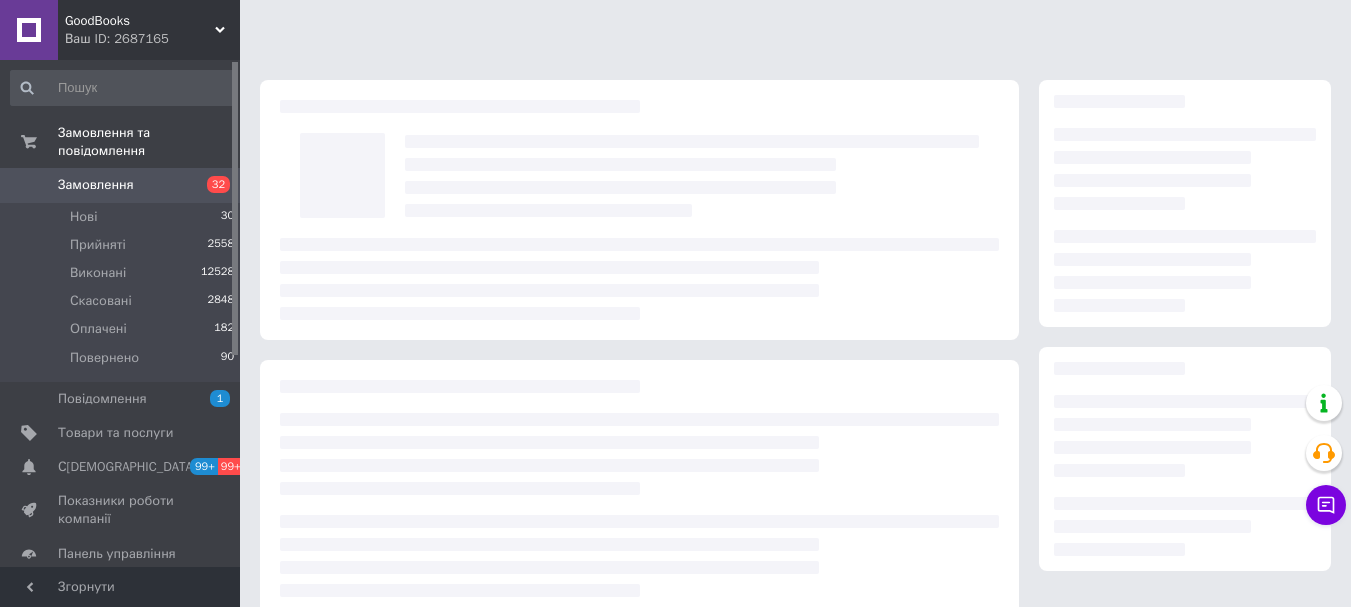 scroll, scrollTop: 54, scrollLeft: 0, axis: vertical 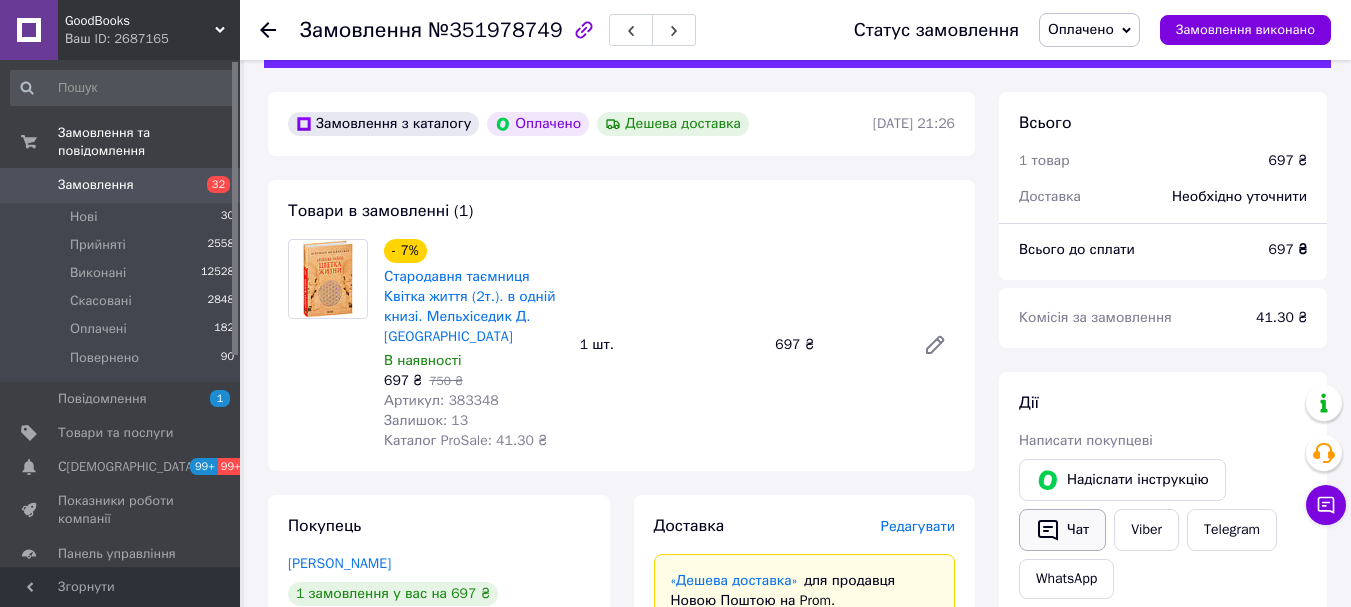 click on "Чат" at bounding box center (1062, 530) 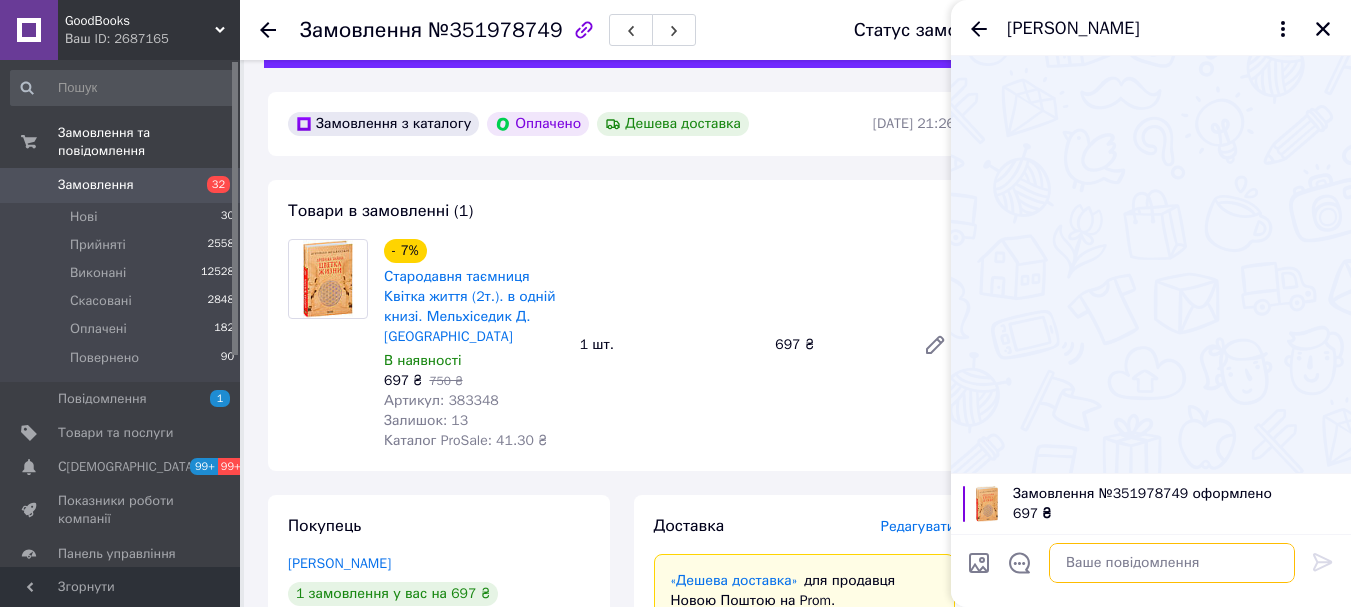 paste on "Замовлення № 351978749 підтверджено
Відправимо 10.07 Чт
таСМС зЧЕКОМ іТТН
Автоповернення на 6й день зберігання
т 0633268735
[DOMAIN_NAME]" 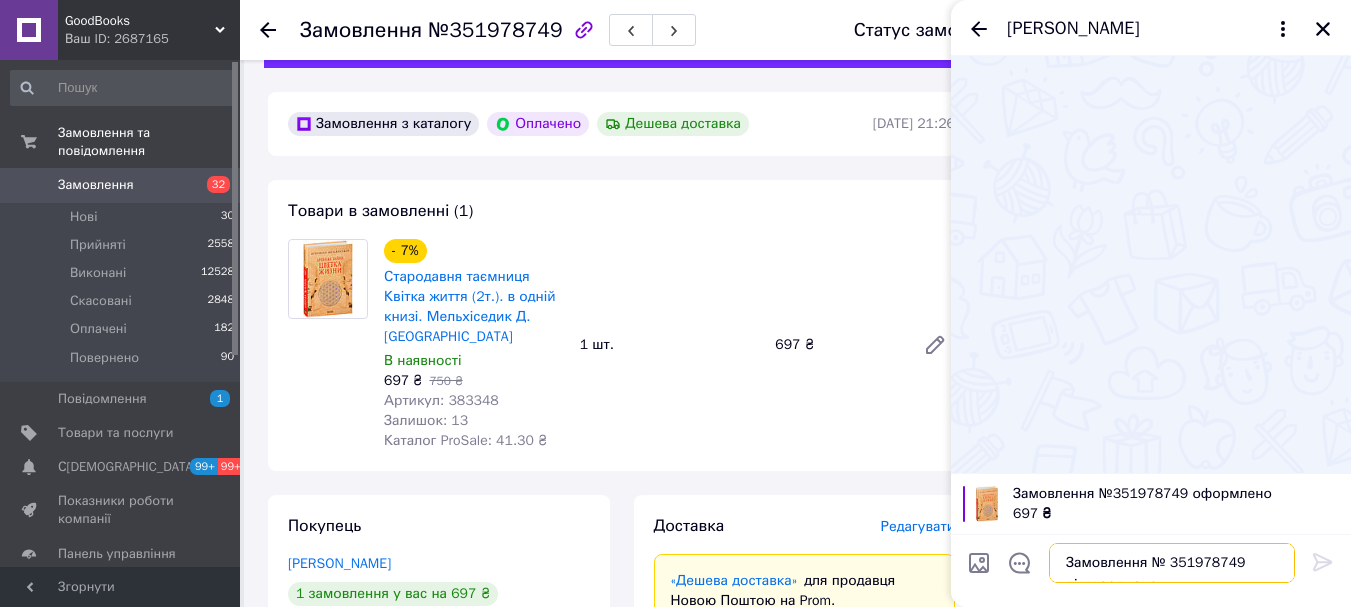 click on "Замовлення № 351978749 підтверджено
Відправимо 10.07 Чт
таСМС зЧЕКОМ іТТН
Автоповернення на 6й день зберігання
т 0633268735
[DOMAIN_NAME]" at bounding box center (1172, 563) 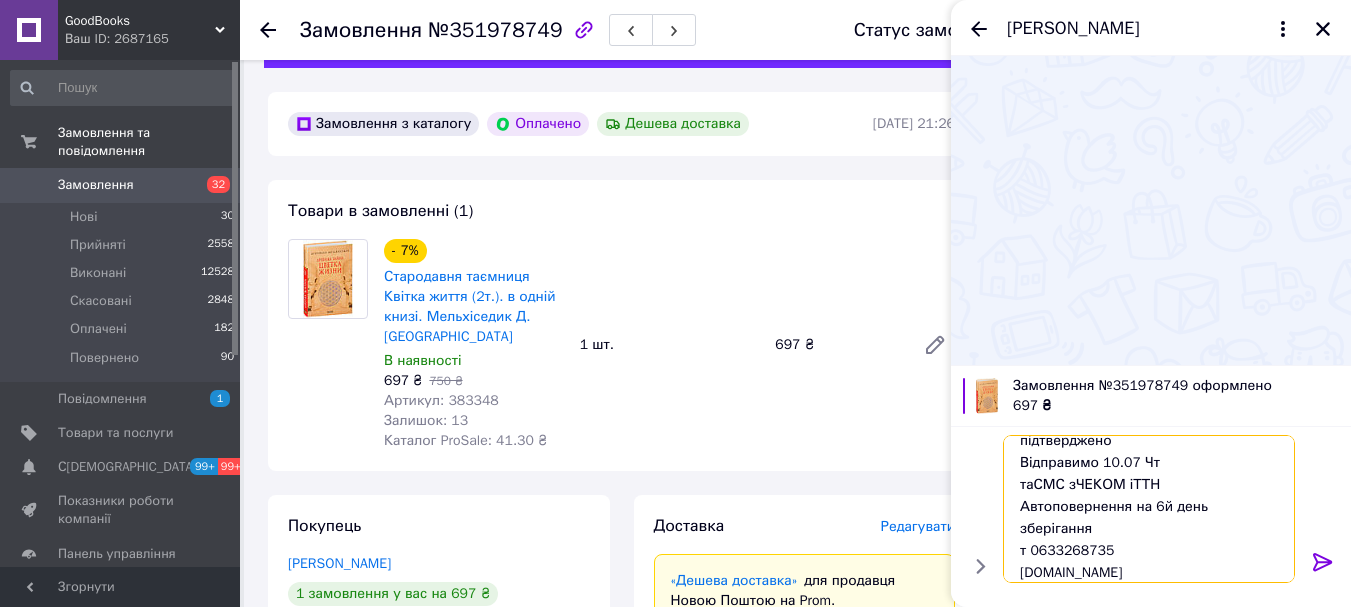 scroll, scrollTop: 36, scrollLeft: 0, axis: vertical 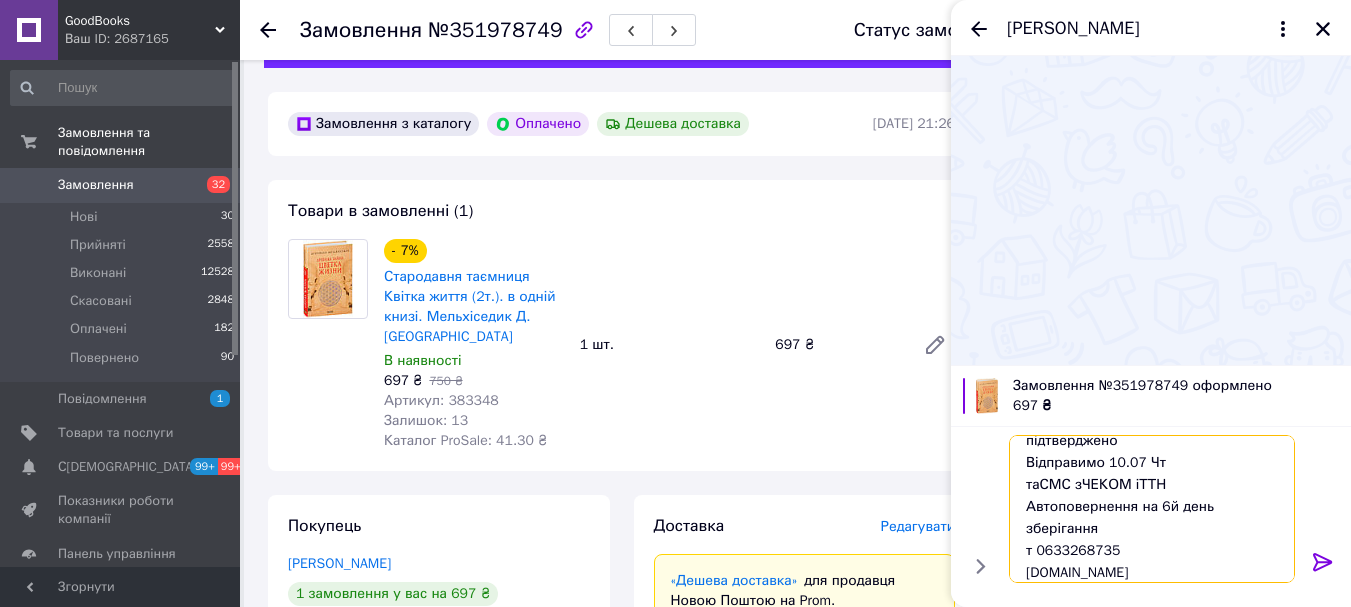 type 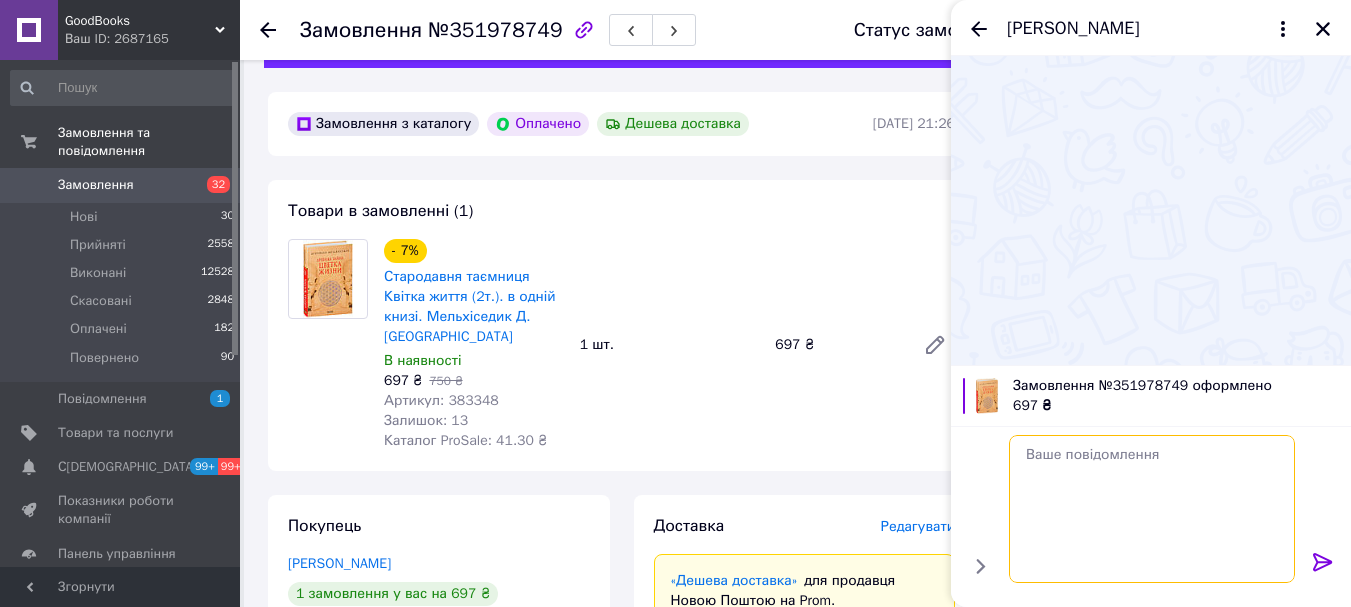 scroll, scrollTop: 0, scrollLeft: 0, axis: both 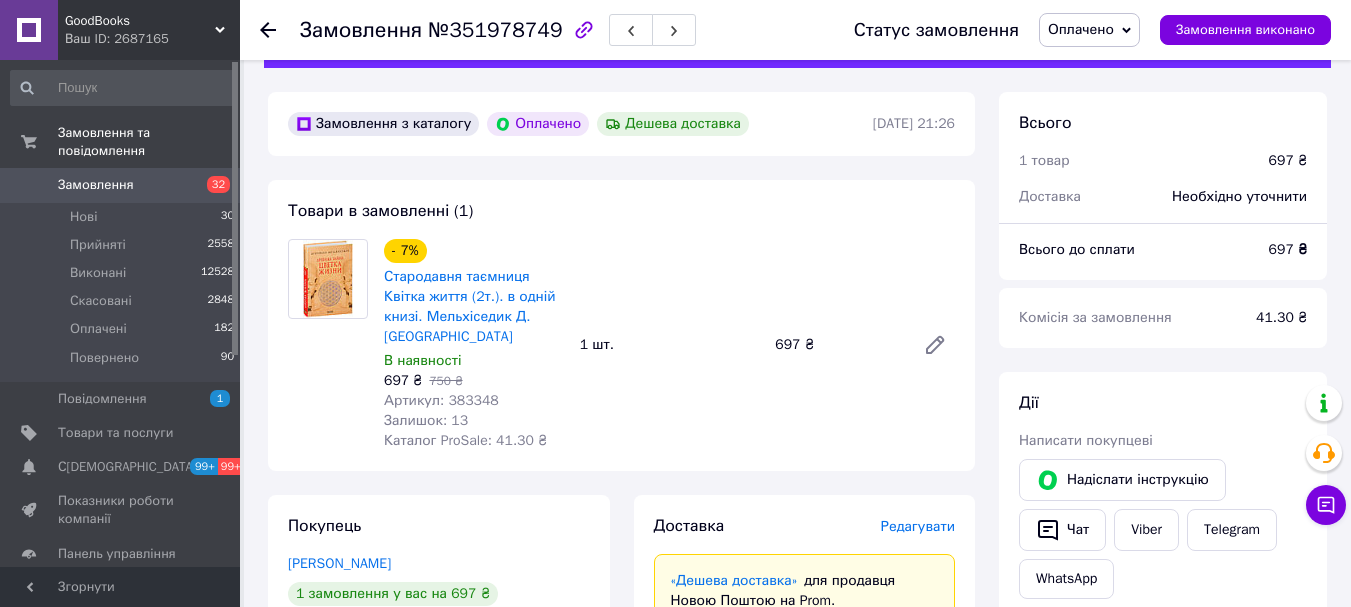 click 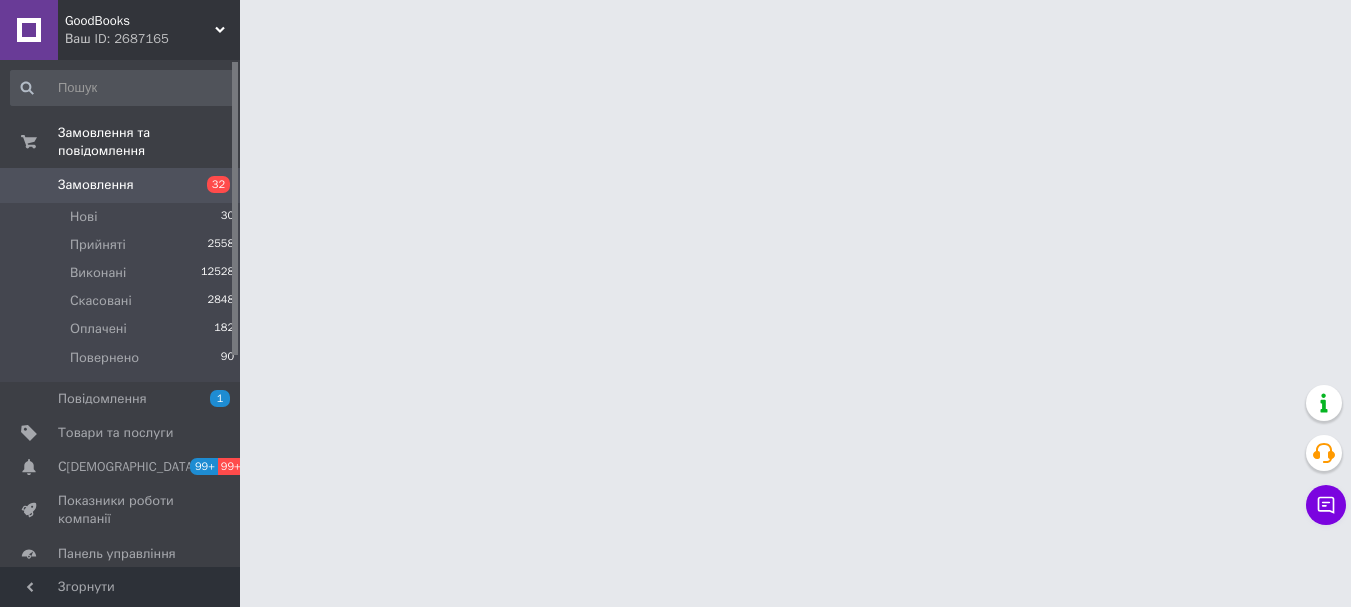 scroll, scrollTop: 0, scrollLeft: 0, axis: both 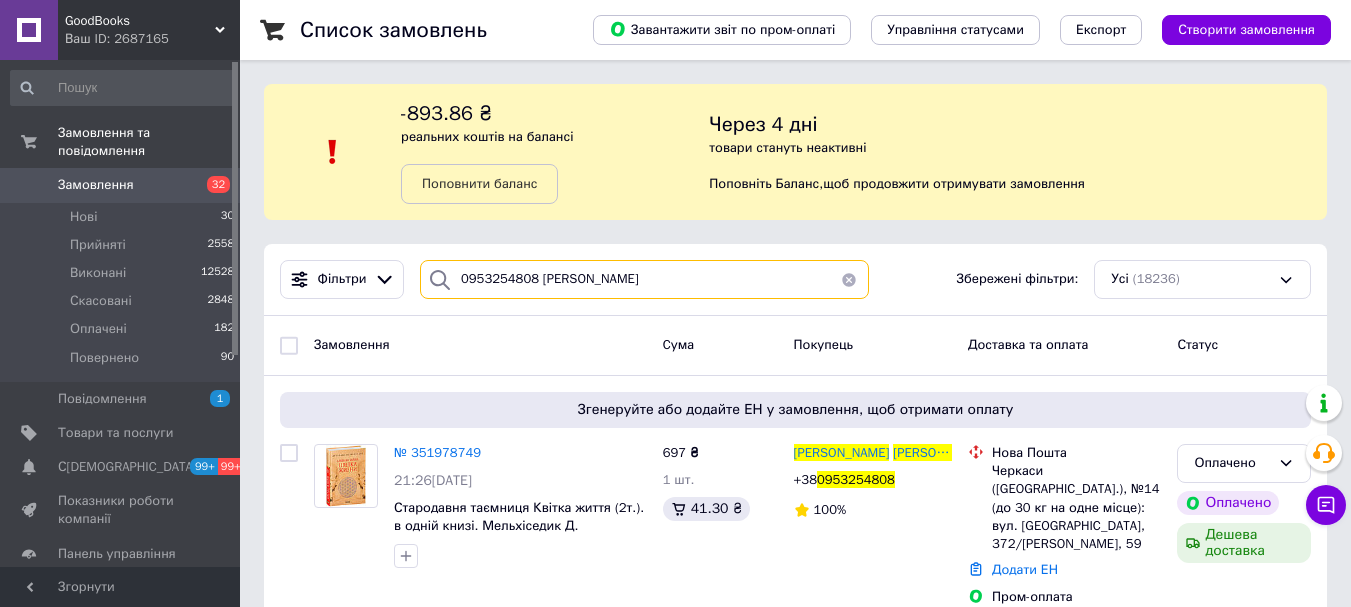 click on "0953254808 [PERSON_NAME]" at bounding box center [644, 279] 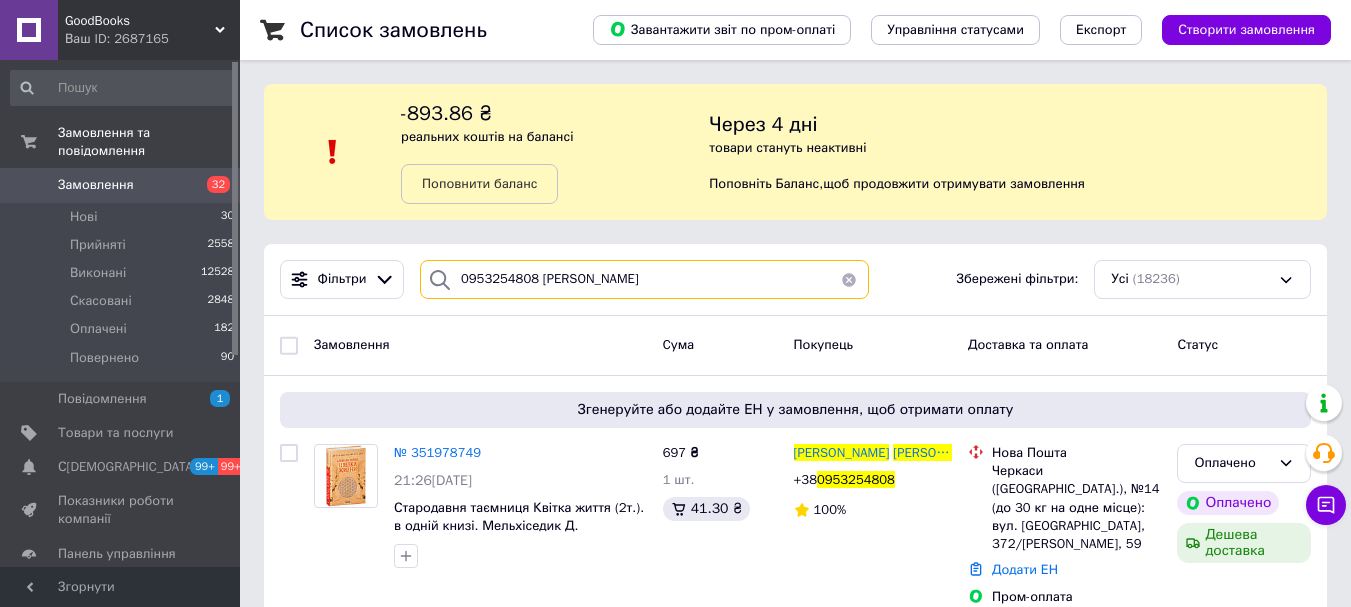 click on "0953254808 [PERSON_NAME]" at bounding box center (644, 279) 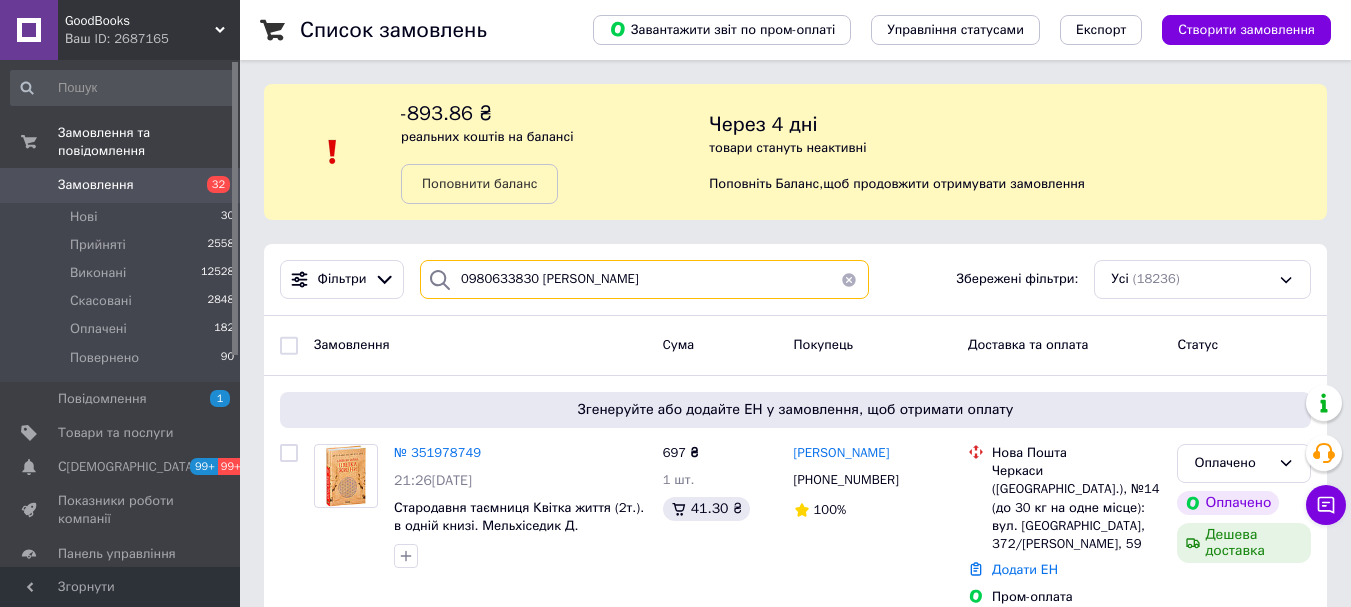 type on "0980633830 [PERSON_NAME]" 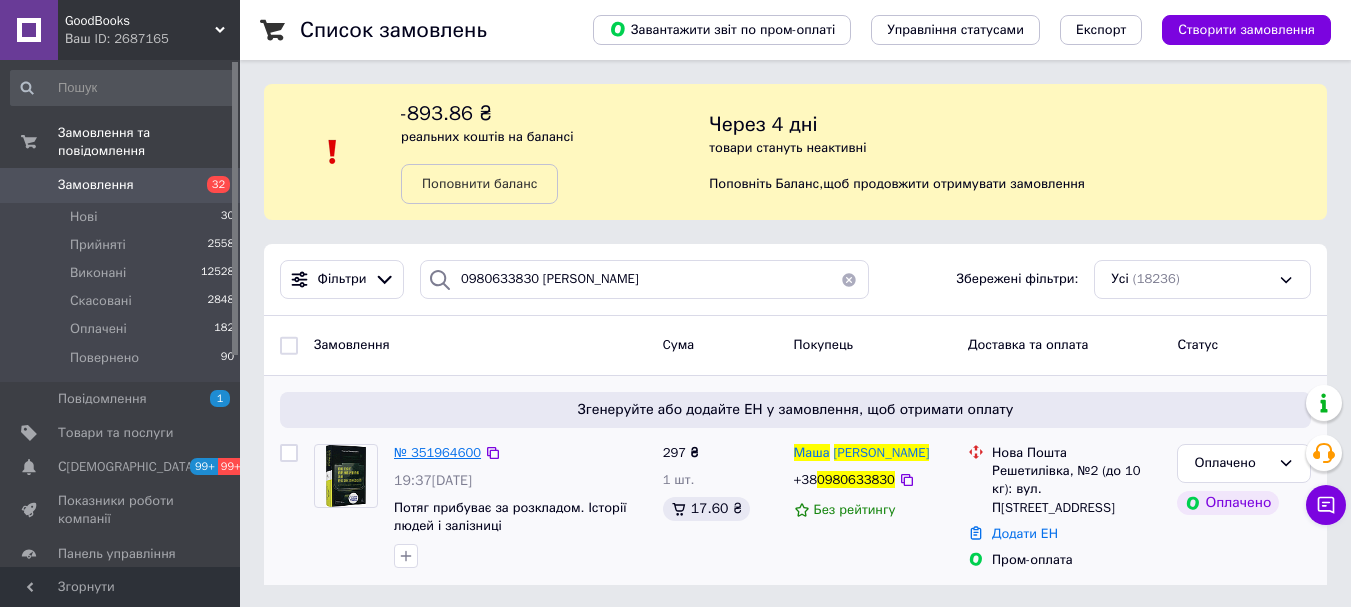 click on "№ 351964600" at bounding box center (437, 452) 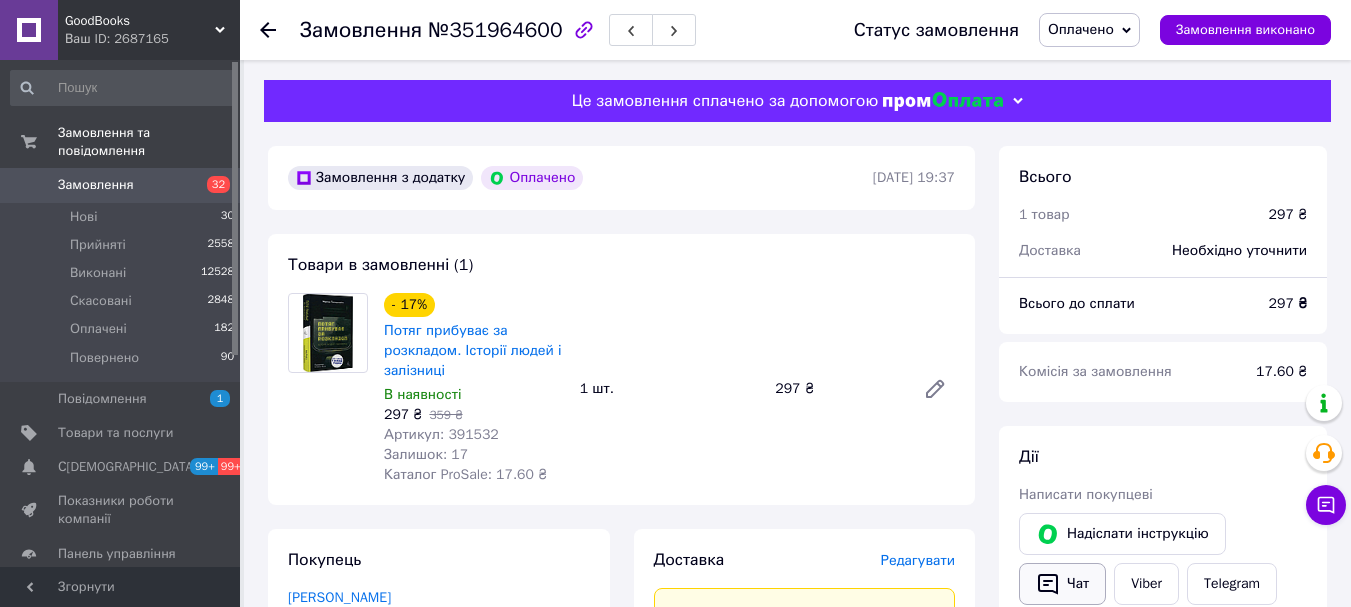 click 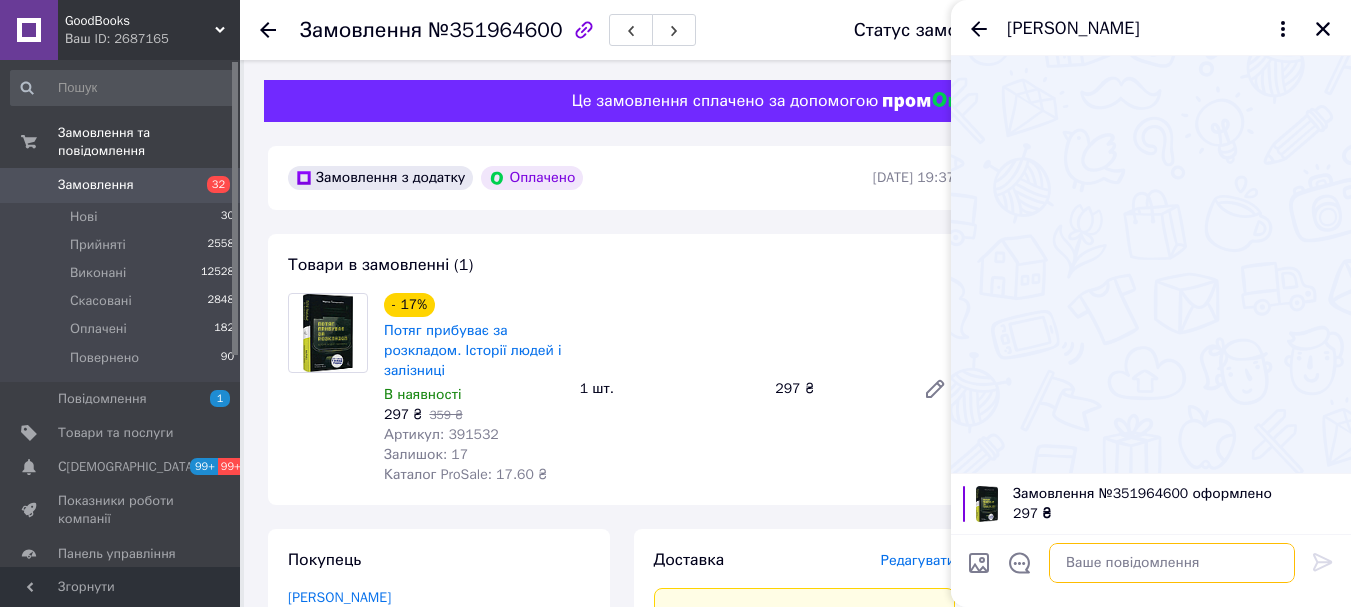 paste on "Замовлення № 351964600 підтверджено
Відправимо 10.07 Чт
таСМС зЧЕКОМ іТТН
Автоповернення на 6й день зберігання
т 0633268735
[DOMAIN_NAME]" 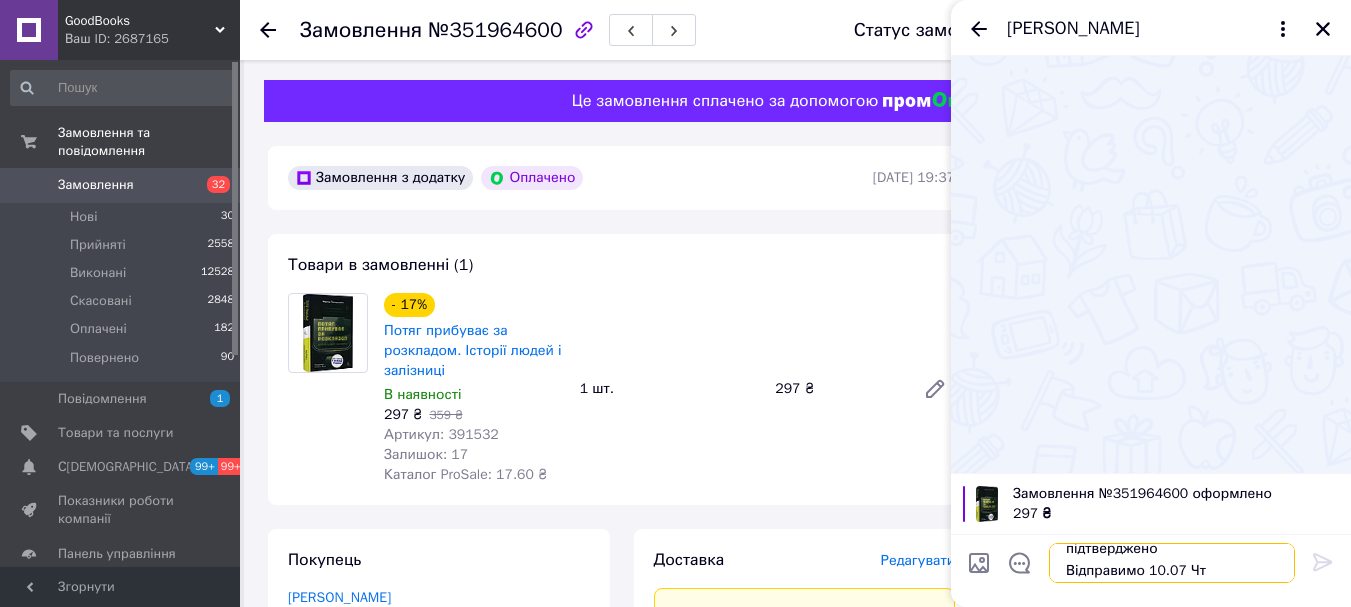 click on "Замовлення № 351964600 підтверджено
Відправимо 10.07 Чт
таСМС зЧЕКОМ іТТН
Автоповернення на 6й день зберігання
т 0633268735
[DOMAIN_NAME]" at bounding box center [1172, 563] 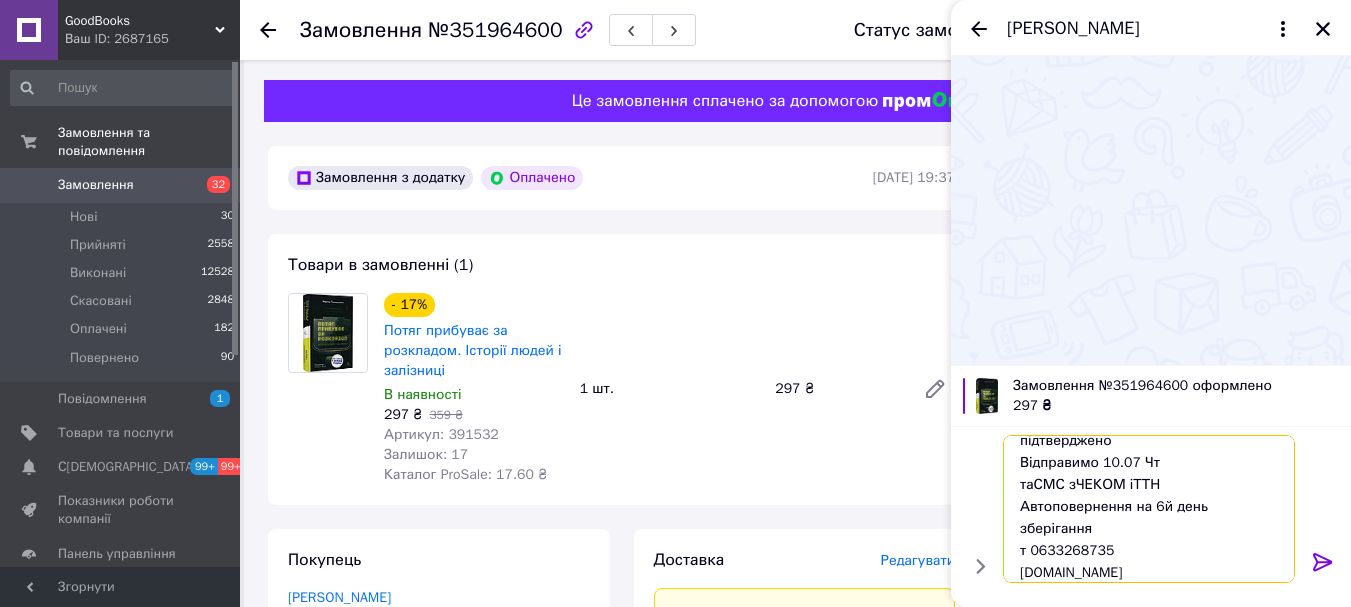 scroll, scrollTop: 36, scrollLeft: 0, axis: vertical 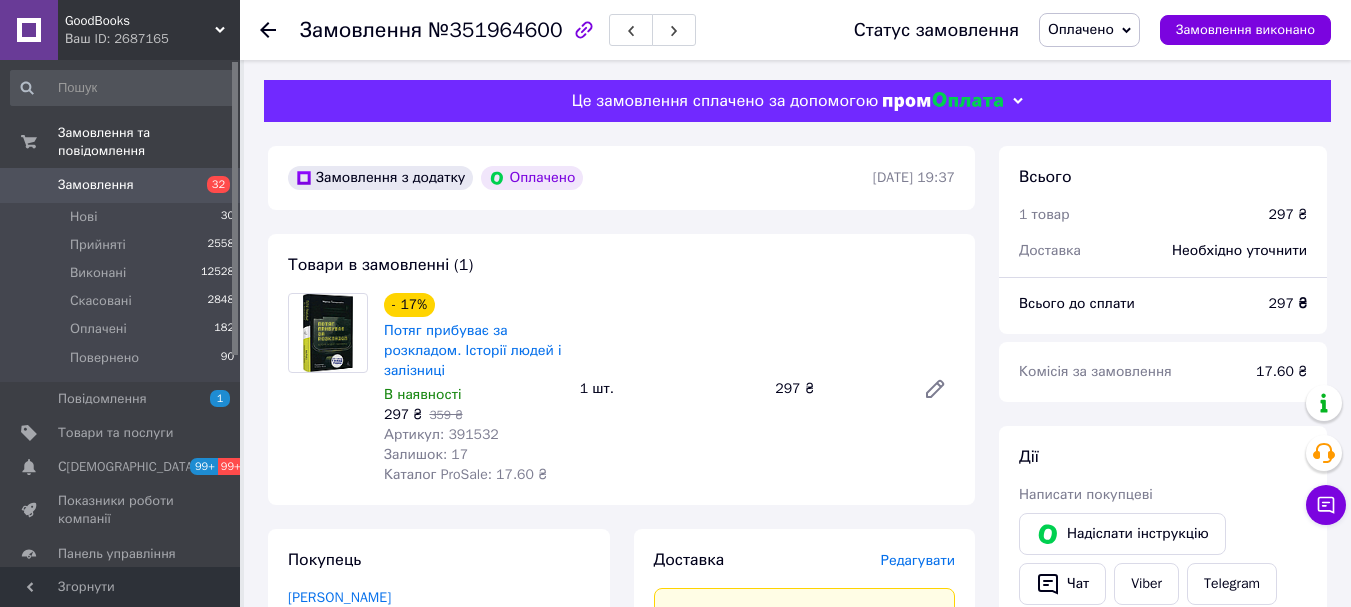 click 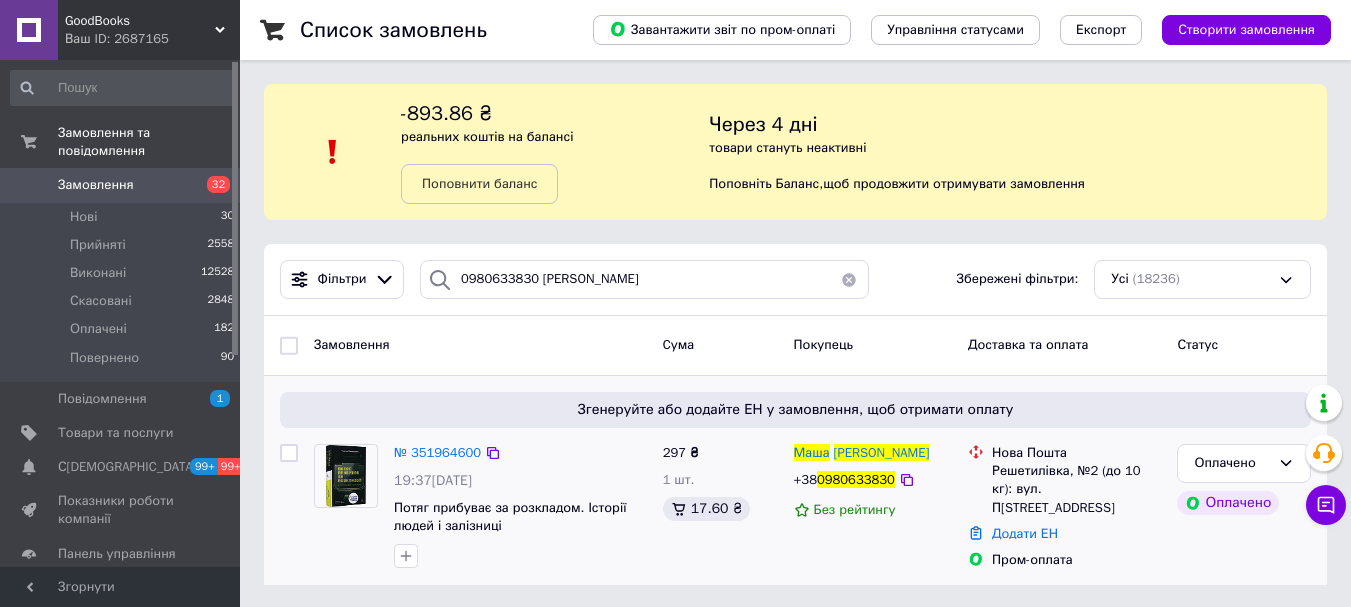 click on "№ 351964600" at bounding box center [437, 453] 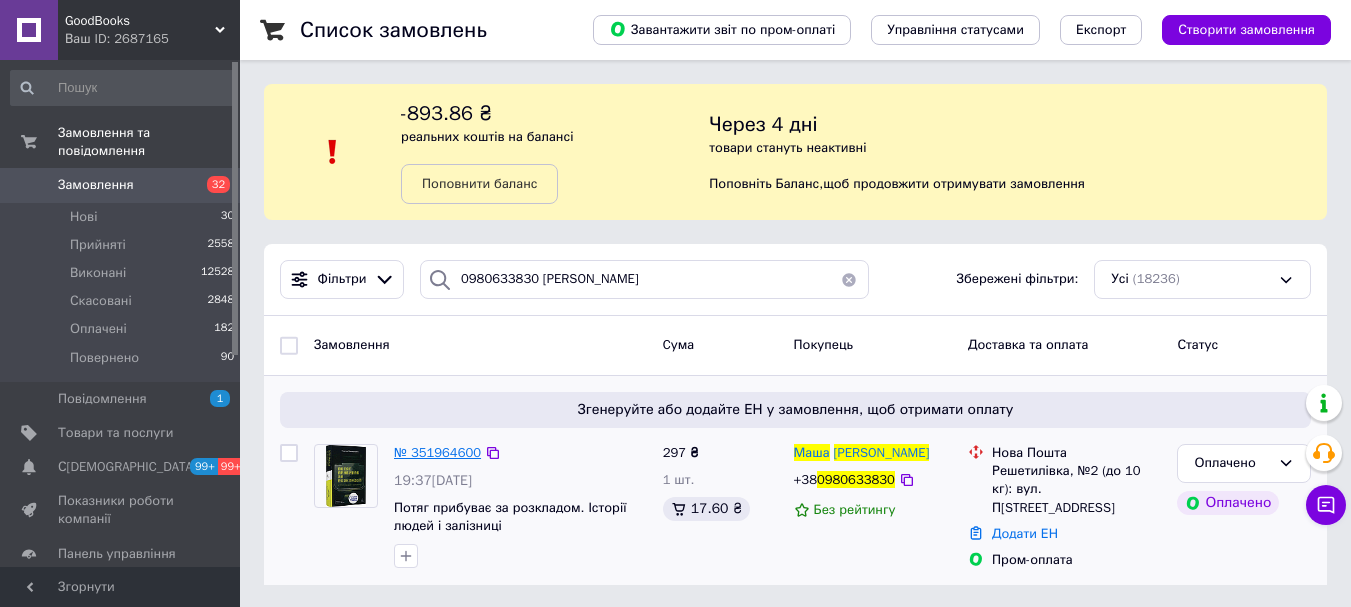 click on "№ 351964600" at bounding box center [437, 452] 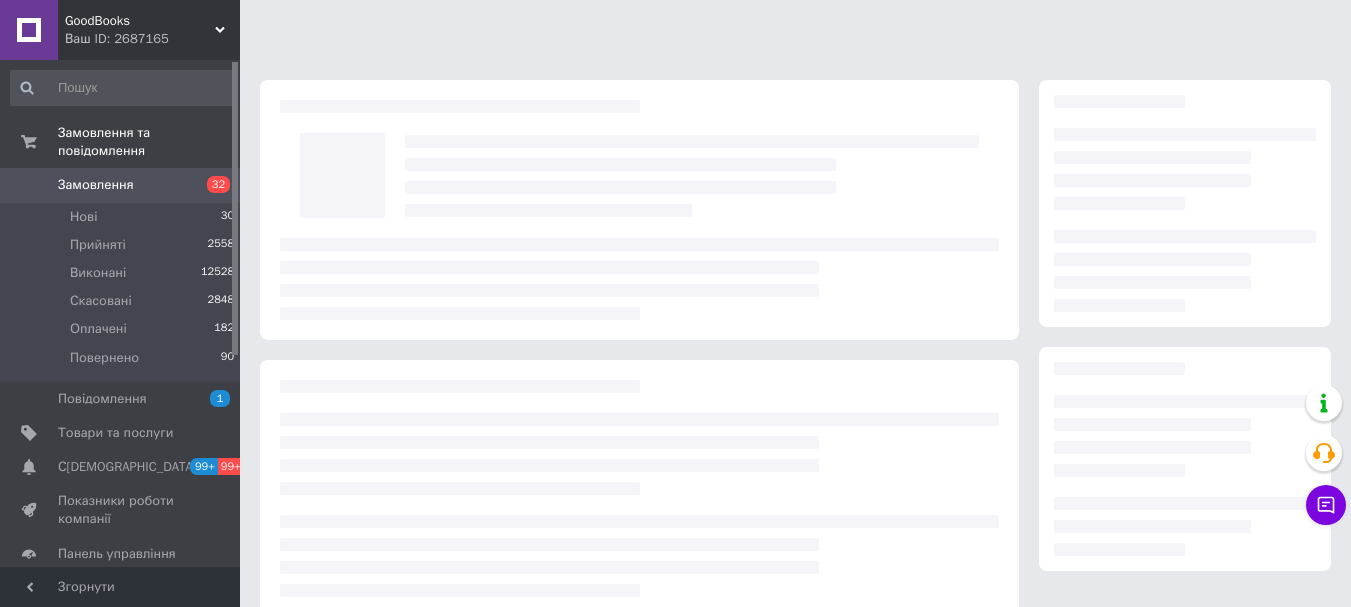 scroll, scrollTop: 218, scrollLeft: 0, axis: vertical 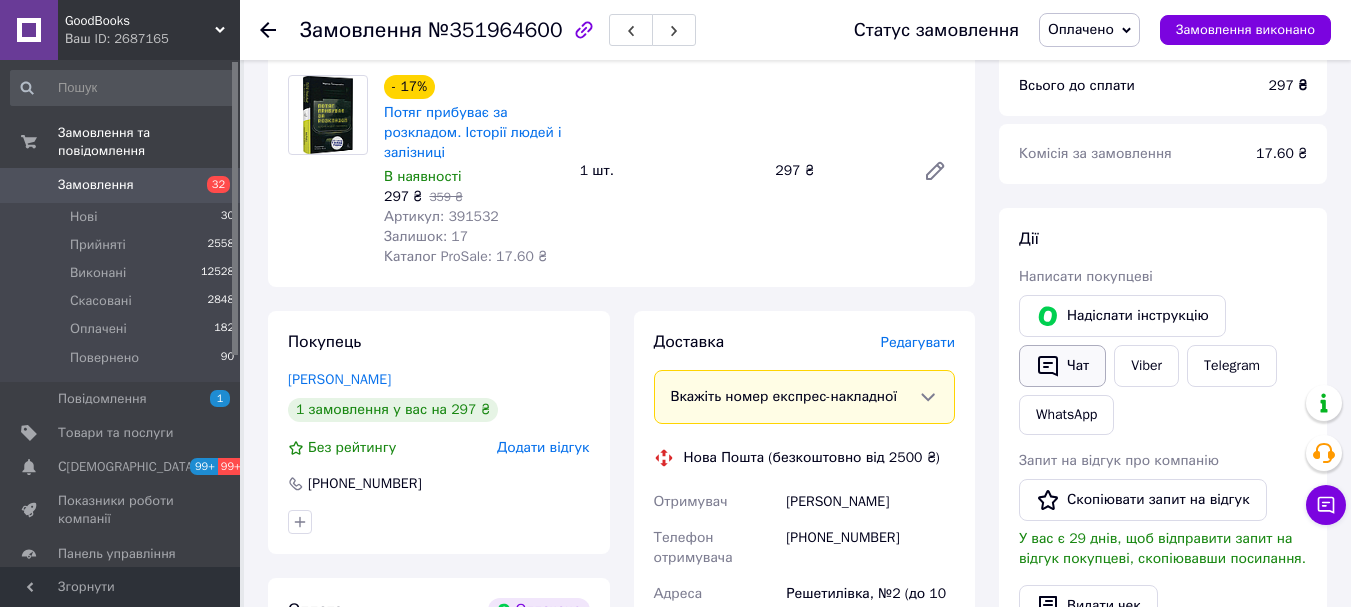 click on "Чат" at bounding box center (1062, 366) 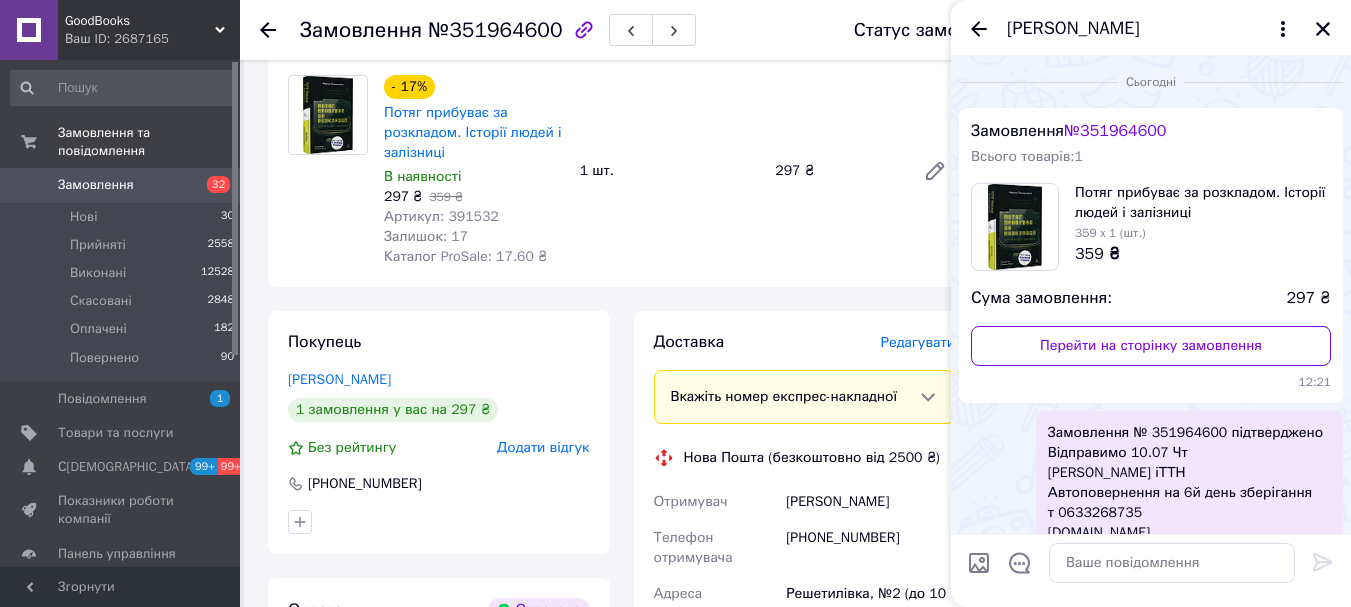 scroll, scrollTop: 50, scrollLeft: 0, axis: vertical 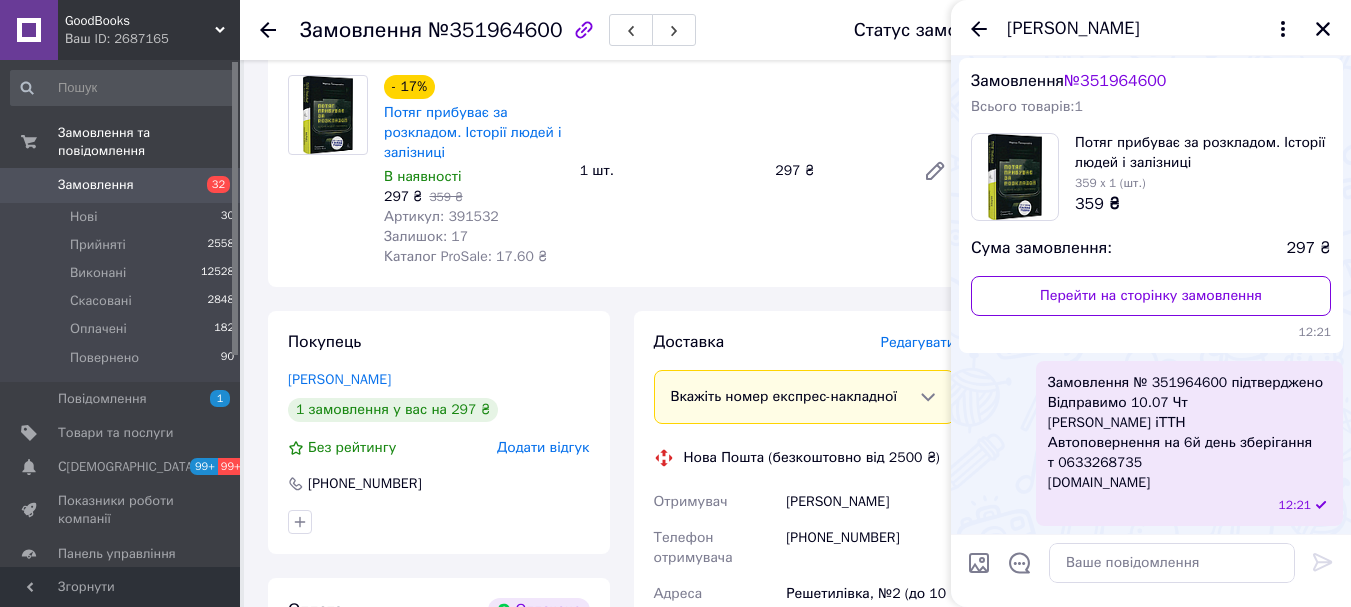 type 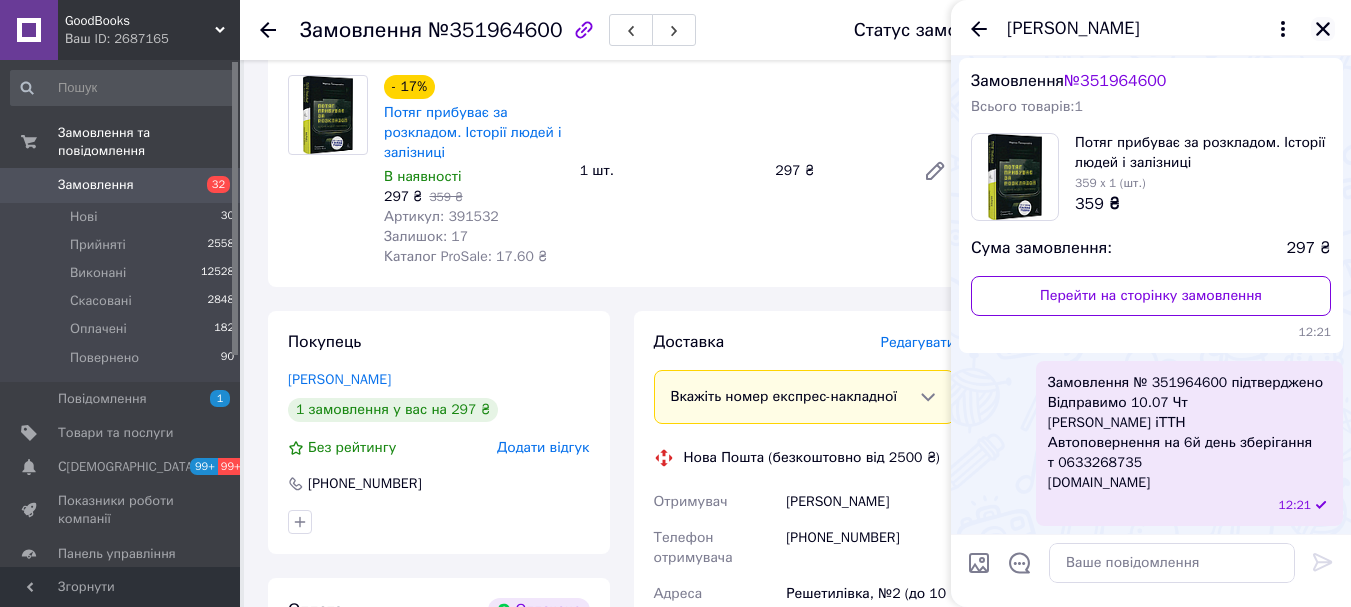 click 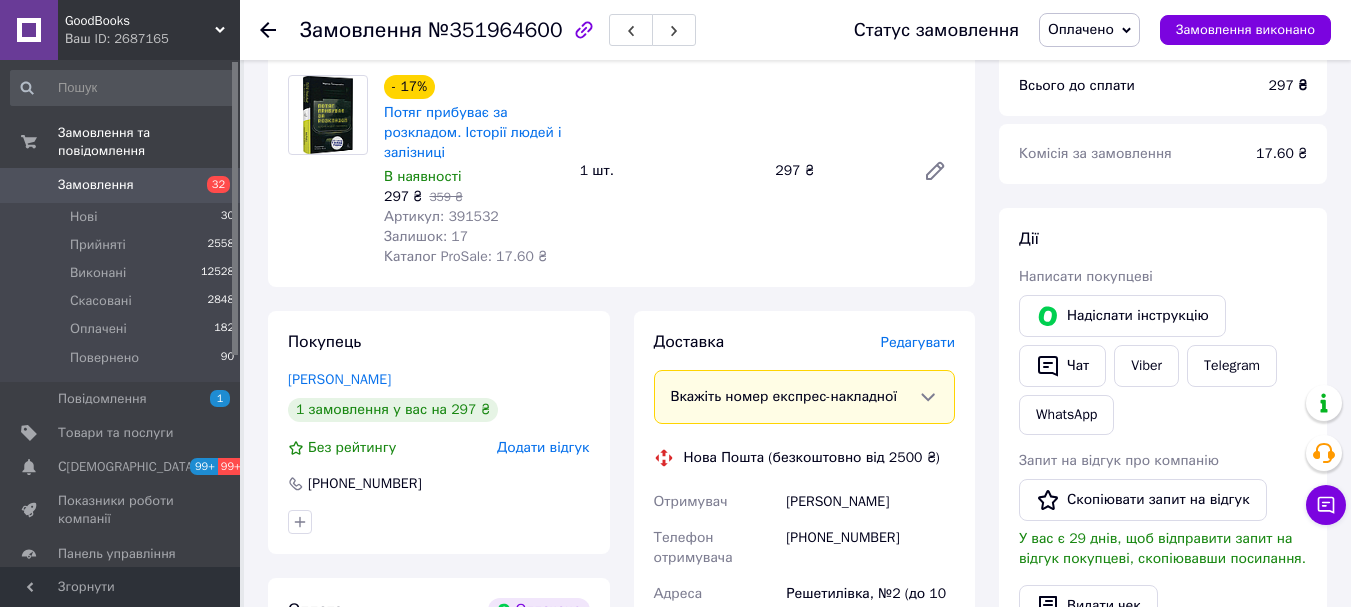 click 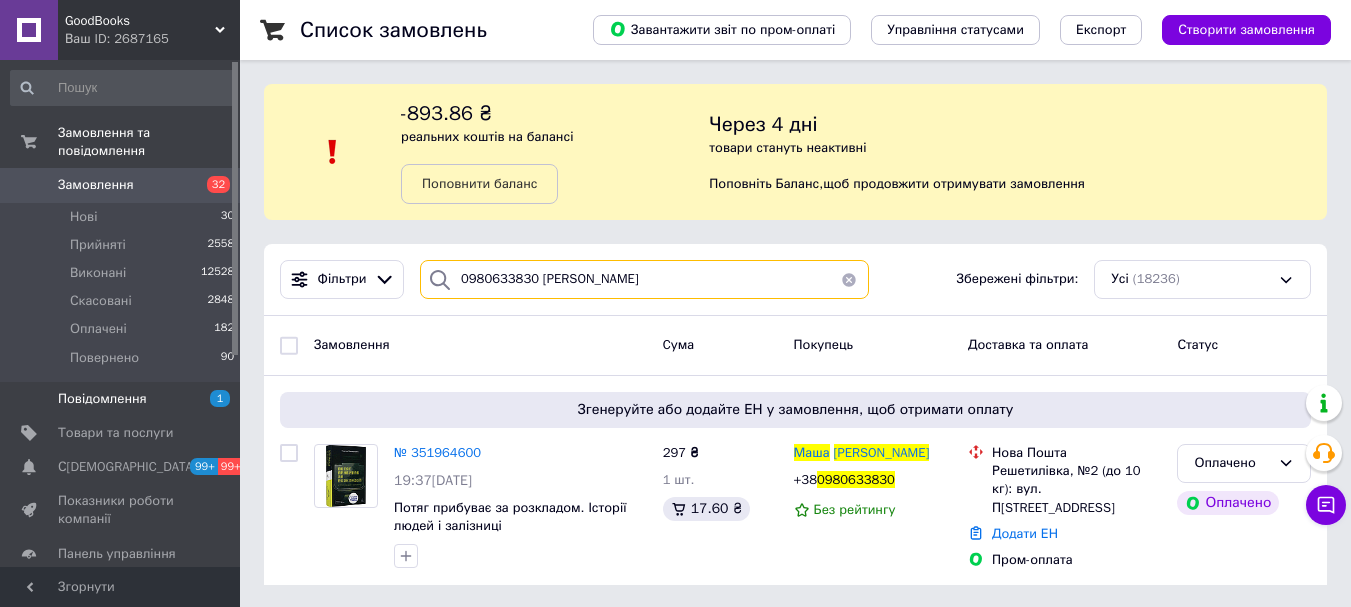 drag, startPoint x: 635, startPoint y: 276, endPoint x: 146, endPoint y: 395, distance: 503.2713 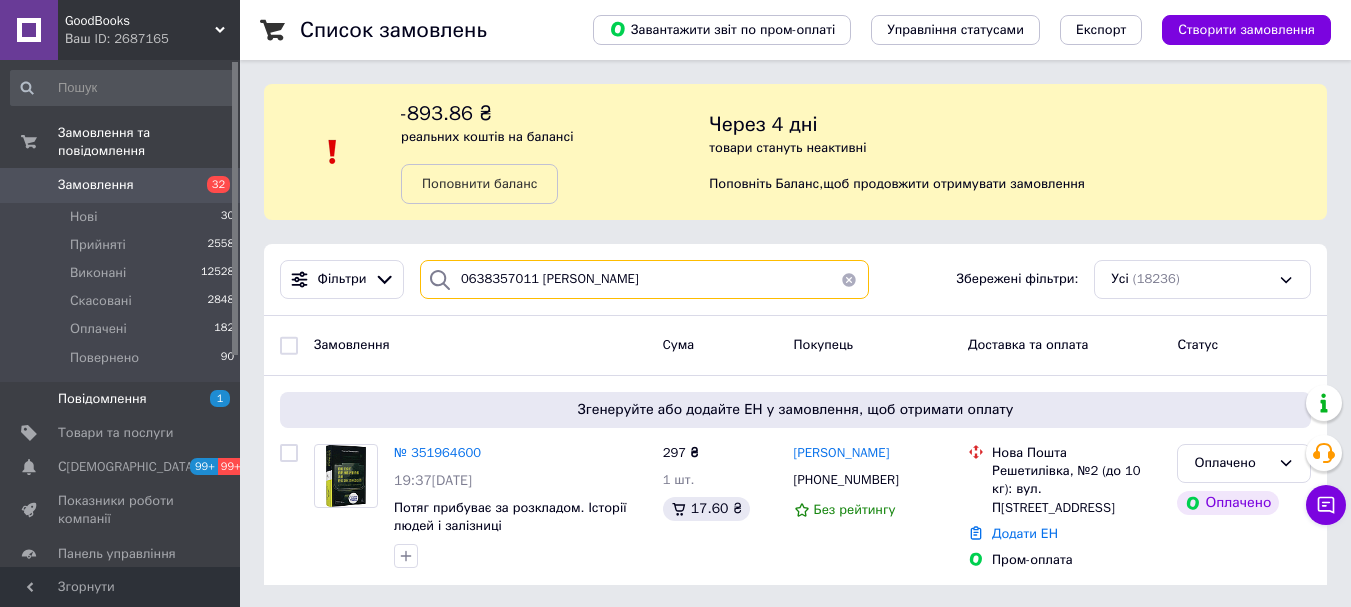 type on "0638357011 [PERSON_NAME]" 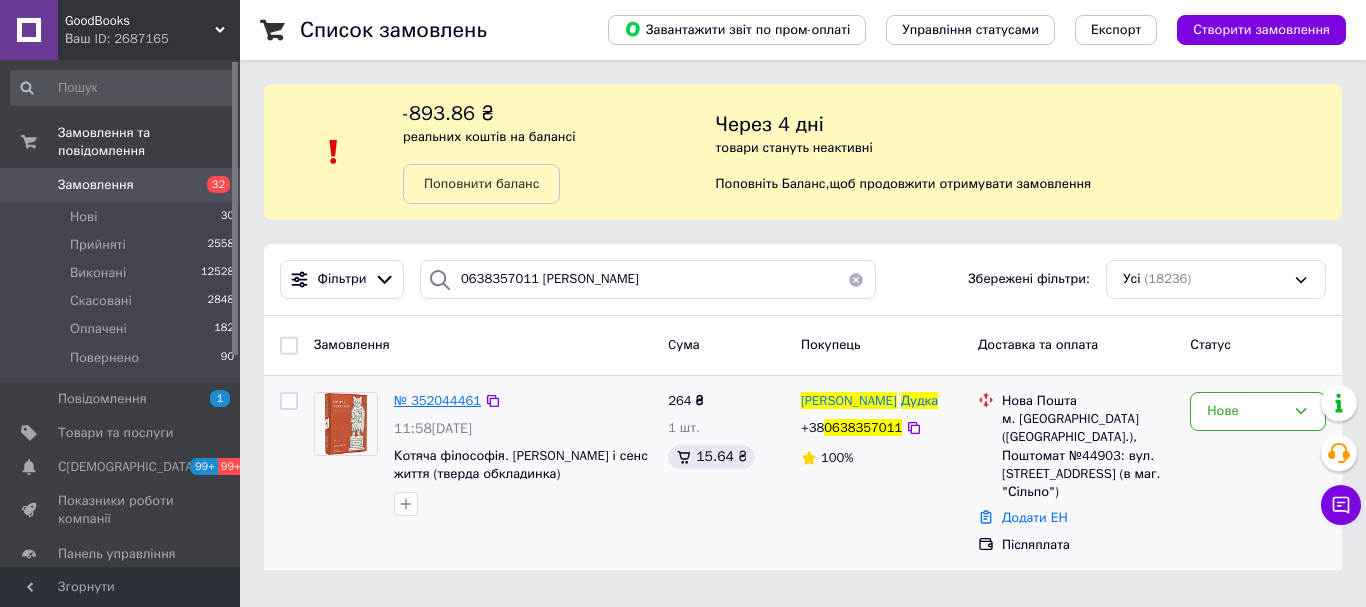 click on "№ 352044461" at bounding box center [437, 400] 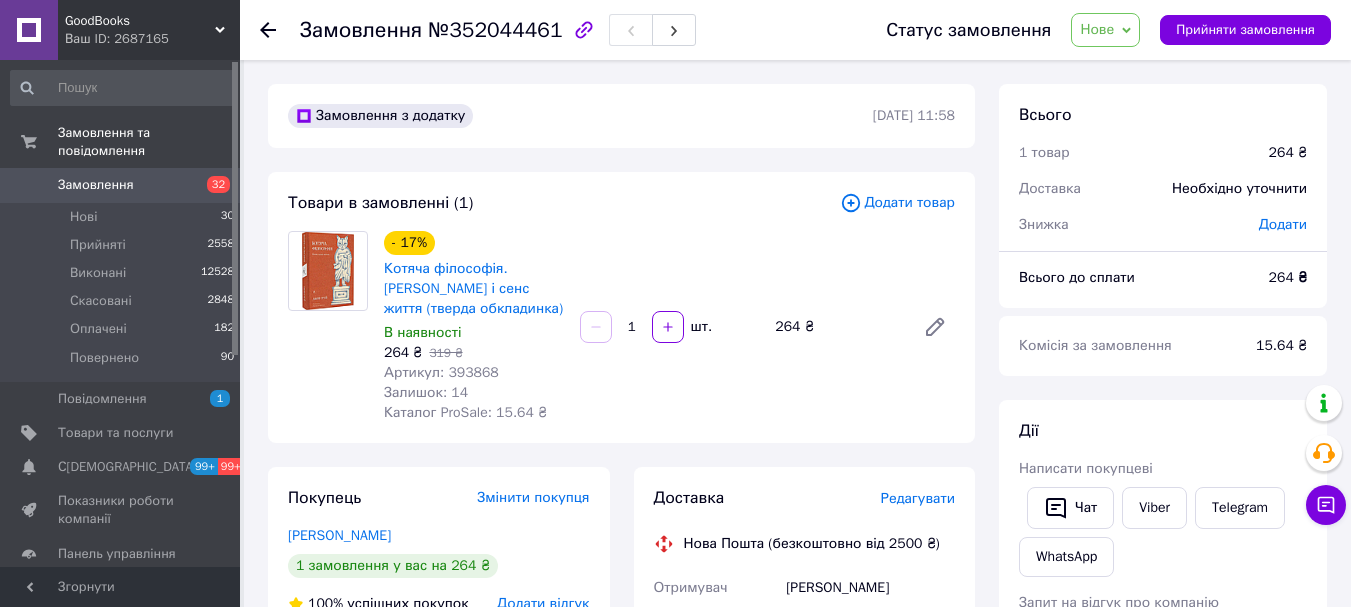 scroll, scrollTop: 372, scrollLeft: 0, axis: vertical 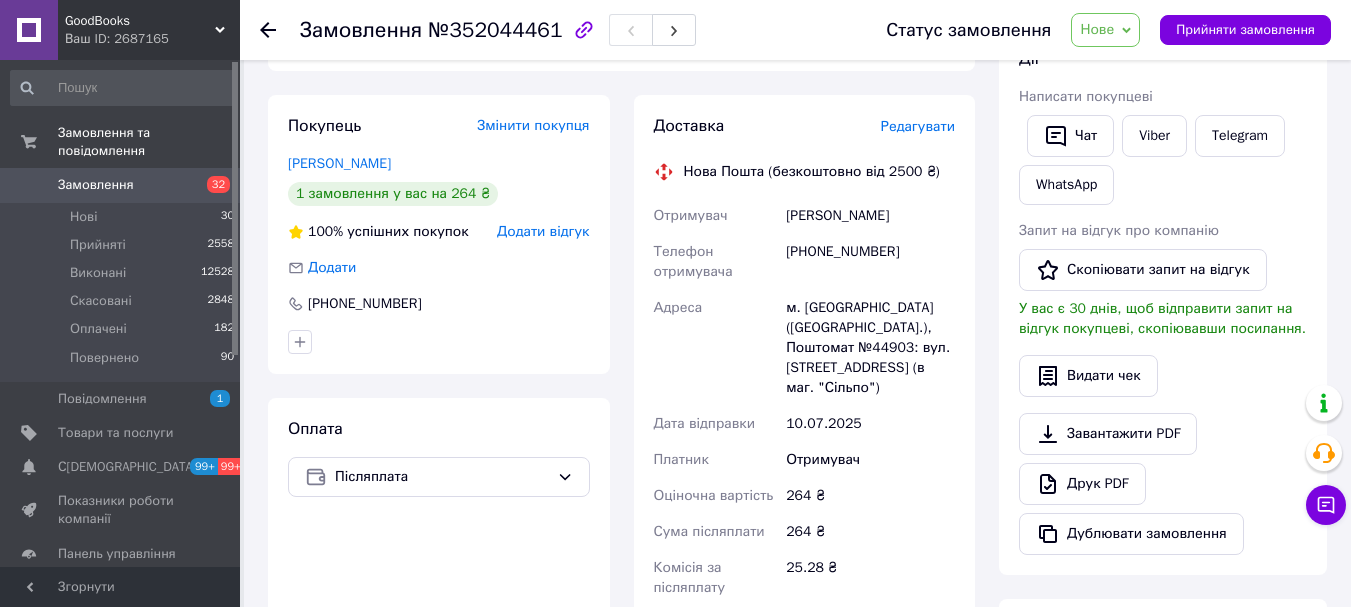 click on "Нове" at bounding box center (1097, 29) 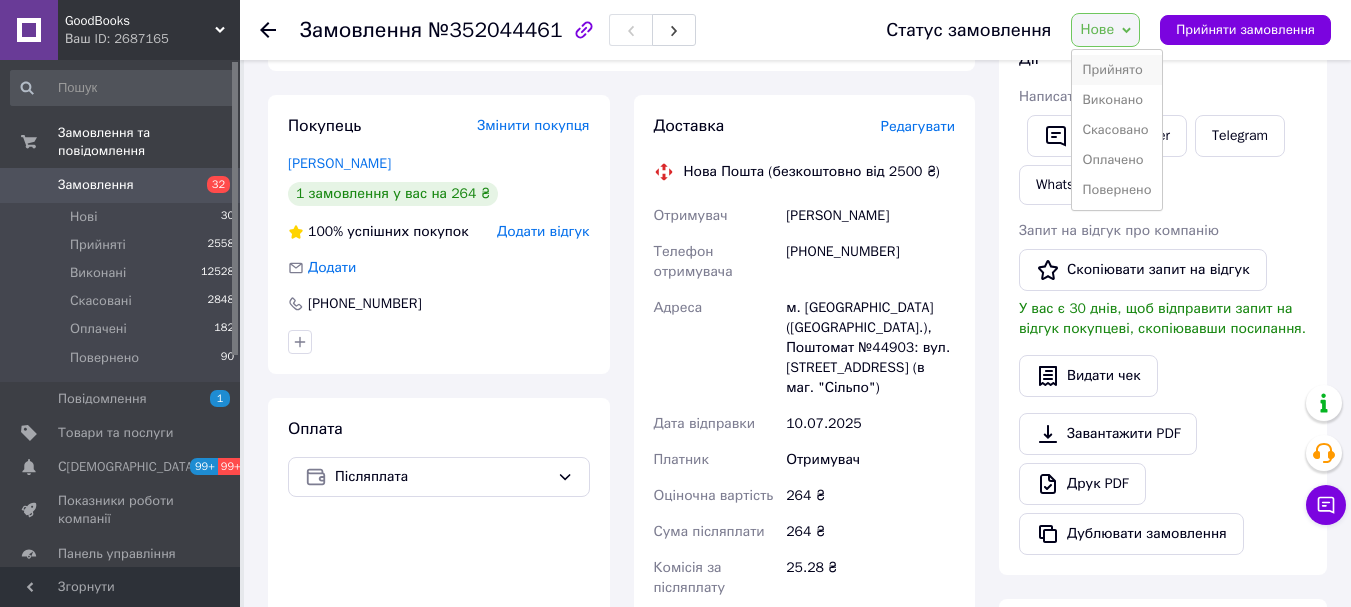 click on "Прийнято" at bounding box center [1116, 70] 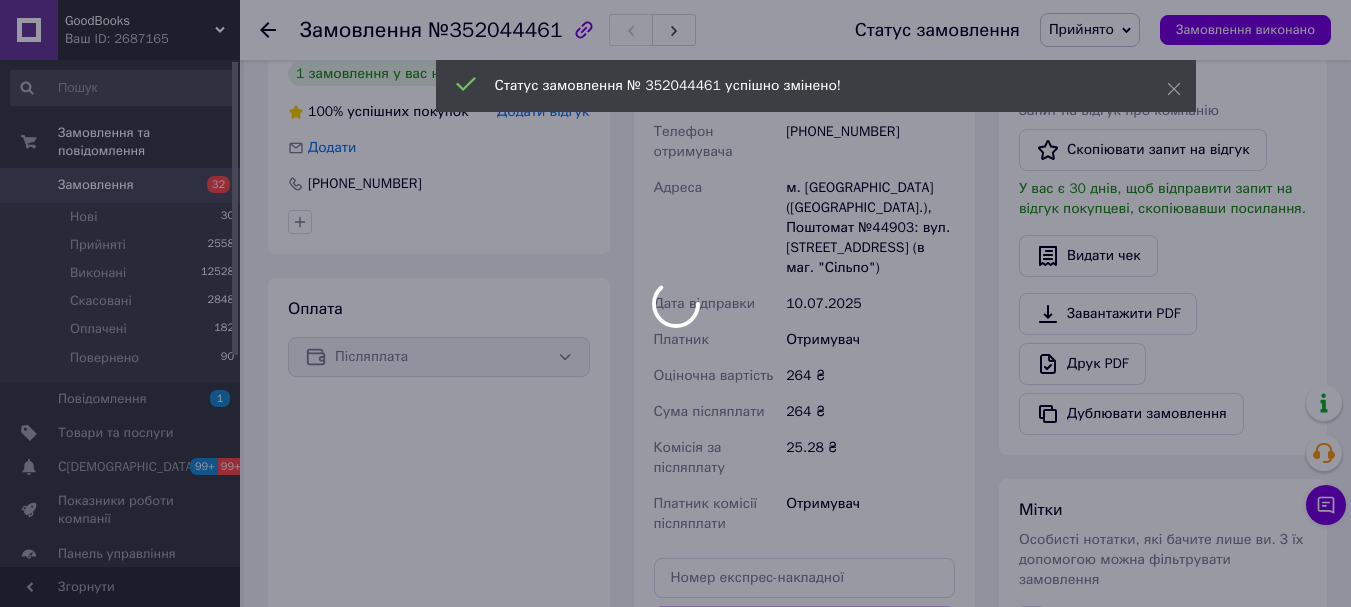 scroll, scrollTop: 535, scrollLeft: 0, axis: vertical 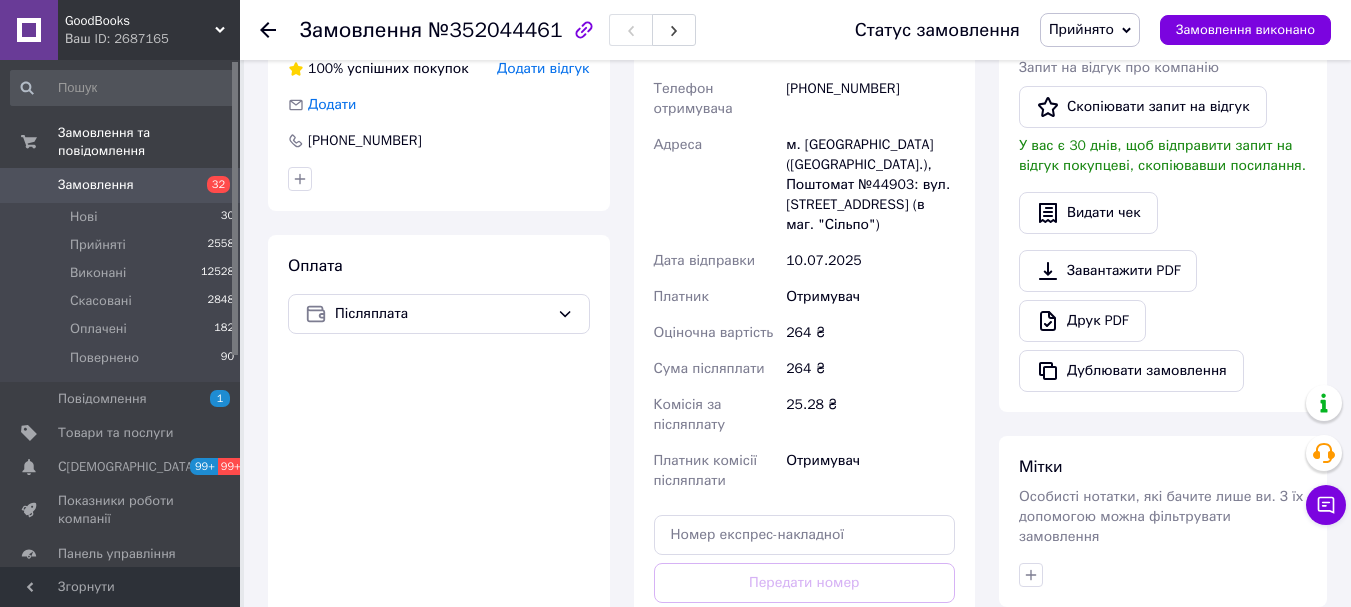click 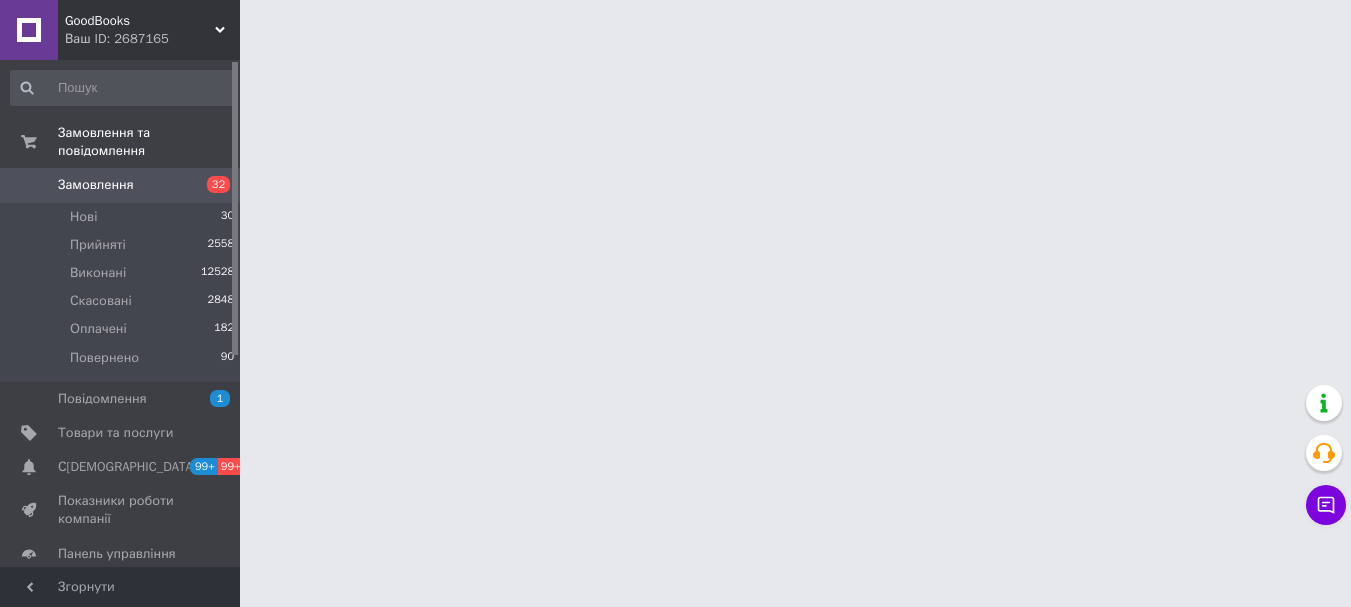 scroll, scrollTop: 0, scrollLeft: 0, axis: both 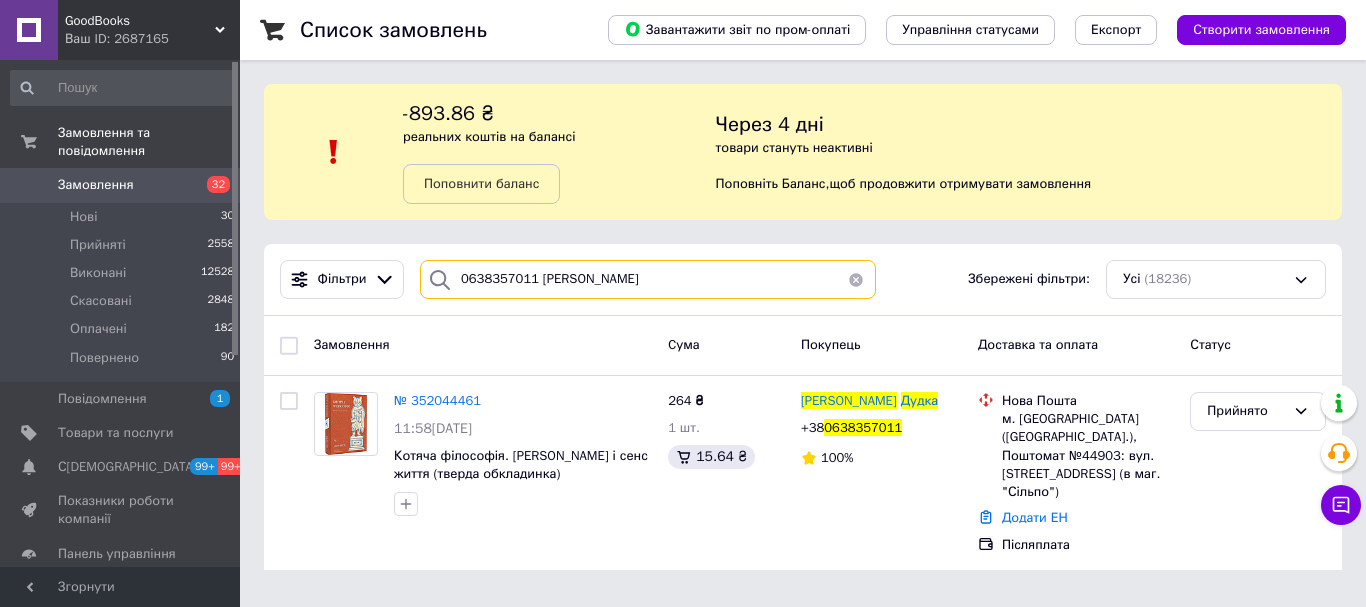 drag, startPoint x: 605, startPoint y: 288, endPoint x: 300, endPoint y: 250, distance: 307.3581 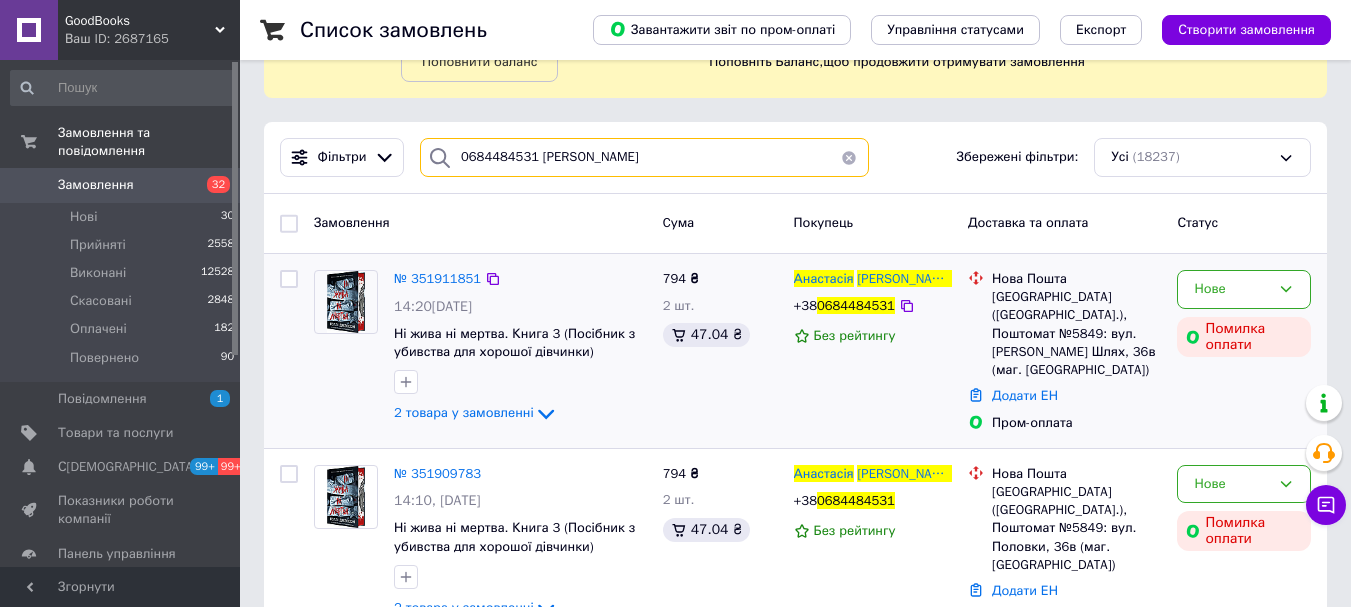 scroll, scrollTop: 169, scrollLeft: 0, axis: vertical 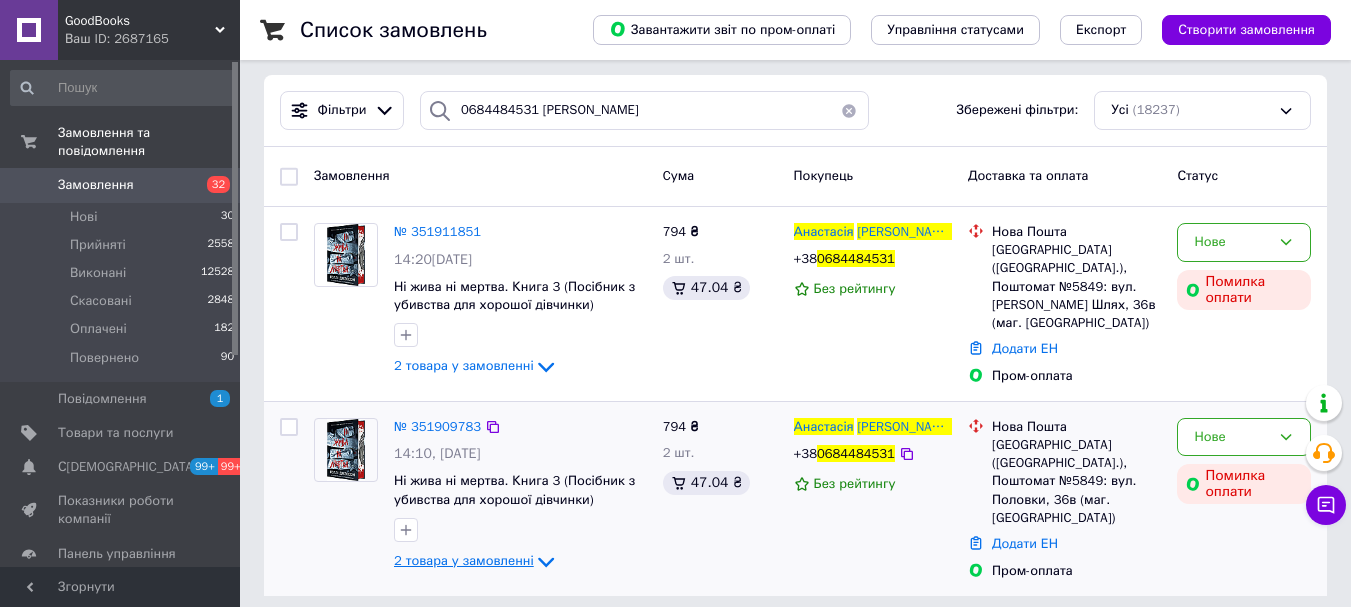 click 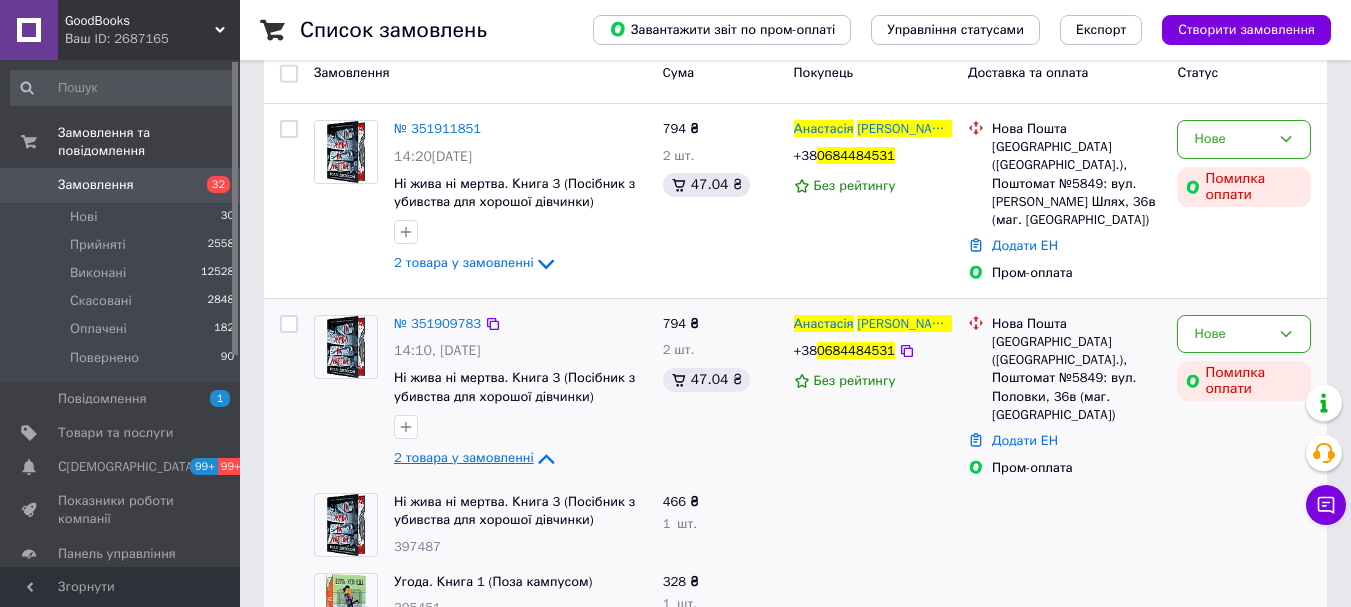 scroll, scrollTop: 330, scrollLeft: 0, axis: vertical 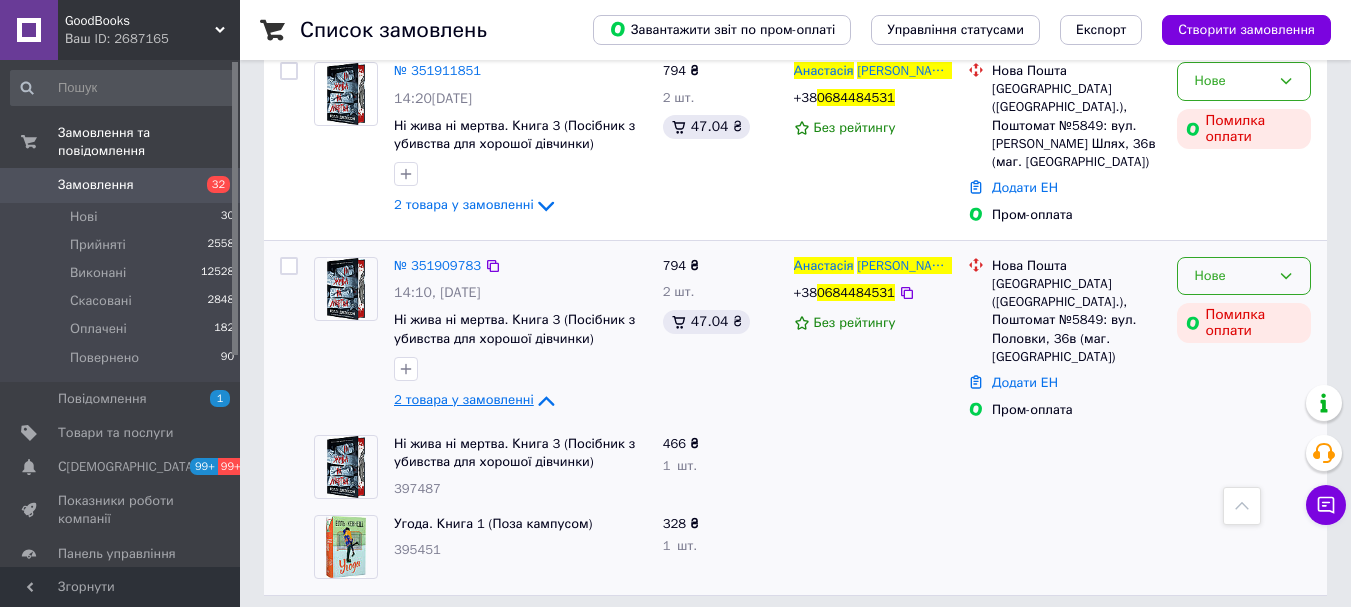 click on "Нове" at bounding box center [1244, 276] 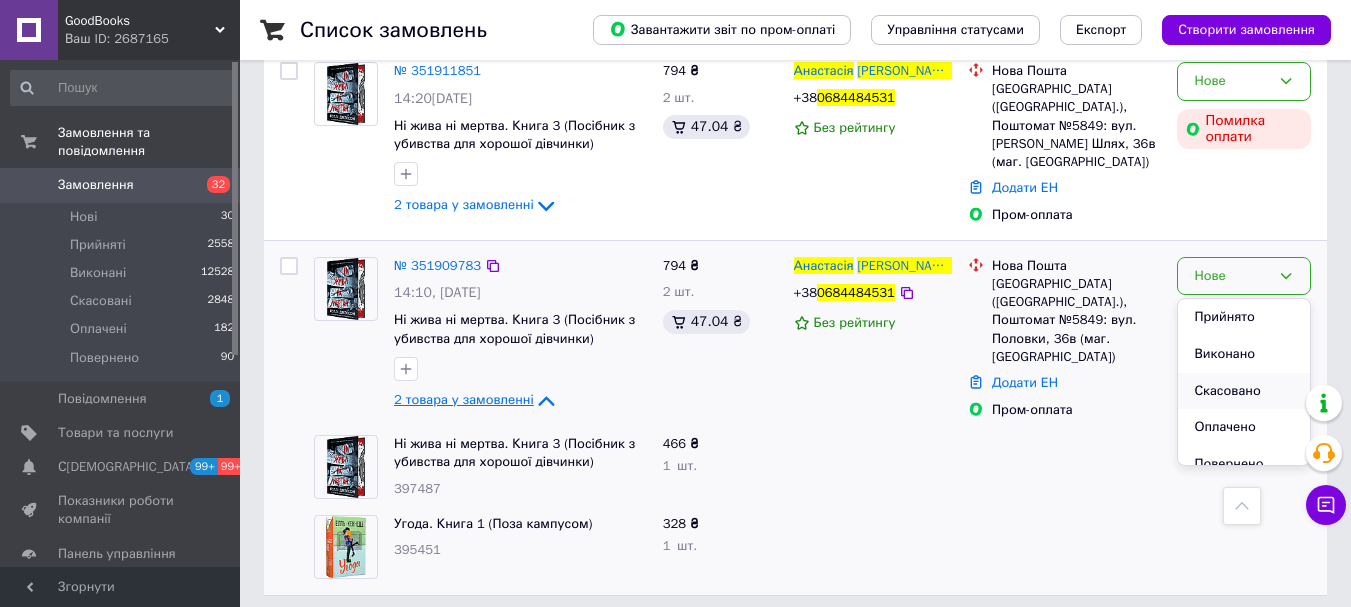click on "Скасовано" at bounding box center [1244, 391] 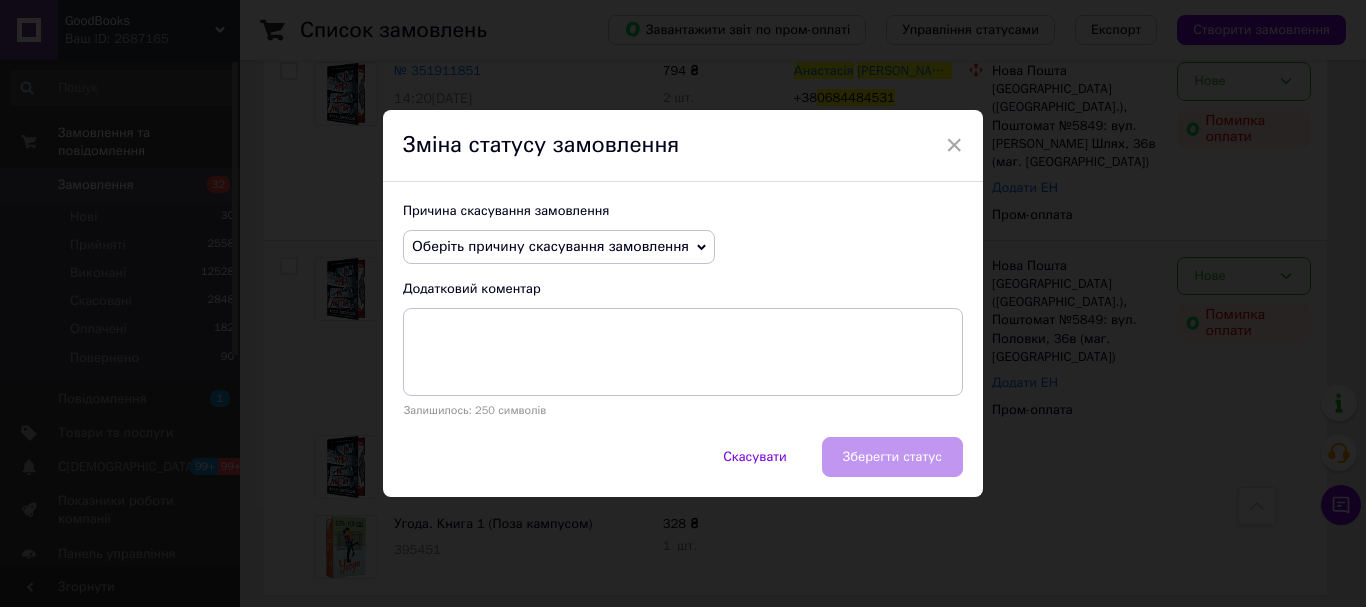 click on "Оберіть причину скасування замовлення" at bounding box center (559, 247) 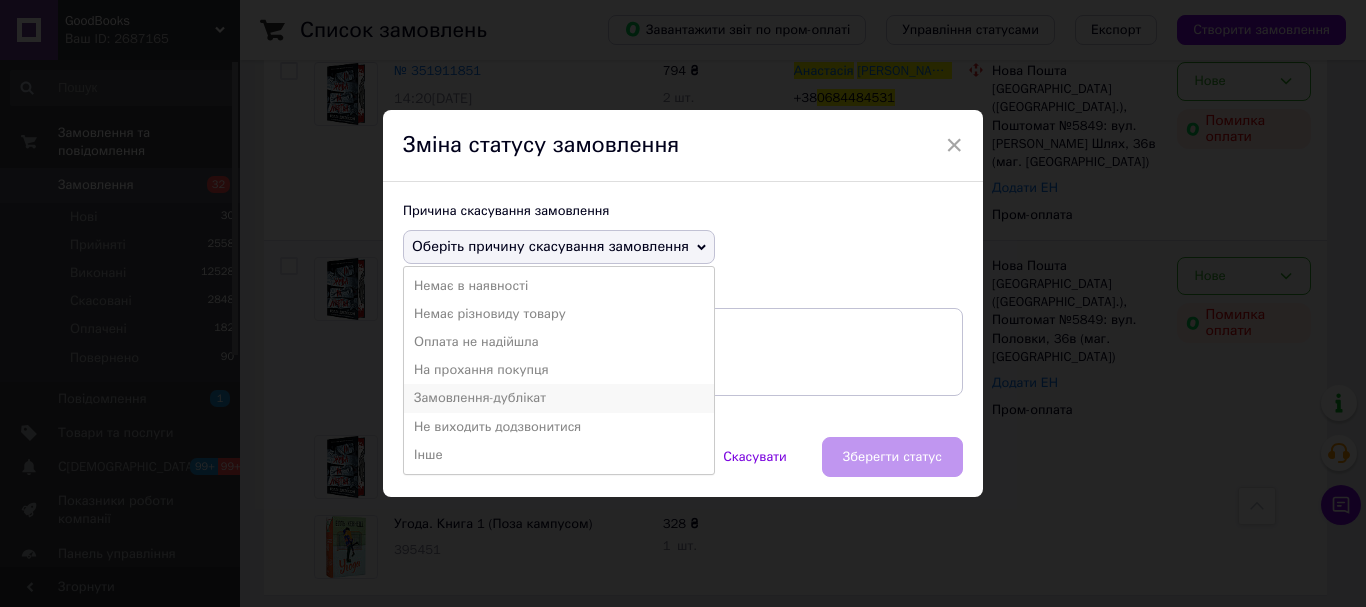 click on "Замовлення-дублікат" at bounding box center [559, 398] 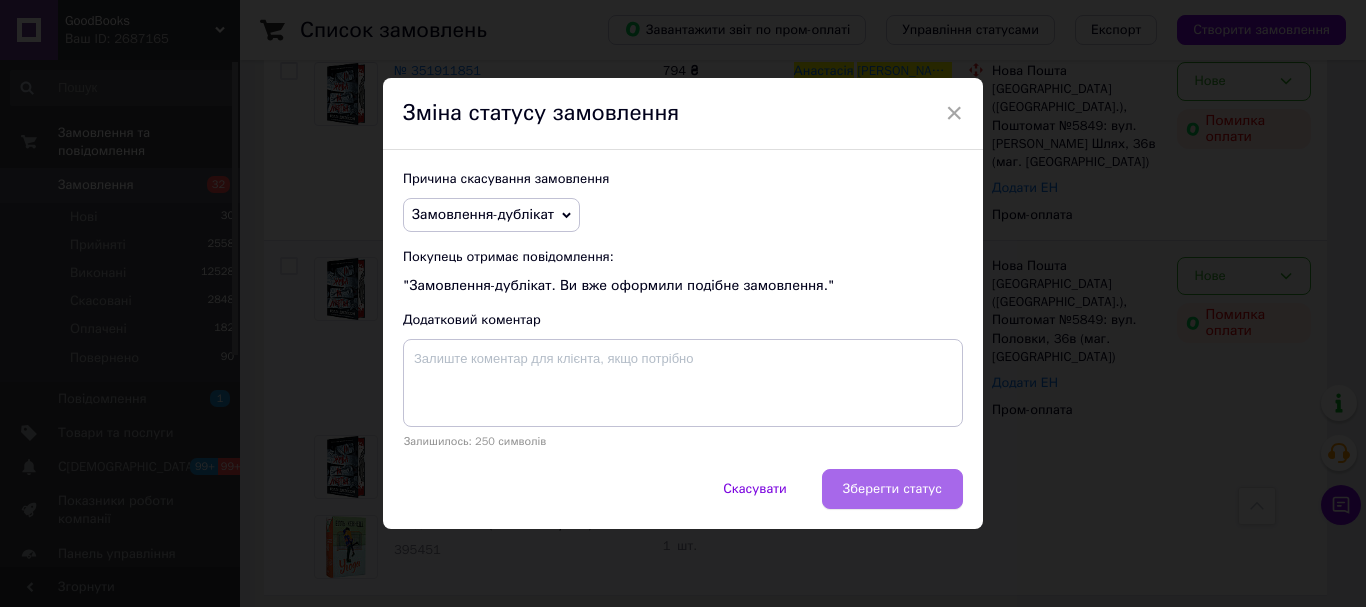click on "Зберегти статус" at bounding box center [892, 489] 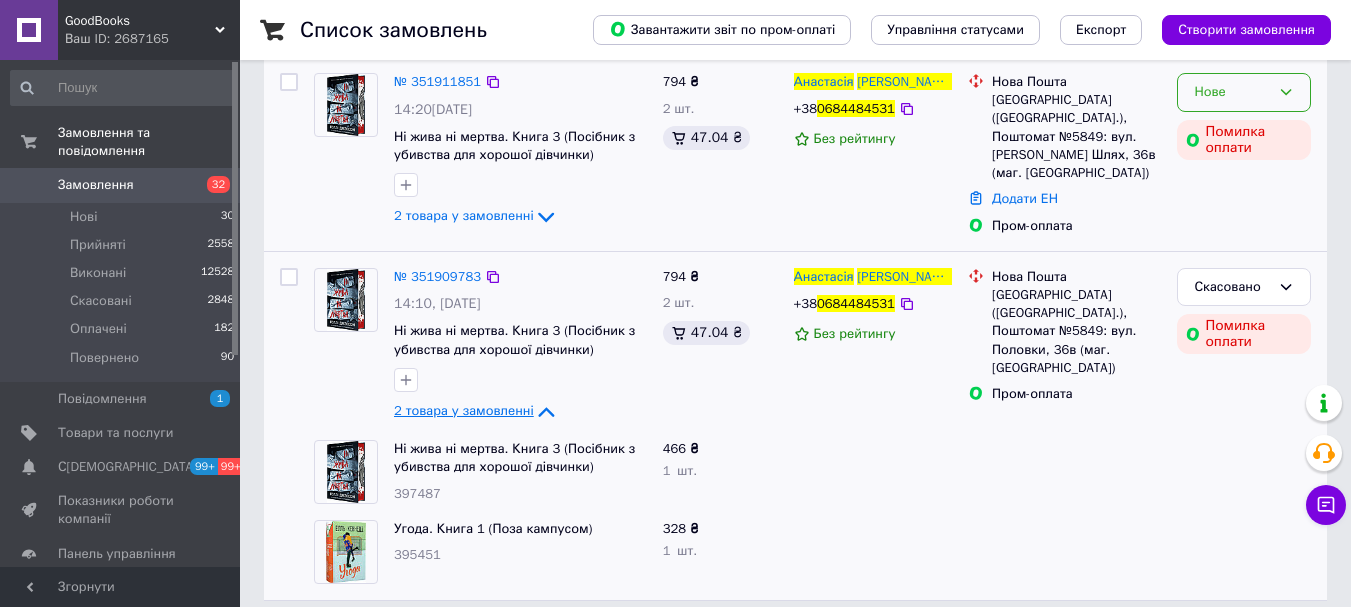 scroll, scrollTop: 330, scrollLeft: 0, axis: vertical 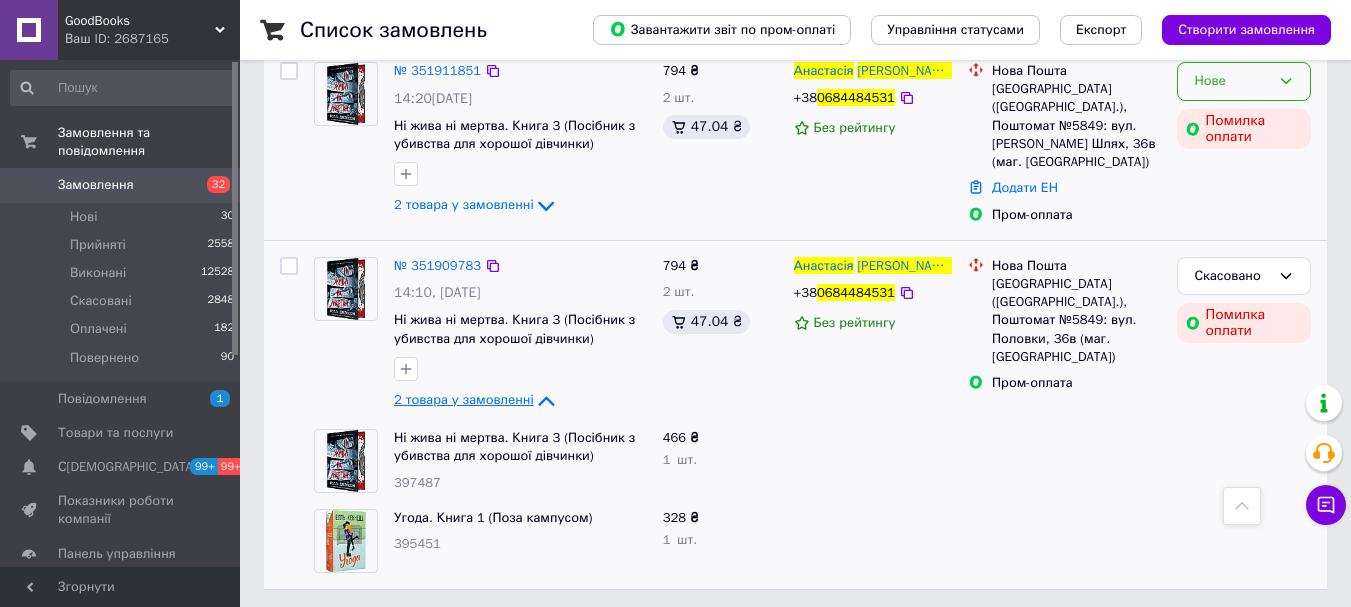 click on "Нове" at bounding box center [1244, 81] 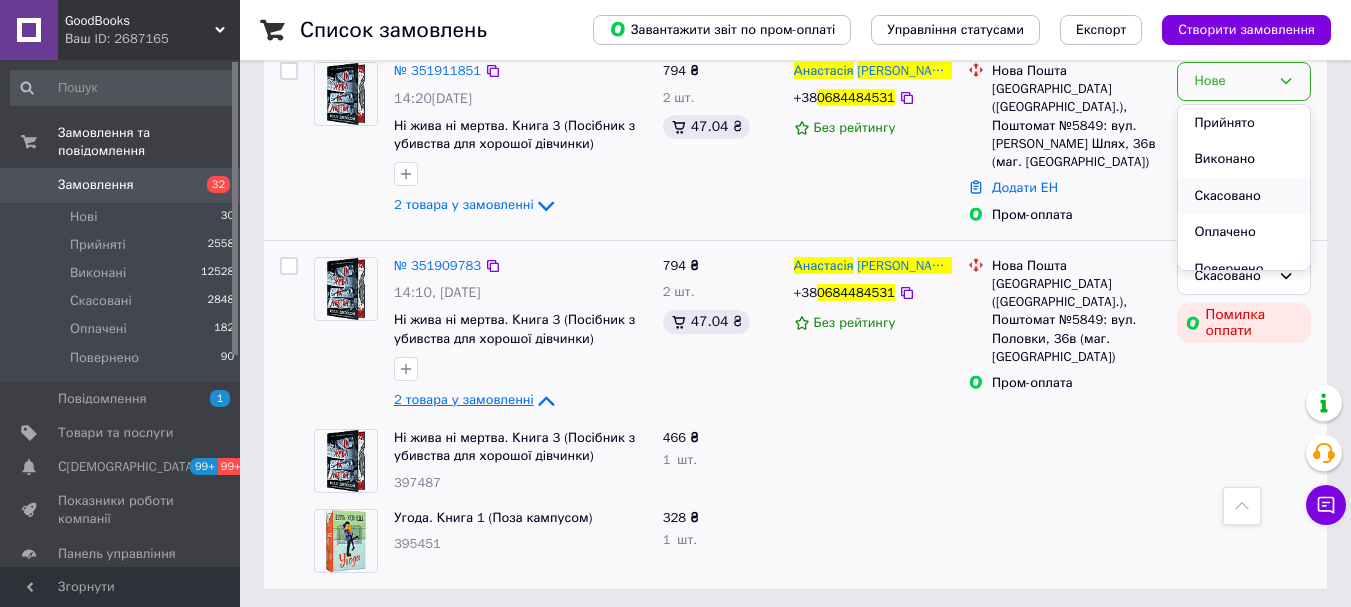 click on "Скасовано" at bounding box center [1244, 196] 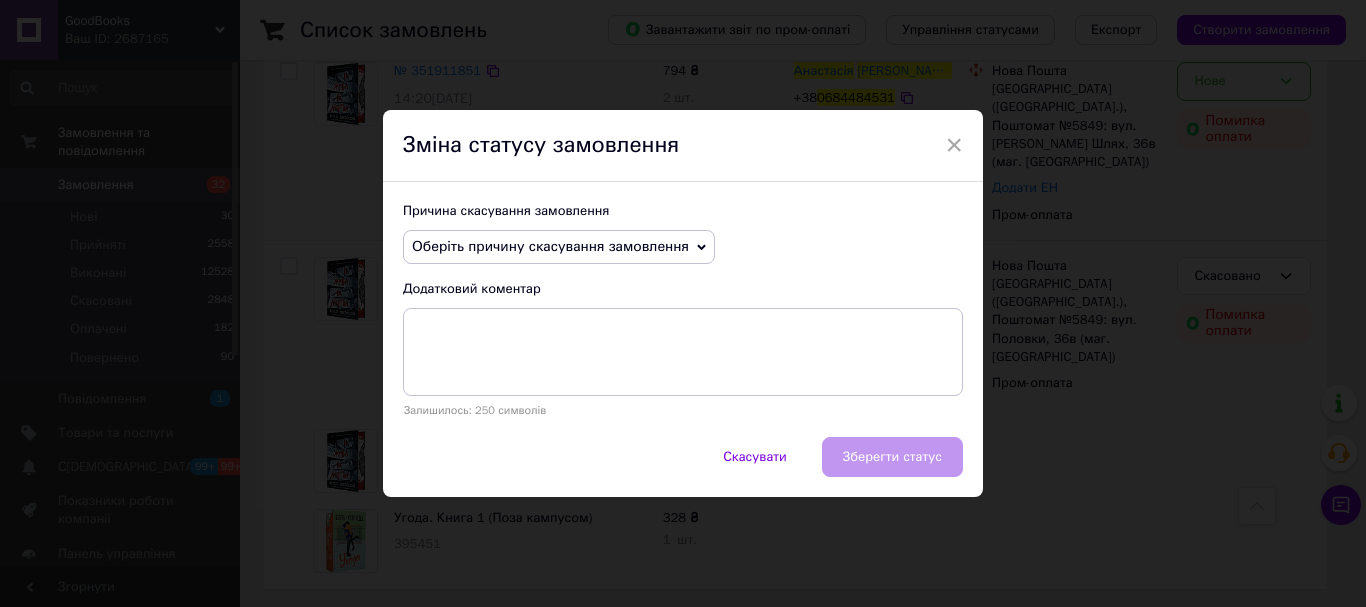 click on "Причина скасування замовлення Оберіть причину скасування замовлення Немає в наявності Немає різновиду товару Оплата не надійшла На прохання покупця Замовлення-дублікат Не виходить додзвонитися Інше Додатковий коментар Залишилось: 250 символів" at bounding box center (683, 309) 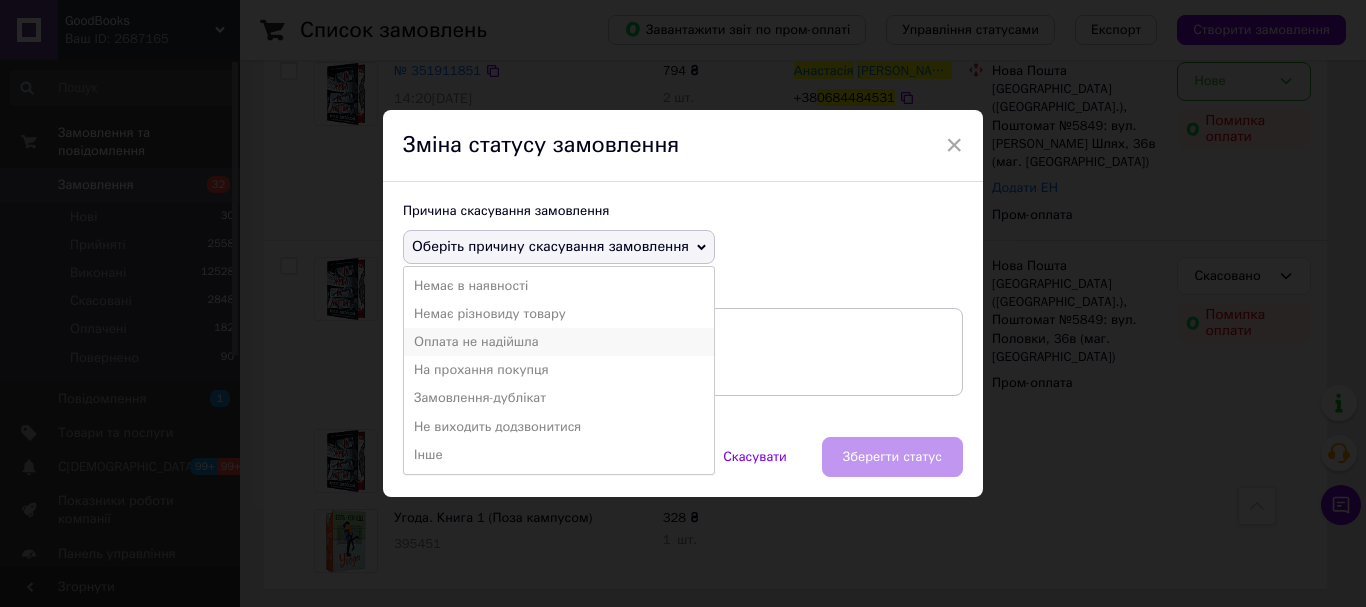 click on "Оплата не надійшла" at bounding box center (559, 342) 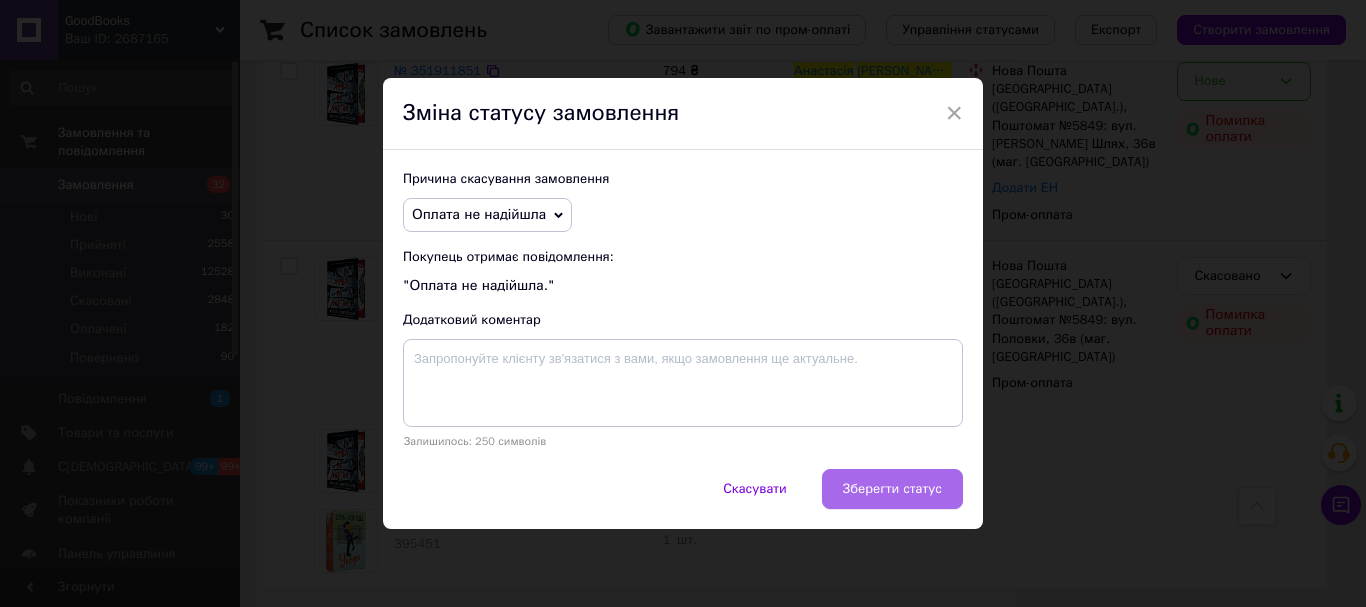 click on "Зберегти статус" at bounding box center [892, 489] 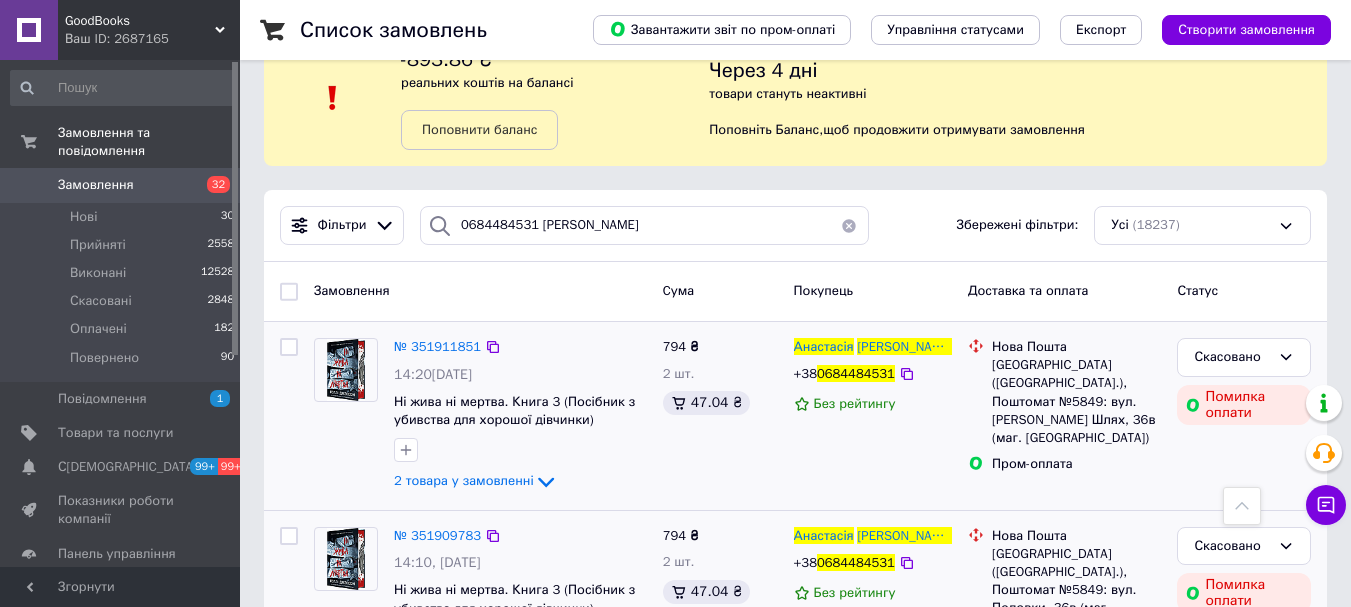 scroll, scrollTop: 0, scrollLeft: 0, axis: both 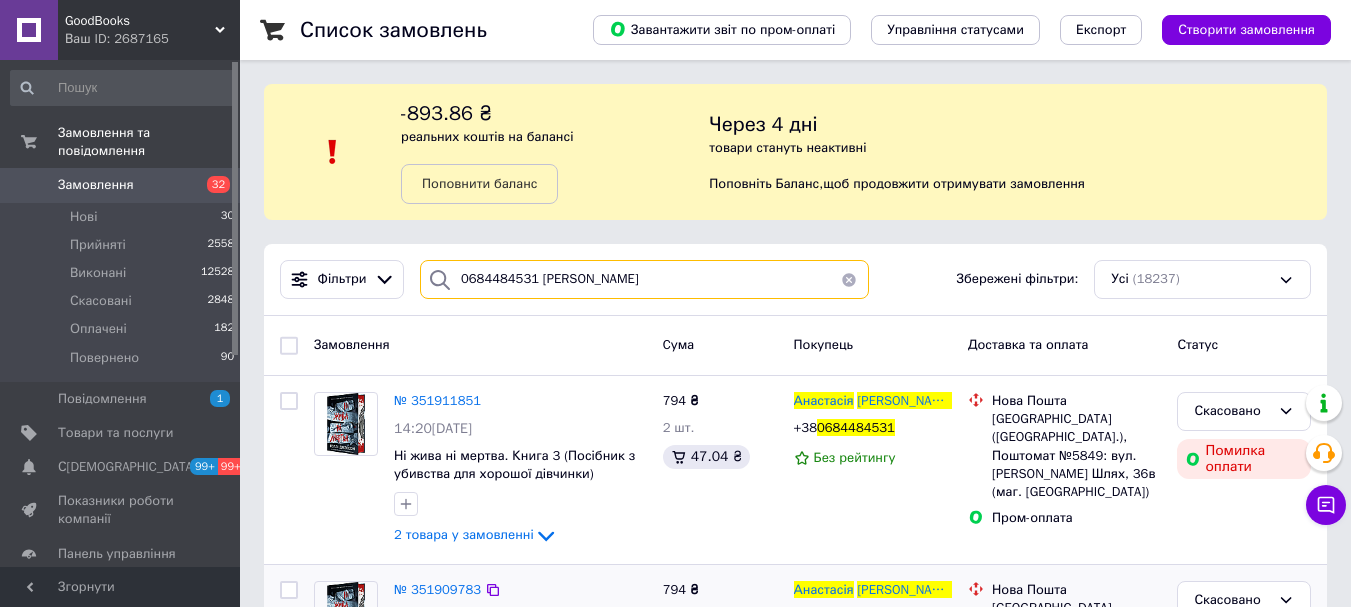 click on "0684484531 [PERSON_NAME]" at bounding box center [644, 279] 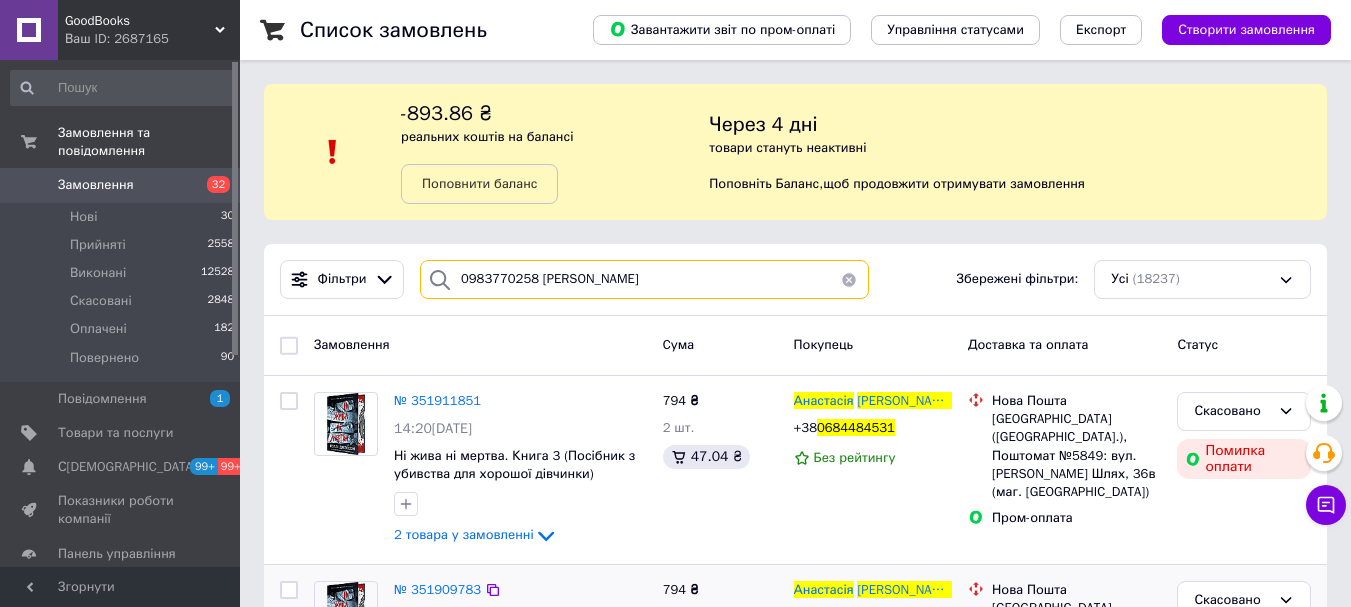 type on "0983770258 [PERSON_NAME]" 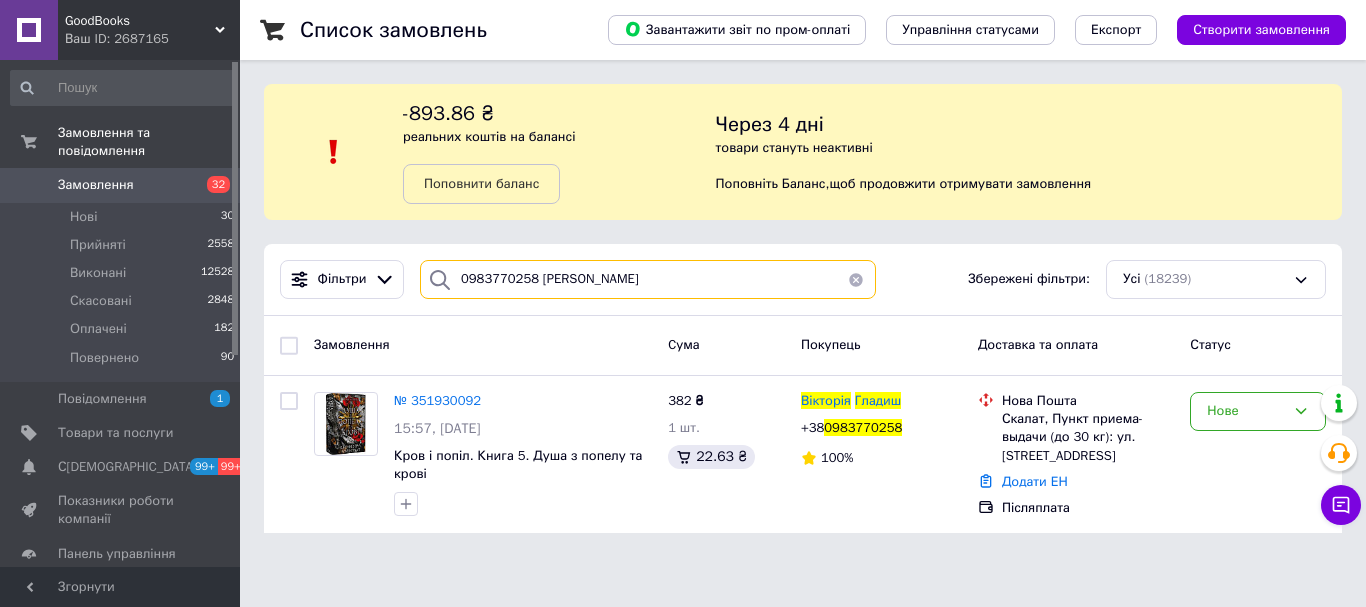 drag, startPoint x: 645, startPoint y: 292, endPoint x: 292, endPoint y: 317, distance: 353.88416 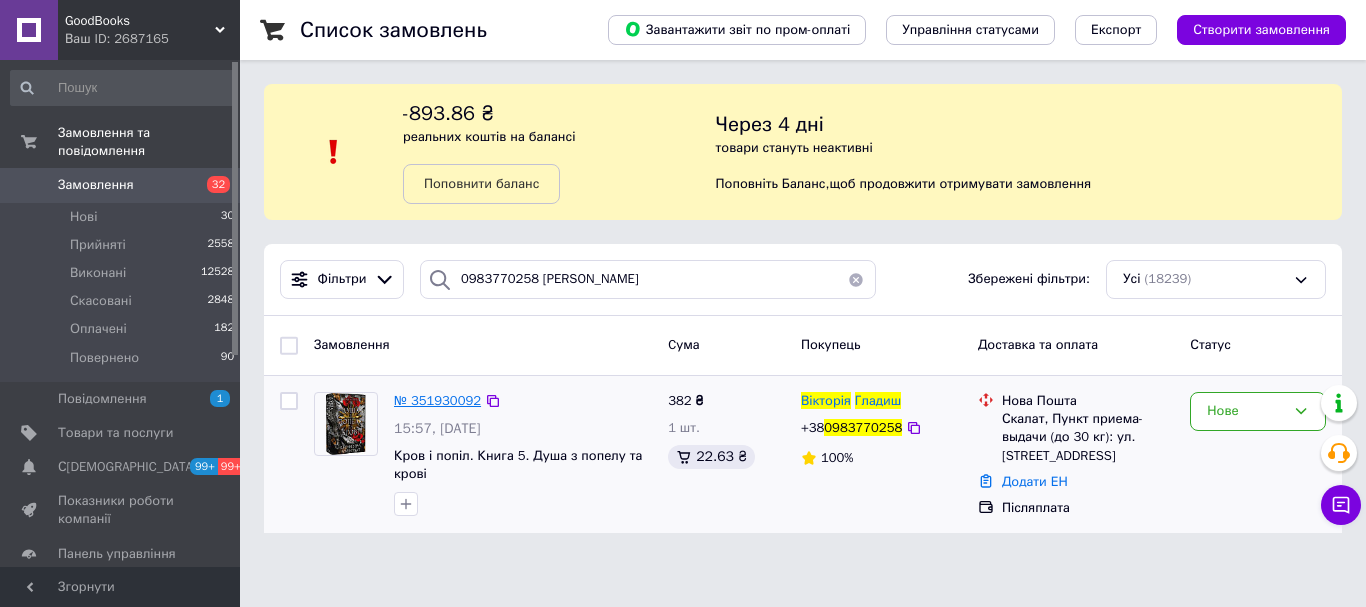 click on "№ 351930092" at bounding box center [437, 400] 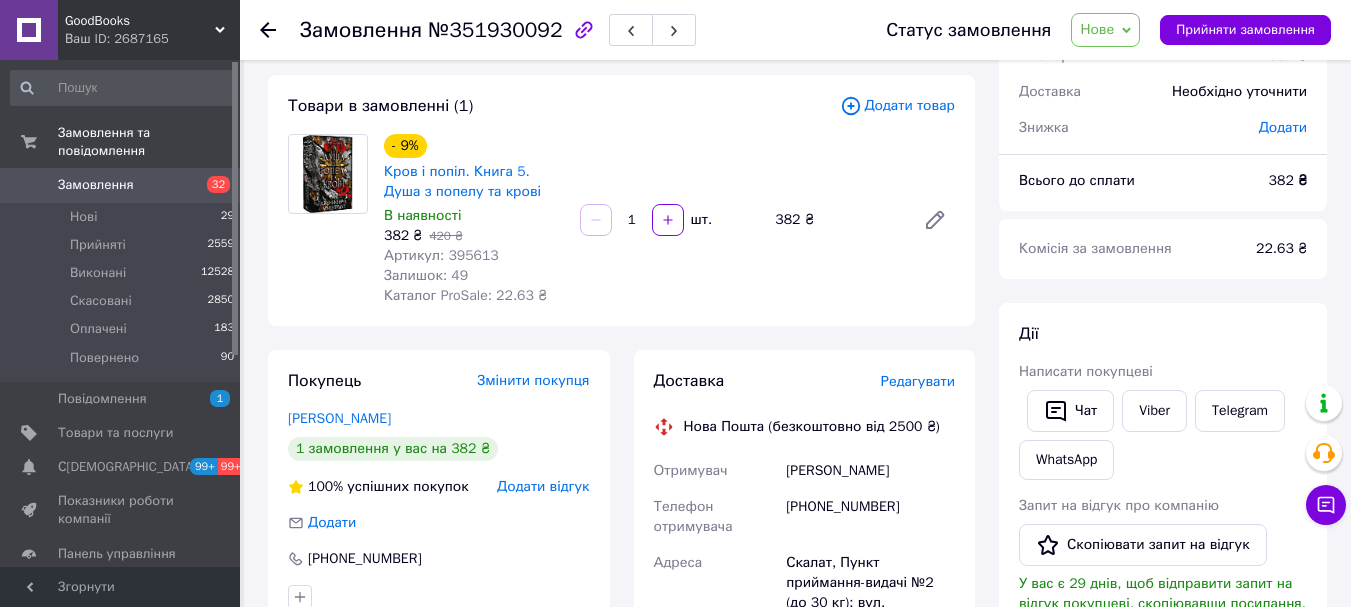 scroll, scrollTop: 0, scrollLeft: 0, axis: both 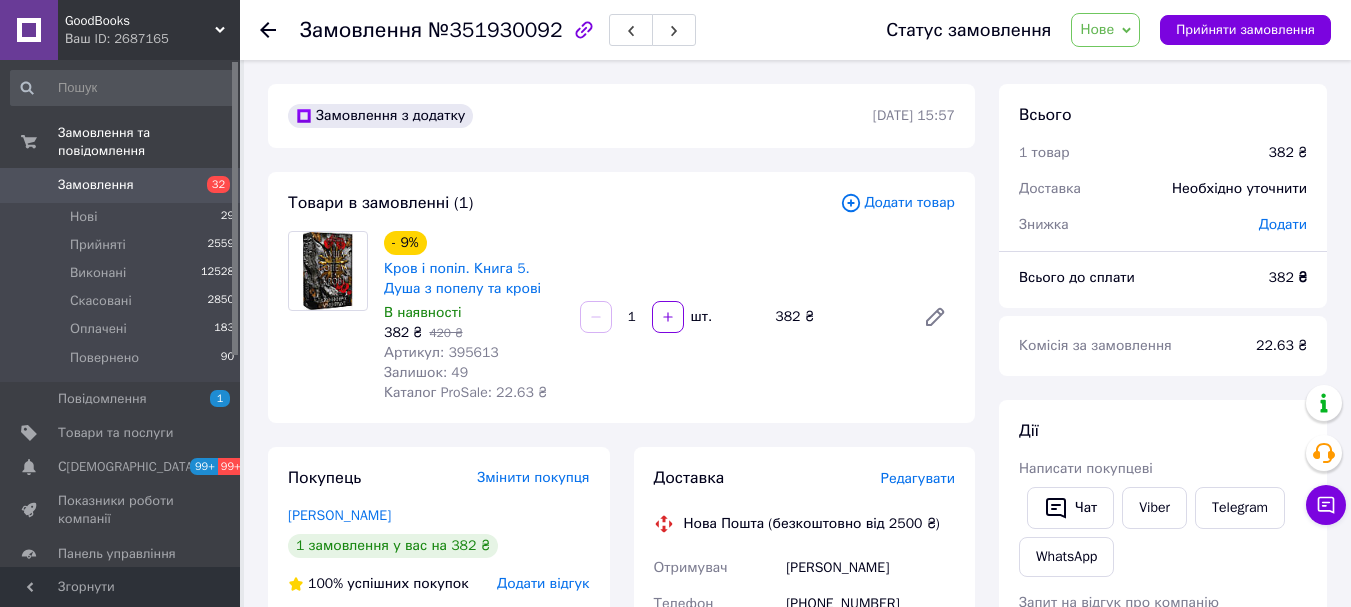 click on "Нове" at bounding box center (1097, 29) 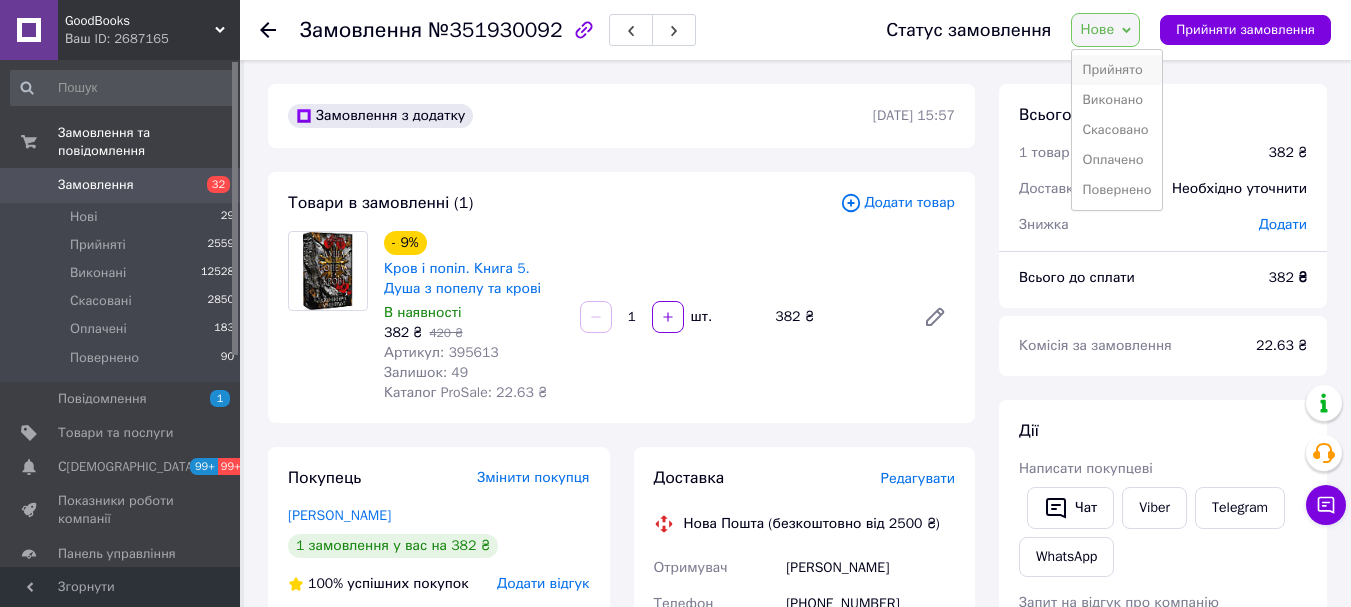click on "Прийнято" at bounding box center [1116, 70] 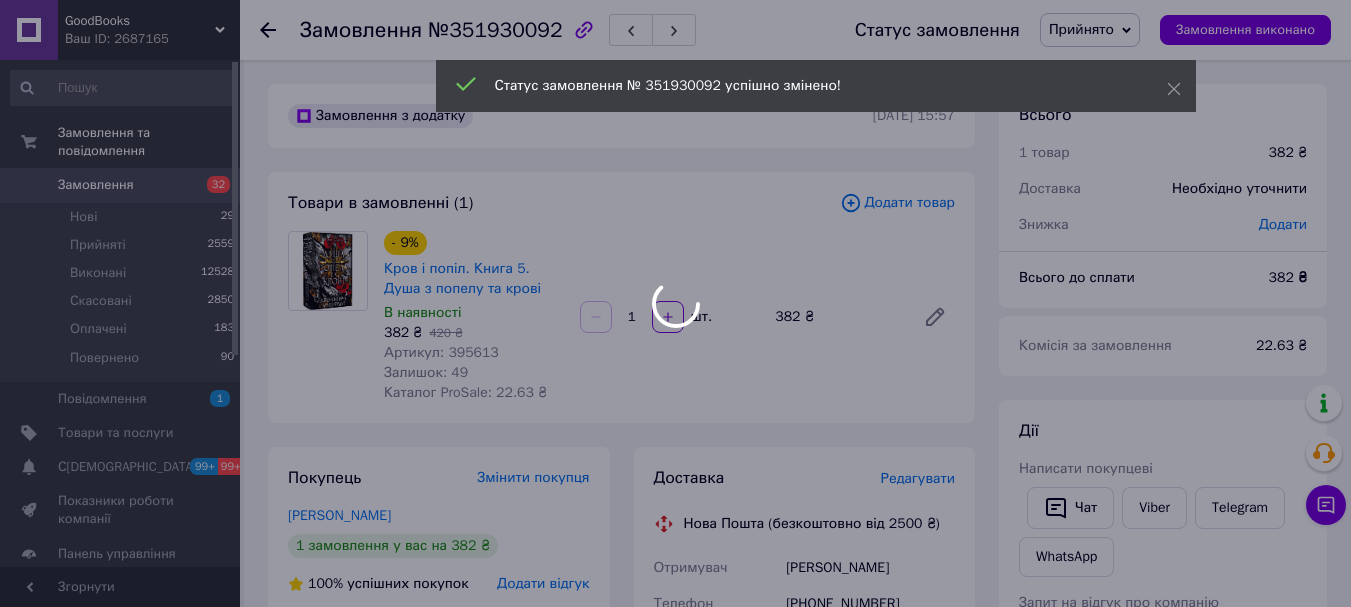 click at bounding box center [675, 303] 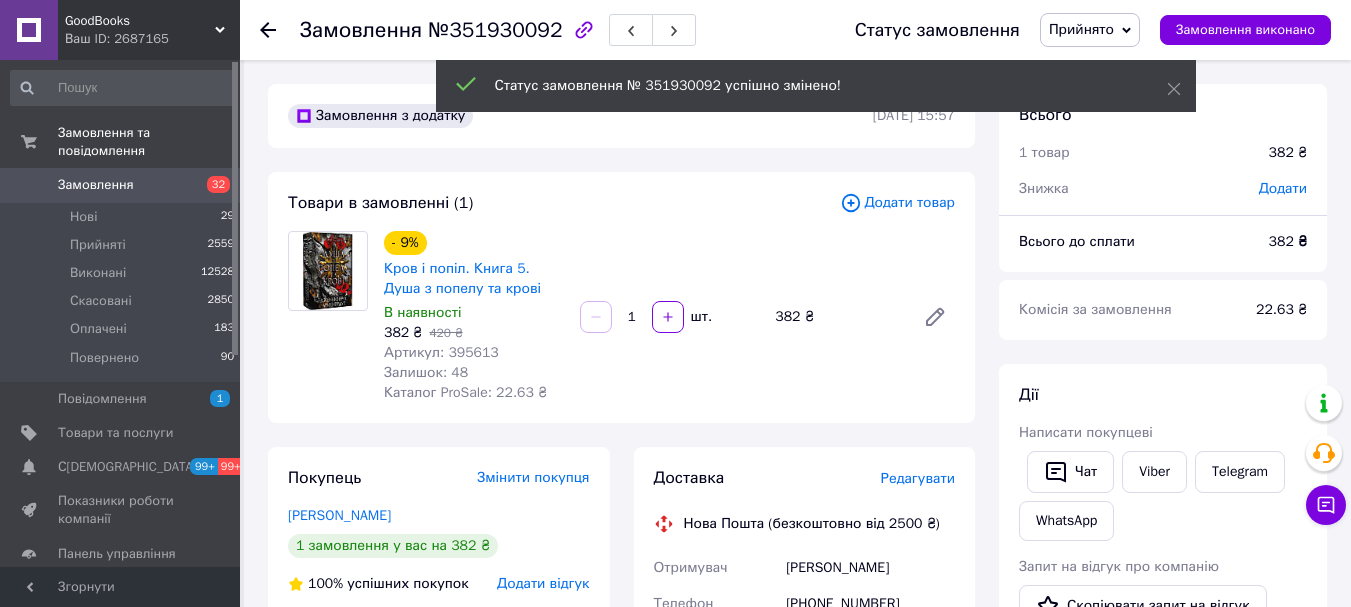 click 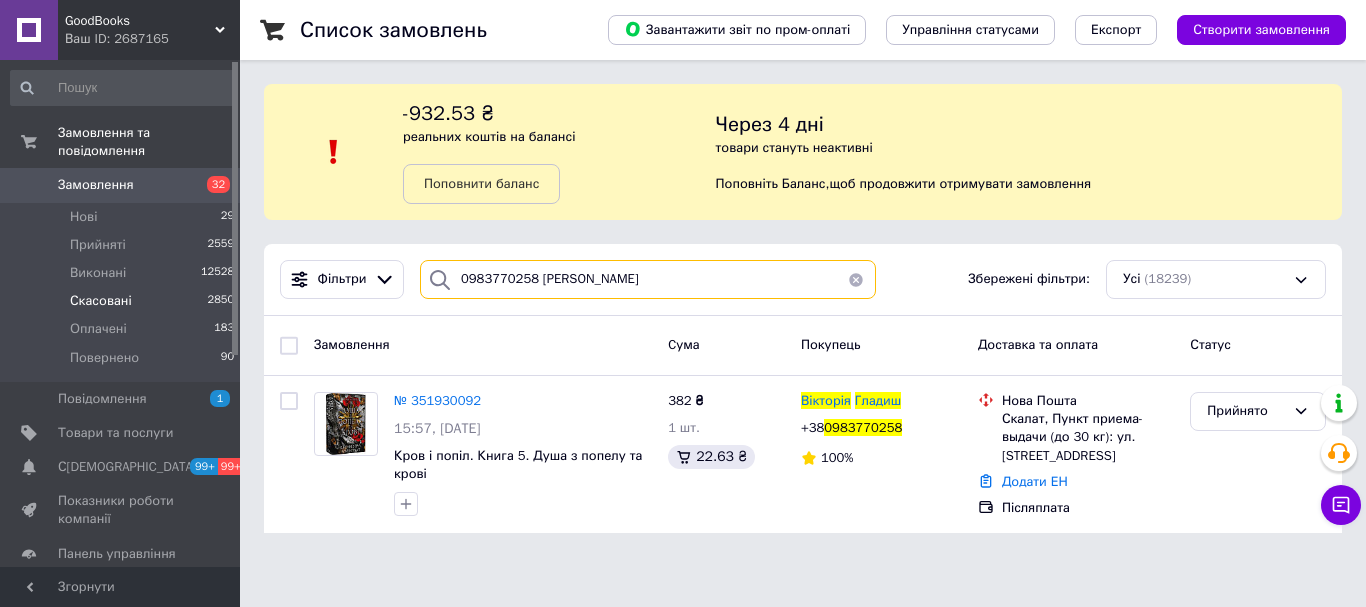 drag, startPoint x: 680, startPoint y: 271, endPoint x: 208, endPoint y: 289, distance: 472.3431 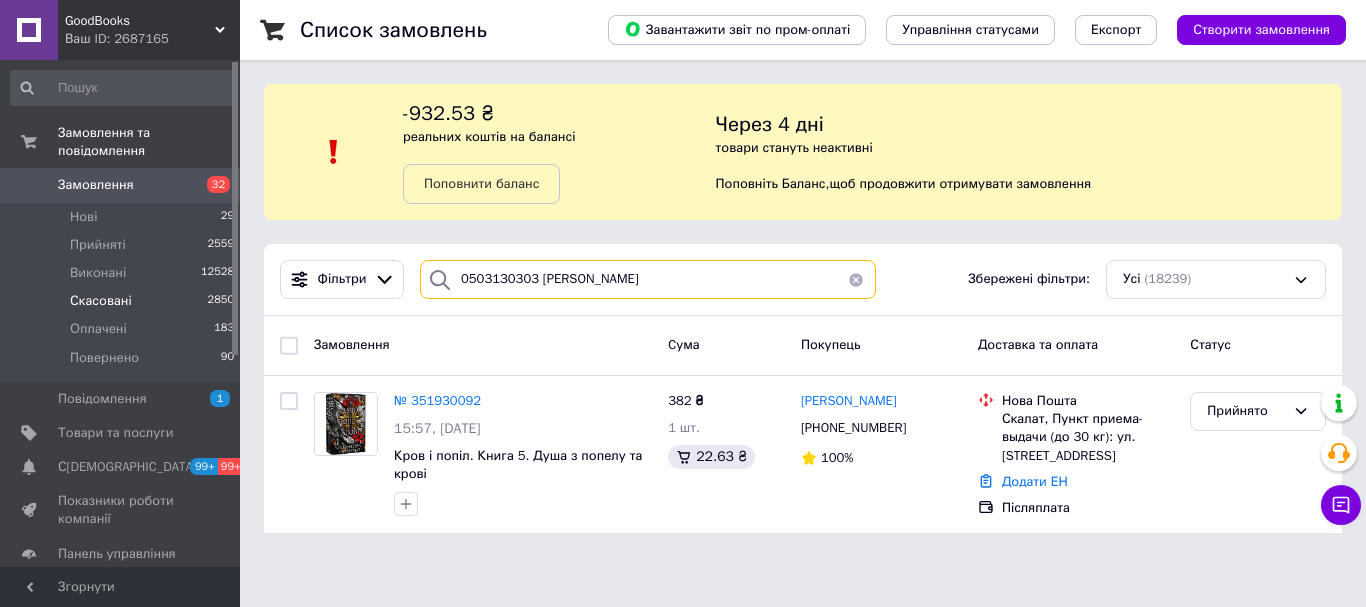 type on "0503130303 [PERSON_NAME]" 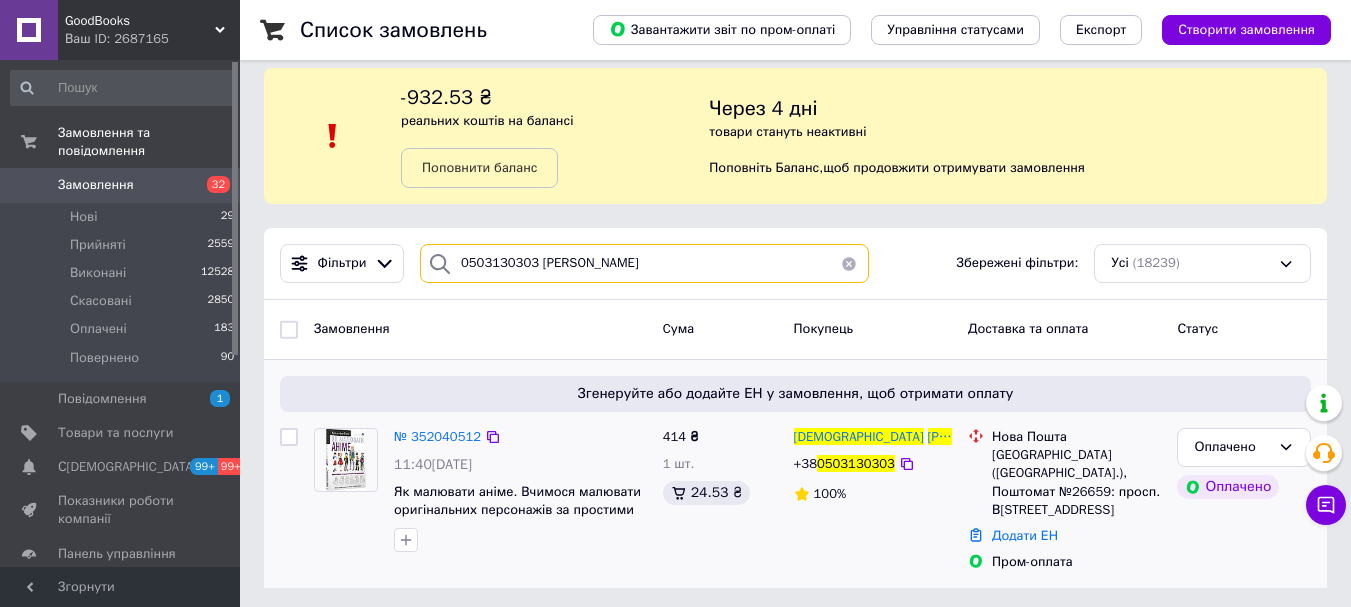 scroll, scrollTop: 21, scrollLeft: 0, axis: vertical 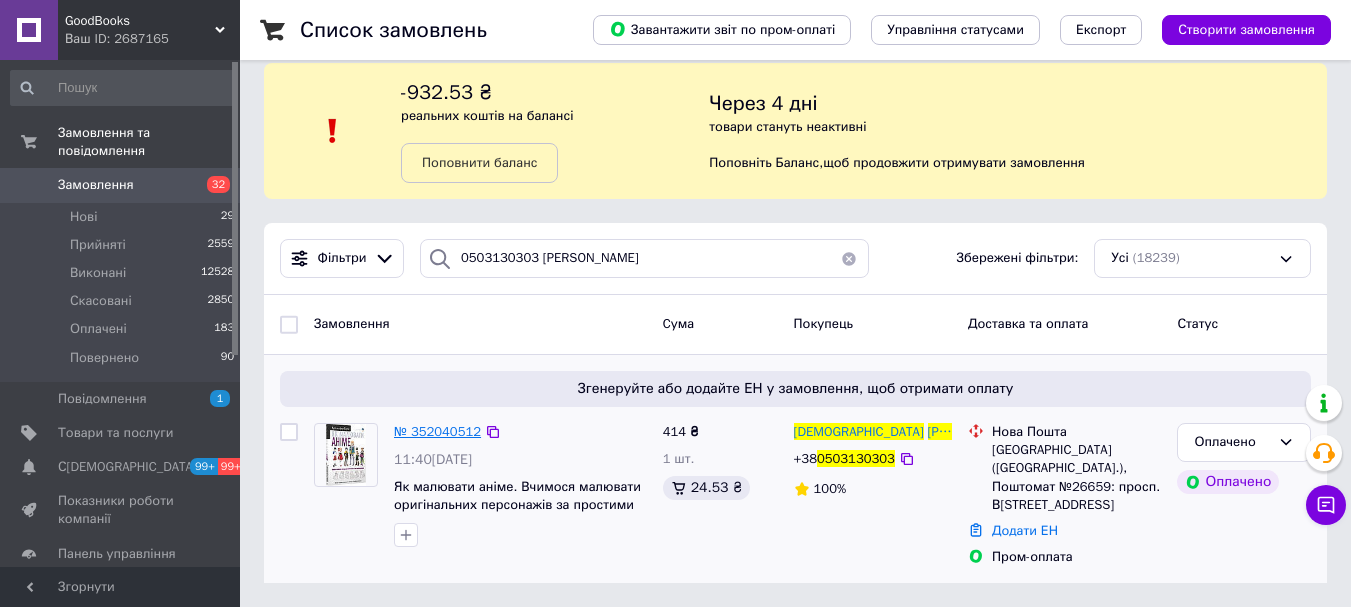 click on "№ 352040512" at bounding box center [437, 431] 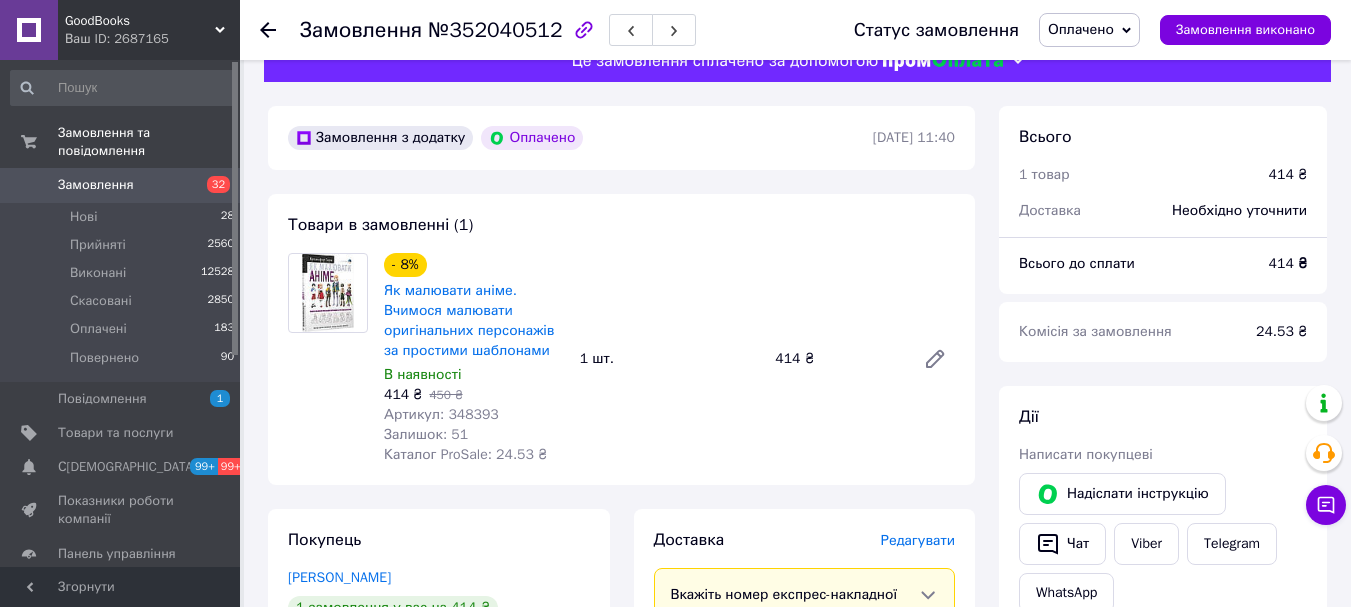scroll, scrollTop: 0, scrollLeft: 0, axis: both 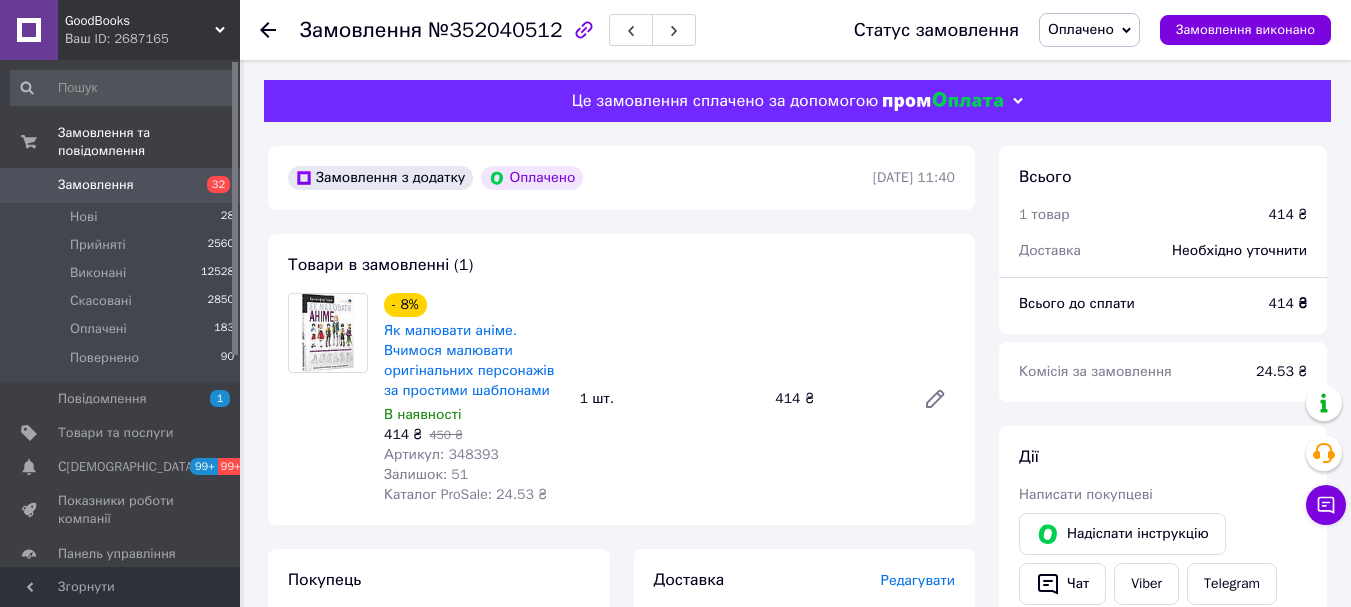 click 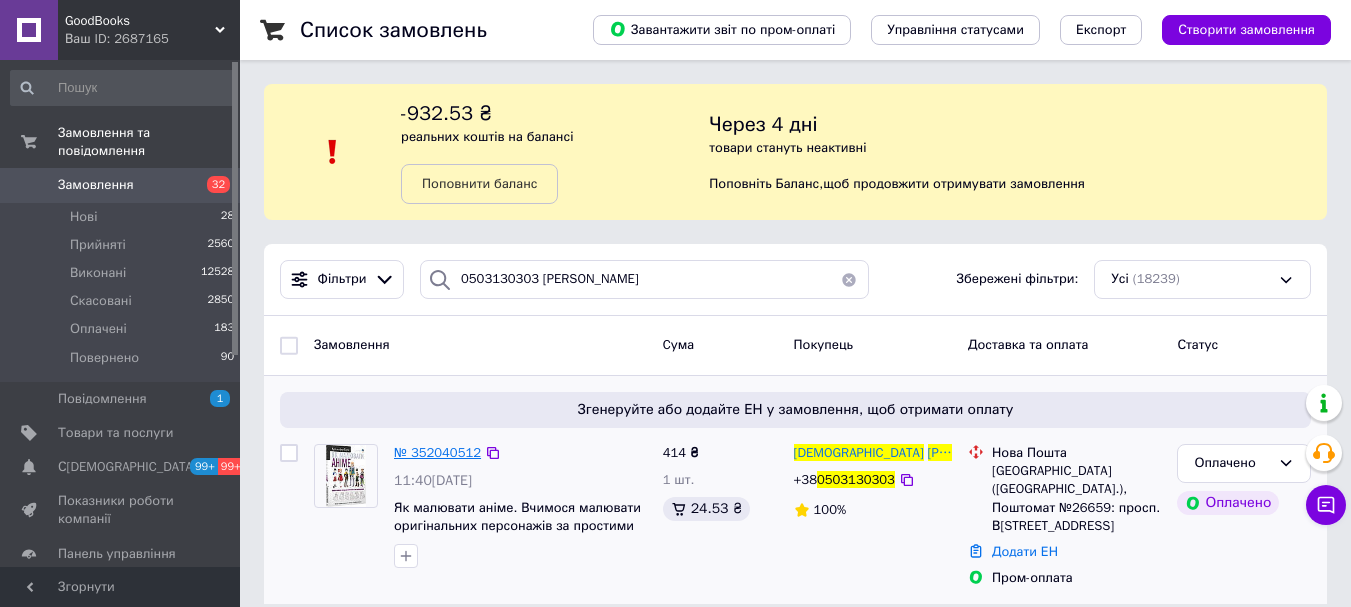 click on "№ 352040512" at bounding box center (437, 452) 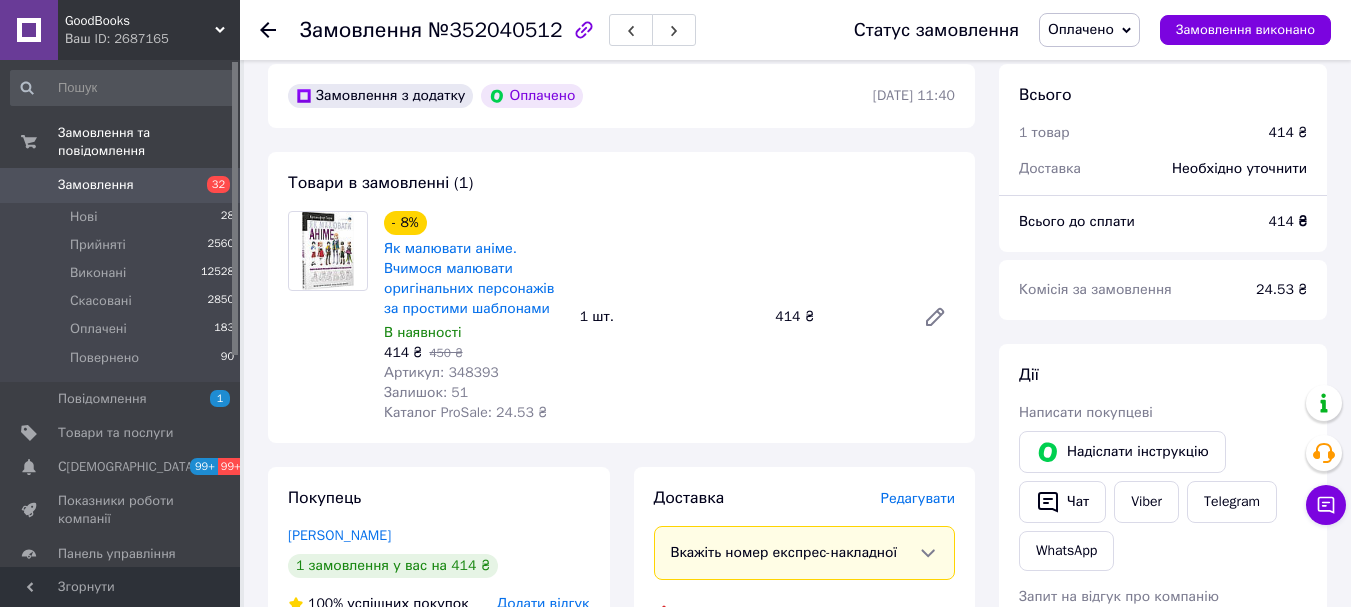 scroll, scrollTop: 179, scrollLeft: 0, axis: vertical 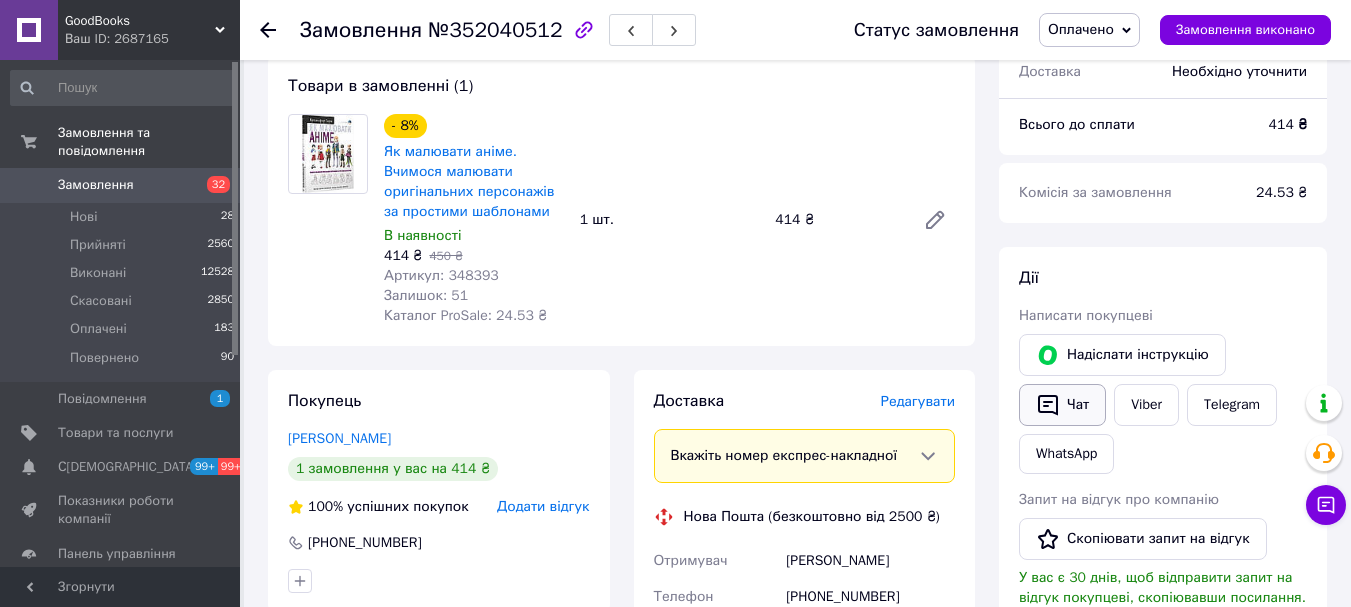 click on "Чат" at bounding box center [1062, 405] 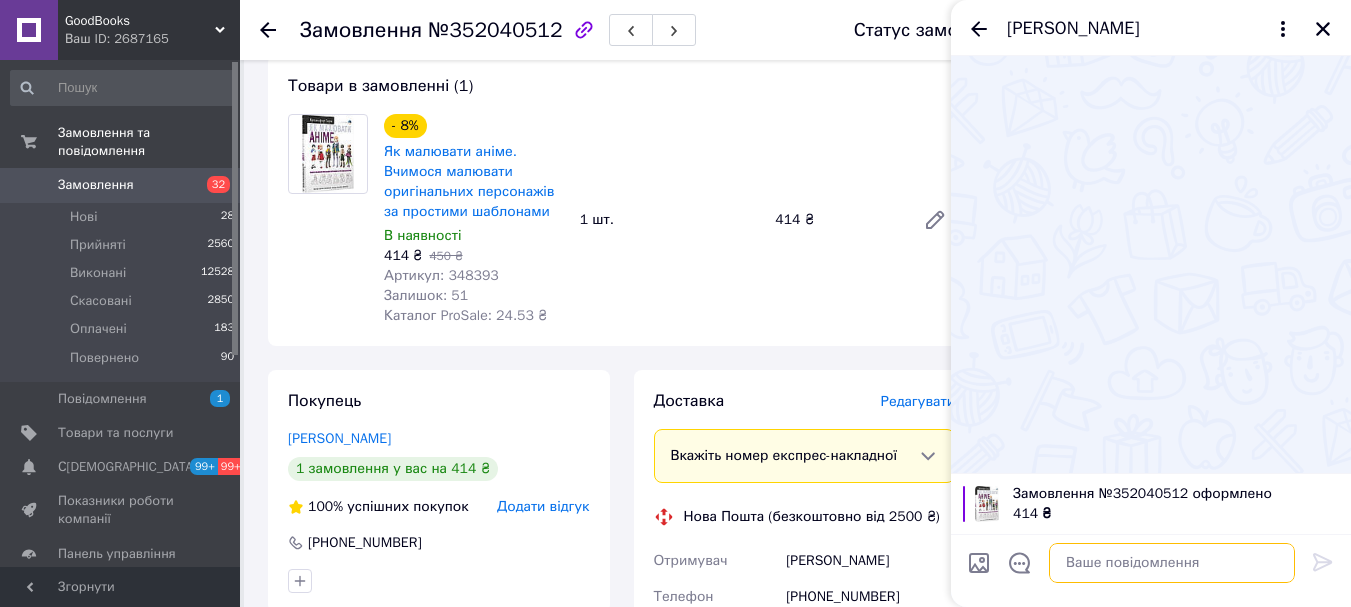 paste on "Замовлення № 352040512 підтверджено
Відправимо 10.07 Чт
та ЧЕК і ТТН у чат ПРОМА
Автоповернення на 6й день зберігання
Viber/Моб. 0633268735" 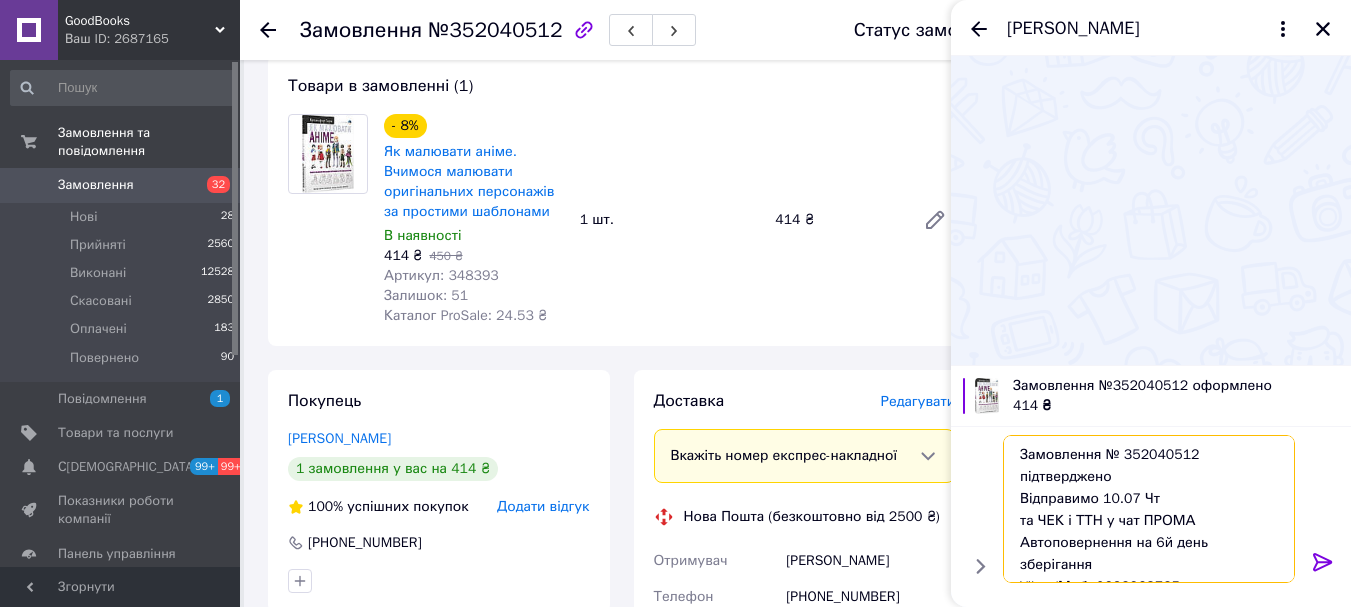 click on "Замовлення № 352040512 підтверджено
Відправимо 10.07 Чт
та ЧЕК і ТТН у чат ПРОМА
Автоповернення на 6й день зберігання
Viber/Моб. 0633268735" at bounding box center (1149, 509) 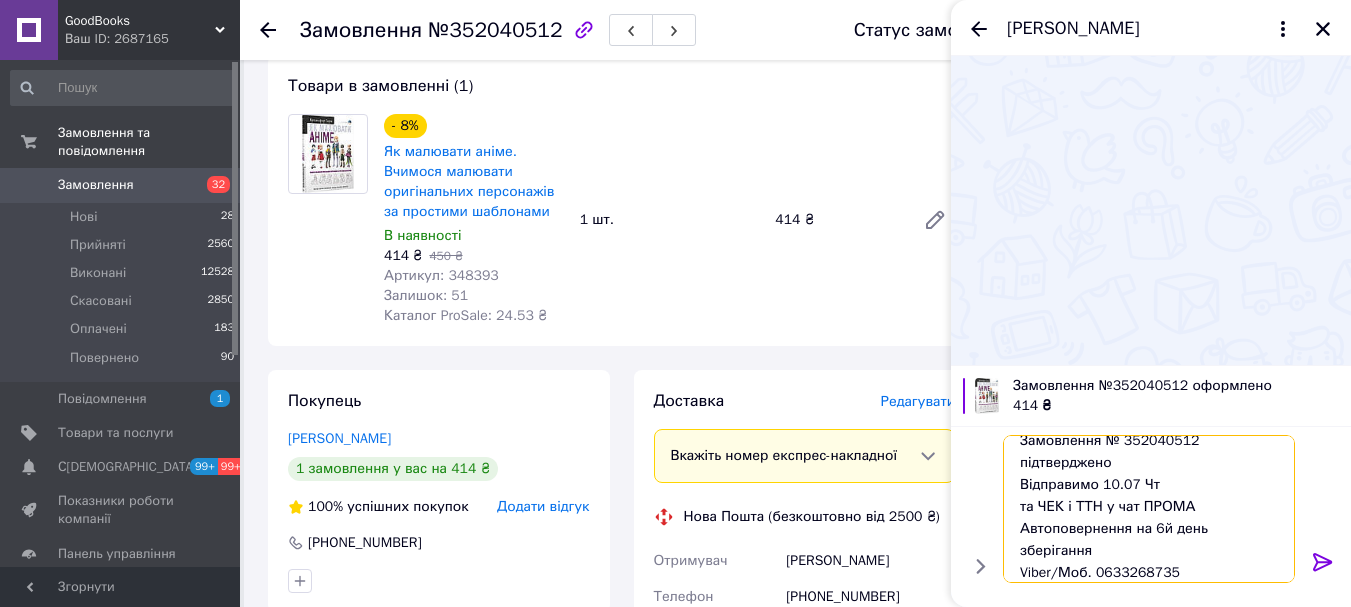 scroll, scrollTop: 14, scrollLeft: 0, axis: vertical 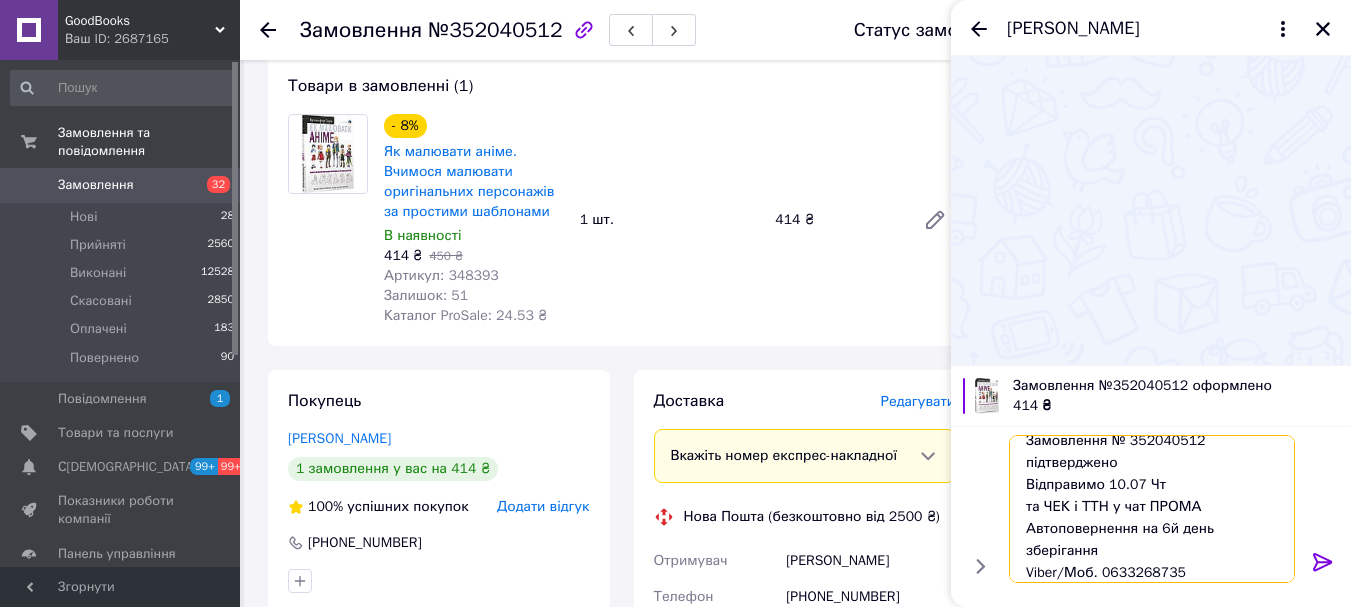 type 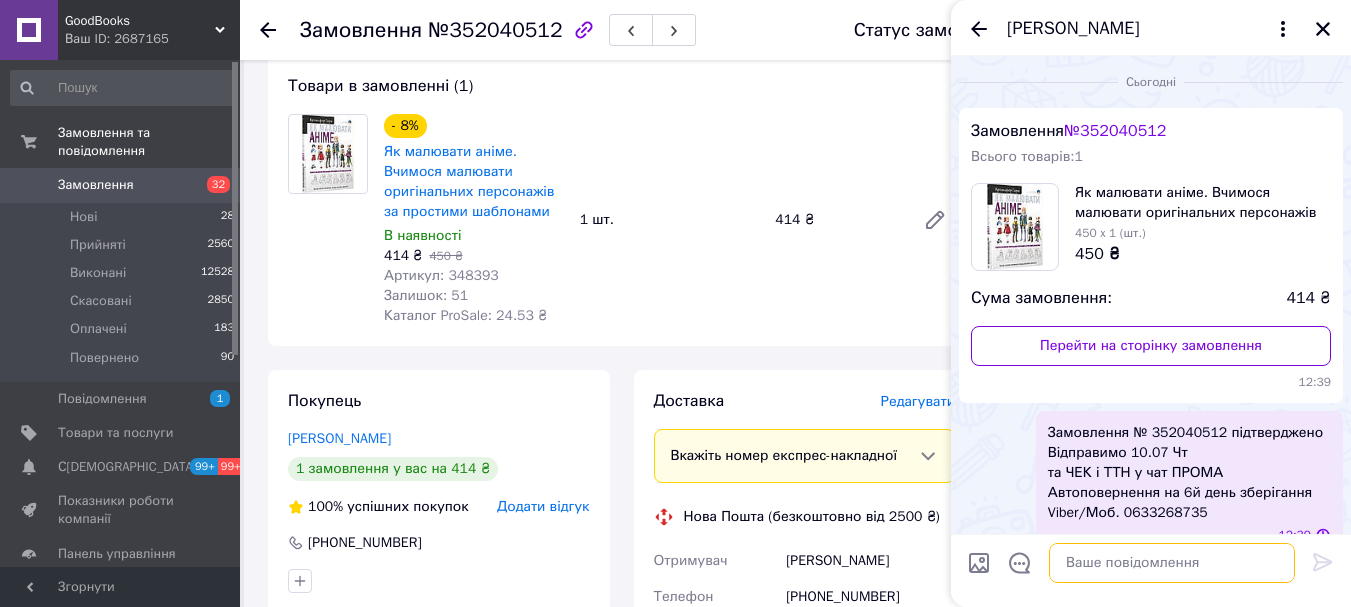 scroll, scrollTop: 0, scrollLeft: 0, axis: both 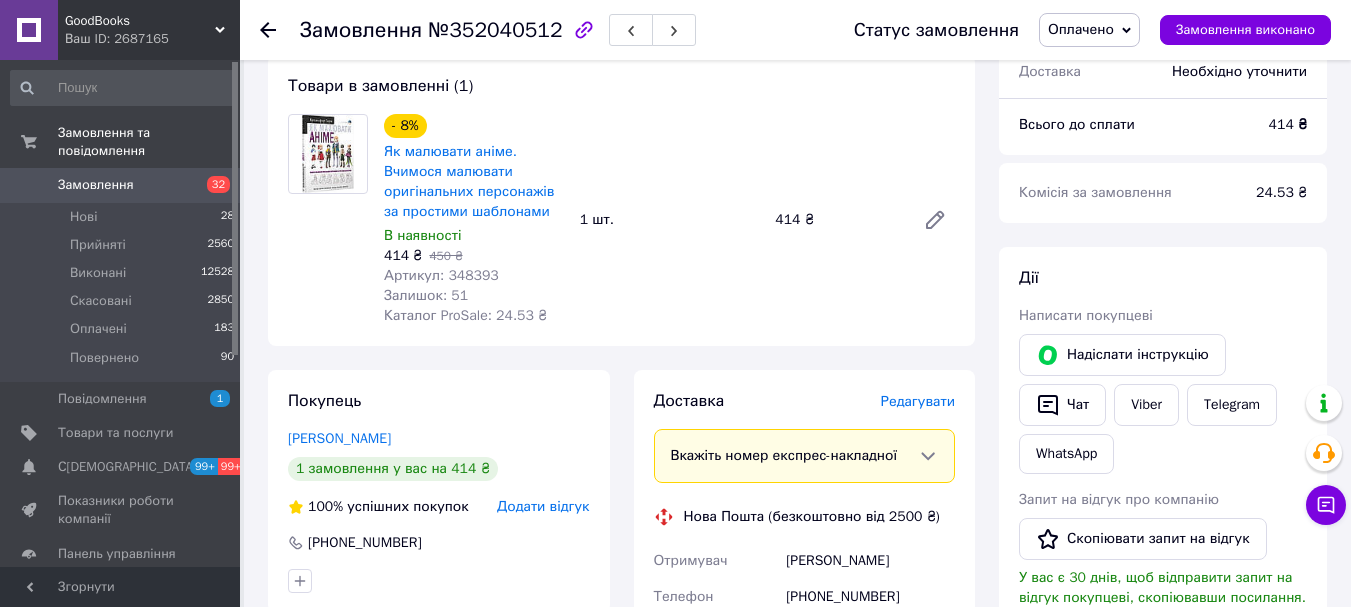 click 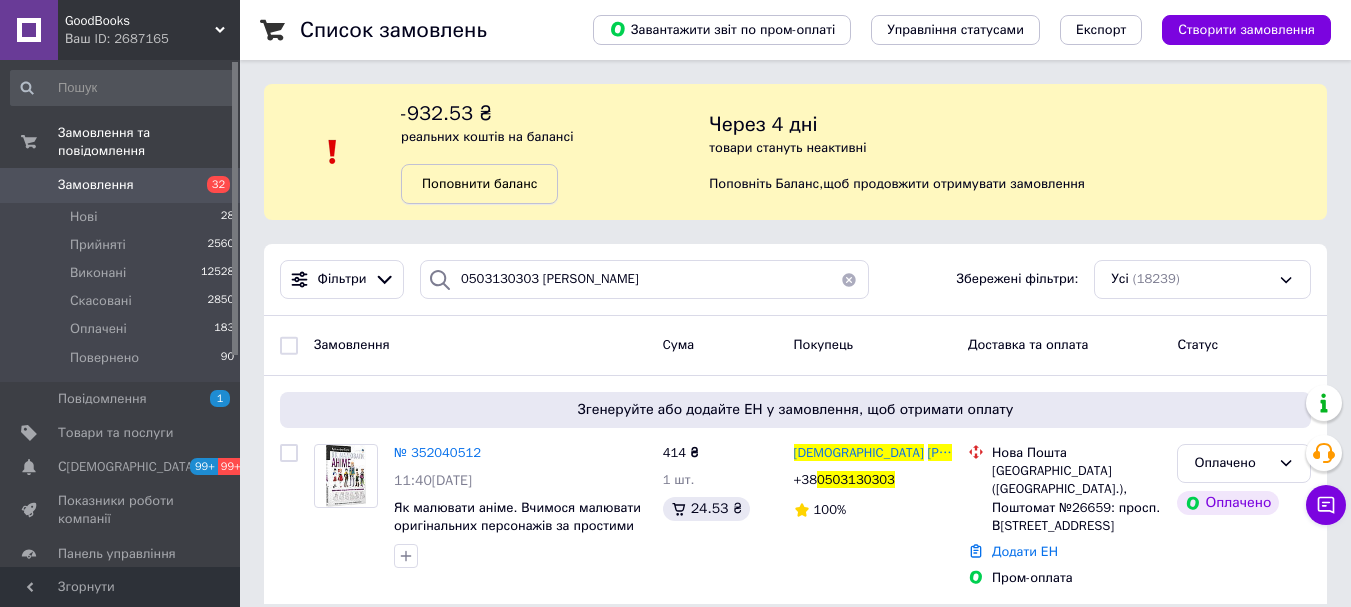 click on "Поповнити баланс" at bounding box center [479, 183] 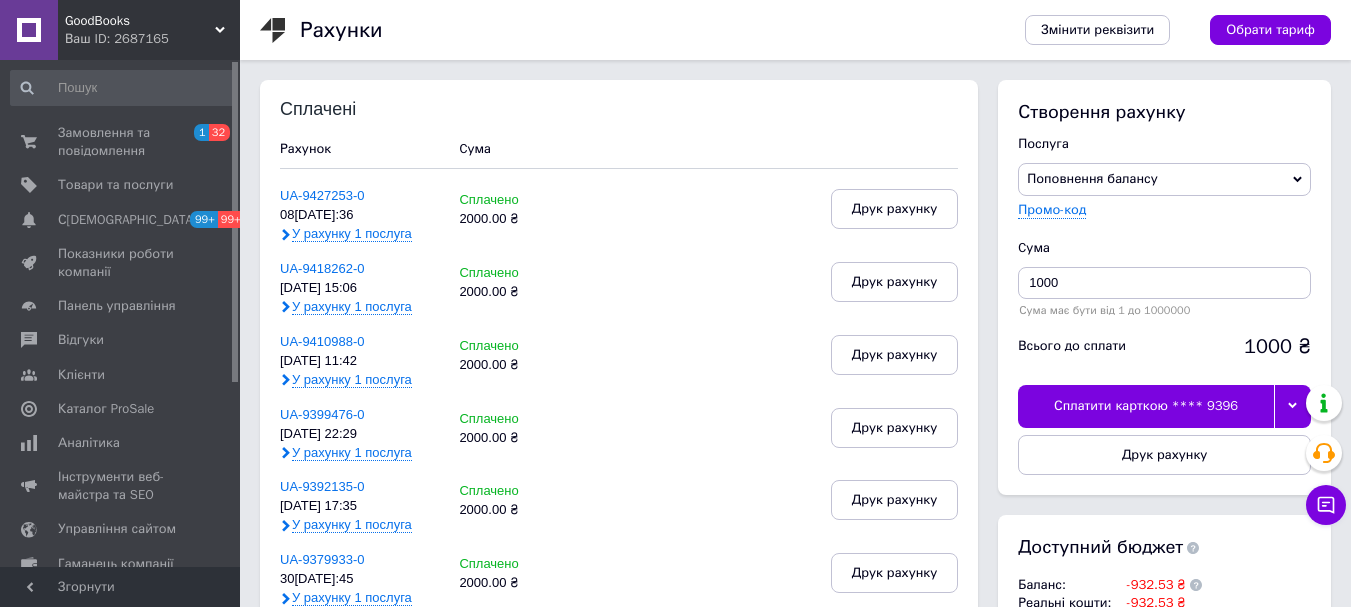 click 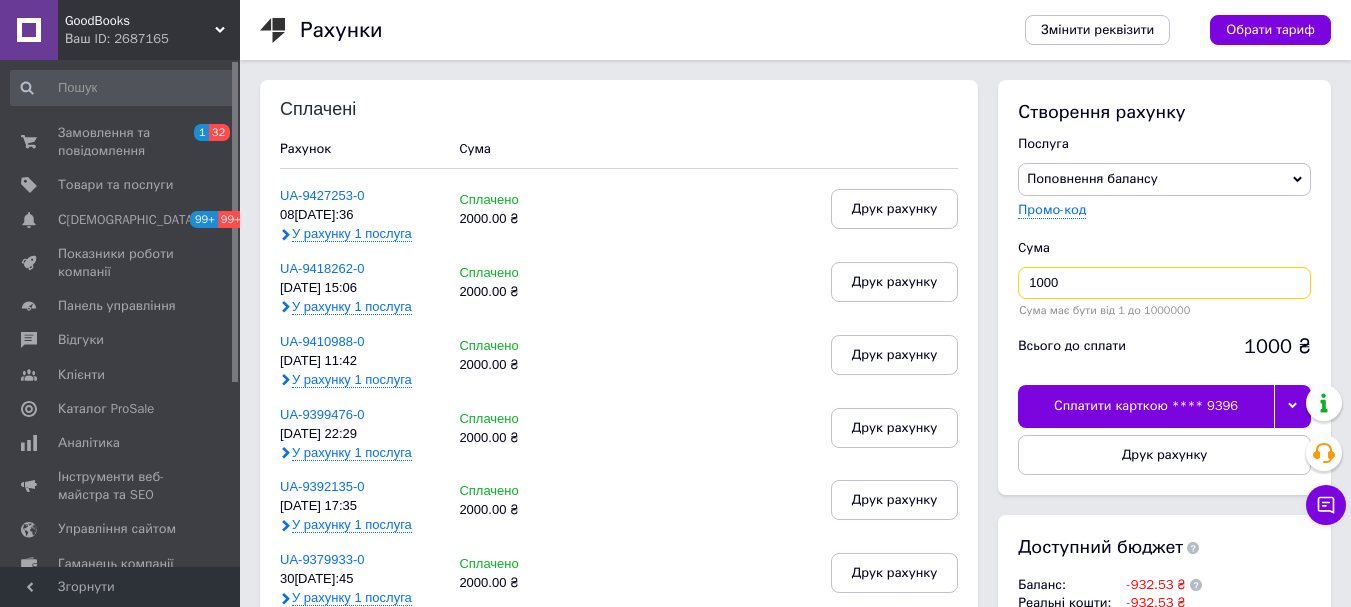 click on "1000" at bounding box center [1164, 283] 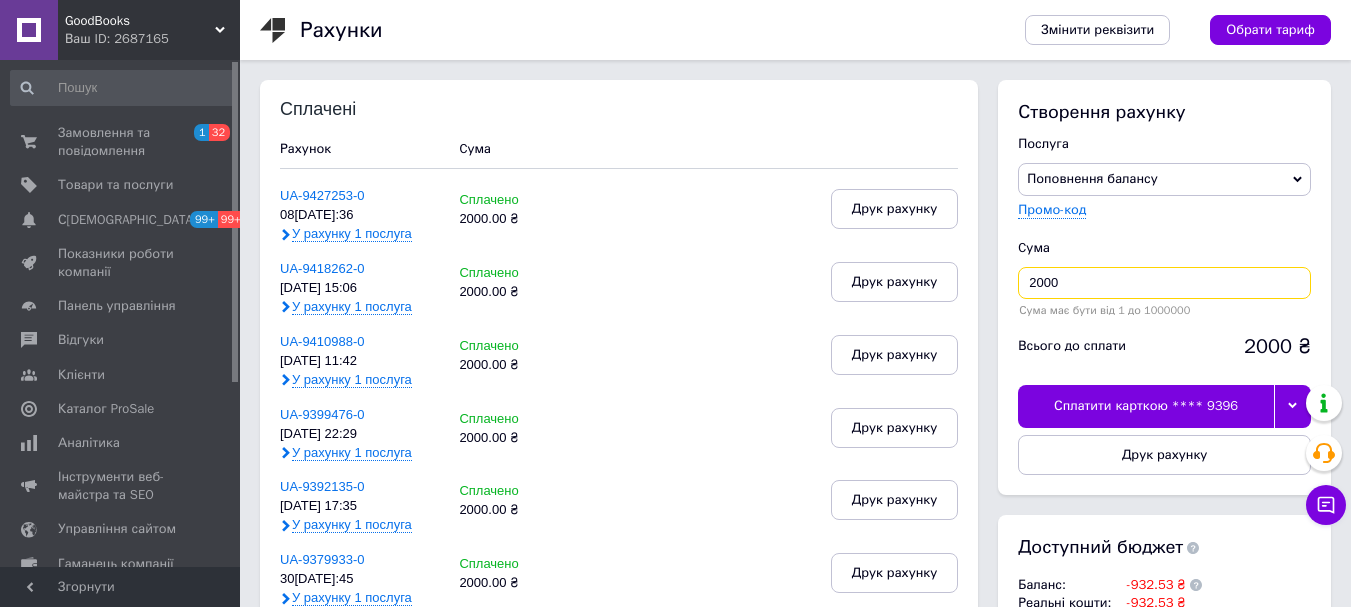 type on "2000" 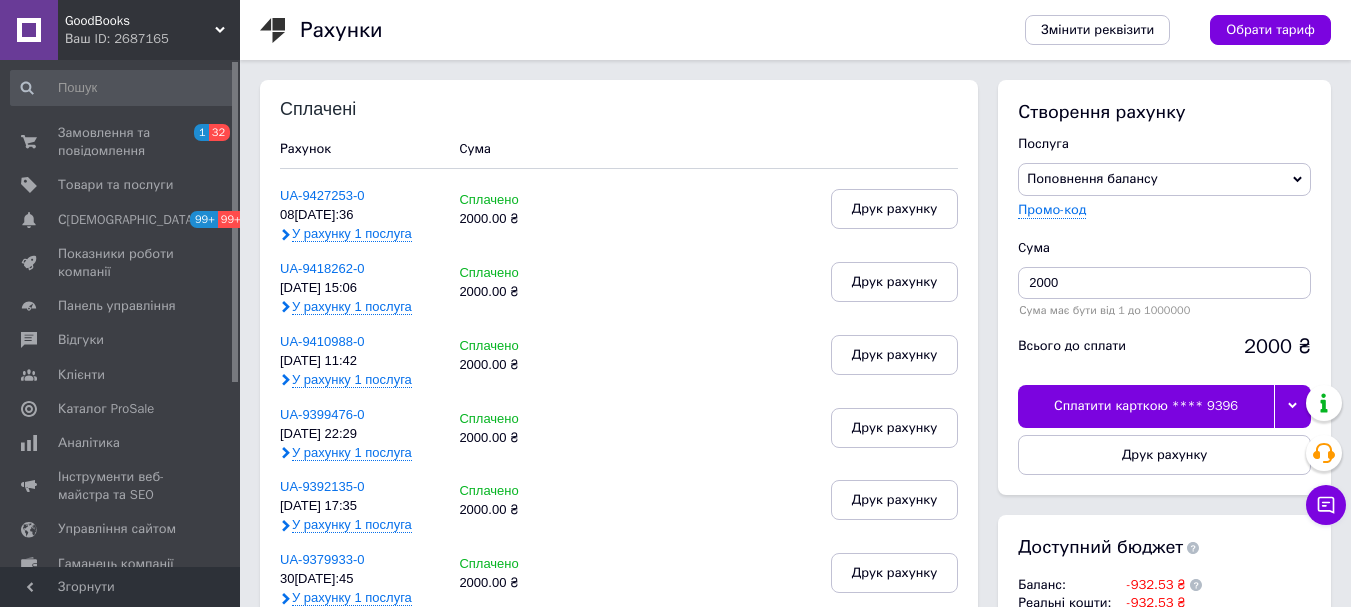 click at bounding box center [1292, 406] 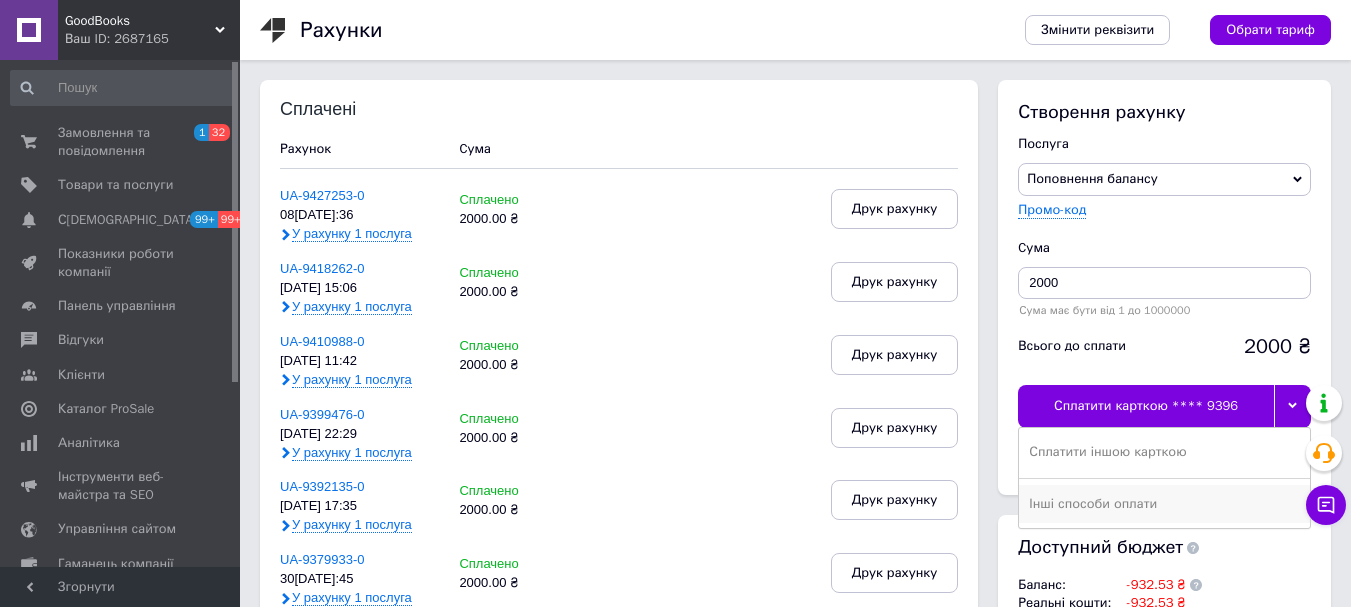 click on "Інші способи оплати" at bounding box center [1164, 504] 